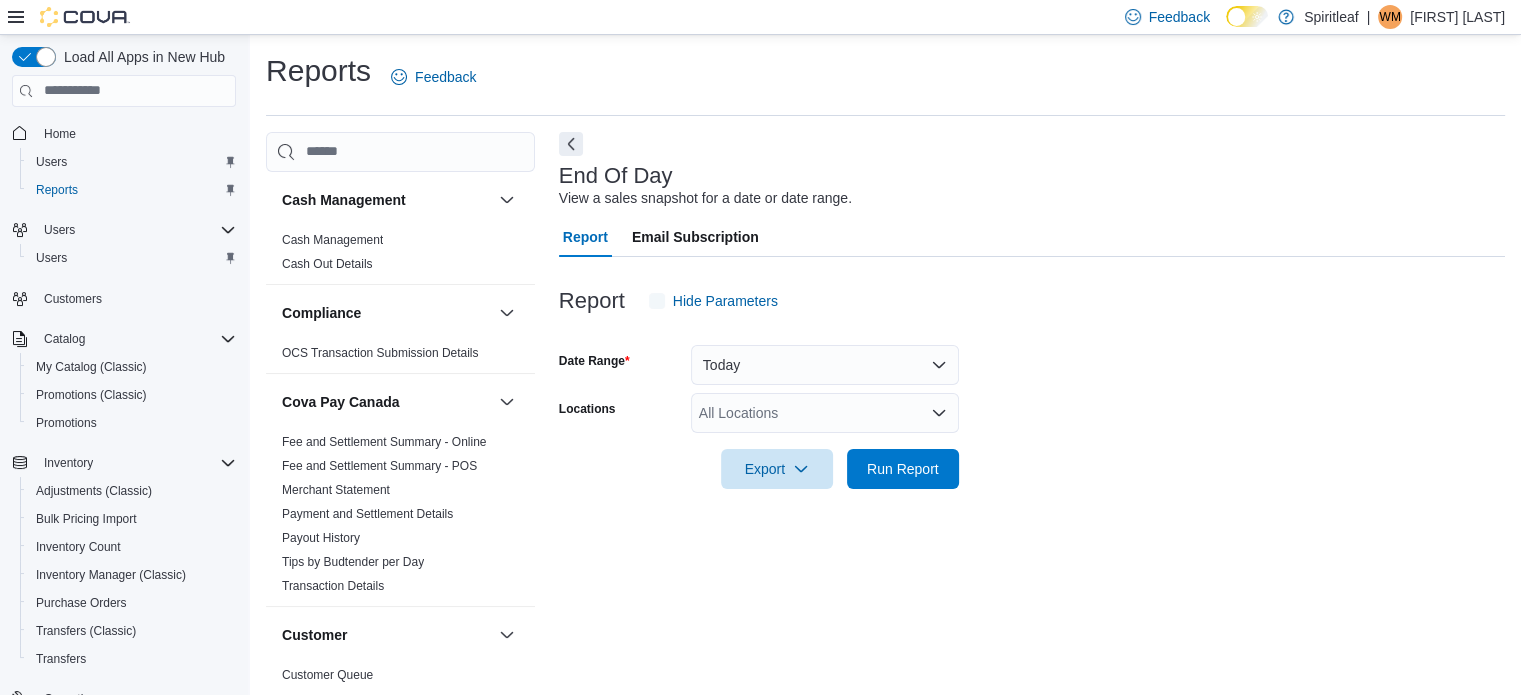 scroll, scrollTop: 13, scrollLeft: 0, axis: vertical 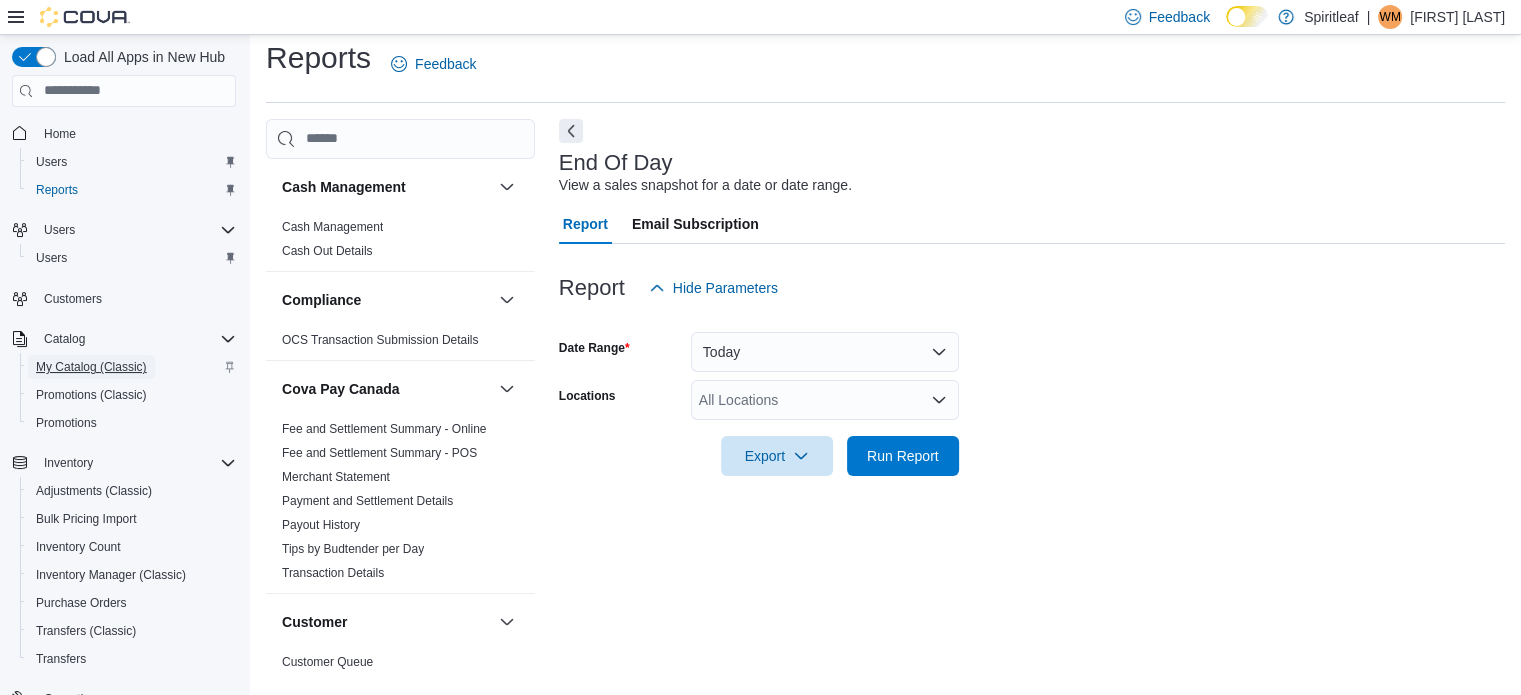 click on "My Catalog (Classic)" at bounding box center (91, 367) 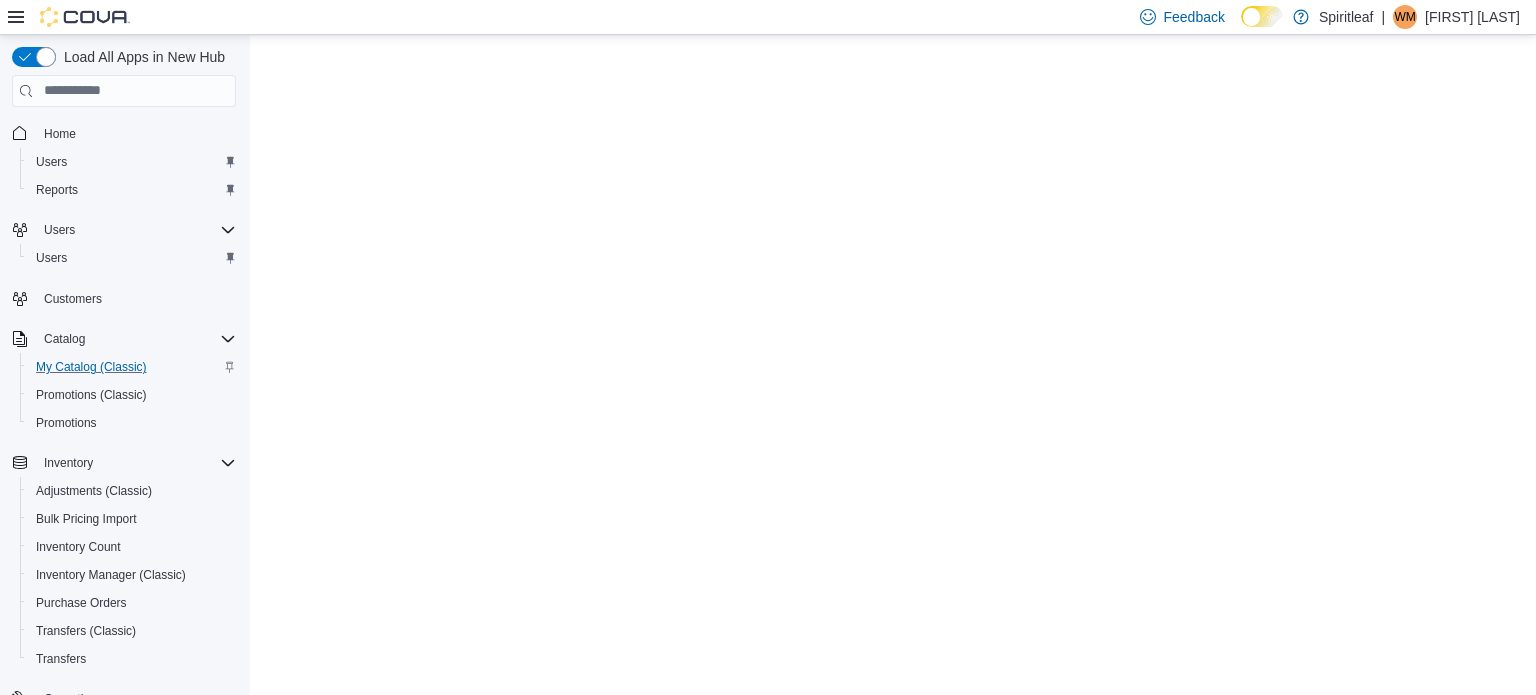scroll, scrollTop: 0, scrollLeft: 0, axis: both 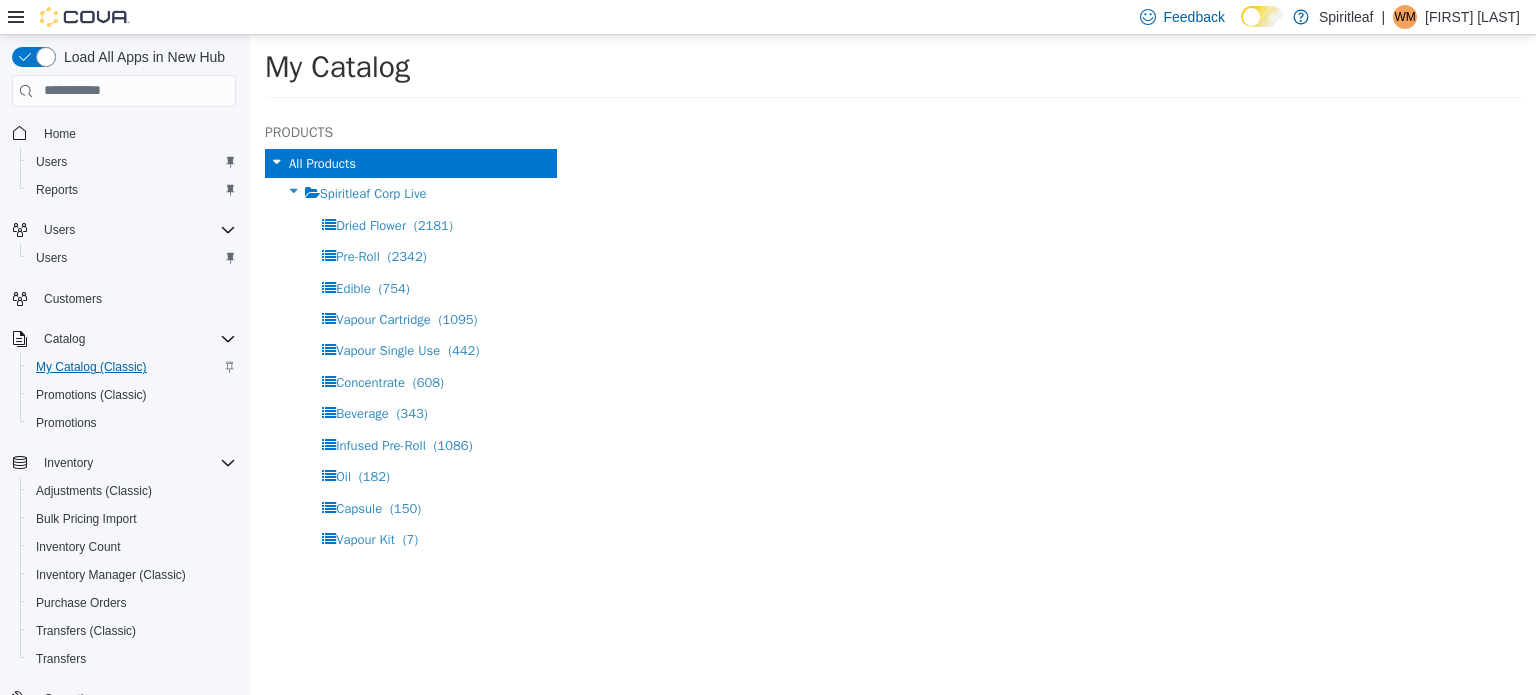 select on "**********" 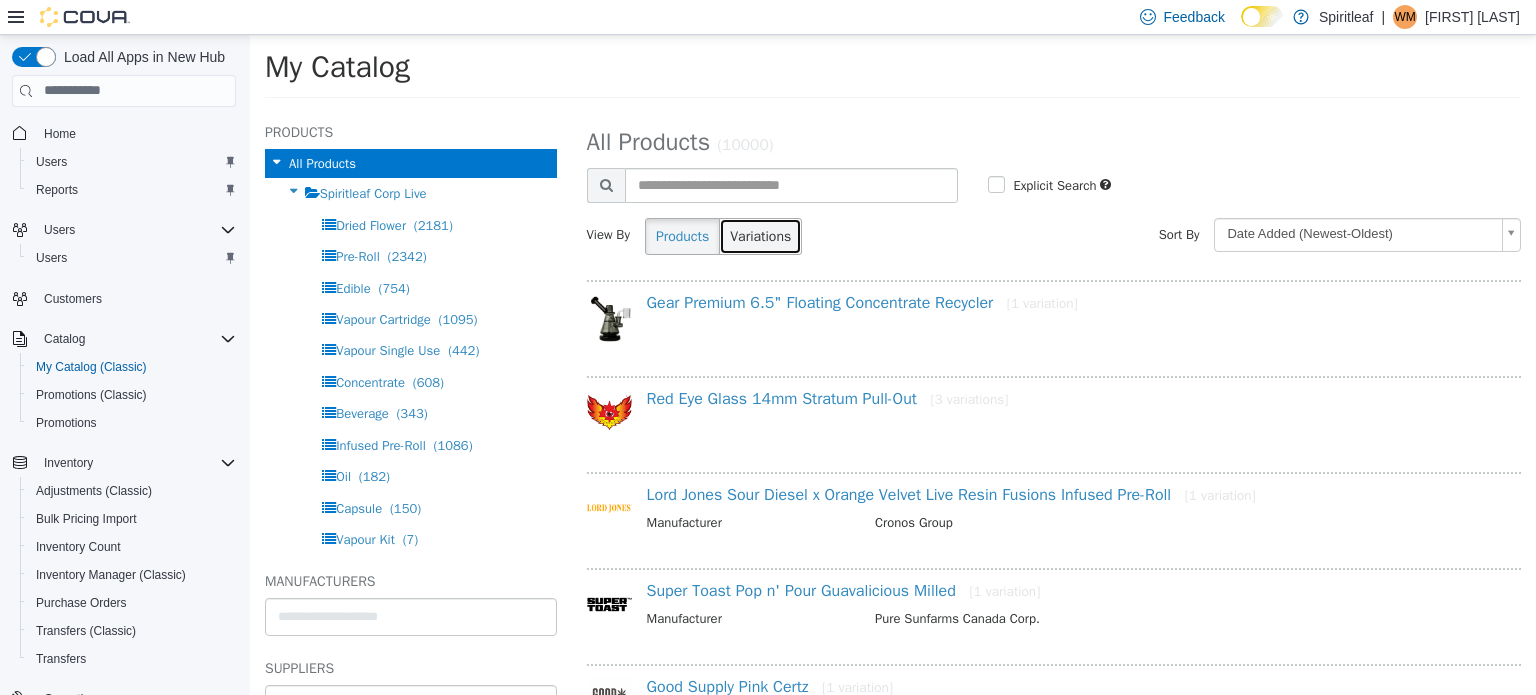 click on "Variations" at bounding box center [760, 235] 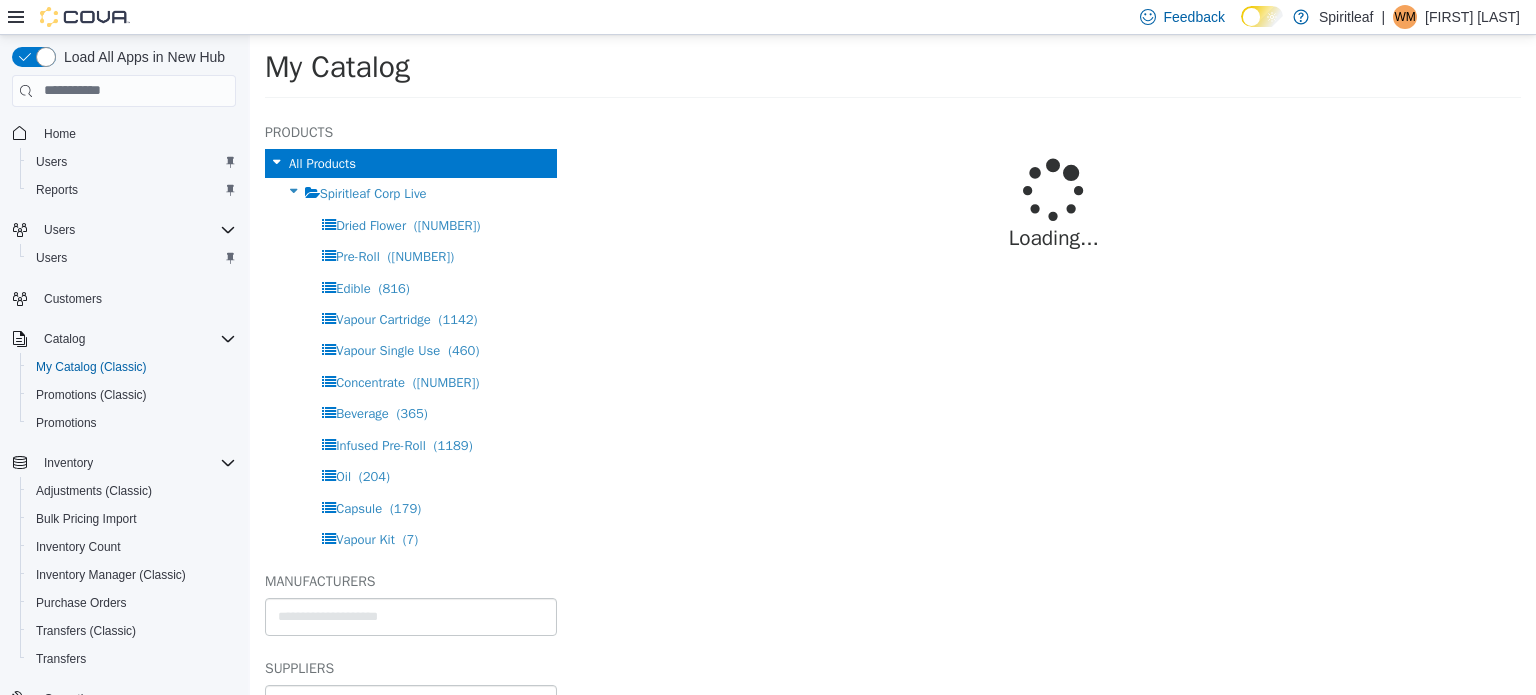 select on "**********" 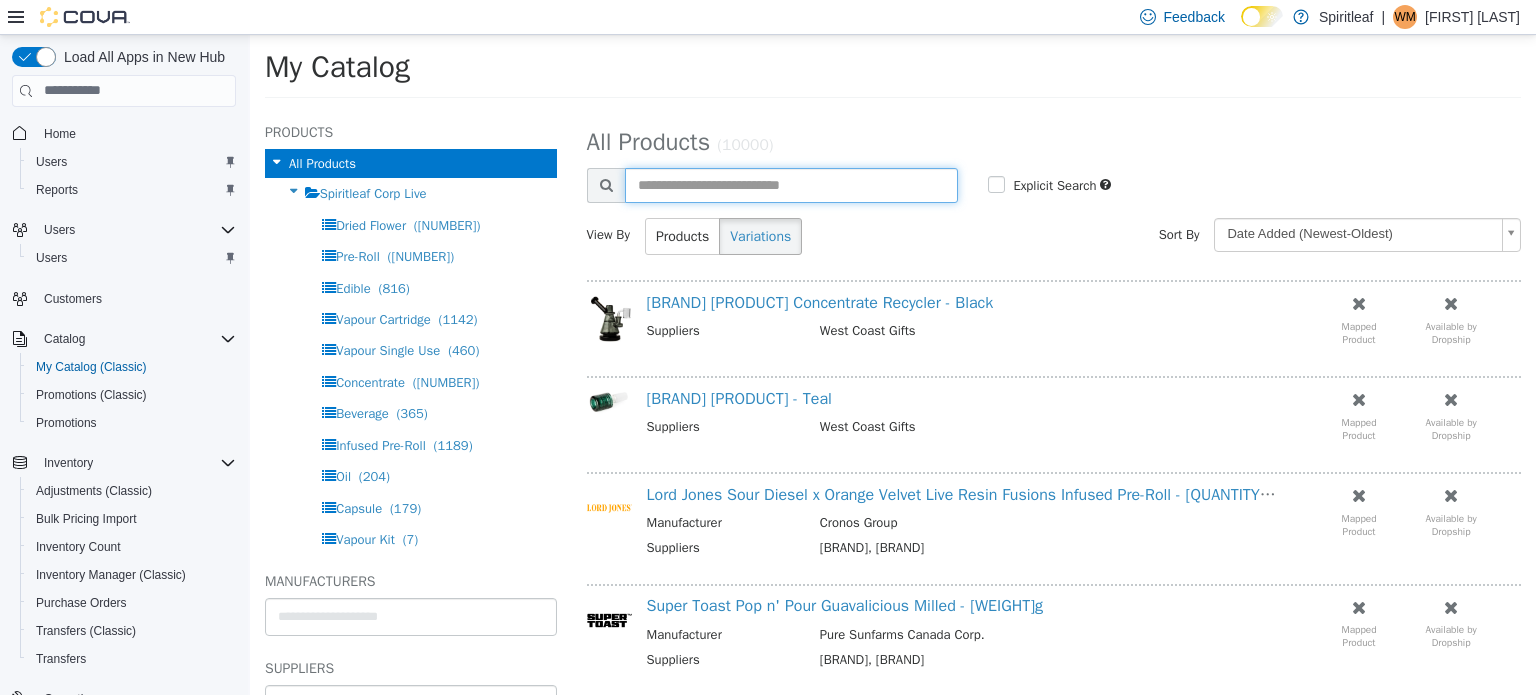 click at bounding box center (792, 184) 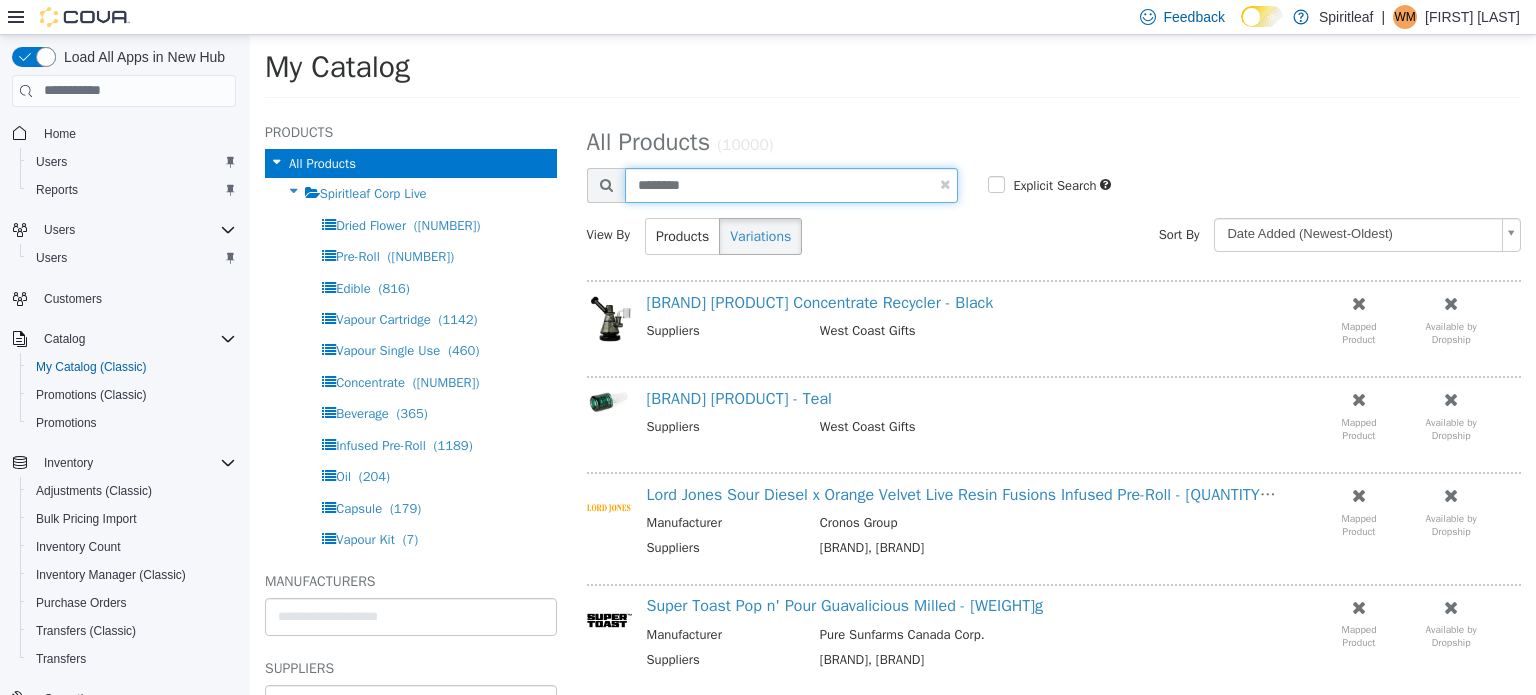 type on "********" 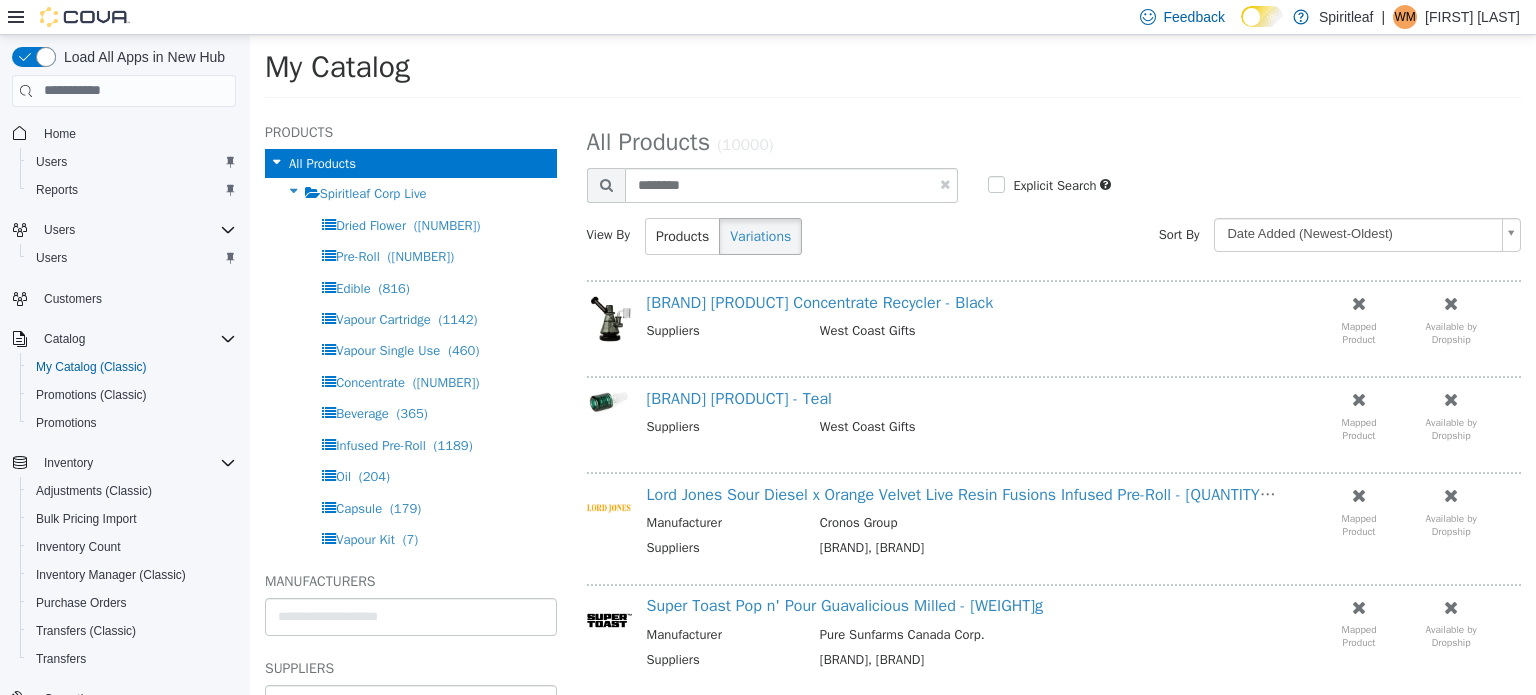 select on "**********" 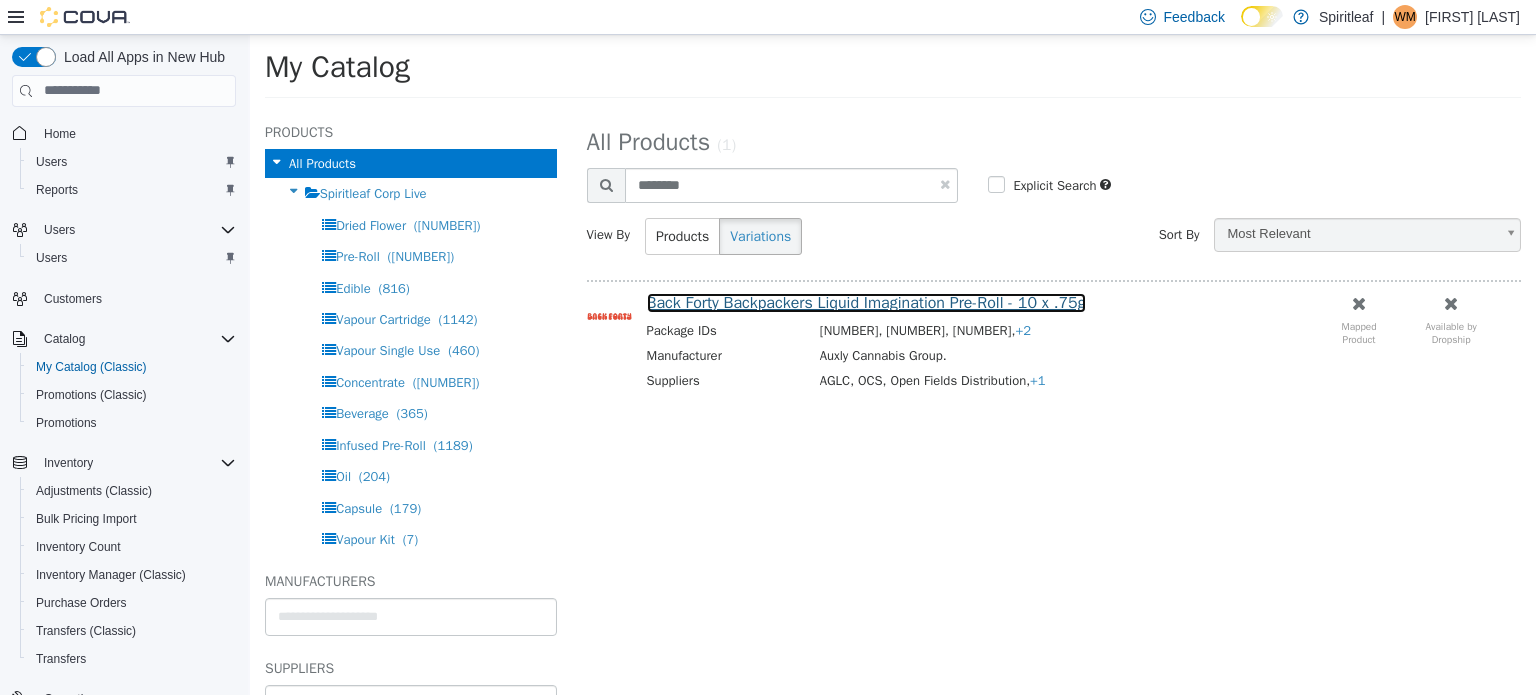click on "Back Forty Backpackers Liquid Imagination Pre-Roll - 10 x .75g" at bounding box center [866, 302] 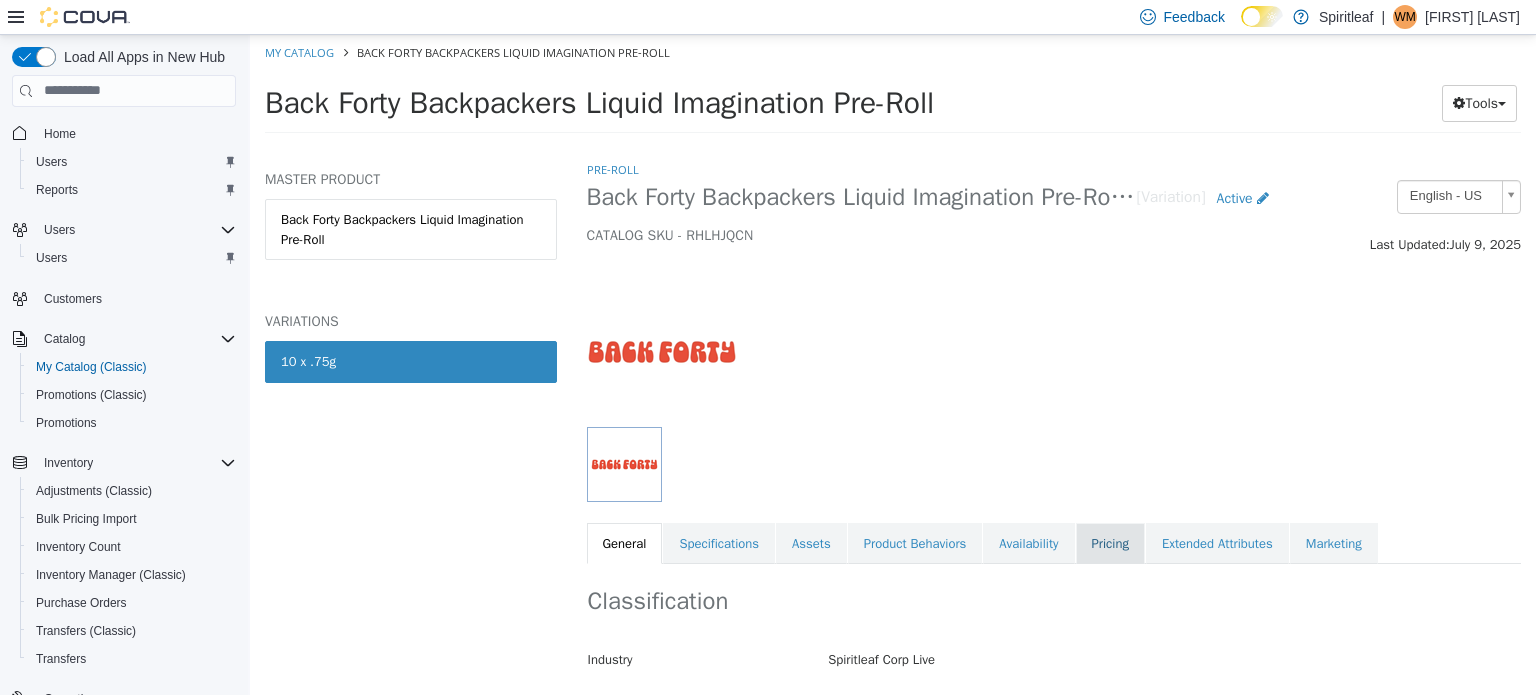 click on "Pricing" at bounding box center [1110, 543] 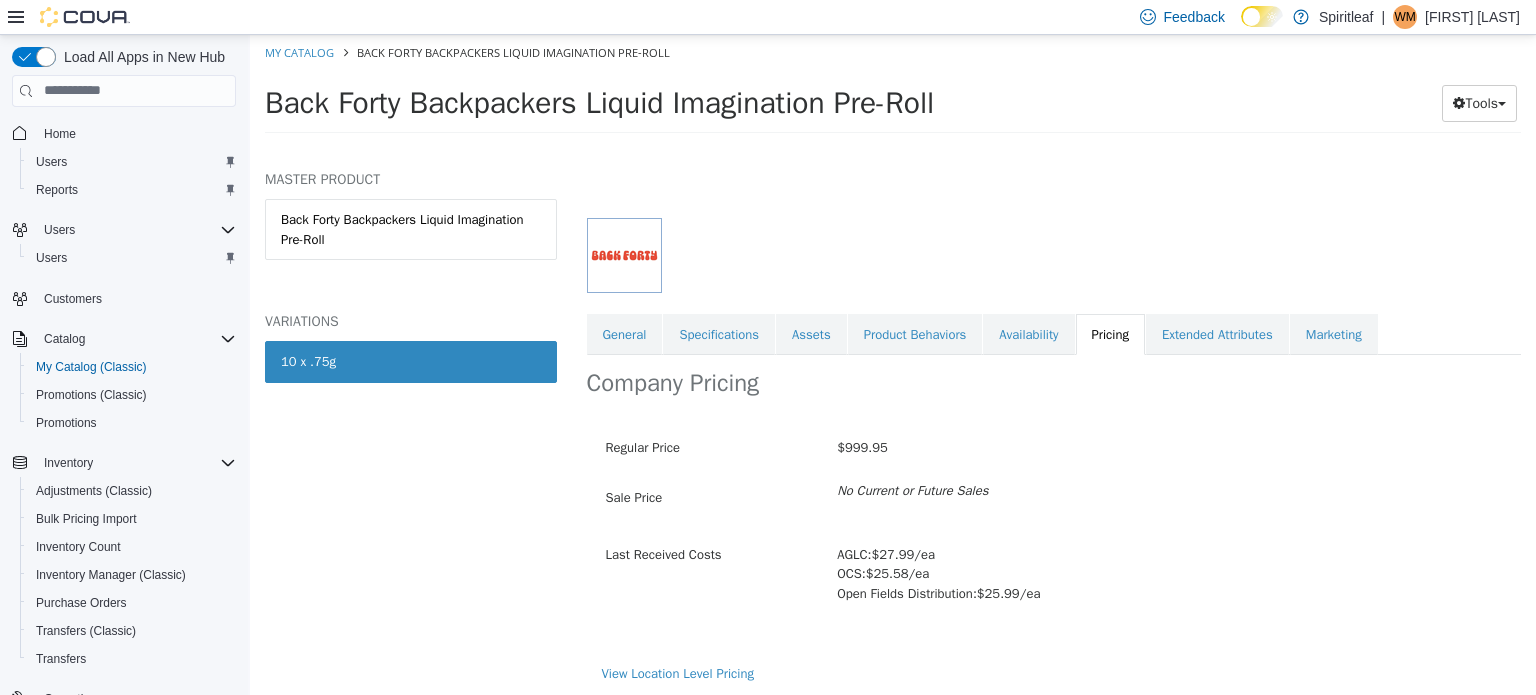 scroll, scrollTop: 211, scrollLeft: 0, axis: vertical 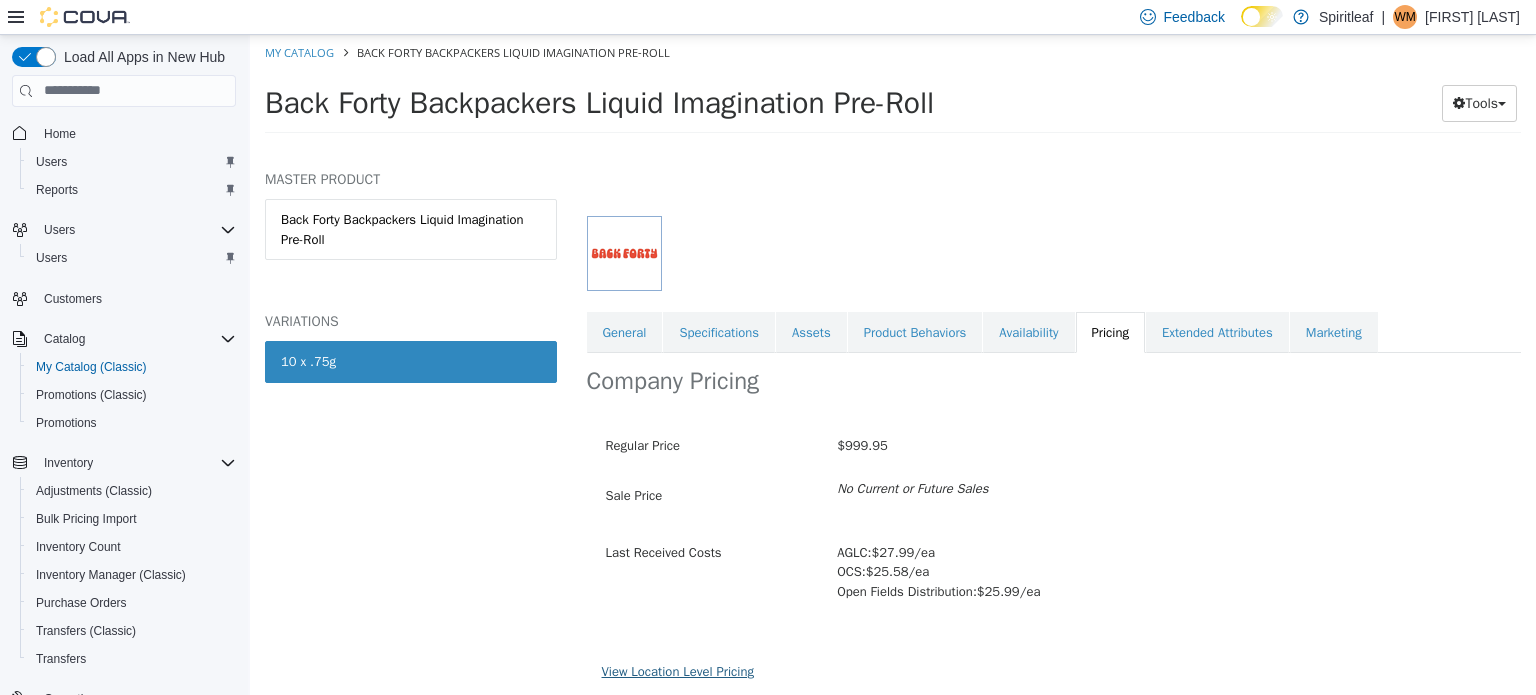 click on "View Location Level Pricing" at bounding box center (678, 670) 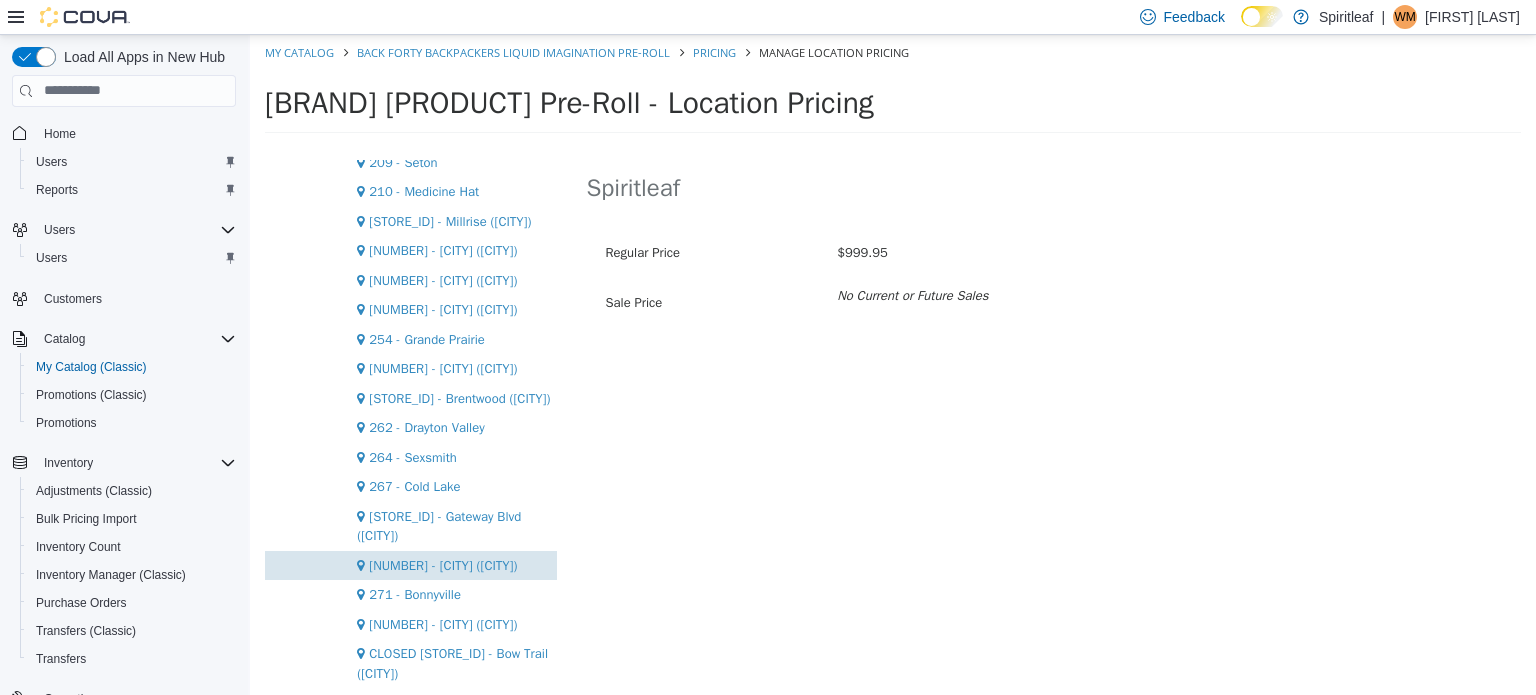 scroll, scrollTop: 1600, scrollLeft: 0, axis: vertical 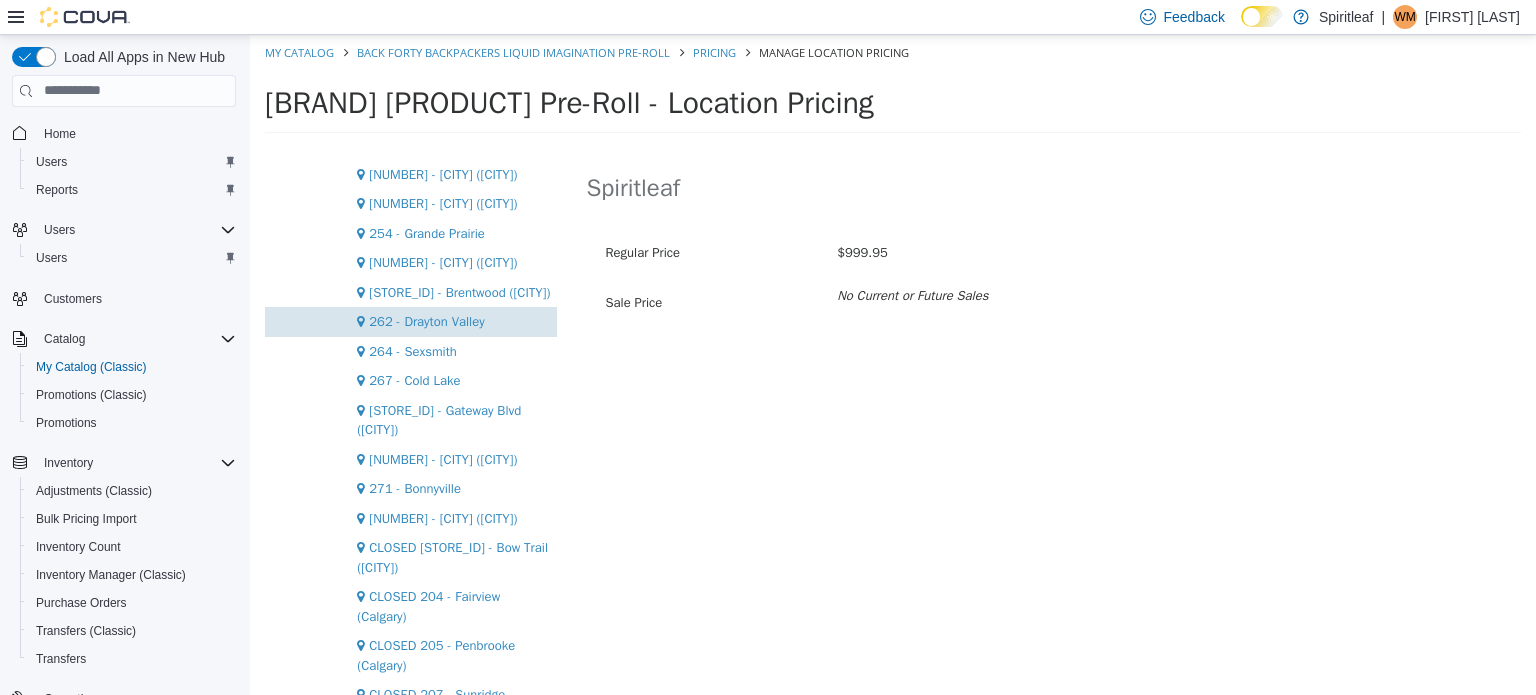 click on "262 - Drayton Valley" at bounding box center (411, 321) 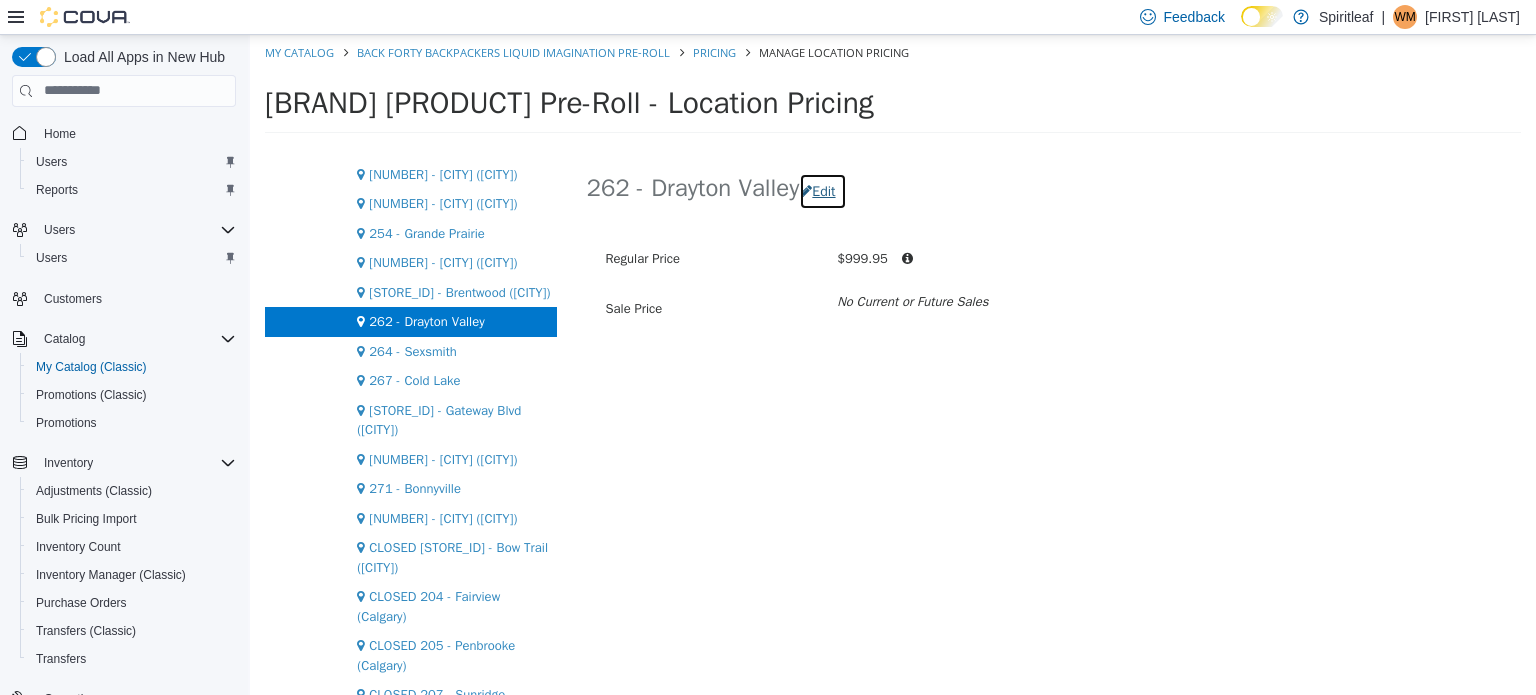 drag, startPoint x: 846, startPoint y: 187, endPoint x: 843, endPoint y: 207, distance: 20.22375 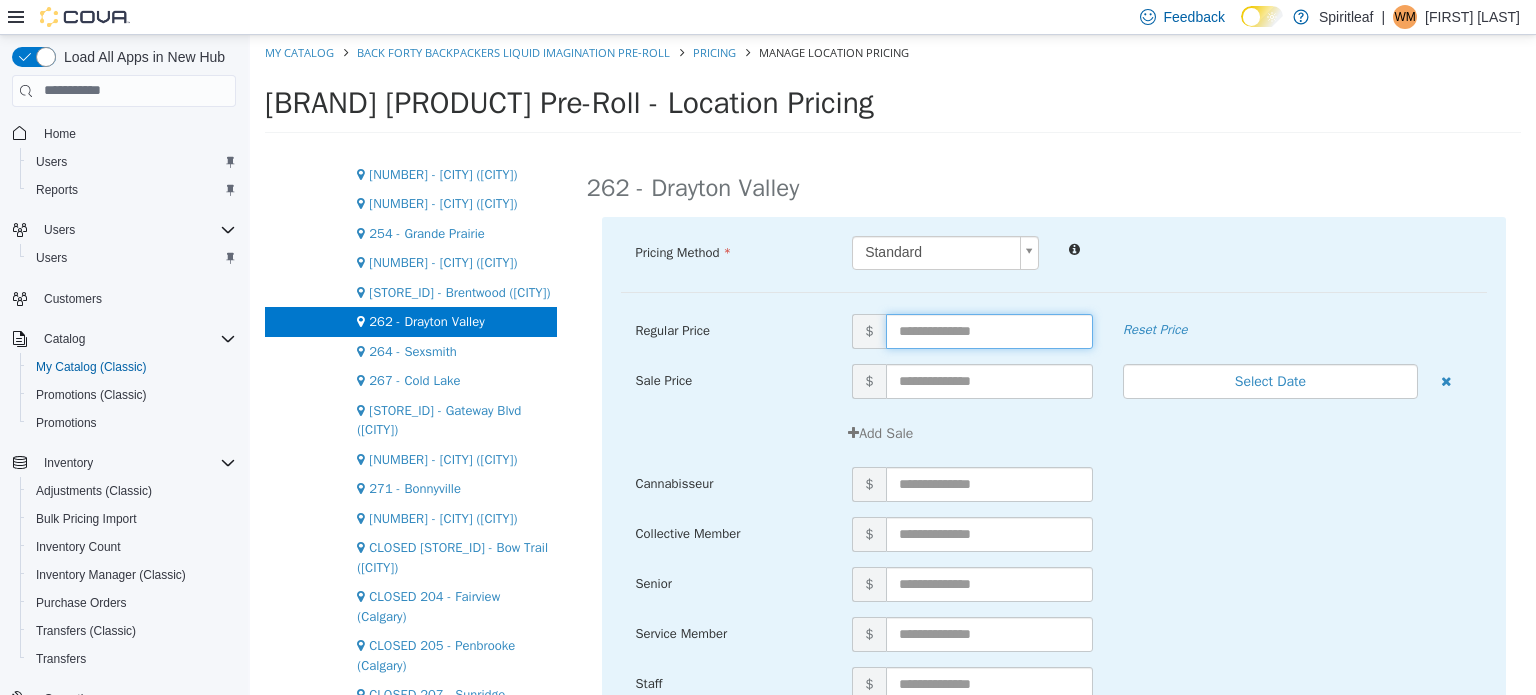 click at bounding box center (989, 330) 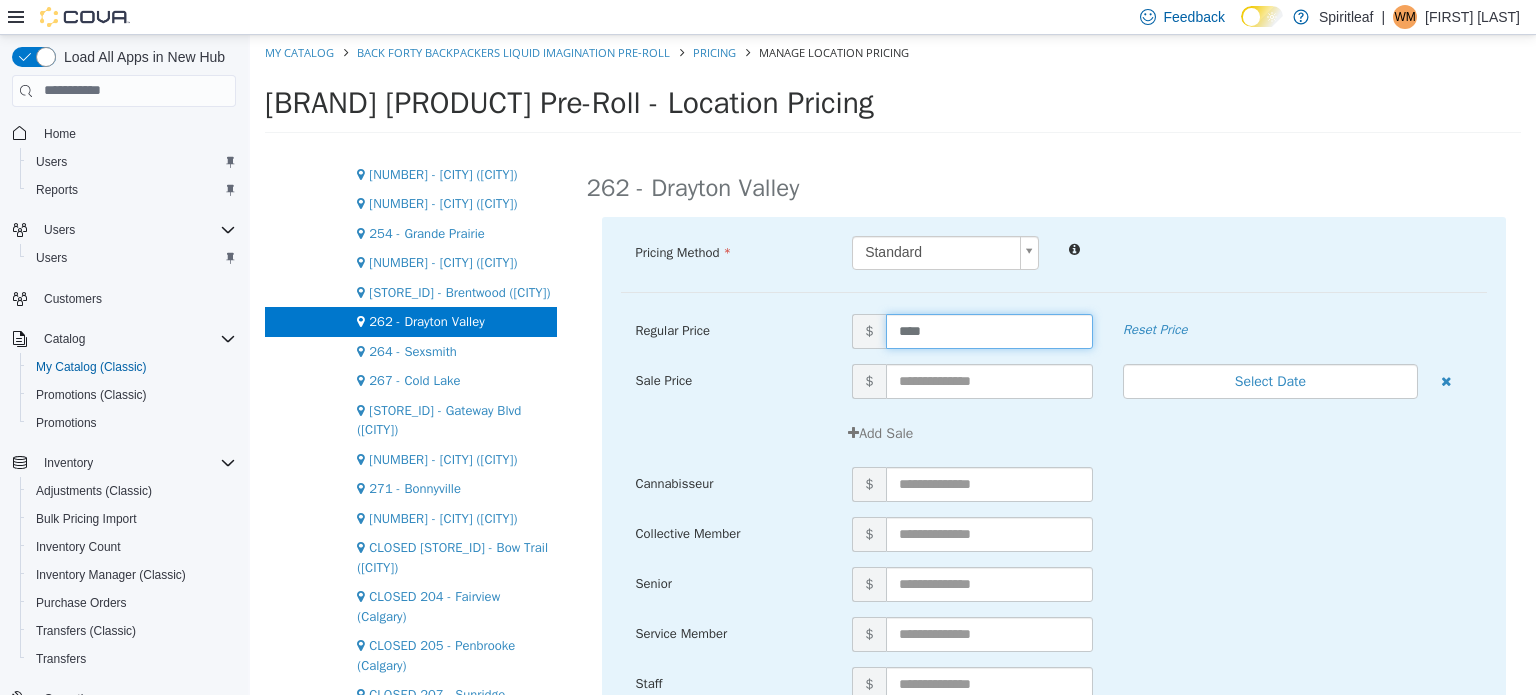 type on "*****" 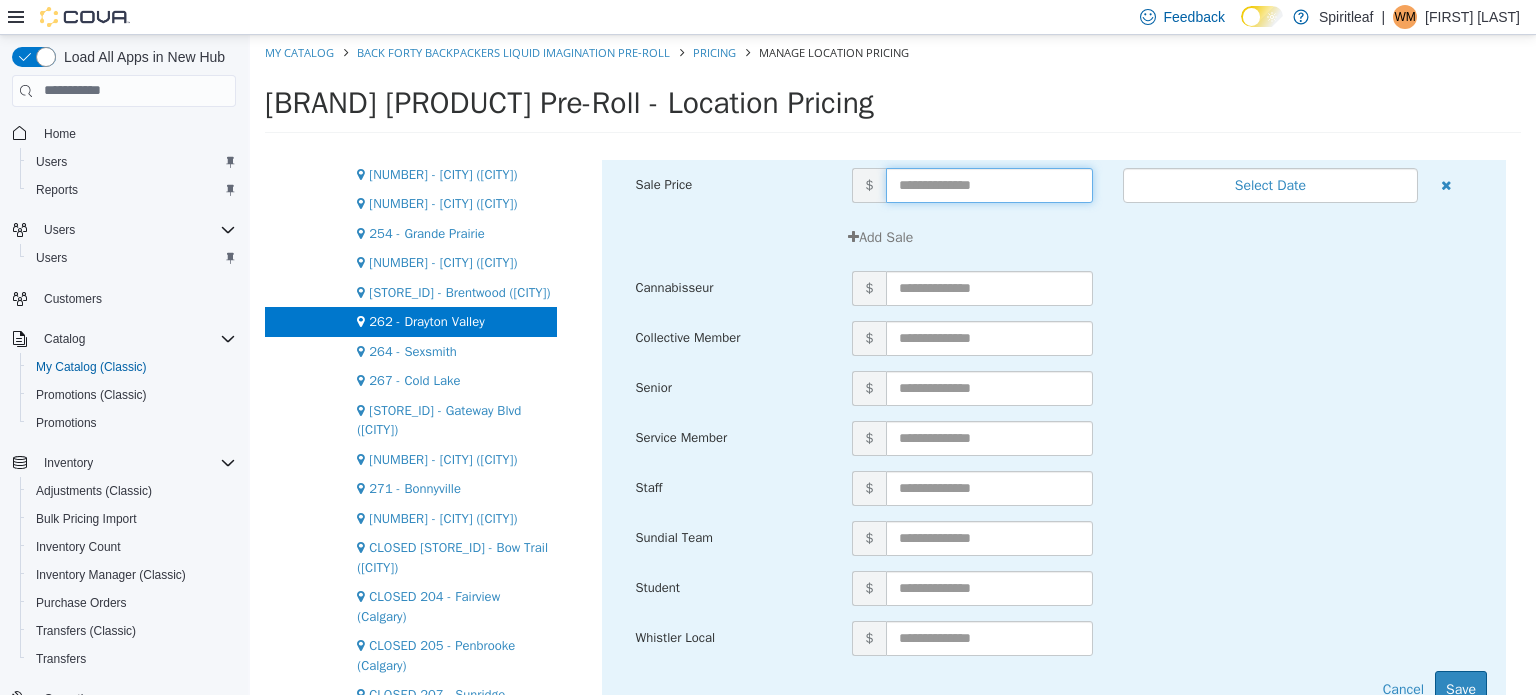 scroll, scrollTop: 200, scrollLeft: 0, axis: vertical 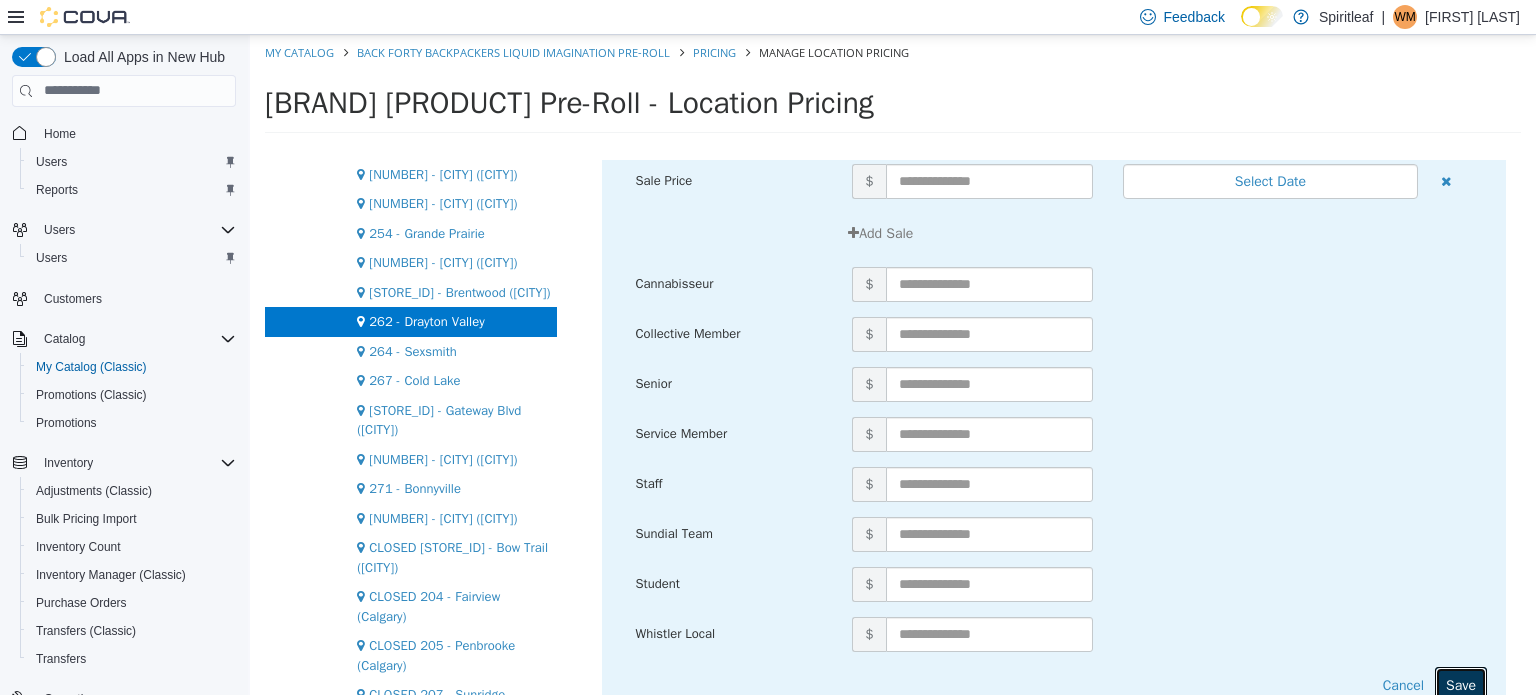 drag, startPoint x: 1457, startPoint y: 680, endPoint x: 1434, endPoint y: 595, distance: 88.0568 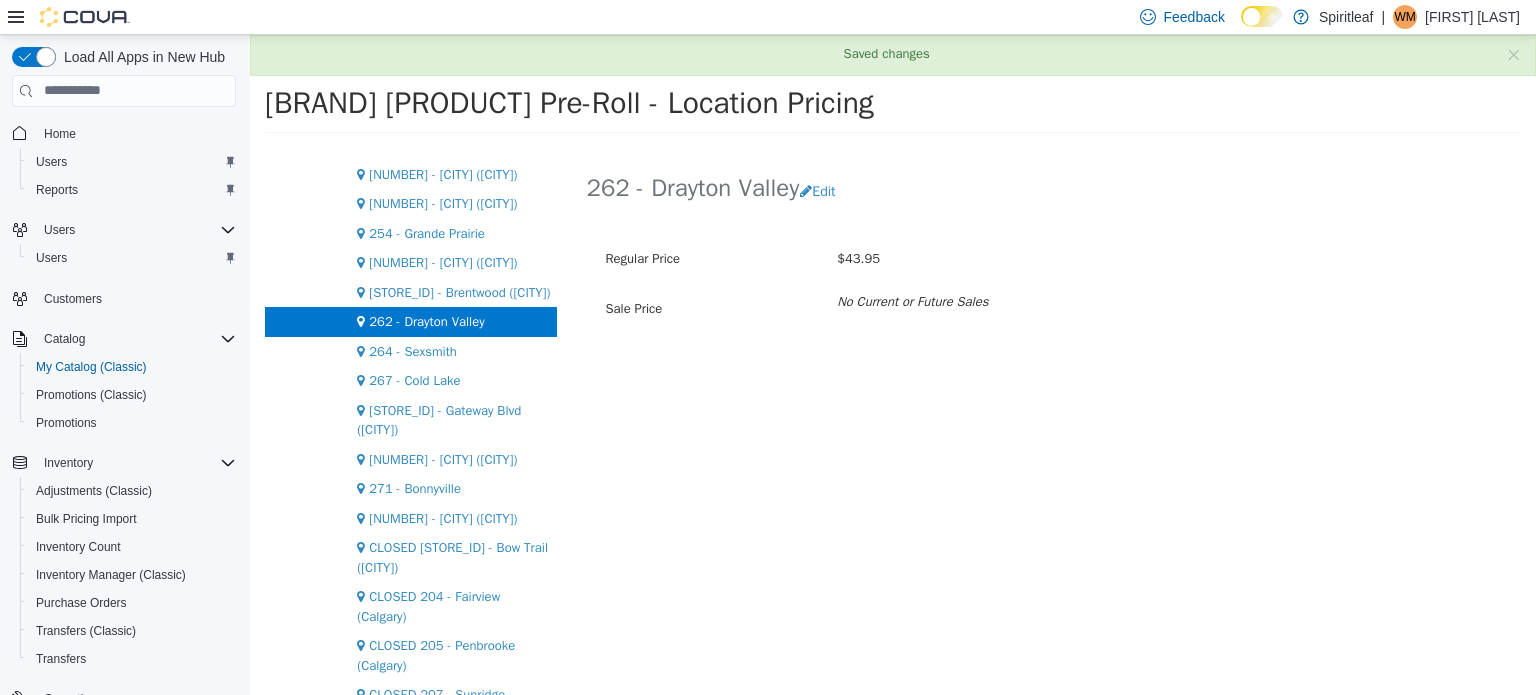 scroll, scrollTop: 0, scrollLeft: 0, axis: both 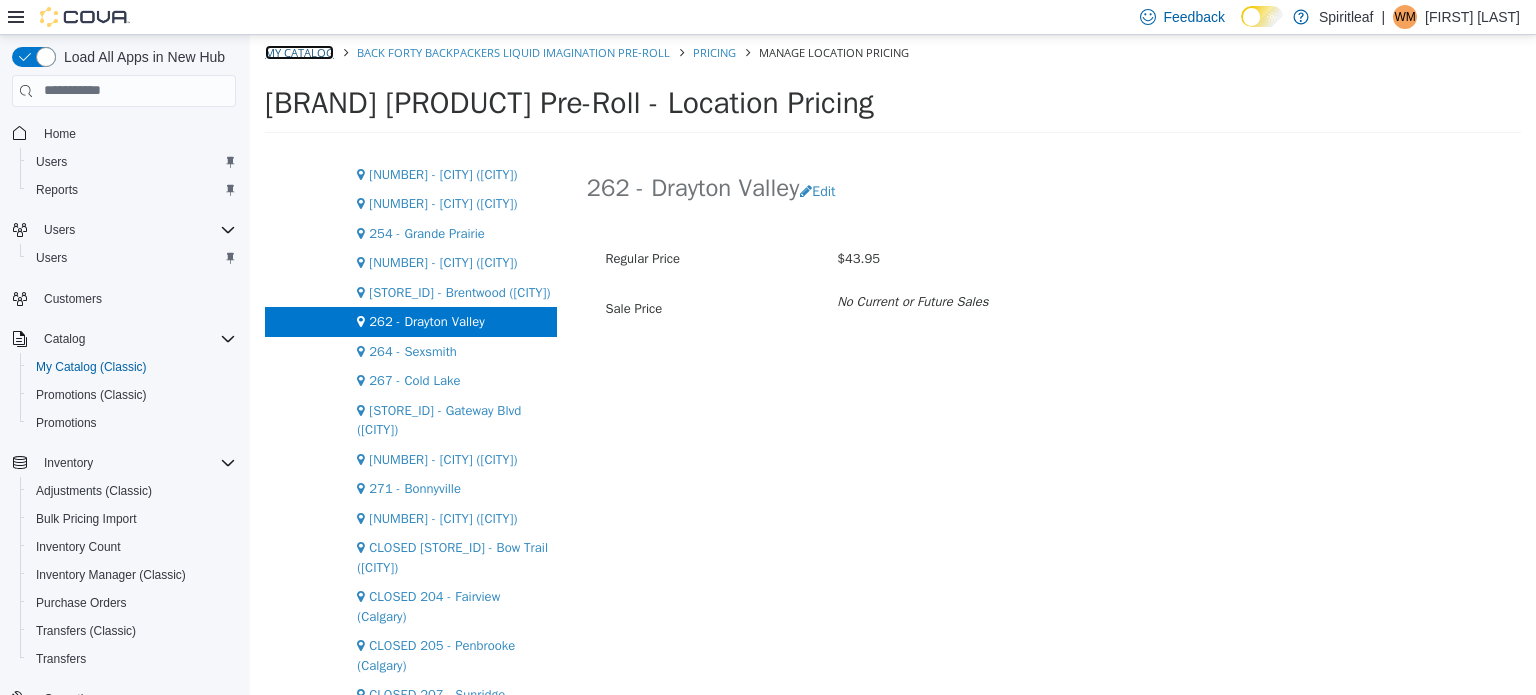 click on "My Catalog" at bounding box center [299, 51] 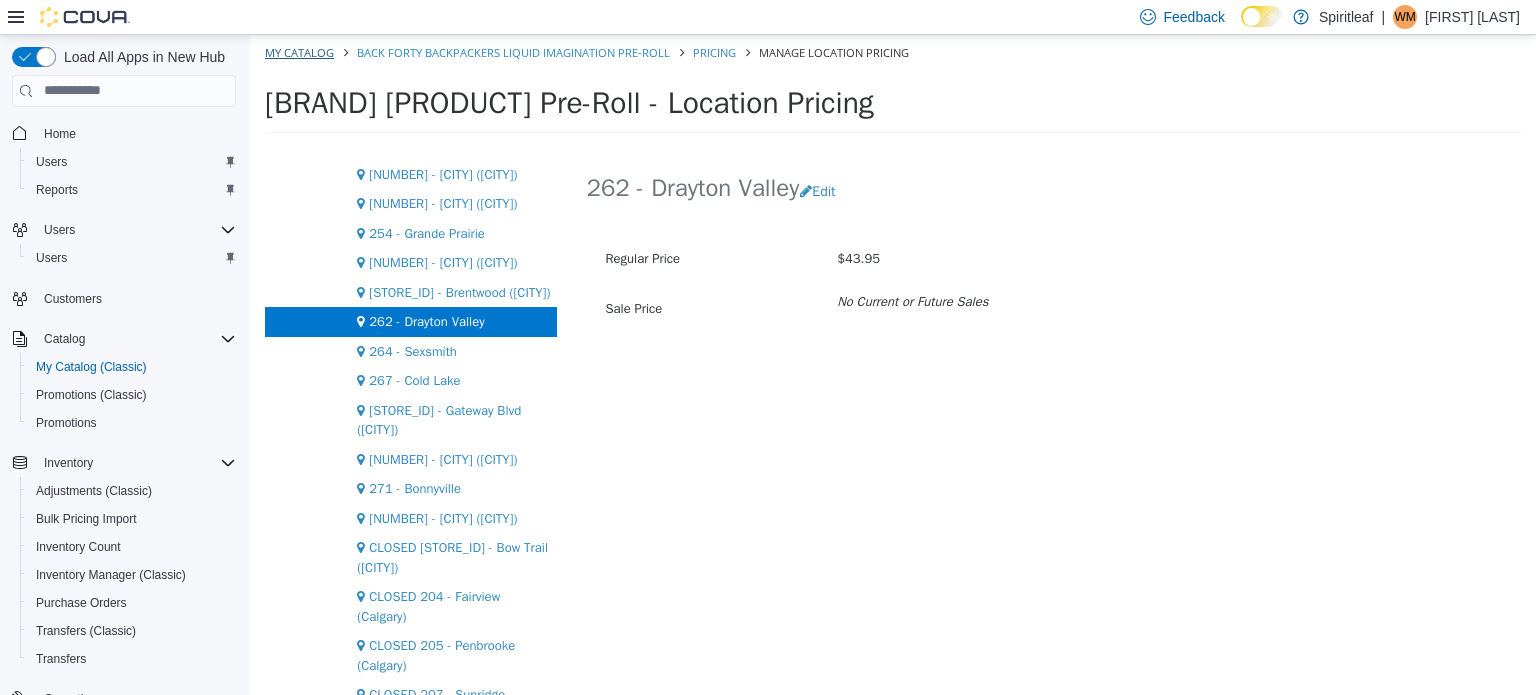 select on "**********" 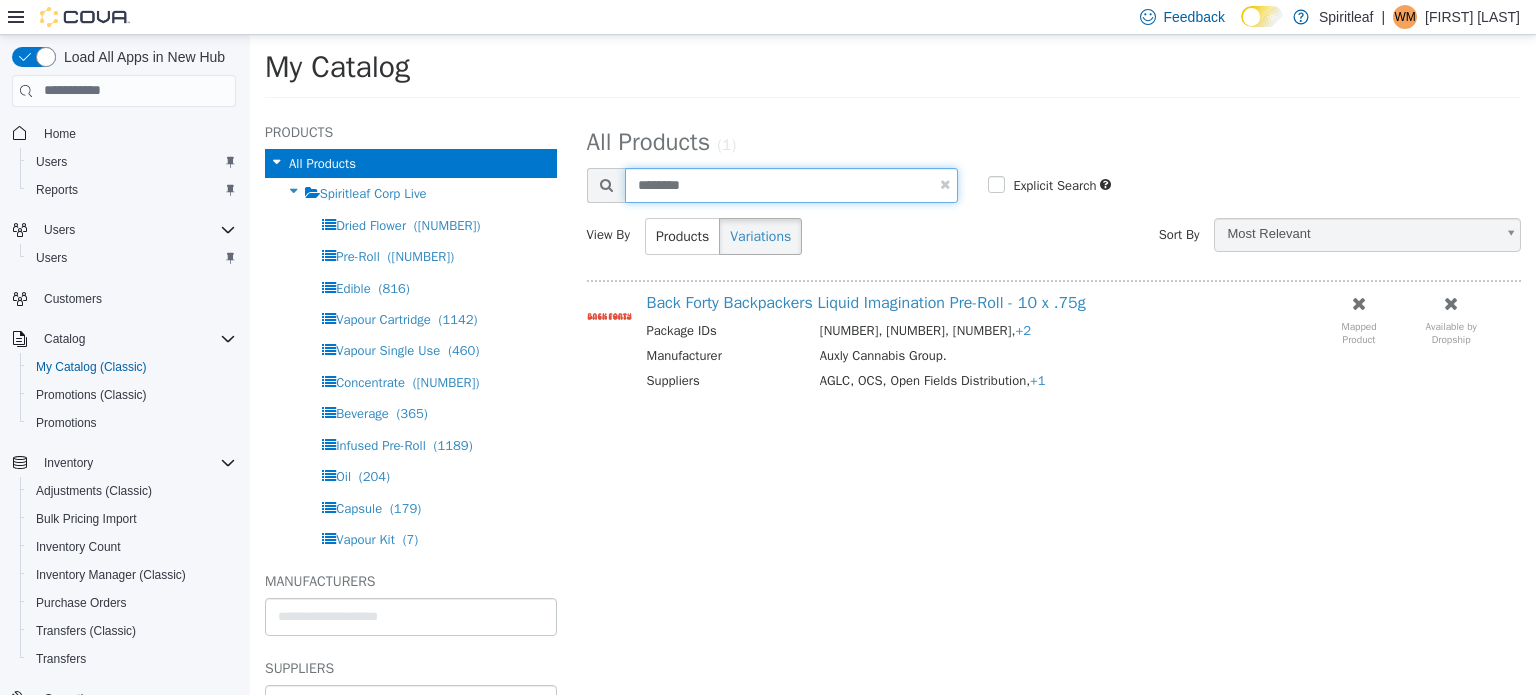 click on "********" at bounding box center (792, 184) 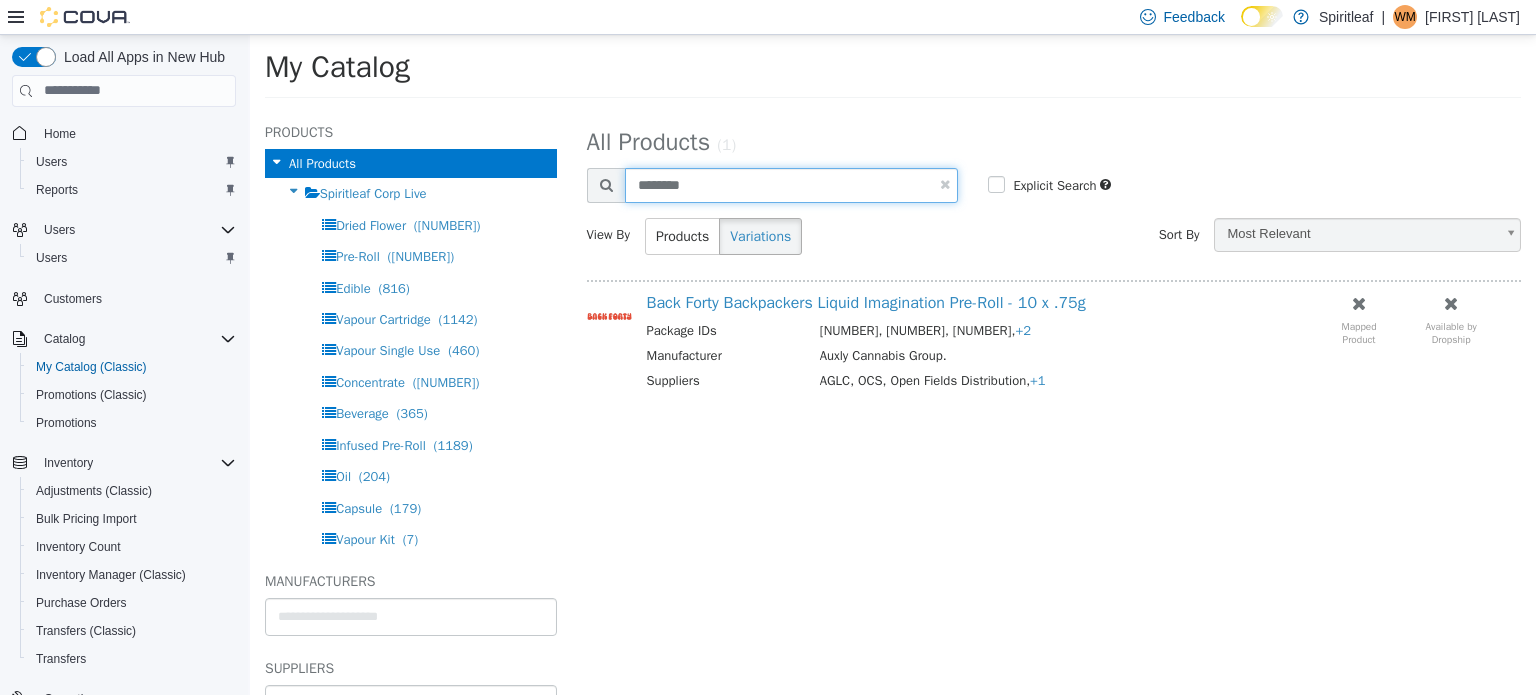 type on "********" 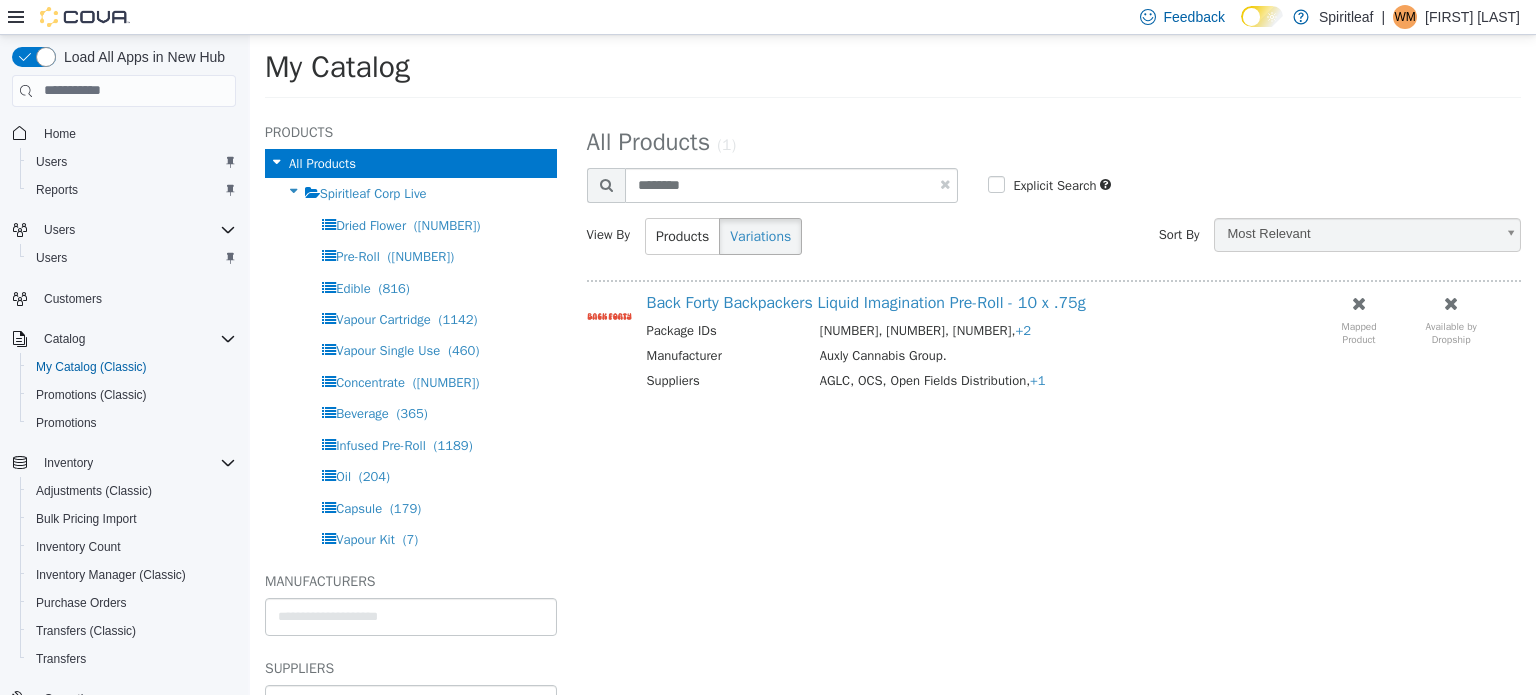 select on "**********" 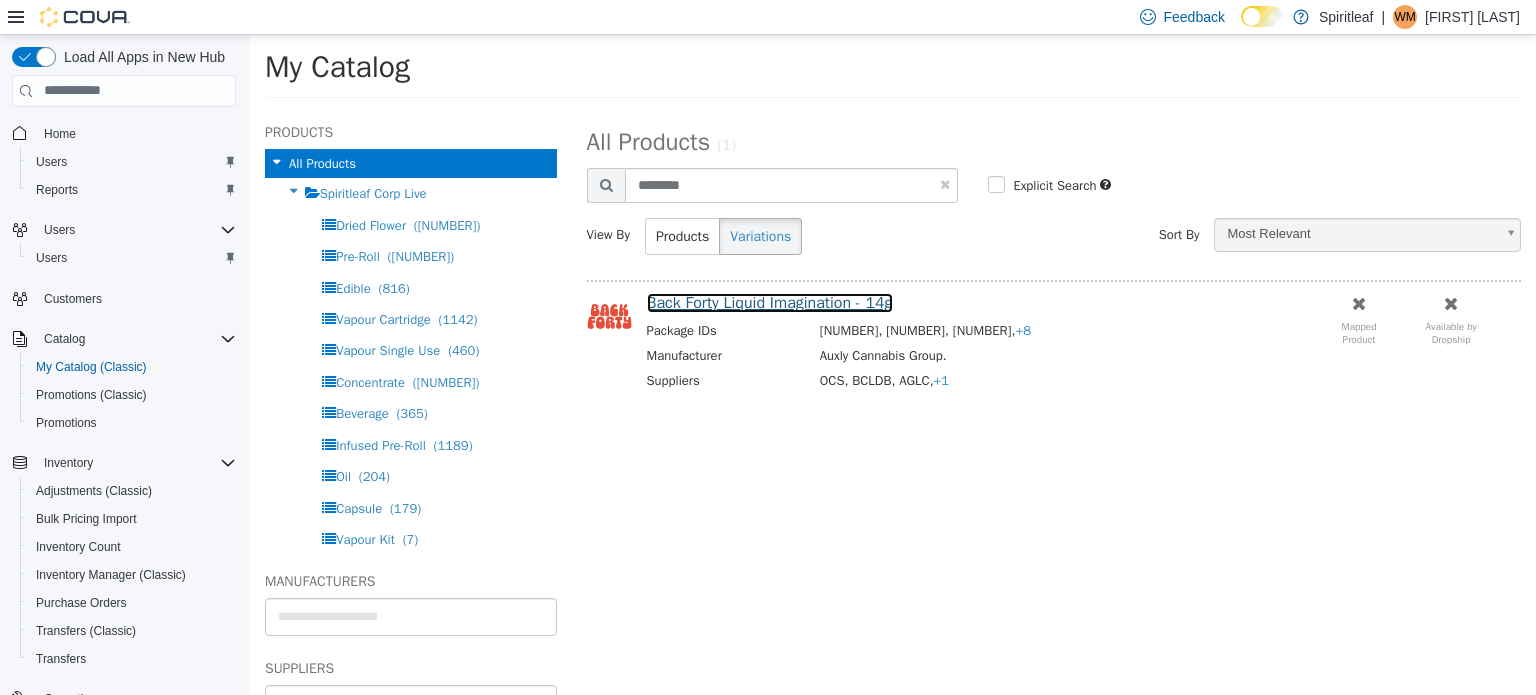 click on "Back Forty Liquid Imagination - 14g" at bounding box center [770, 302] 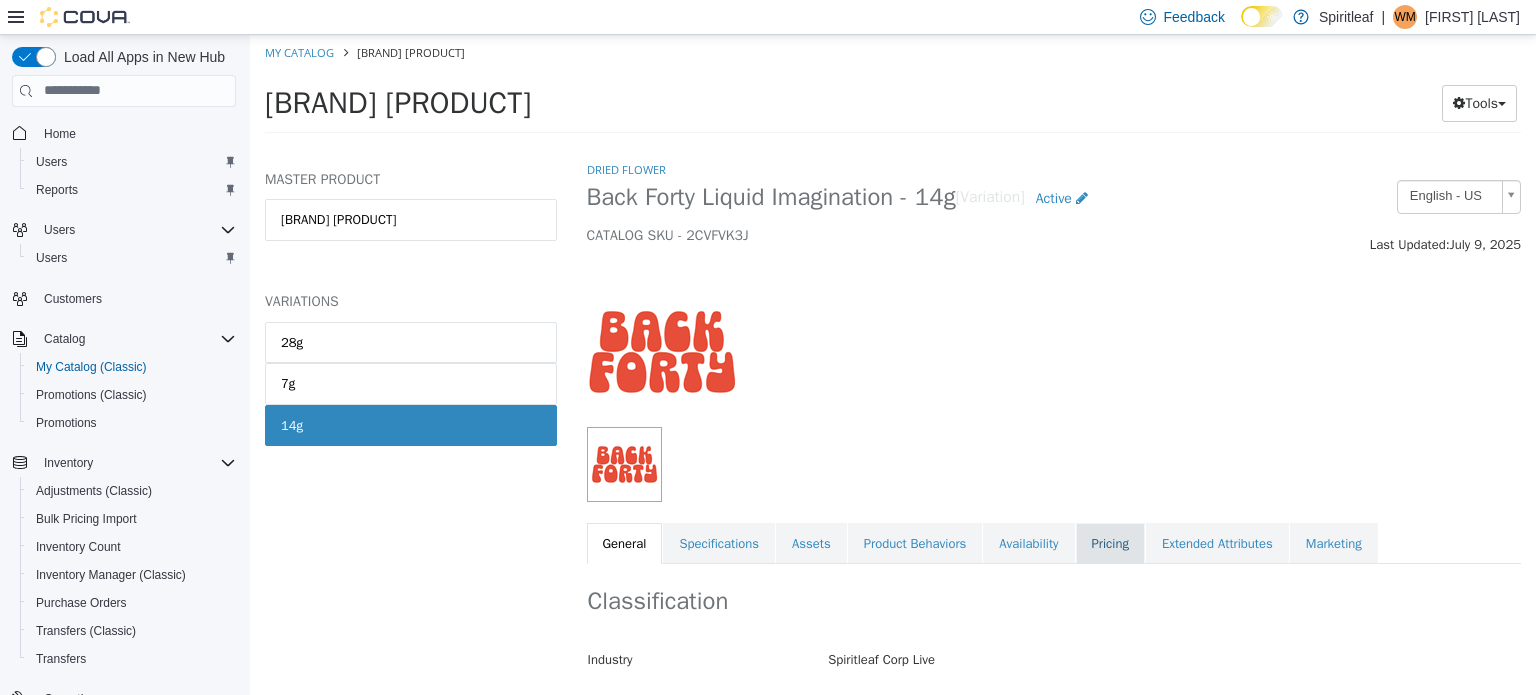 click on "Pricing" at bounding box center (1110, 543) 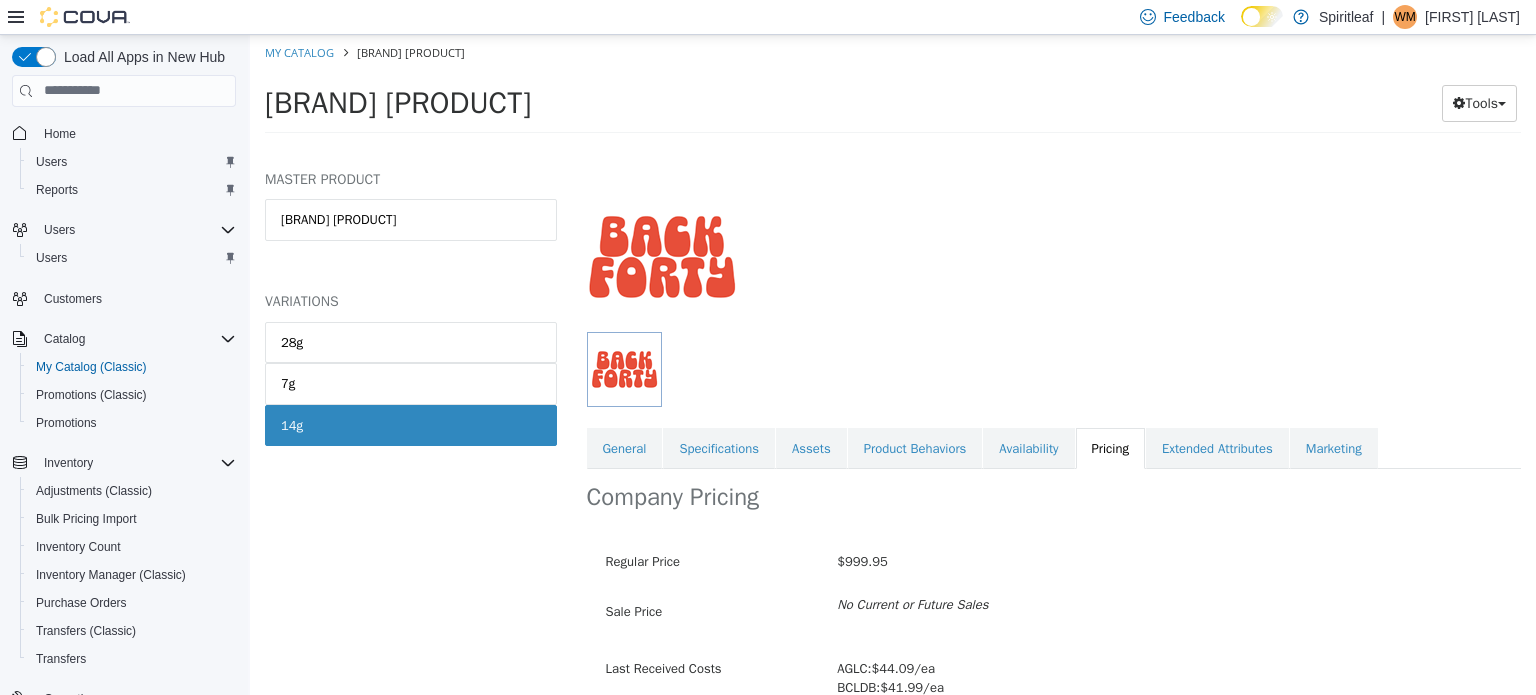 scroll, scrollTop: 231, scrollLeft: 0, axis: vertical 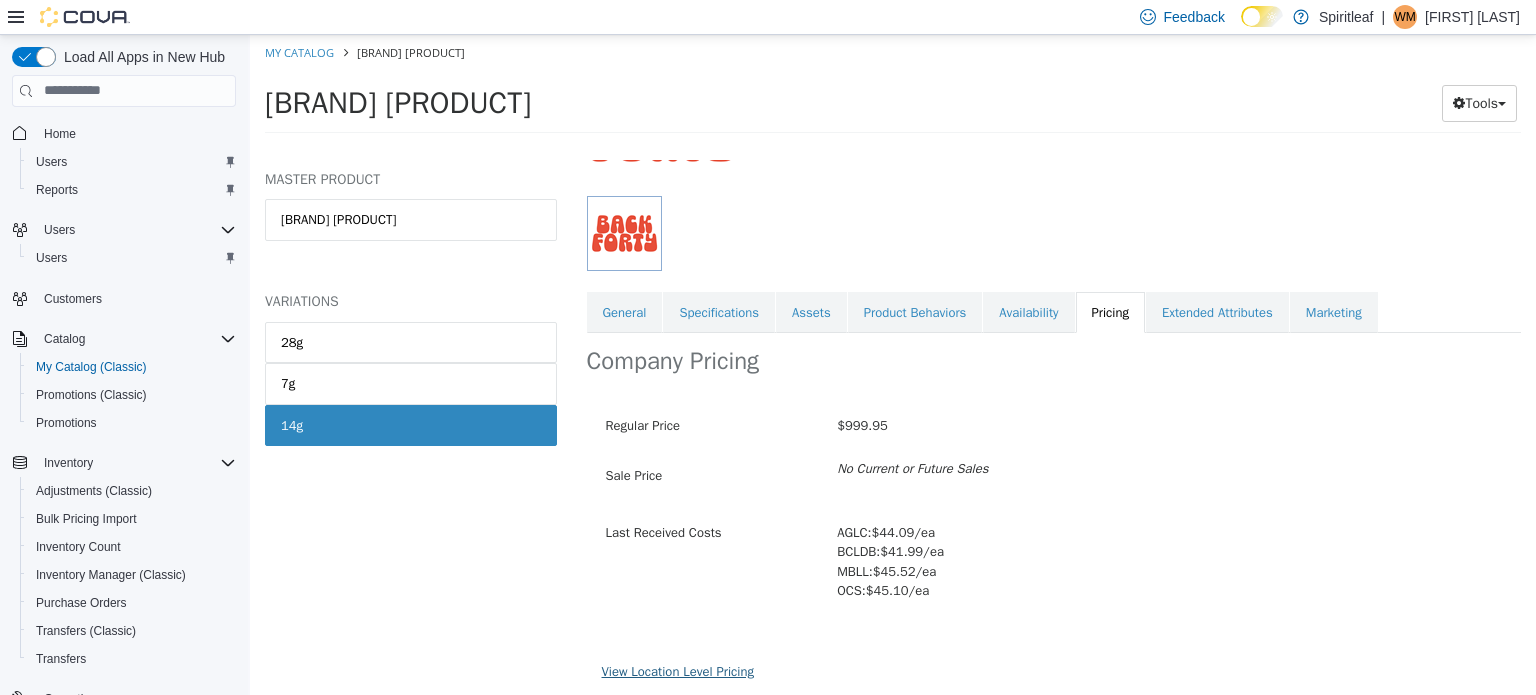 click on "View Location Level Pricing" at bounding box center (678, 670) 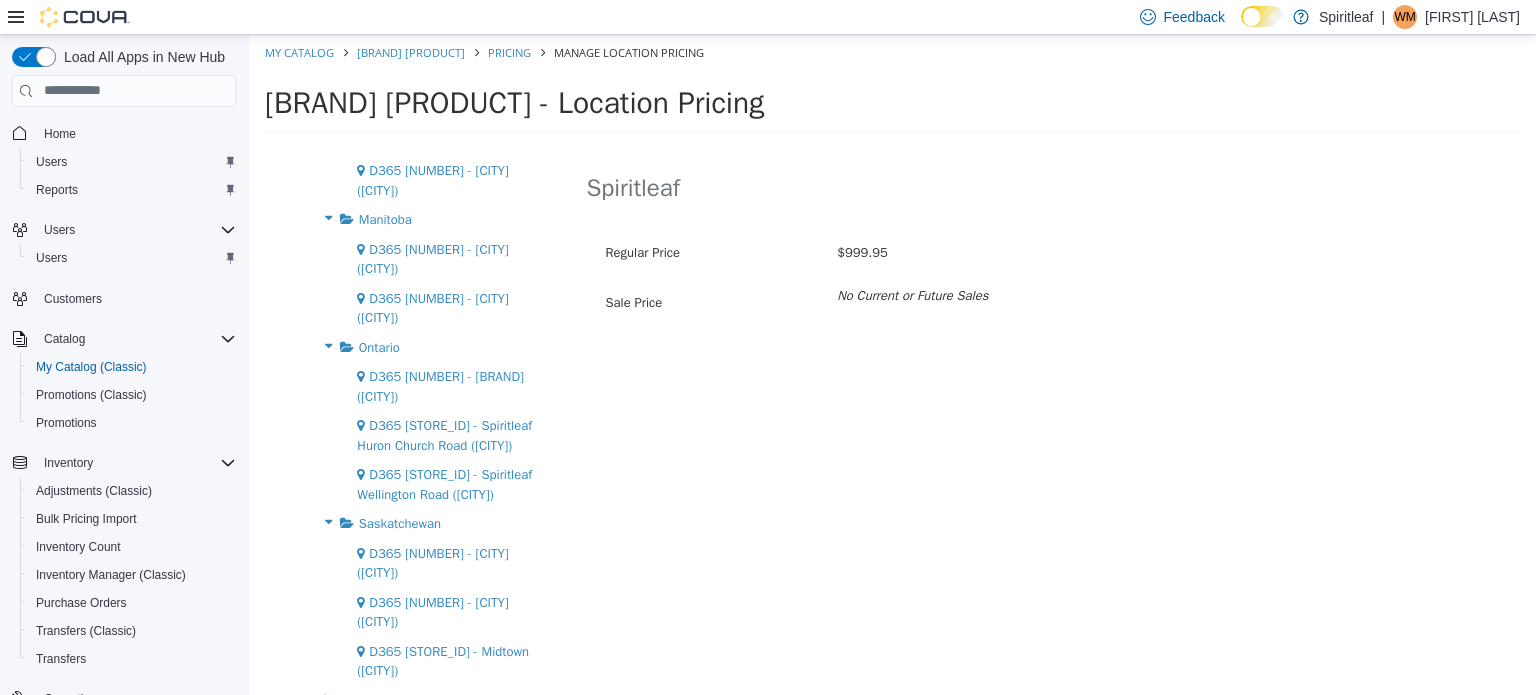 scroll, scrollTop: 1300, scrollLeft: 0, axis: vertical 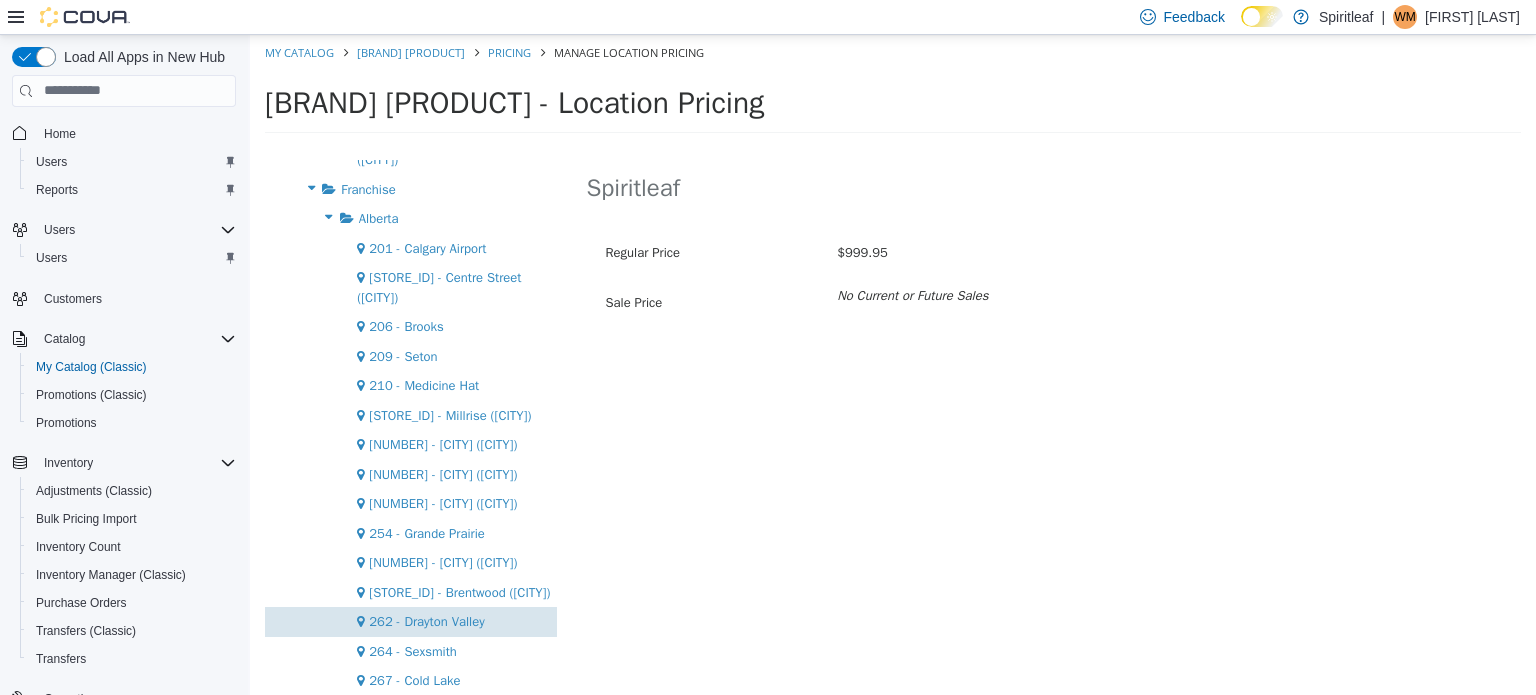 click on "262 - Drayton Valley" at bounding box center [426, 620] 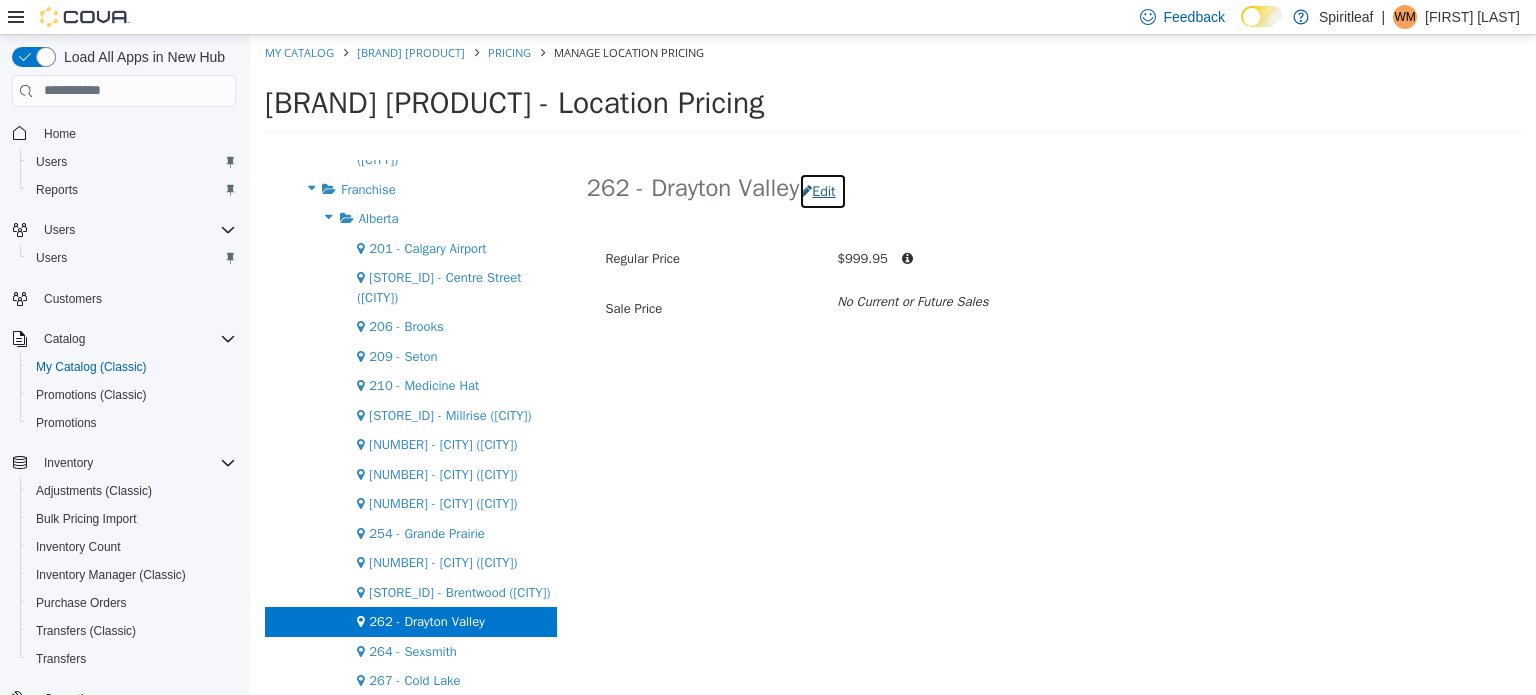 click on "Edit" at bounding box center [822, 190] 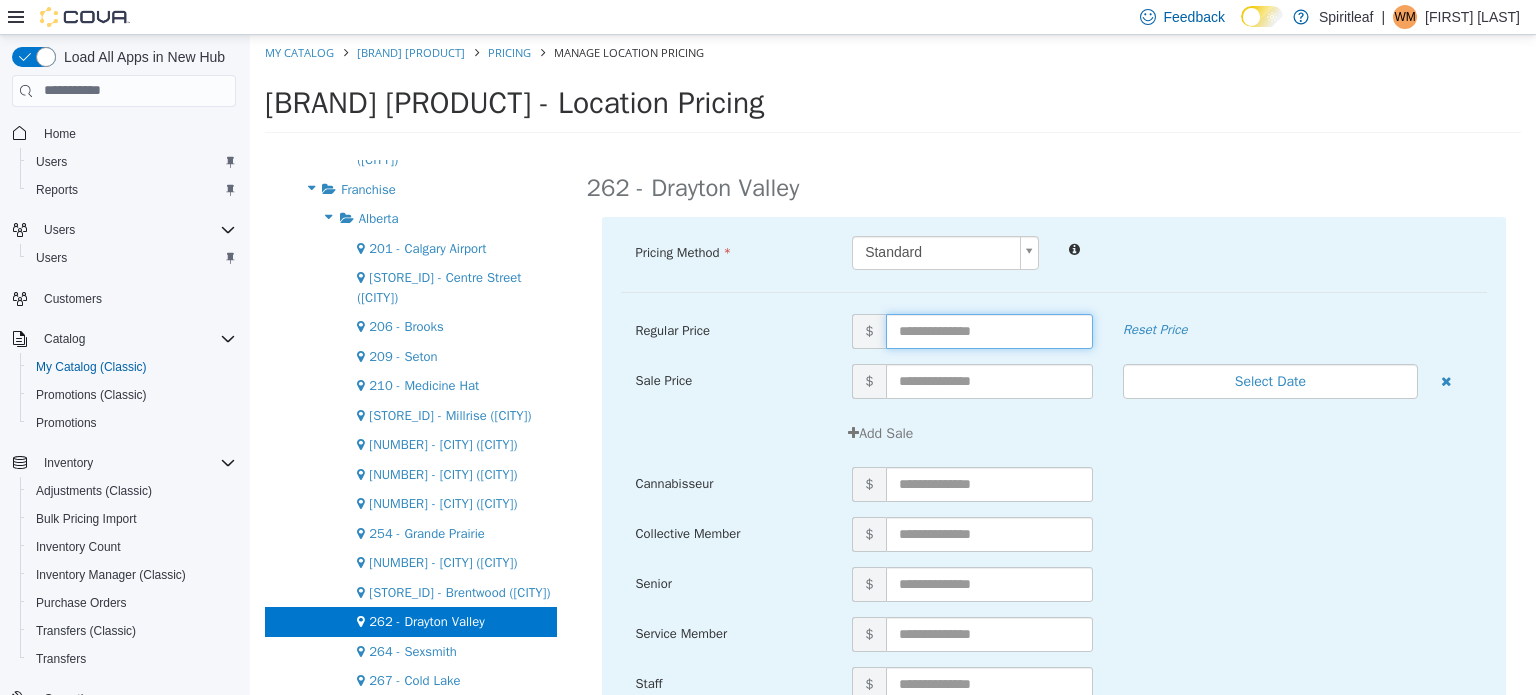 click at bounding box center (989, 330) 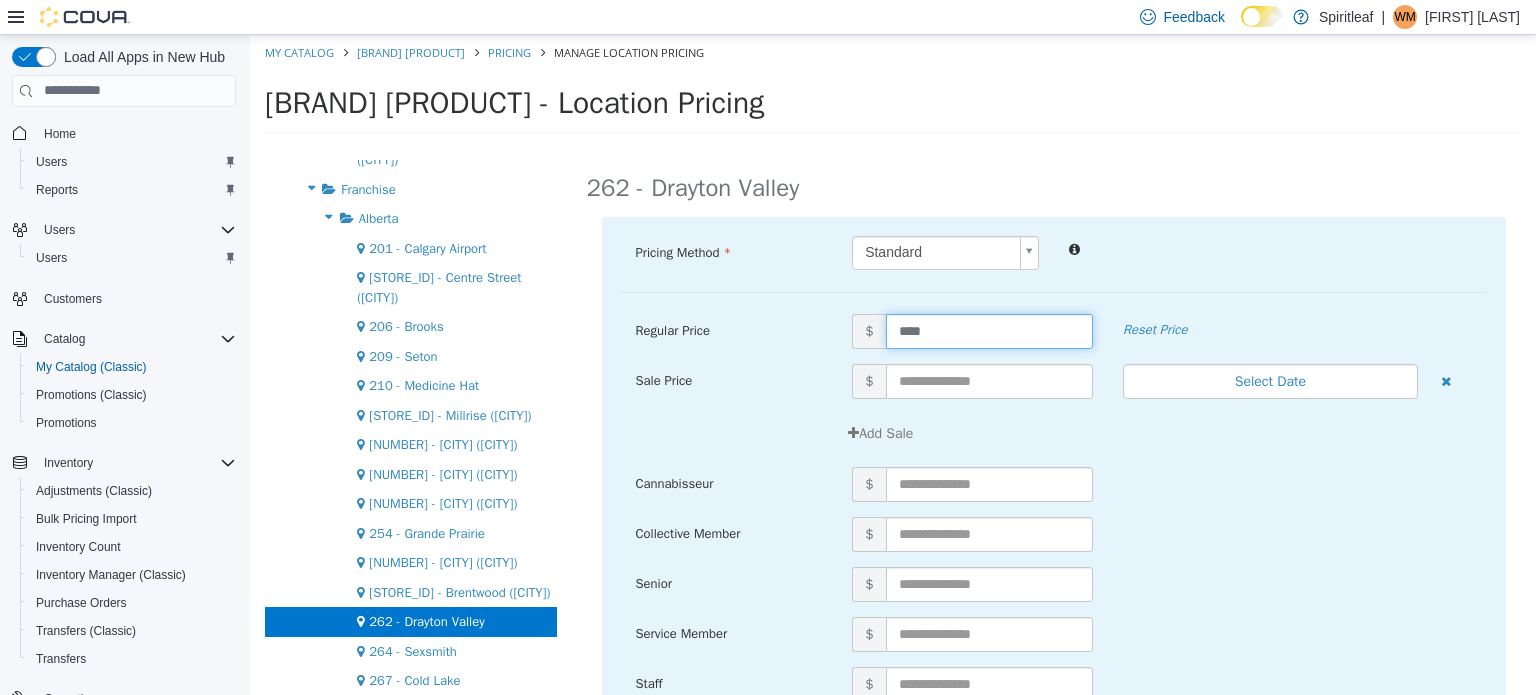 type on "*****" 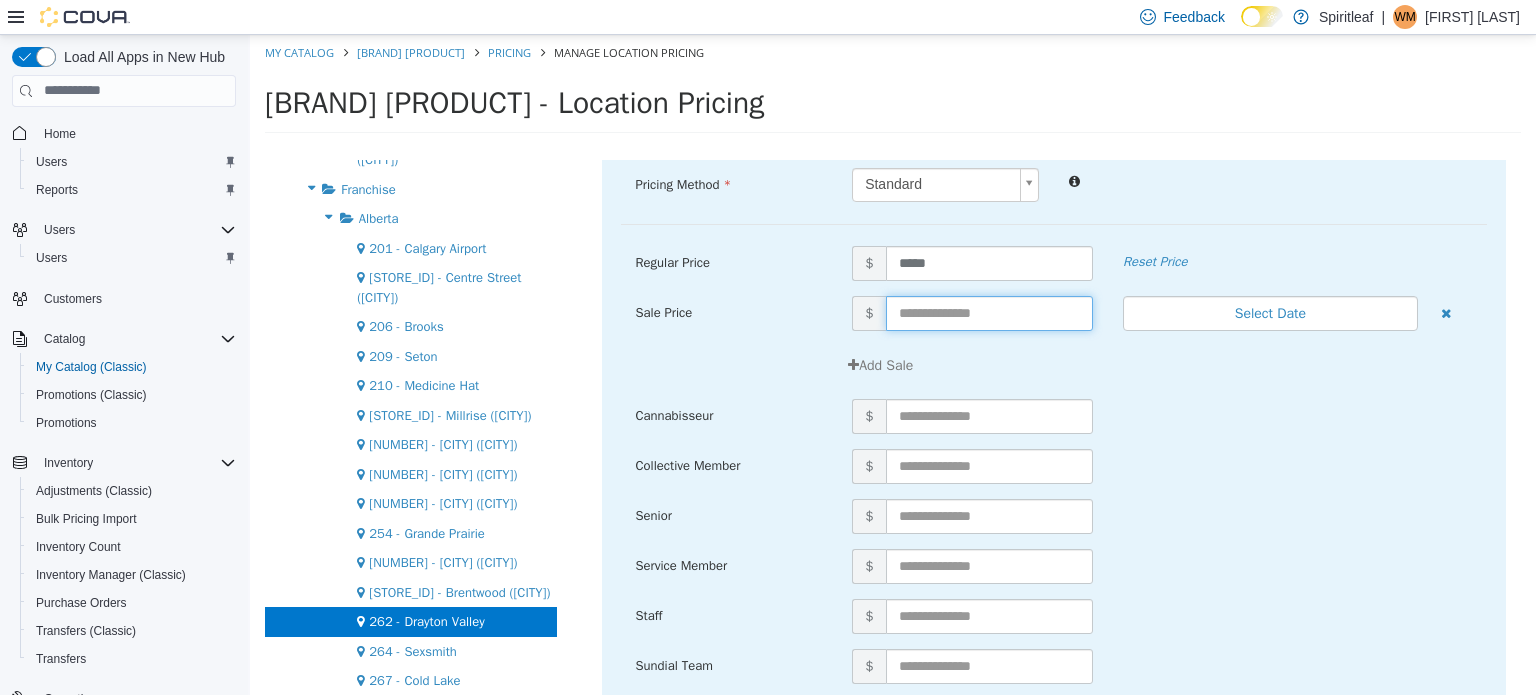 scroll, scrollTop: 246, scrollLeft: 0, axis: vertical 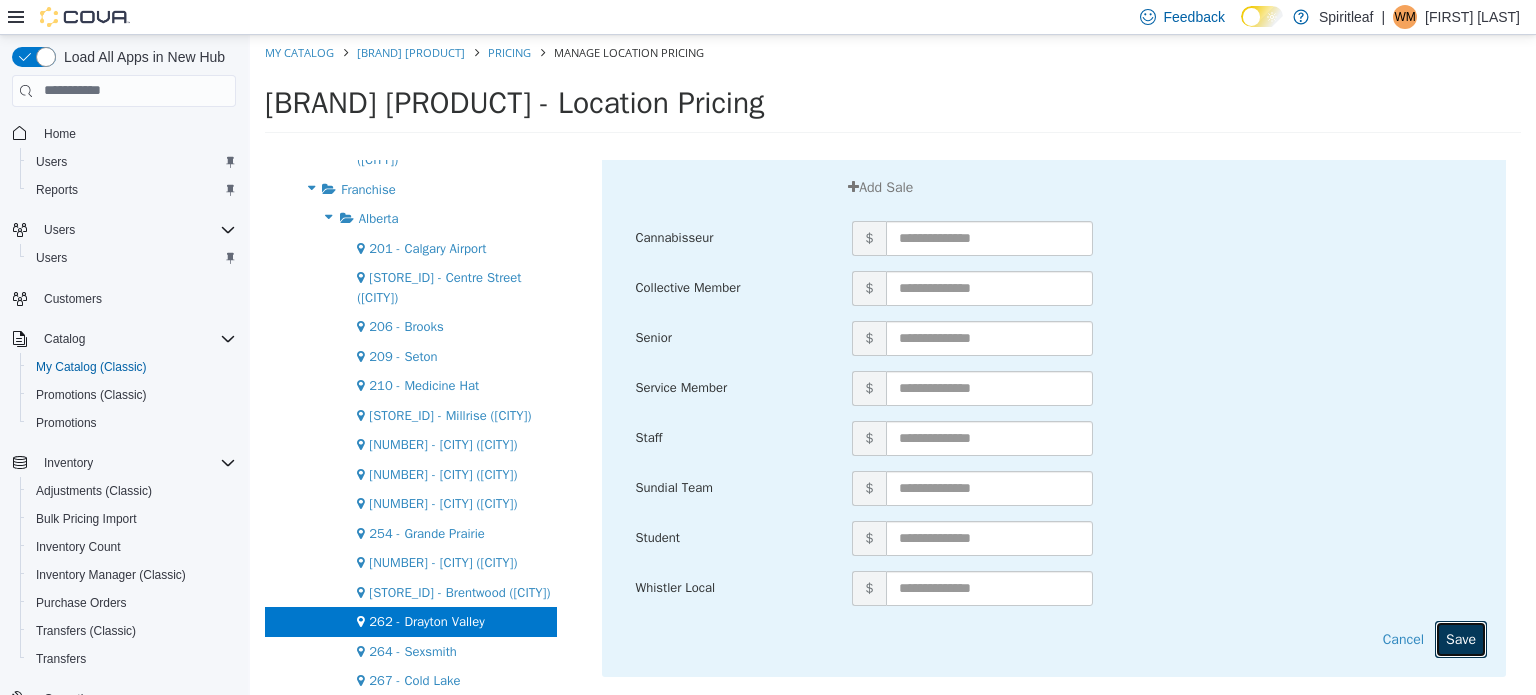 click on "Save" at bounding box center (1461, 638) 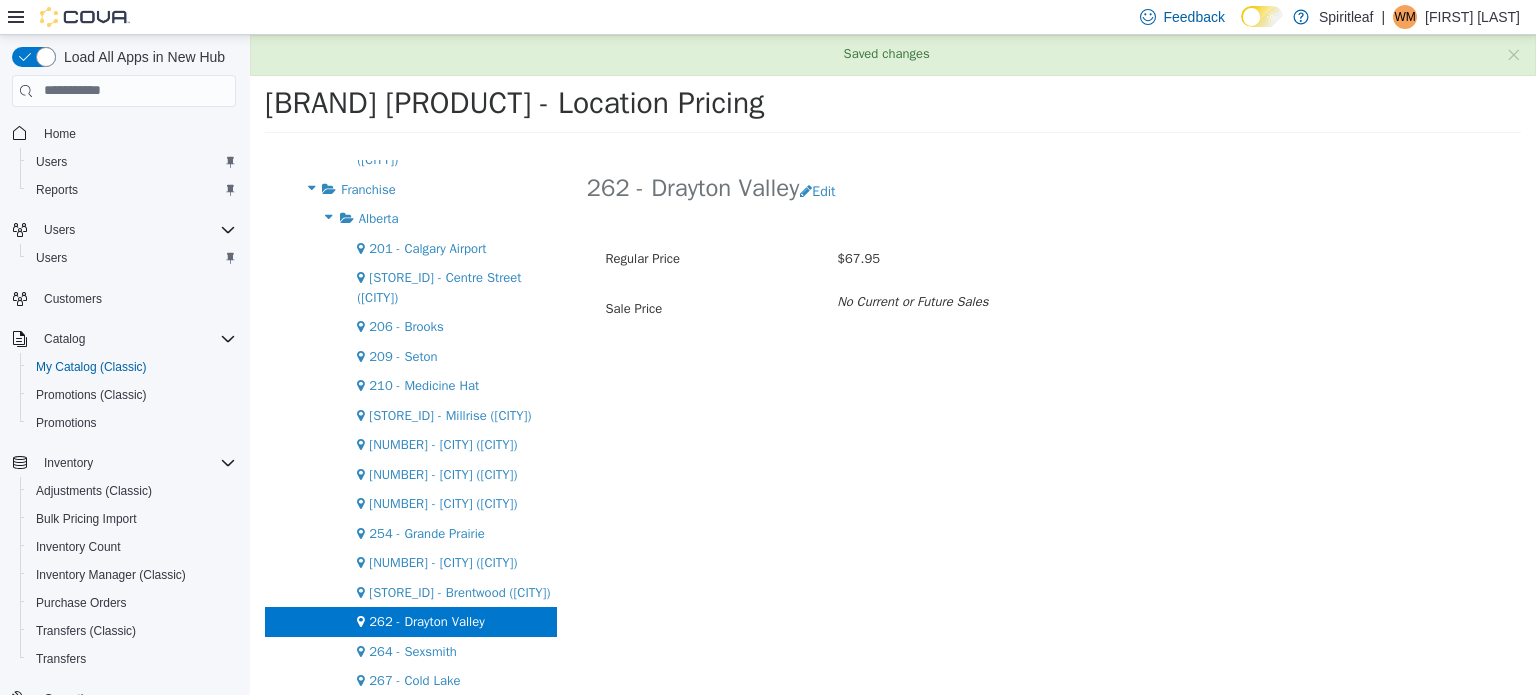 scroll, scrollTop: 0, scrollLeft: 0, axis: both 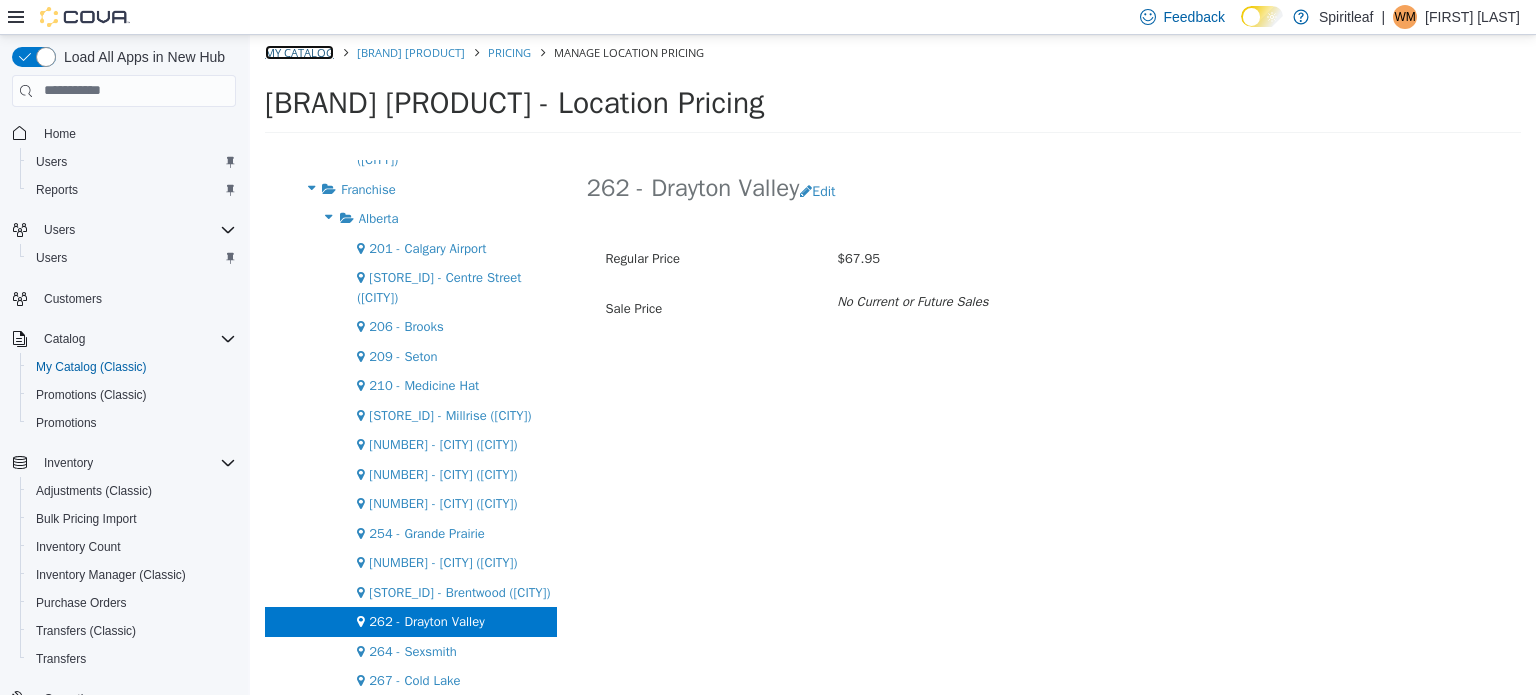 click on "My Catalog" at bounding box center (299, 51) 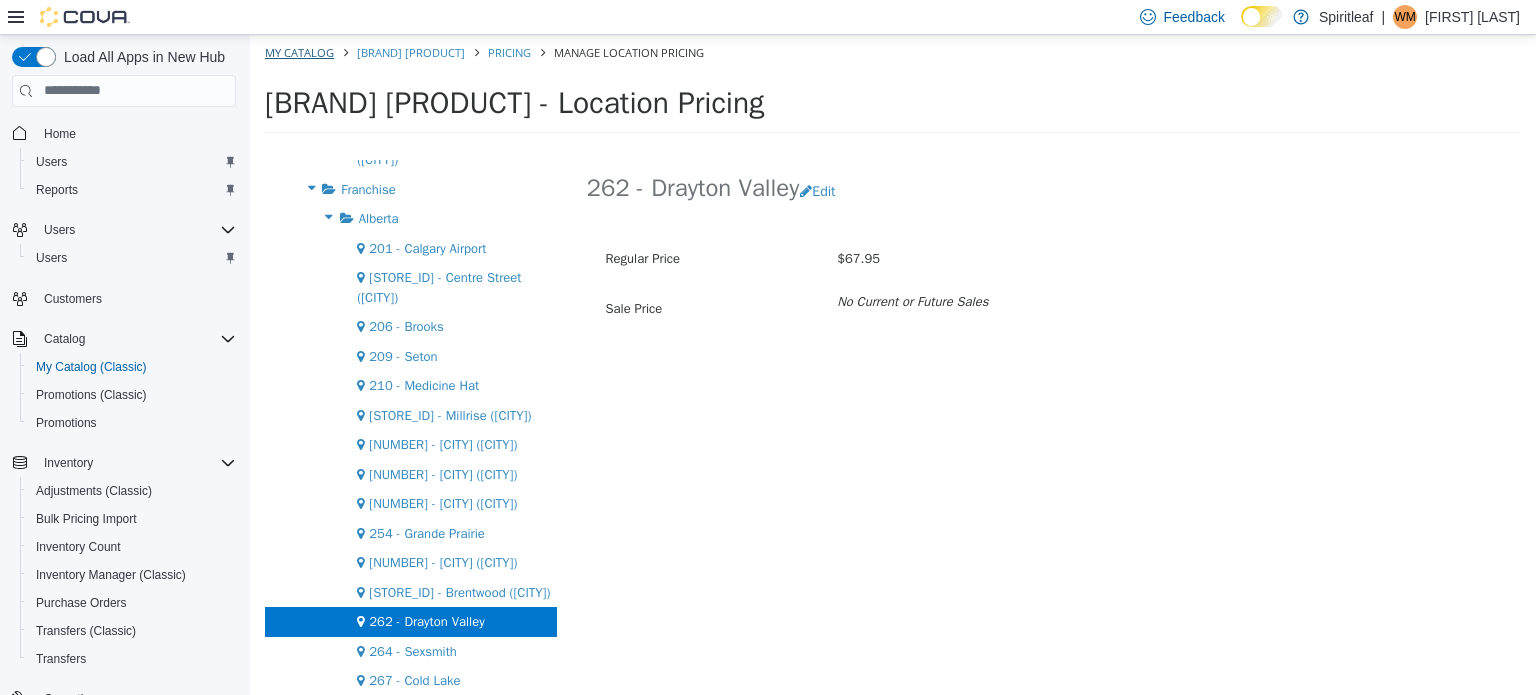 select on "**********" 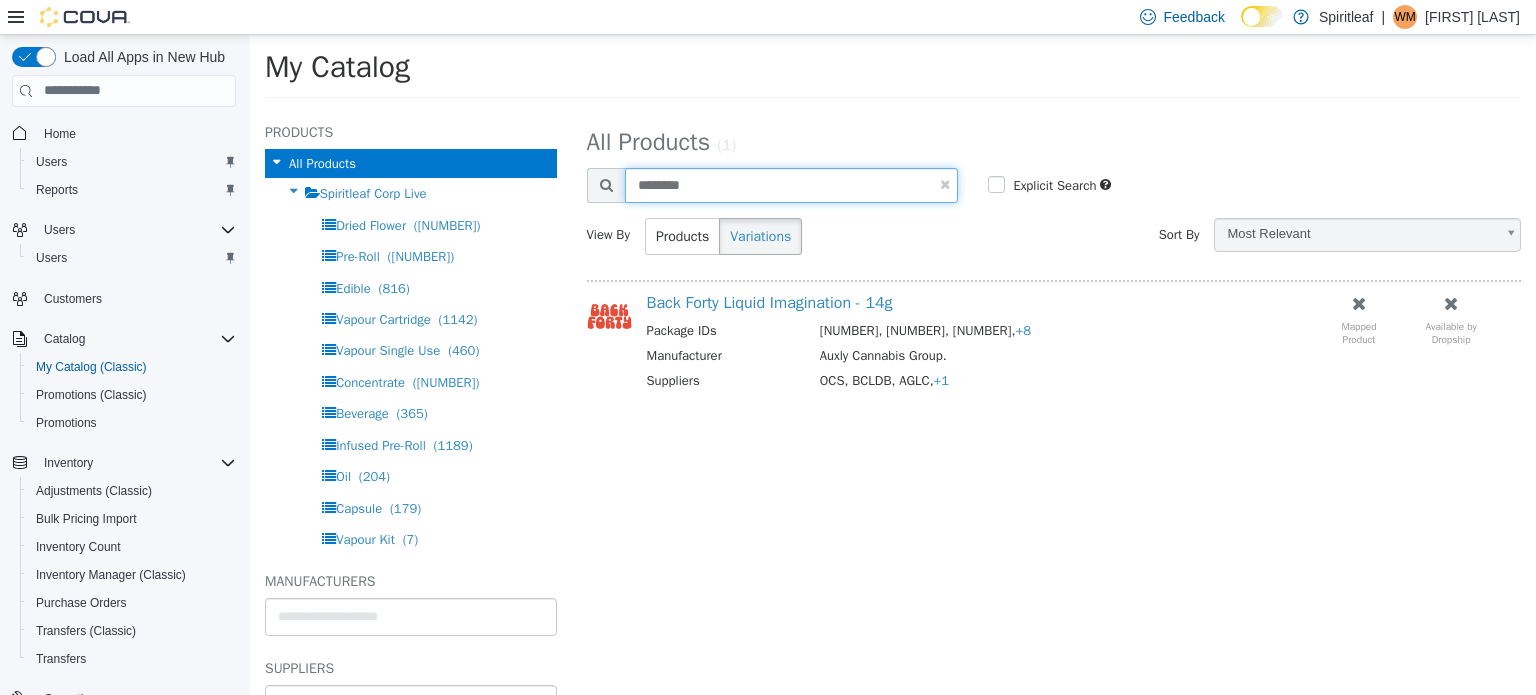 drag, startPoint x: 718, startPoint y: 183, endPoint x: 574, endPoint y: 190, distance: 144.17004 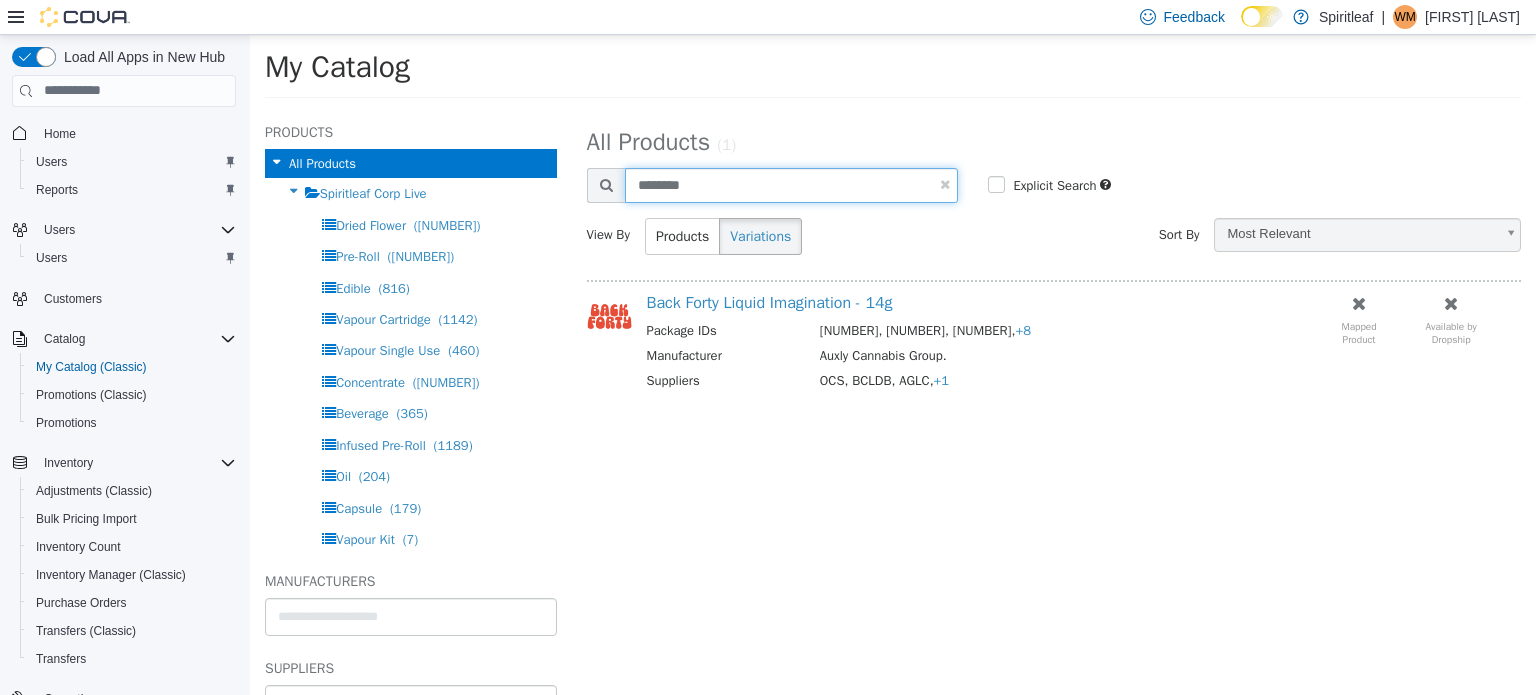 type on "********" 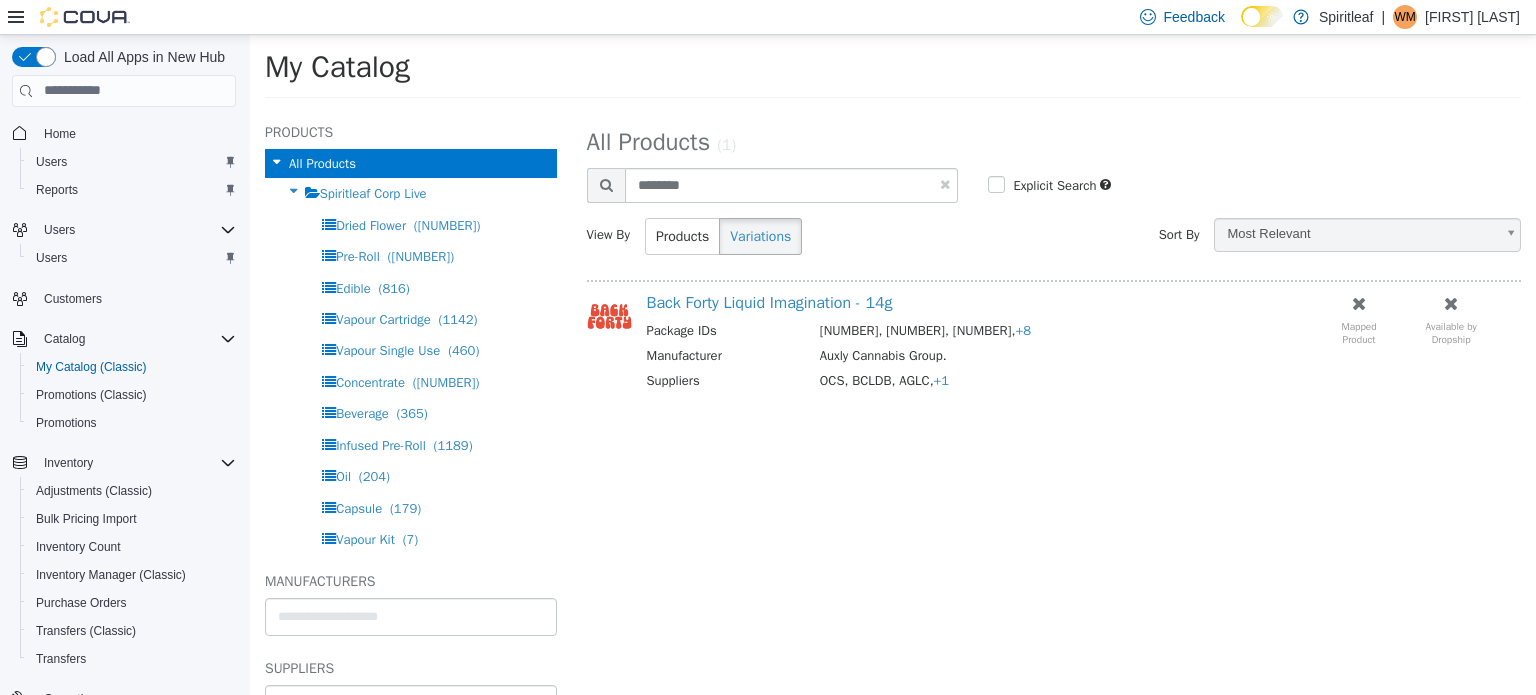 select on "**********" 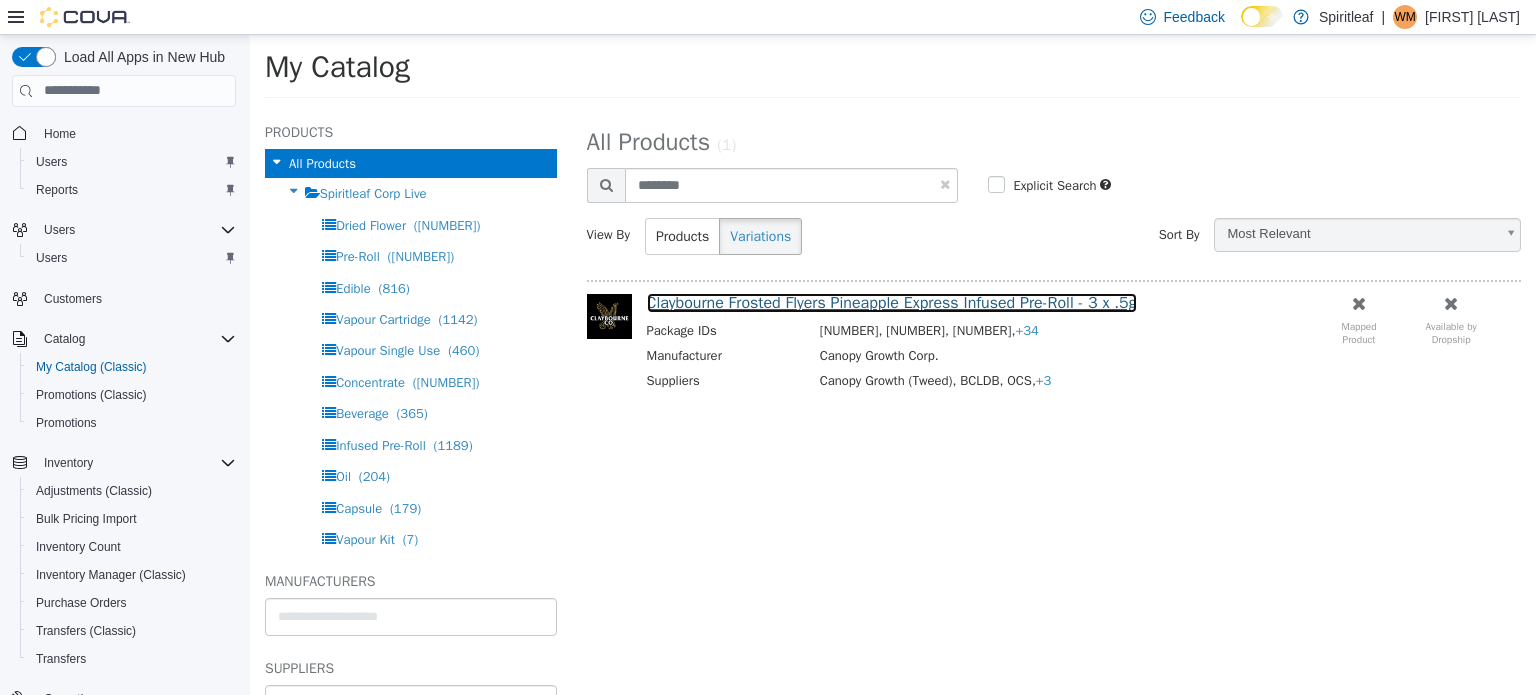 click on "Claybourne Frosted Flyers Pineapple Express Infused Pre-Roll - 3 x .5g" at bounding box center (892, 302) 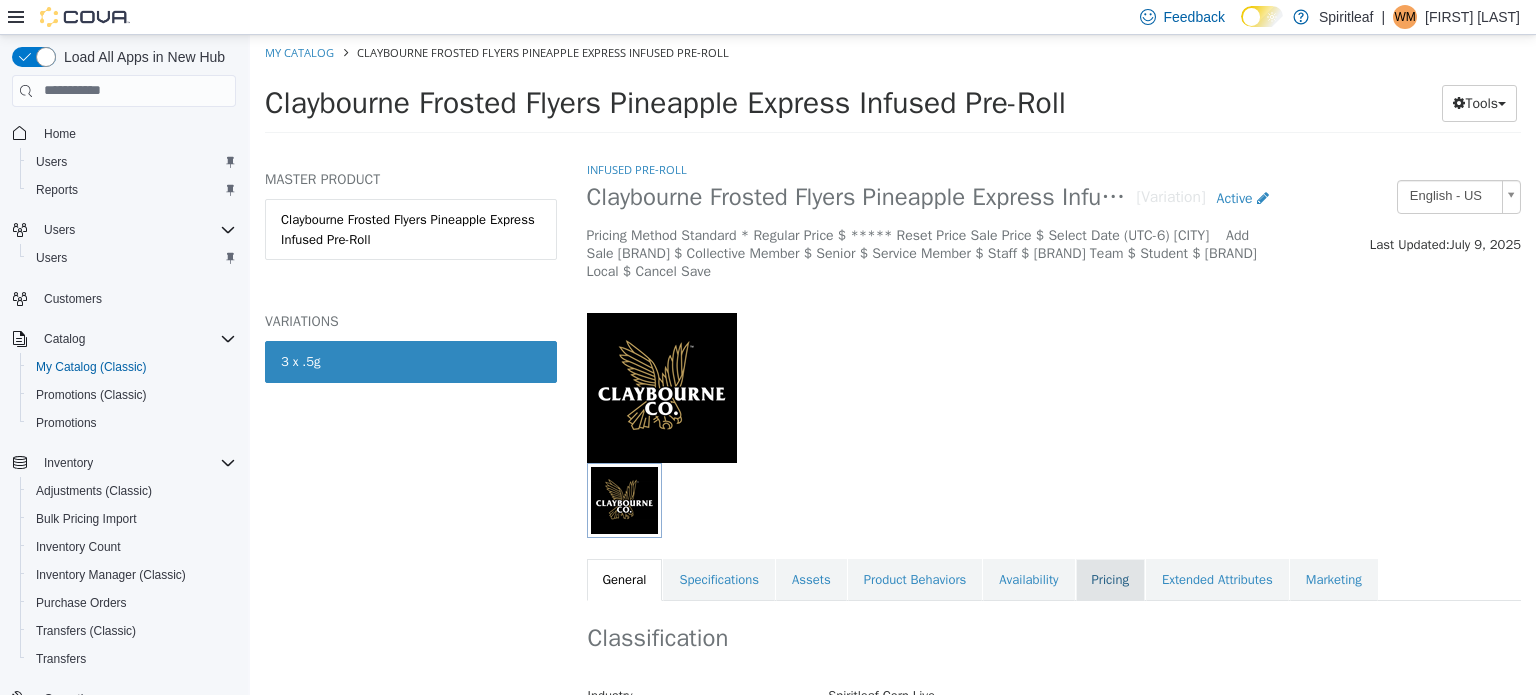 click on "Pricing" at bounding box center [1110, 579] 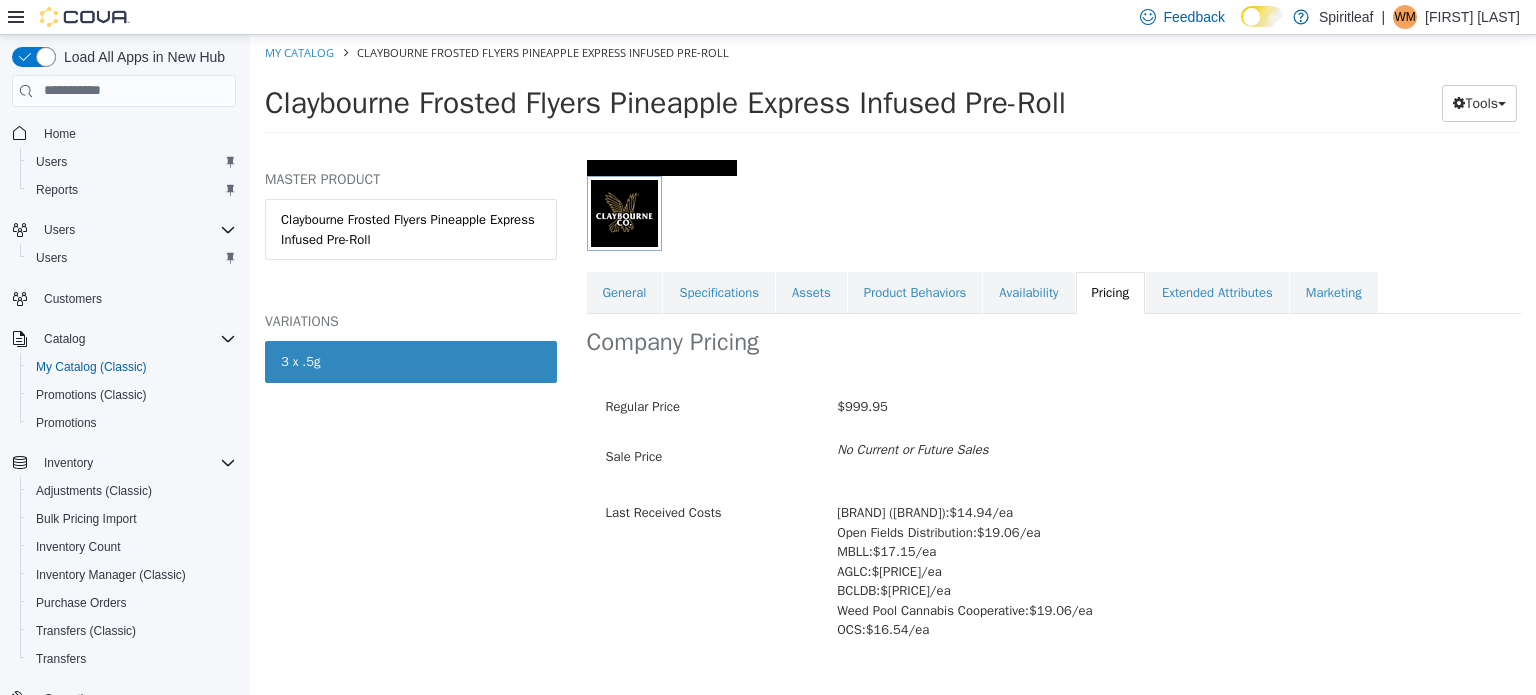 scroll, scrollTop: 289, scrollLeft: 0, axis: vertical 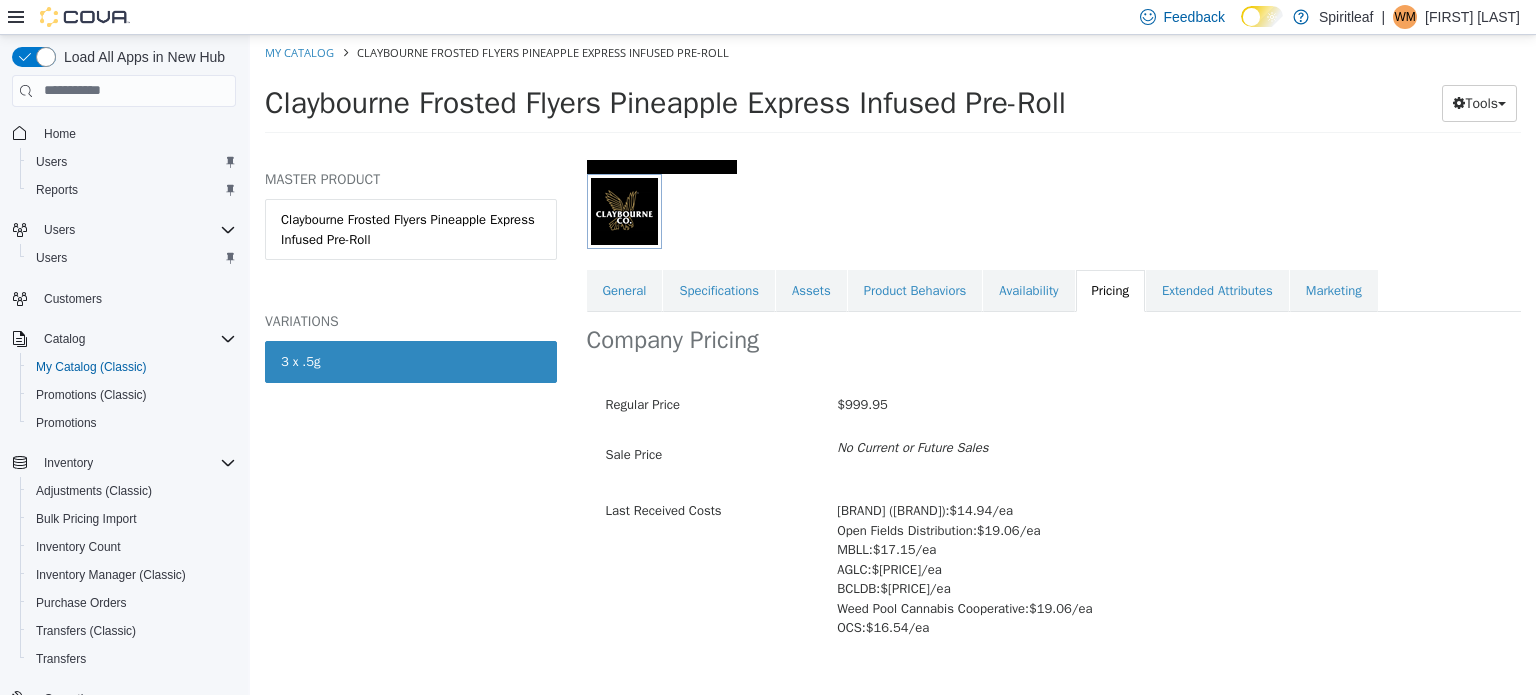click on "View Location Level Pricing" at bounding box center (678, 707) 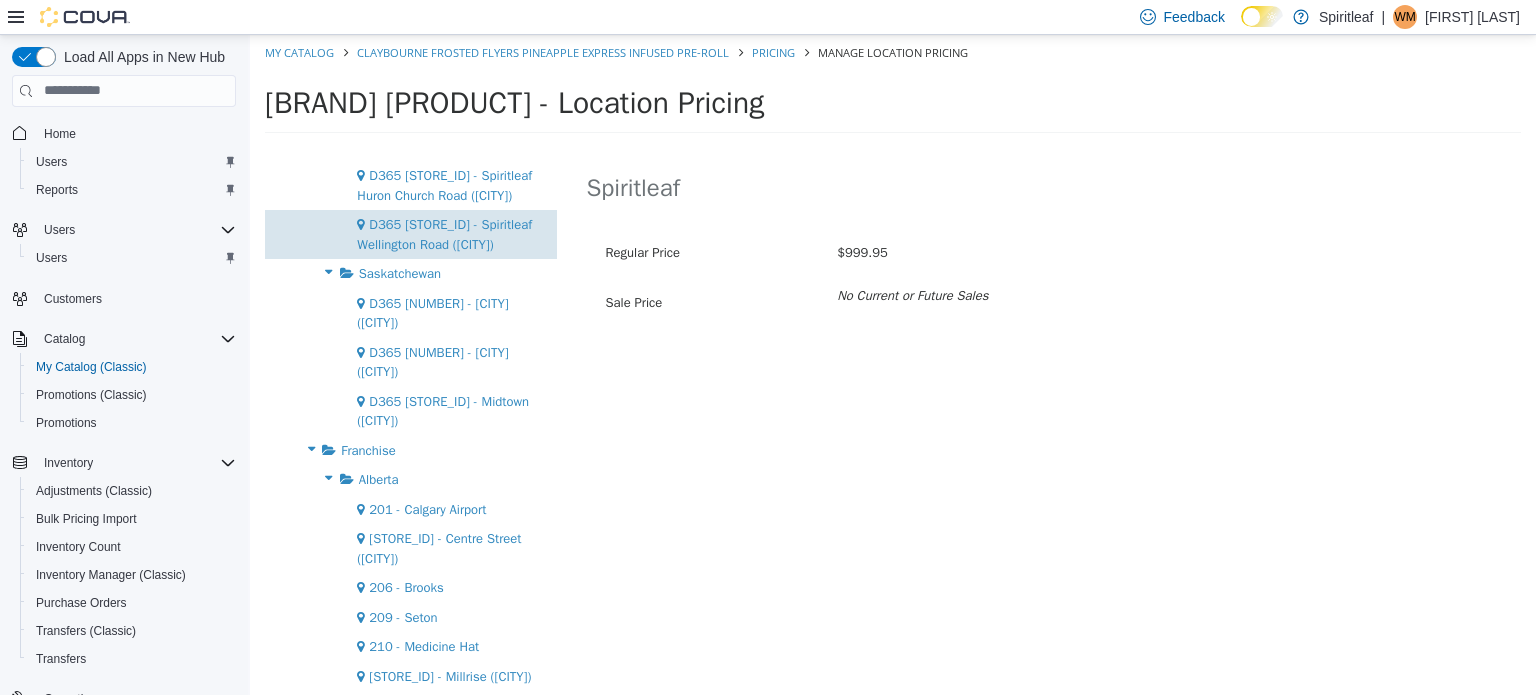 scroll, scrollTop: 1500, scrollLeft: 0, axis: vertical 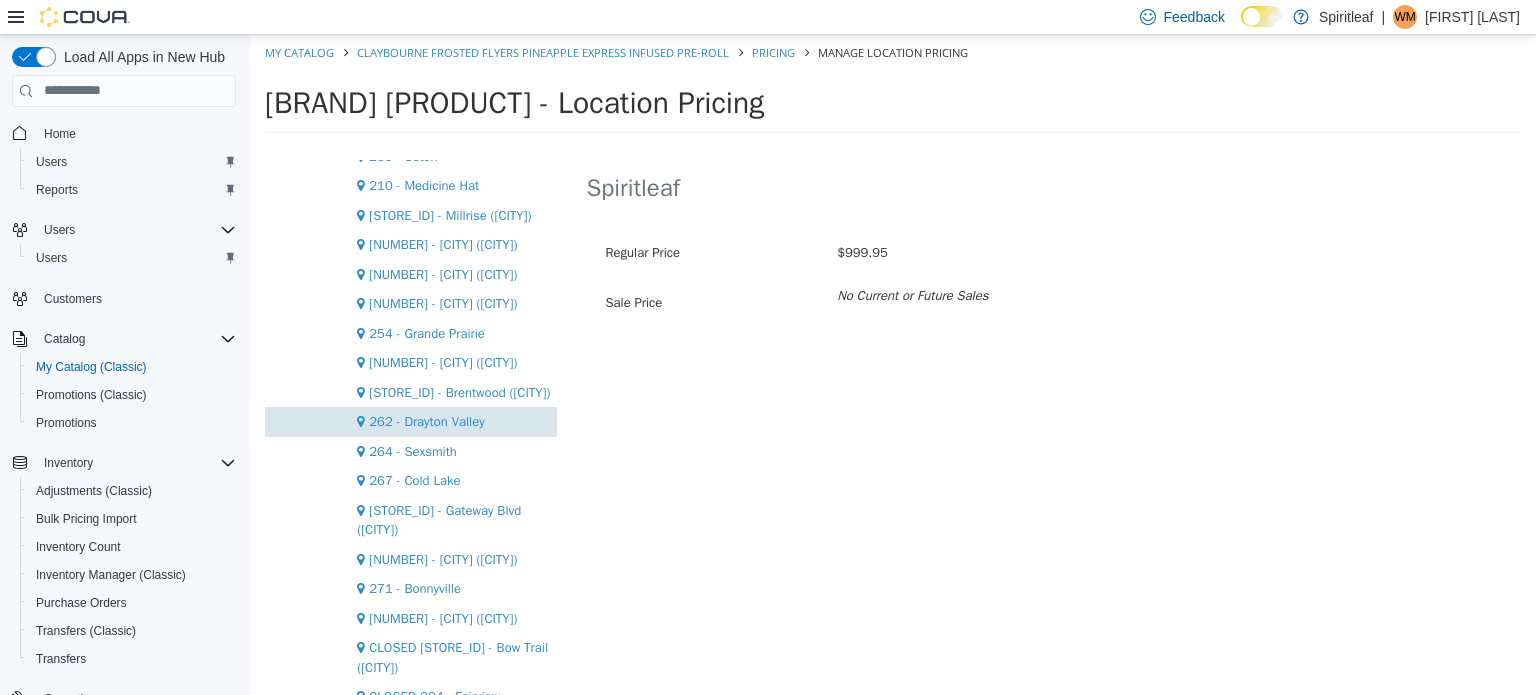 click on "262 - Drayton Valley" at bounding box center (426, 420) 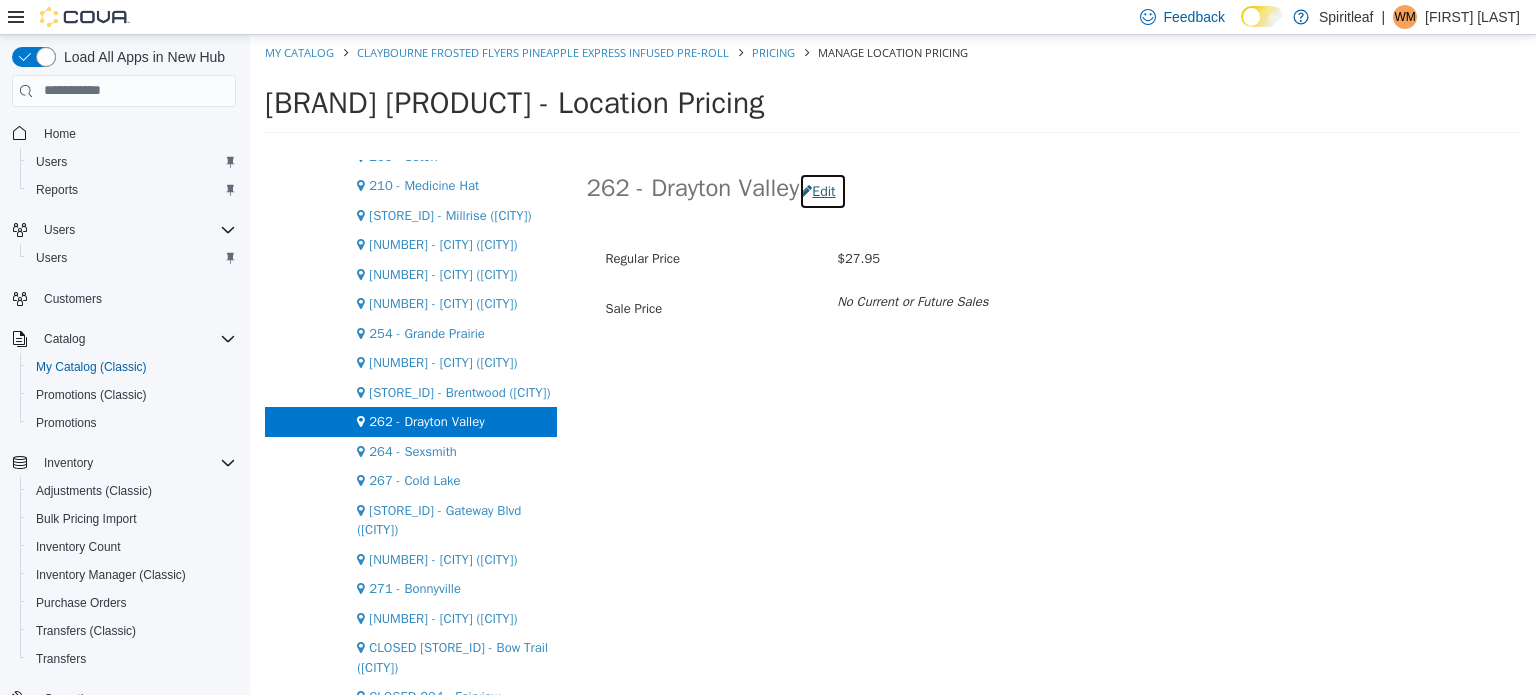 click on "Edit" at bounding box center (822, 190) 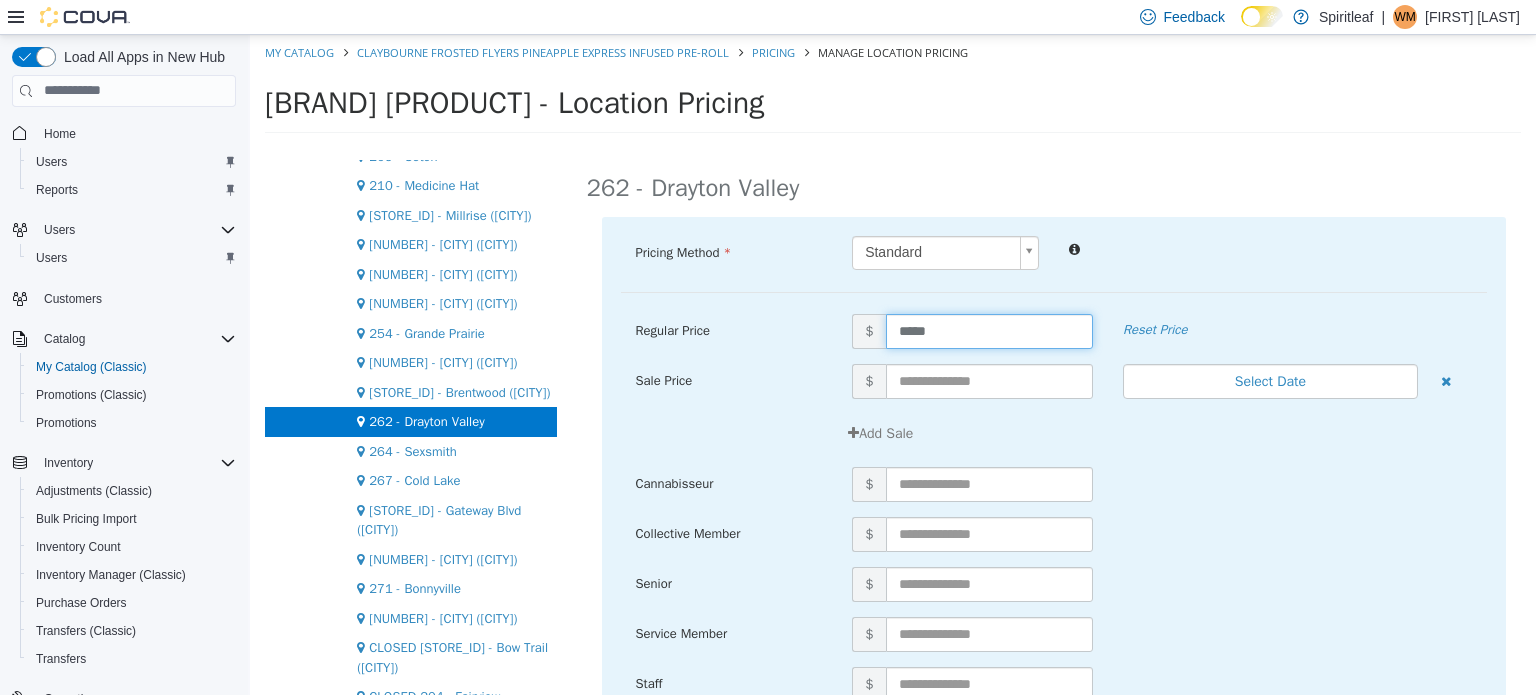 drag, startPoint x: 938, startPoint y: 325, endPoint x: 831, endPoint y: 339, distance: 107.912 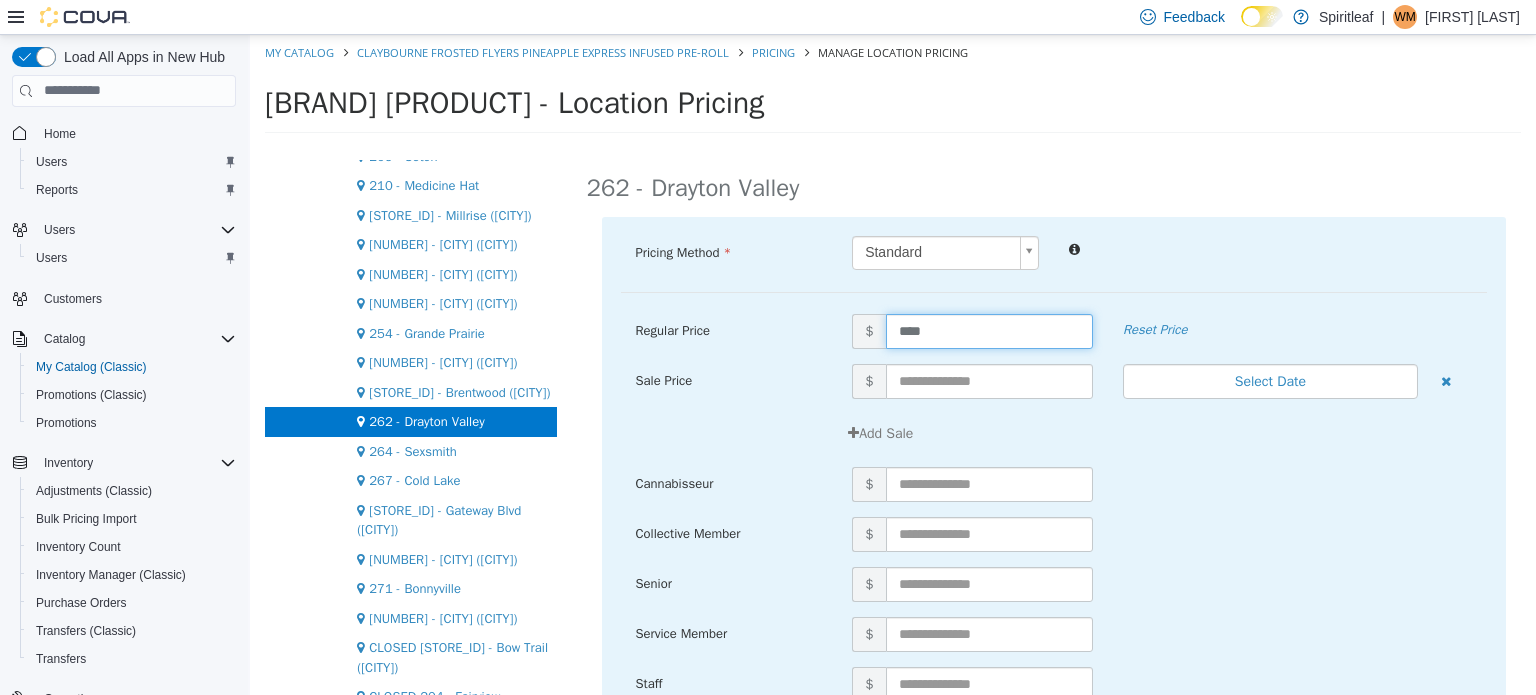 type on "*****" 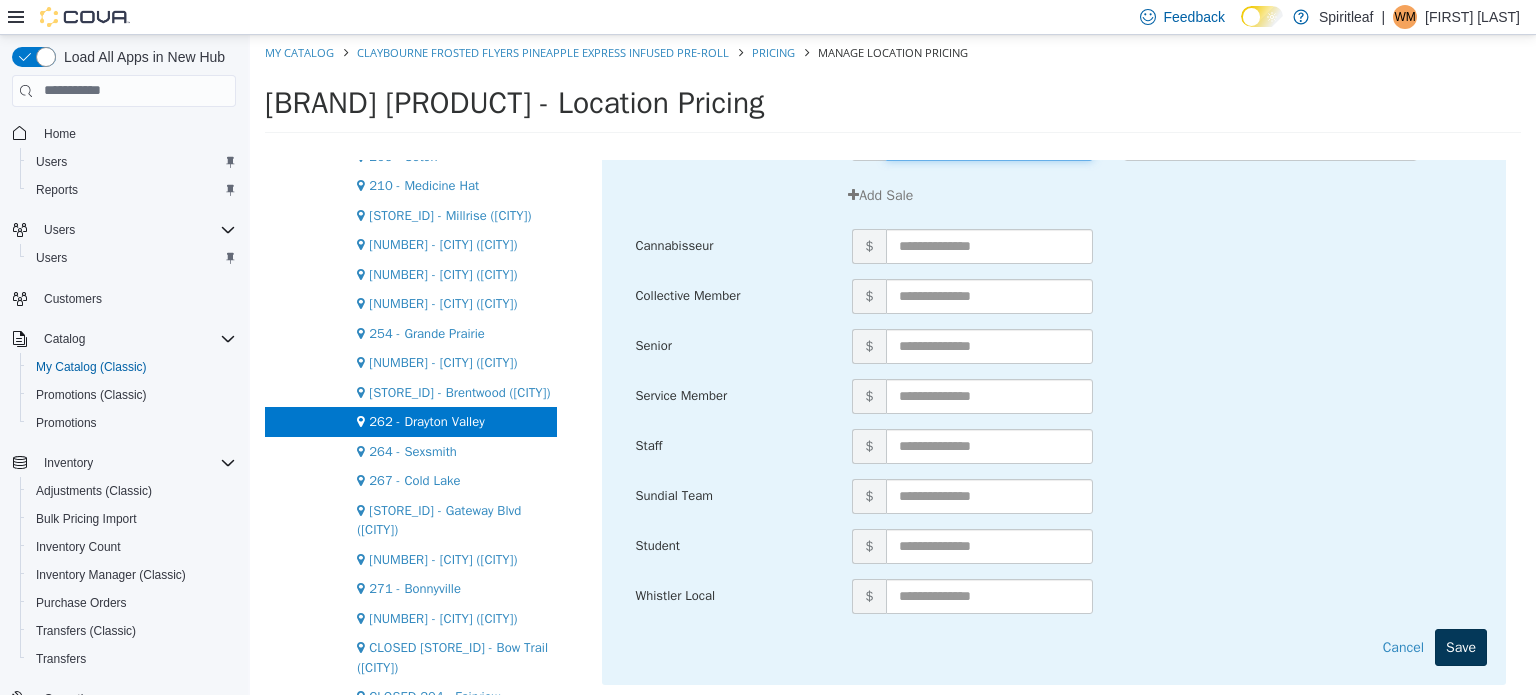 scroll, scrollTop: 246, scrollLeft: 0, axis: vertical 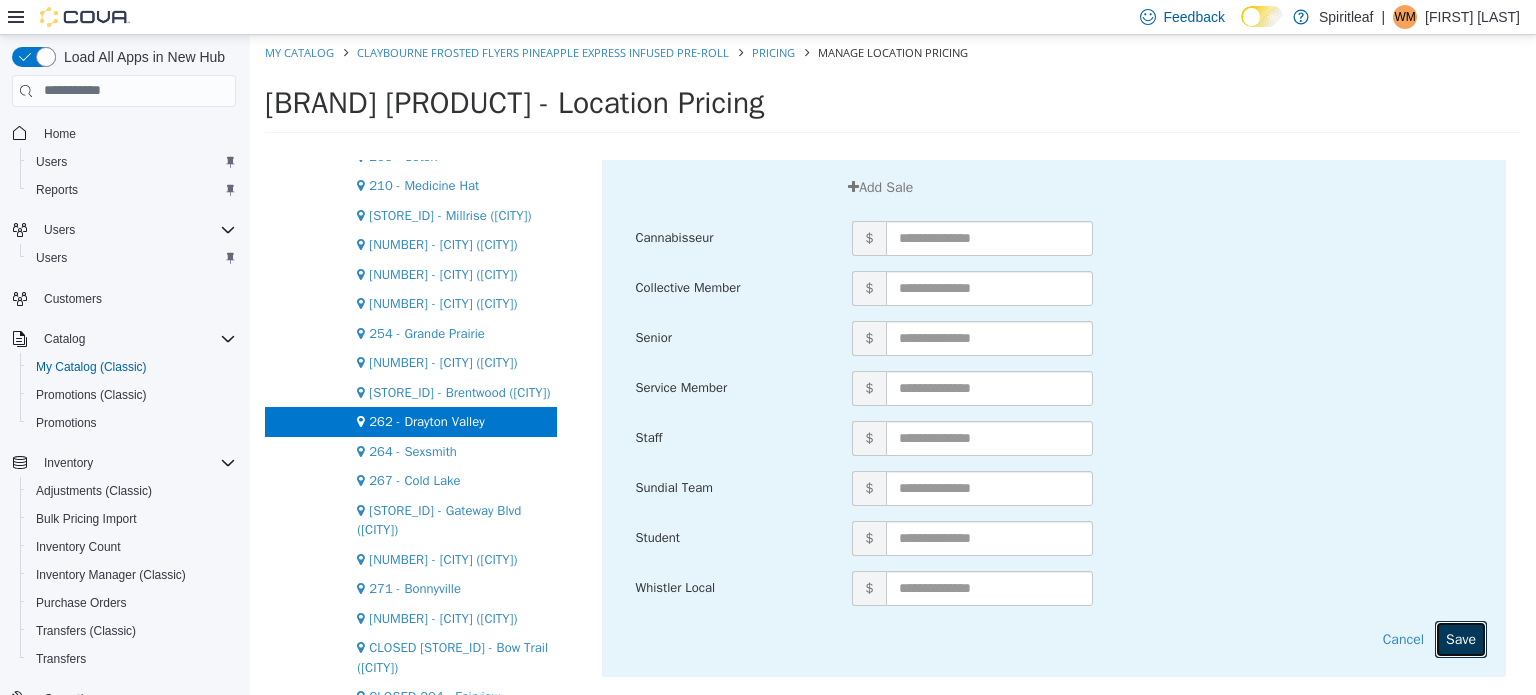 click on "Save" at bounding box center (1461, 638) 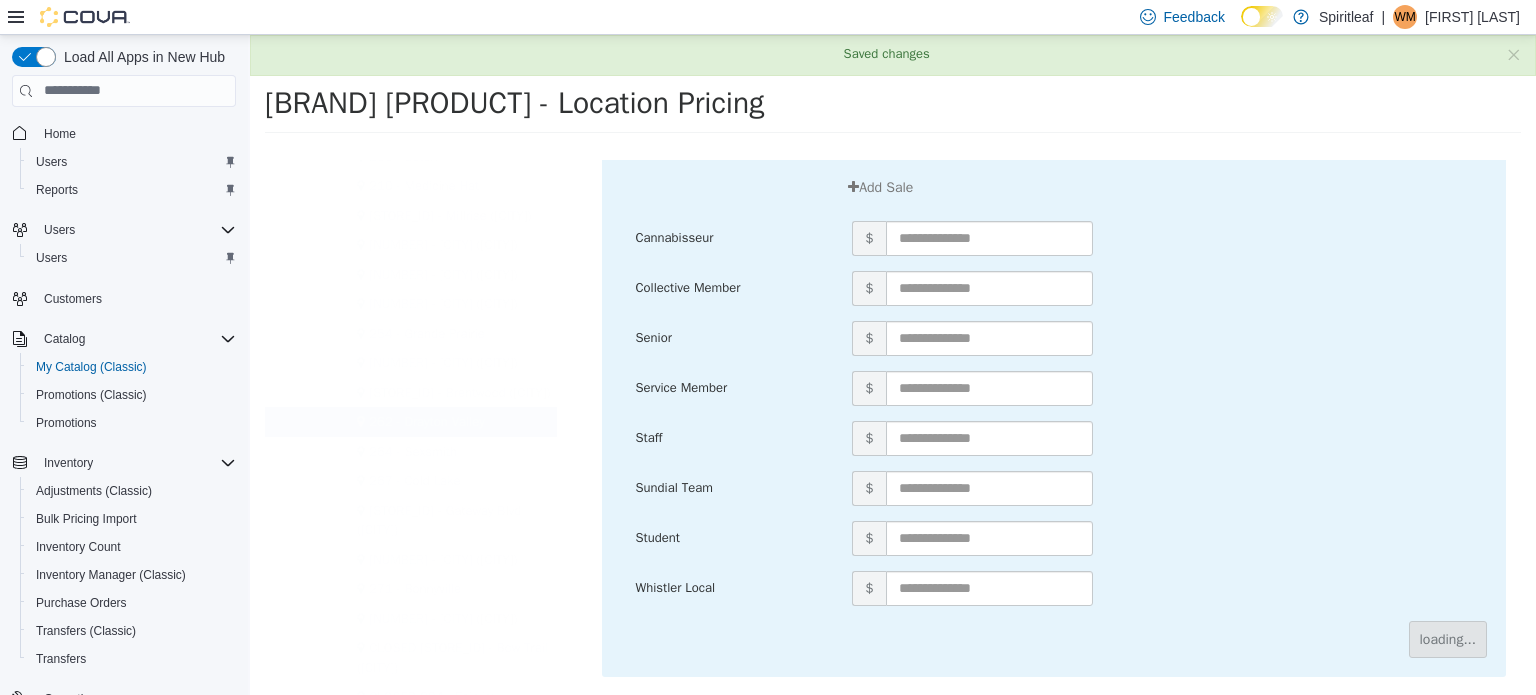 scroll, scrollTop: 0, scrollLeft: 0, axis: both 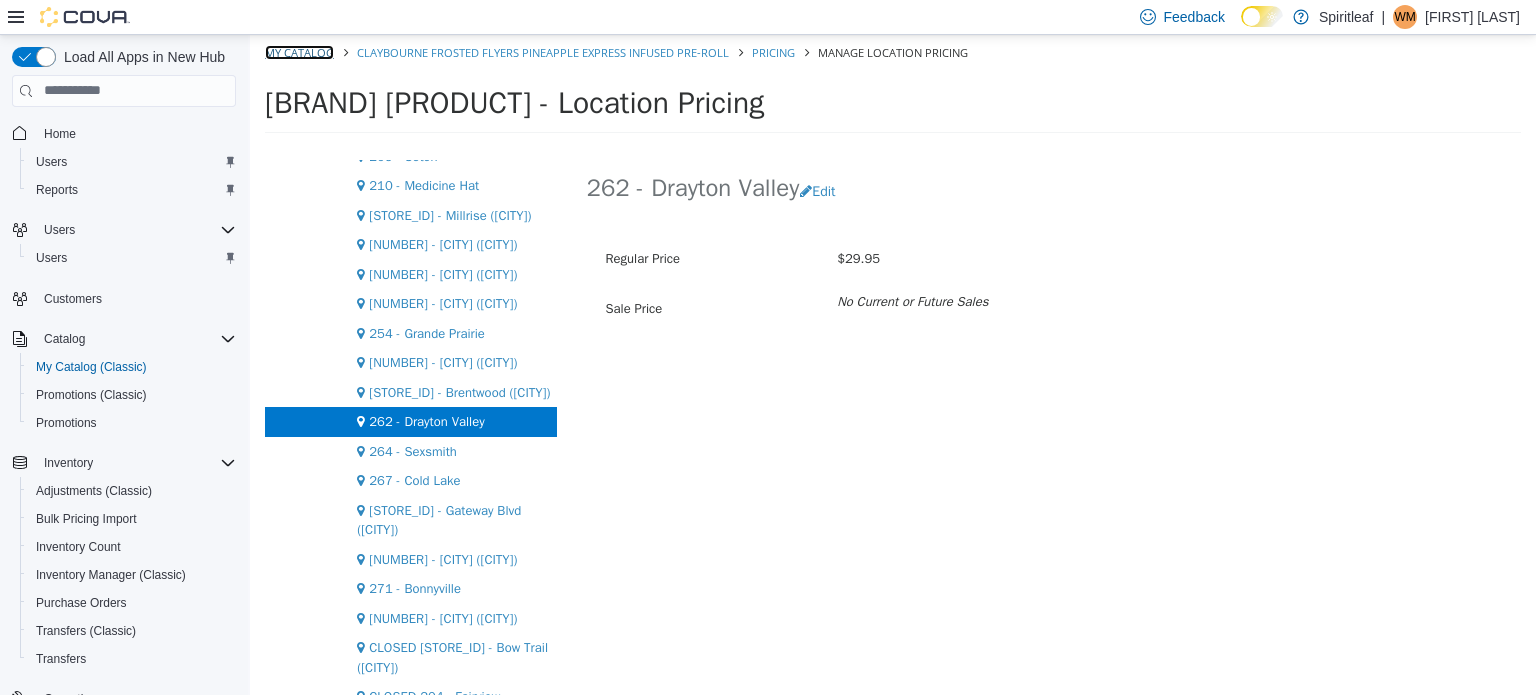 click on "My Catalog" at bounding box center [299, 51] 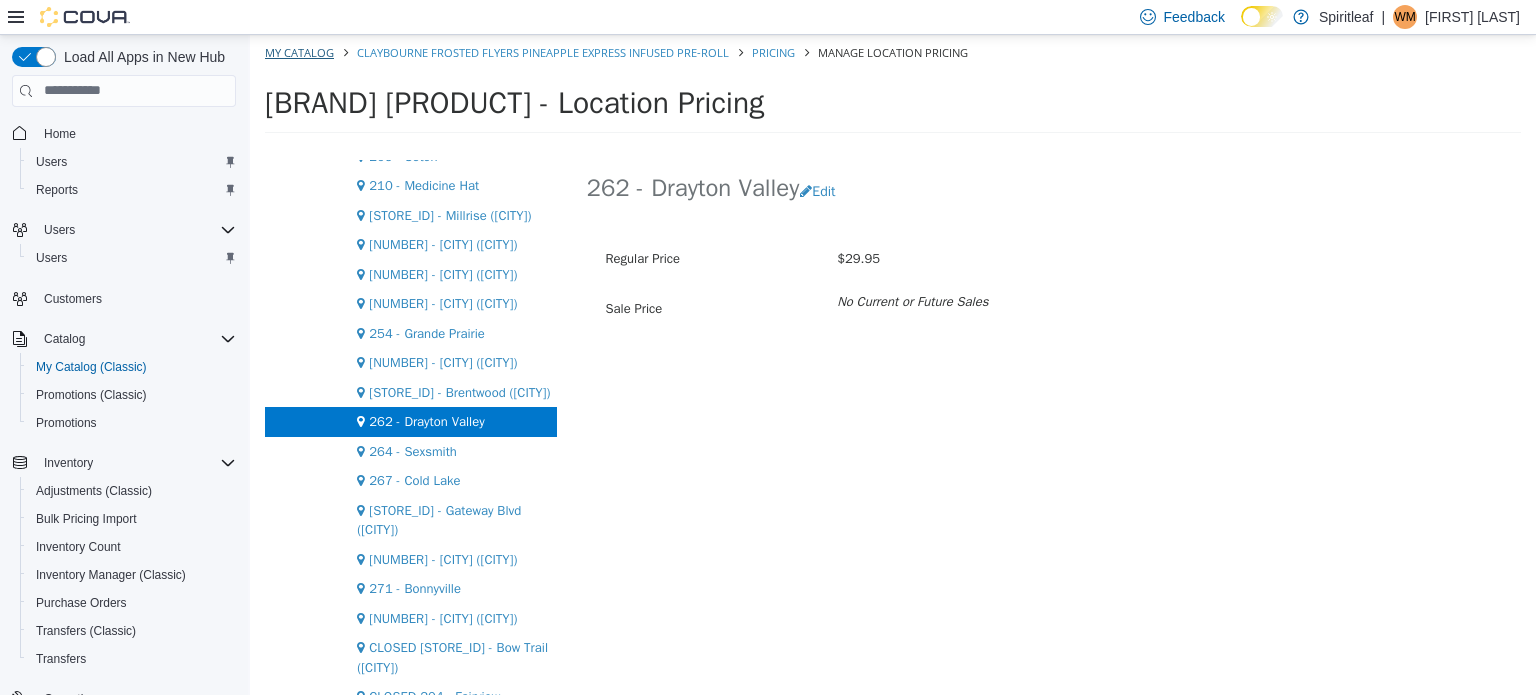 select on "**********" 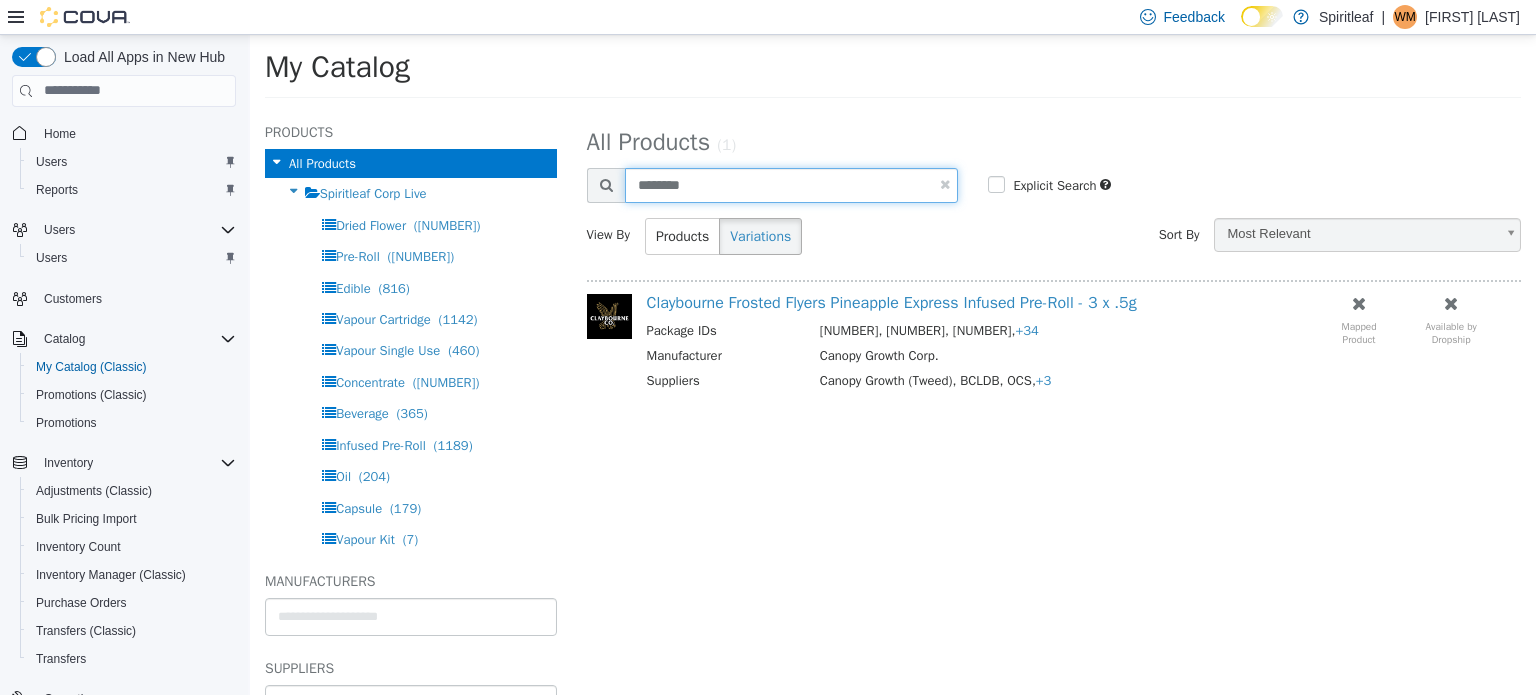 click on "********" at bounding box center (792, 184) 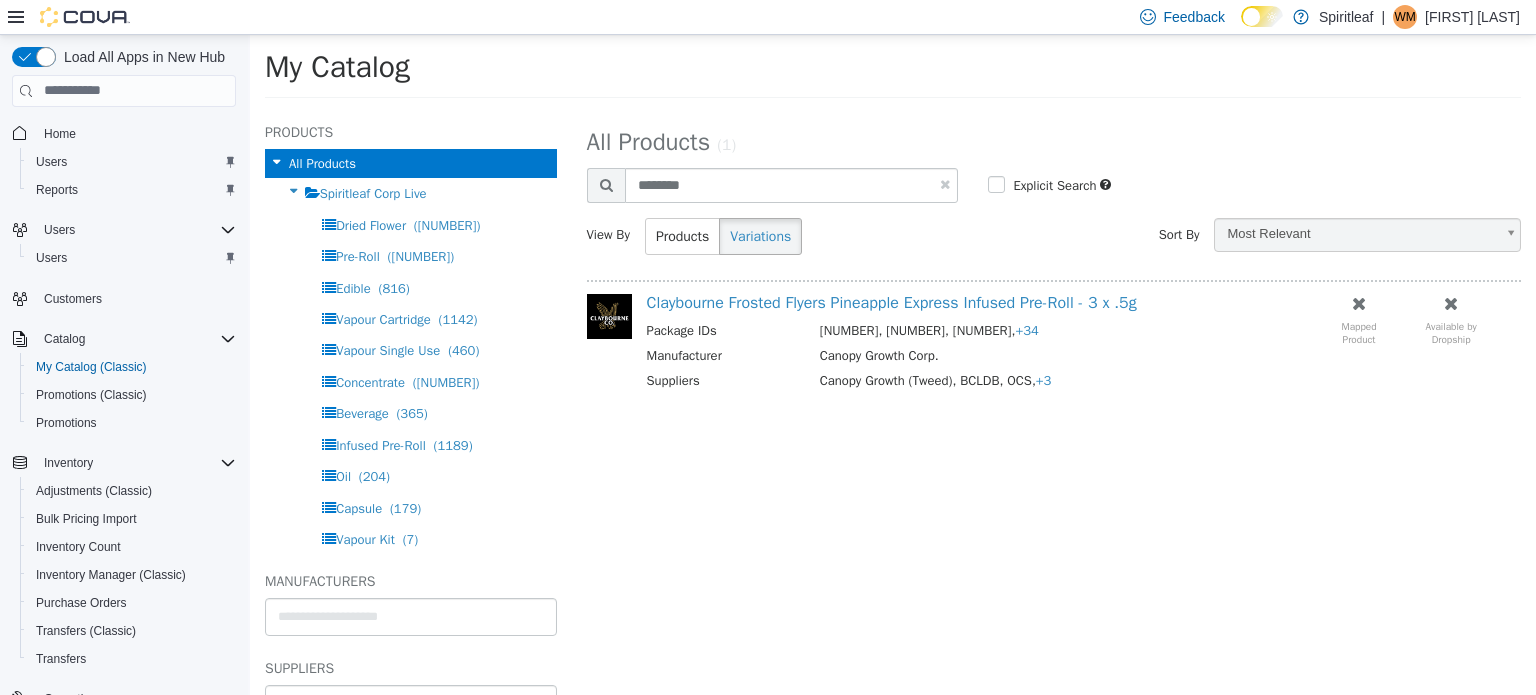 select on "**********" 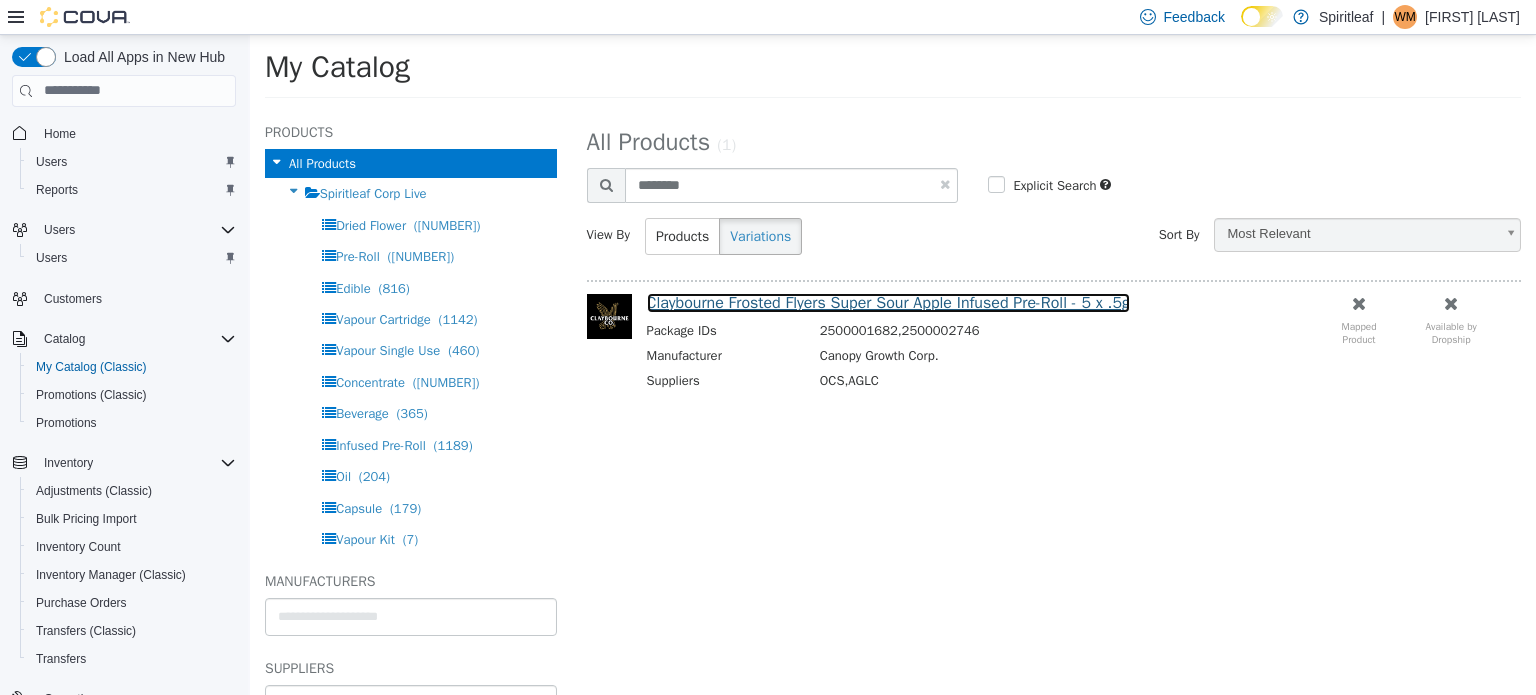 click on "Claybourne Frosted Flyers Super Sour Apple Infused Pre-Roll - 5 x .5g" at bounding box center [888, 302] 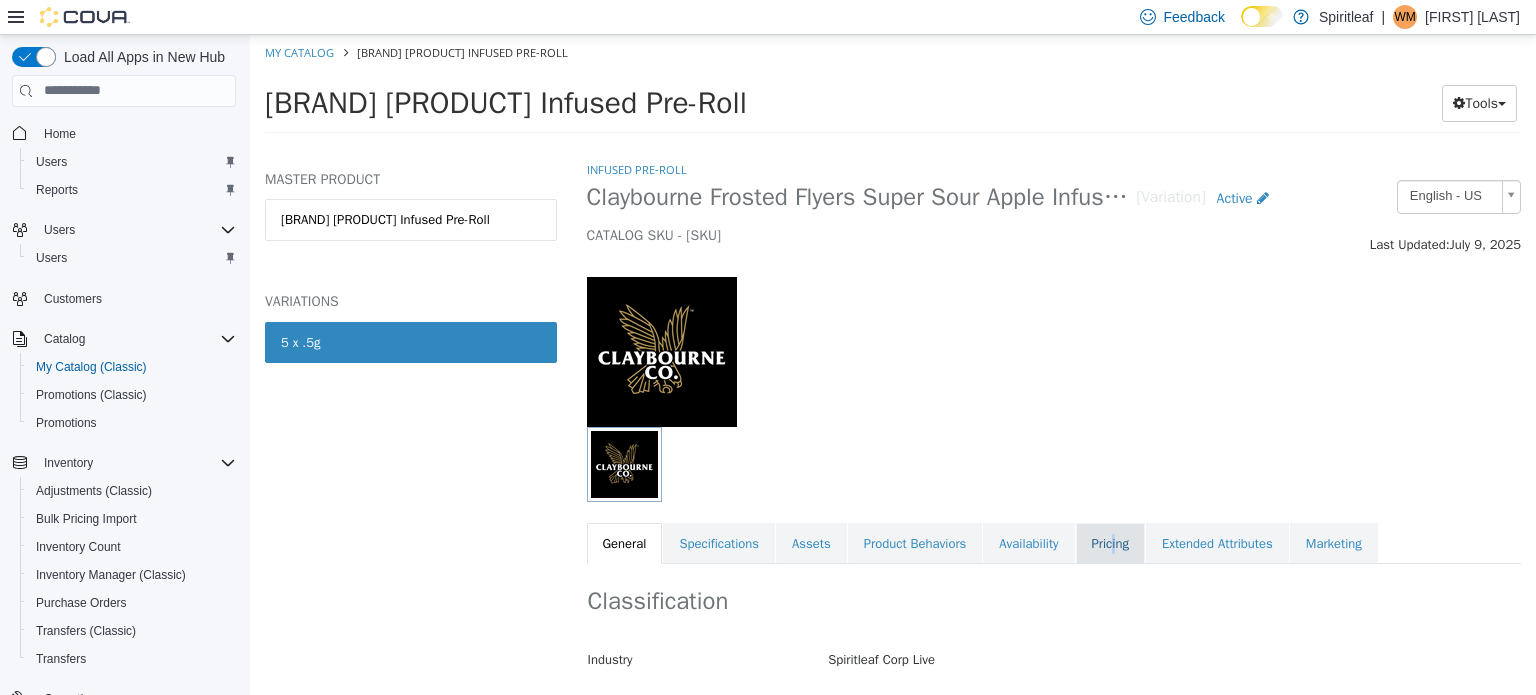 click on "Pricing" at bounding box center [1110, 543] 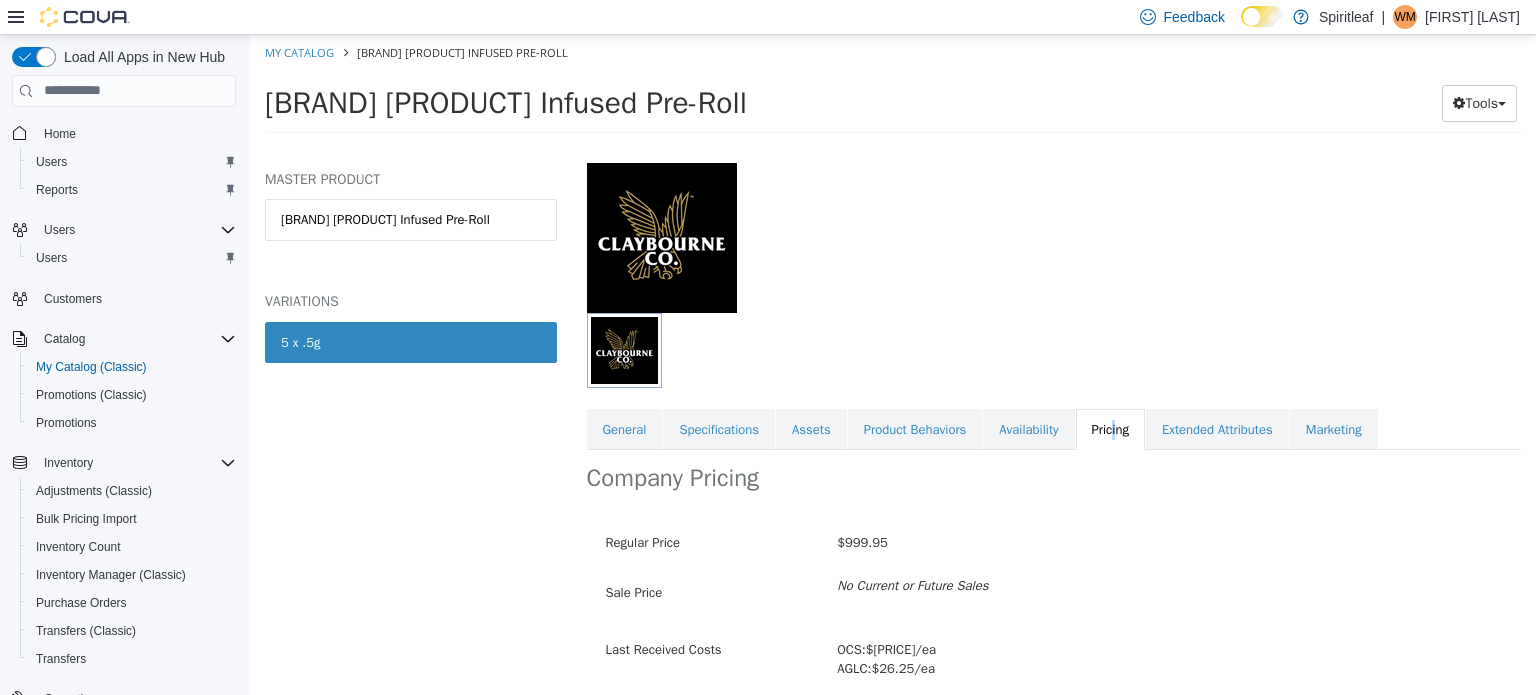 scroll, scrollTop: 192, scrollLeft: 0, axis: vertical 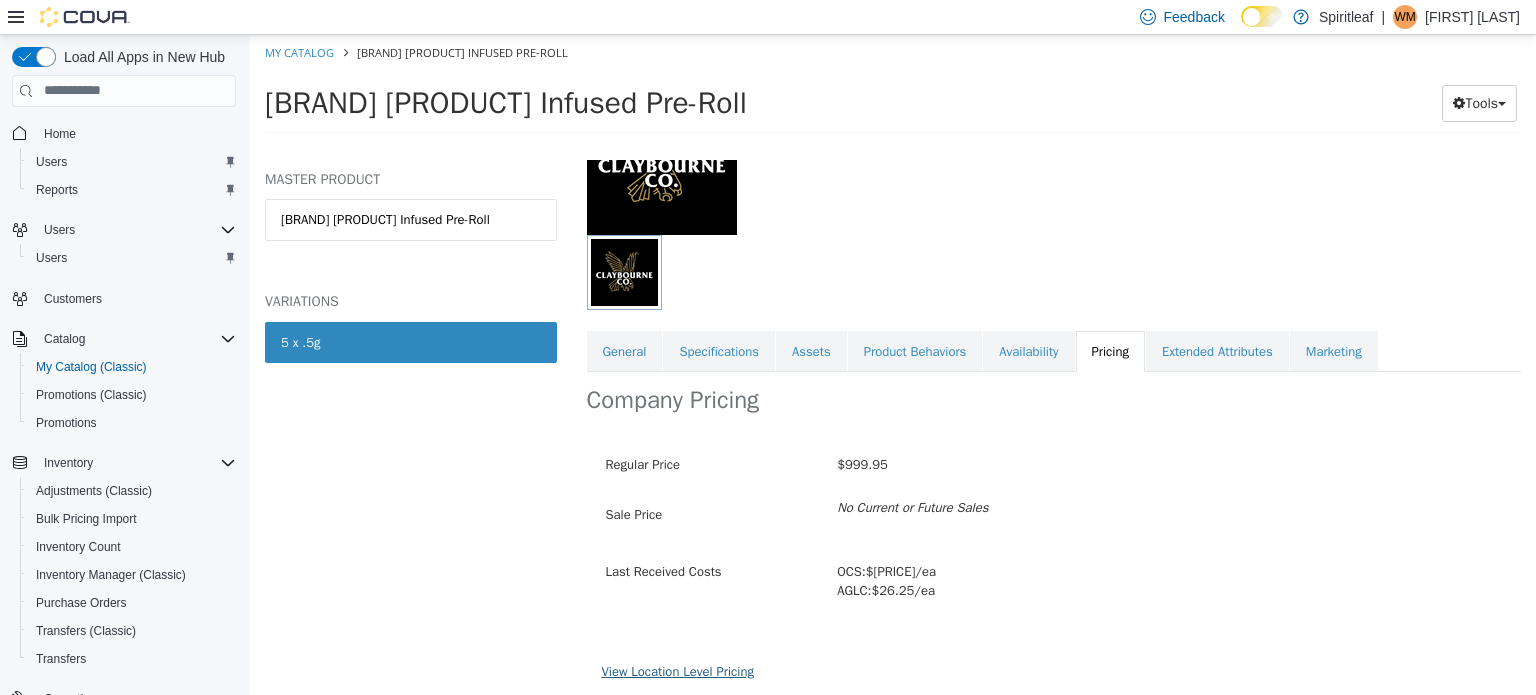 click on "View Location Level Pricing" at bounding box center (678, 670) 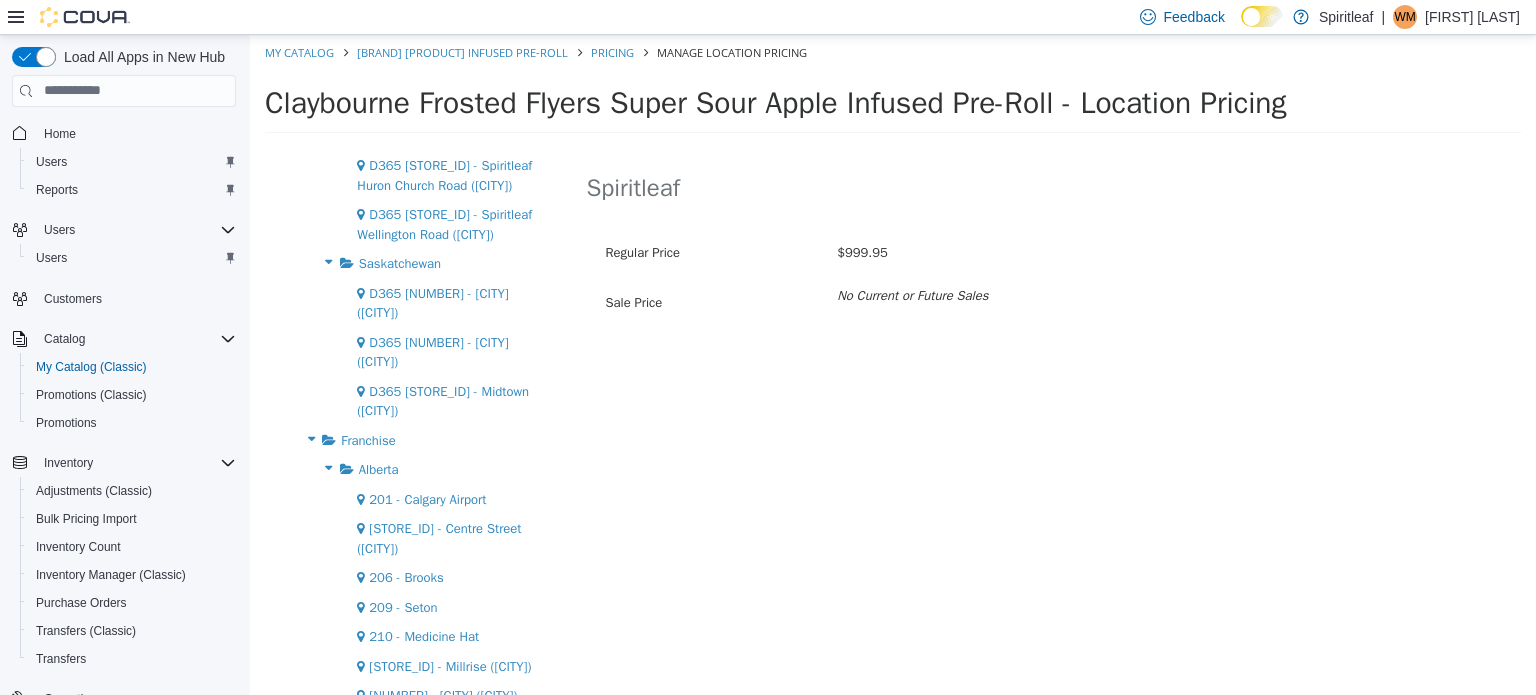 scroll, scrollTop: 1400, scrollLeft: 0, axis: vertical 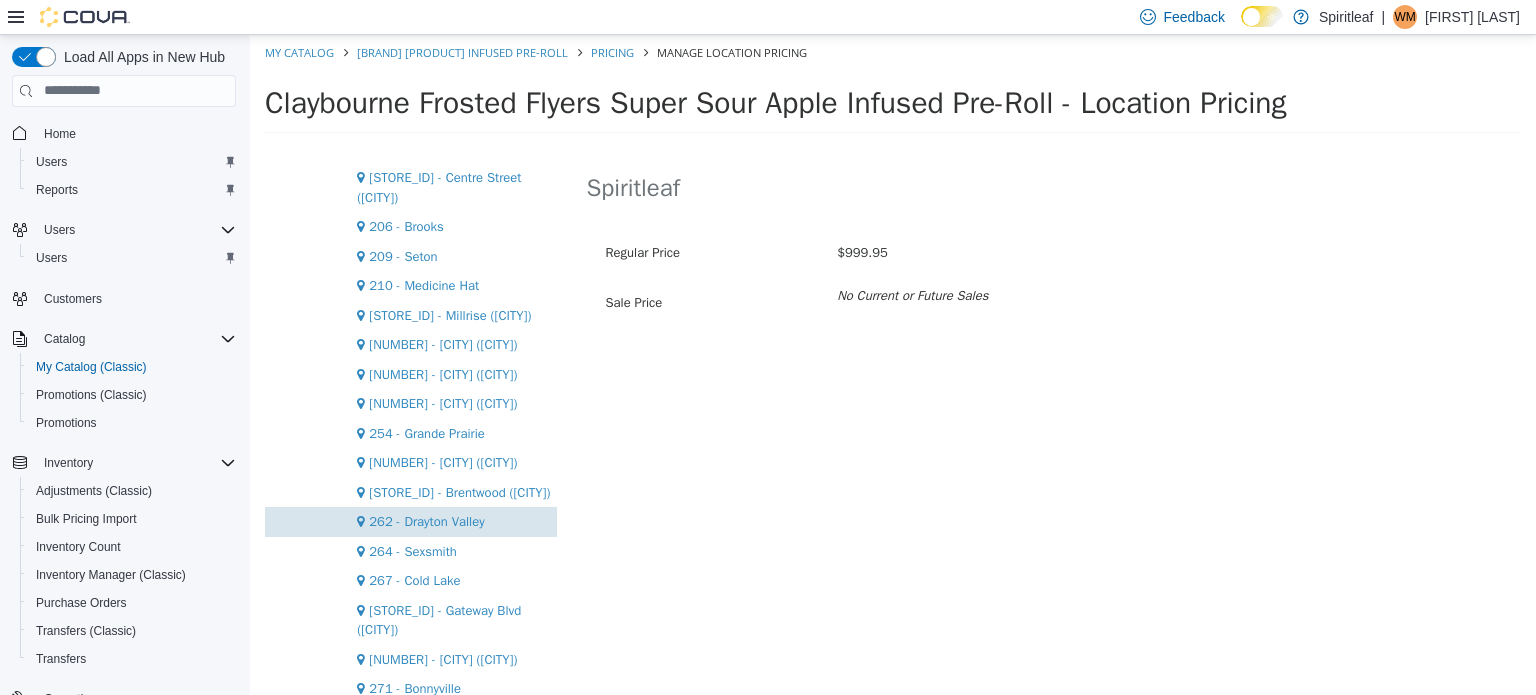click on "262 - Drayton Valley" at bounding box center [426, 520] 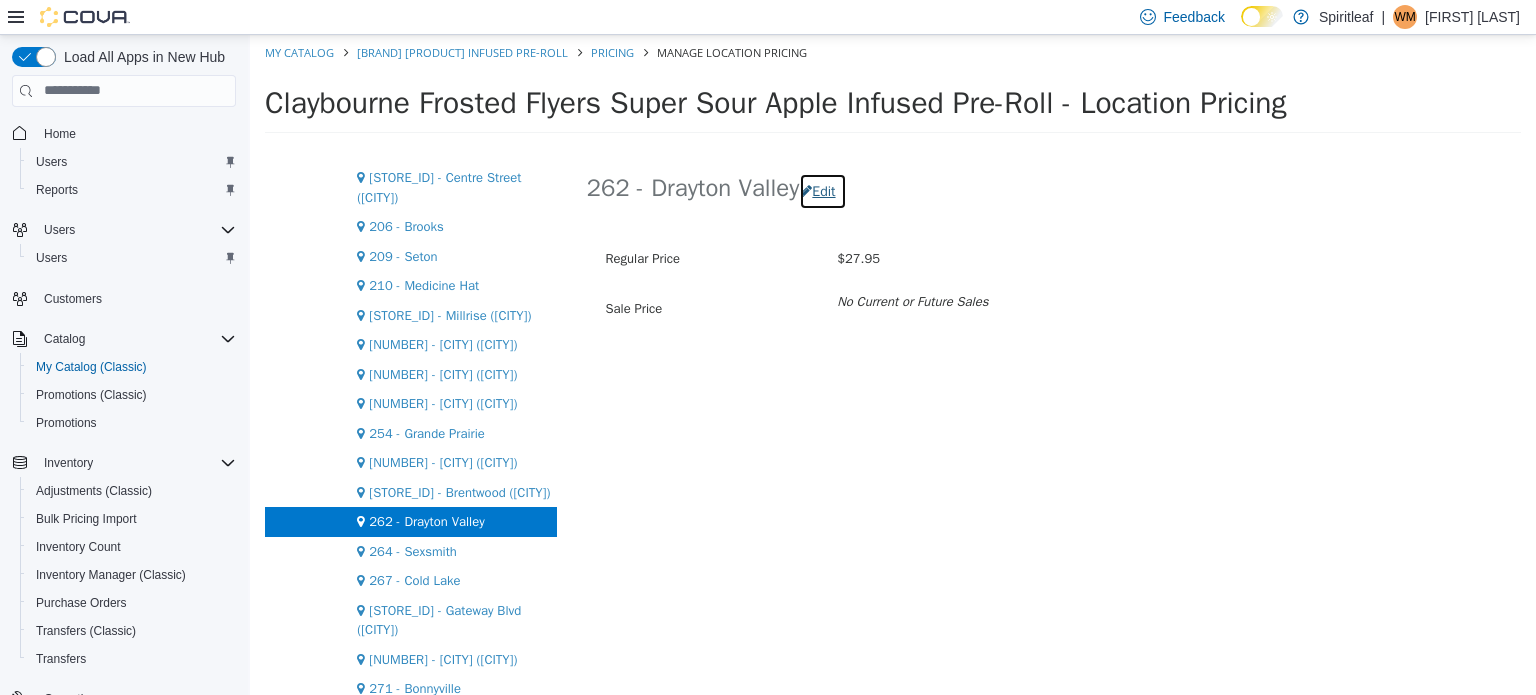 click on "Edit" at bounding box center [822, 190] 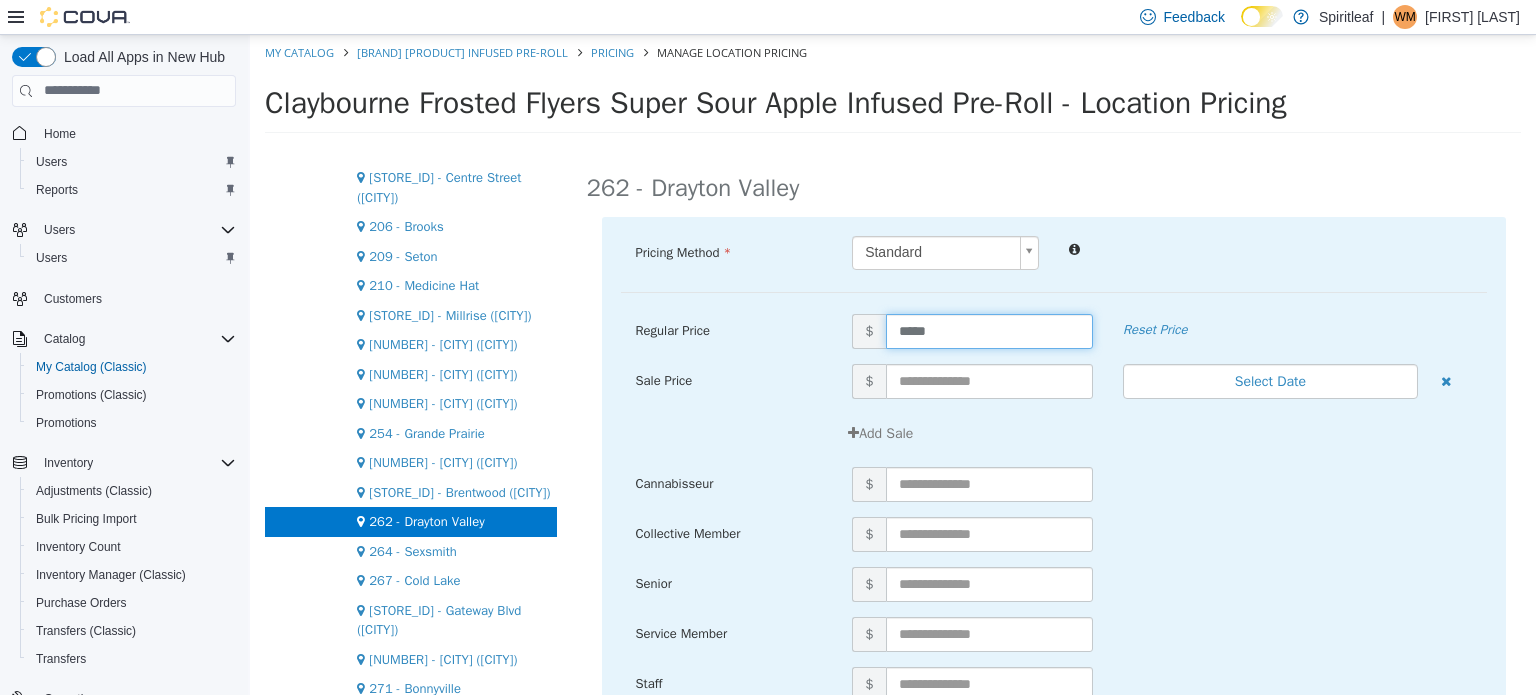 drag, startPoint x: 949, startPoint y: 335, endPoint x: 859, endPoint y: 339, distance: 90.088844 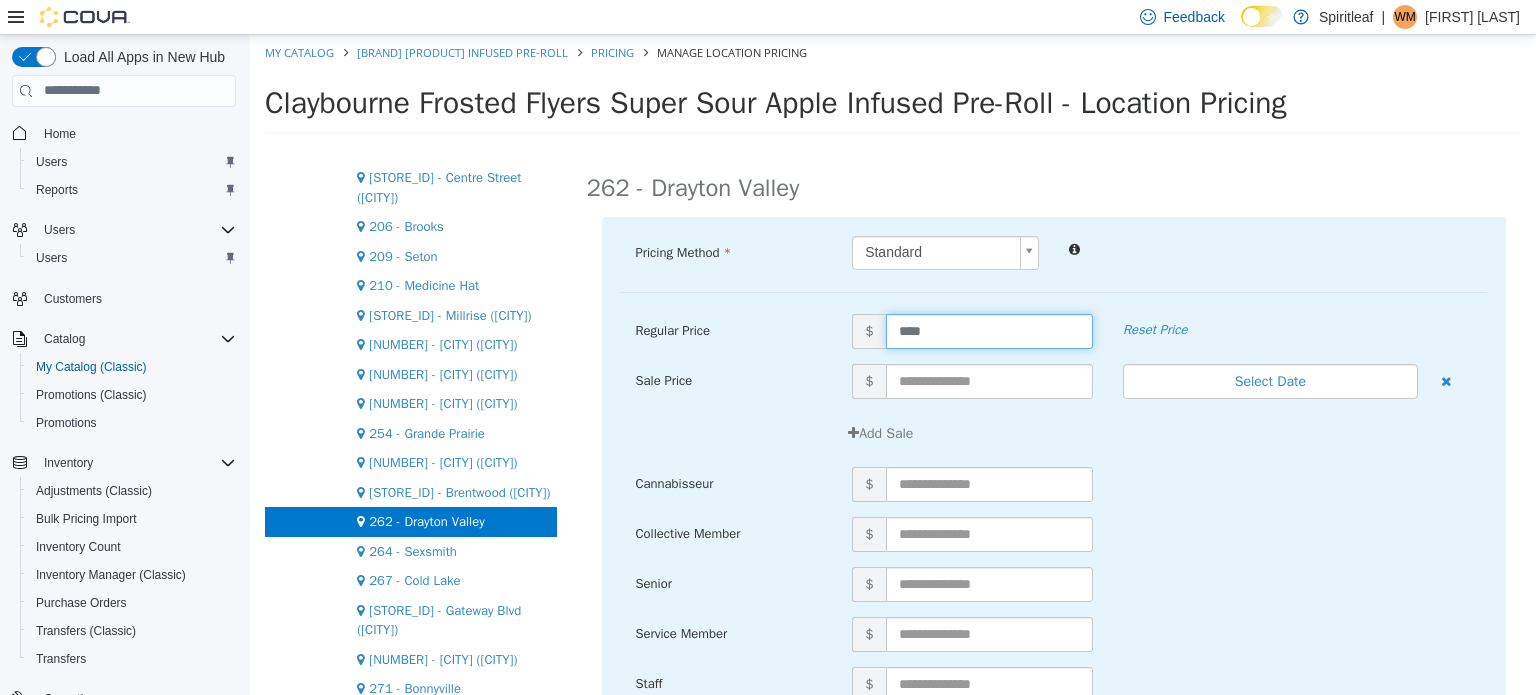 type on "*****" 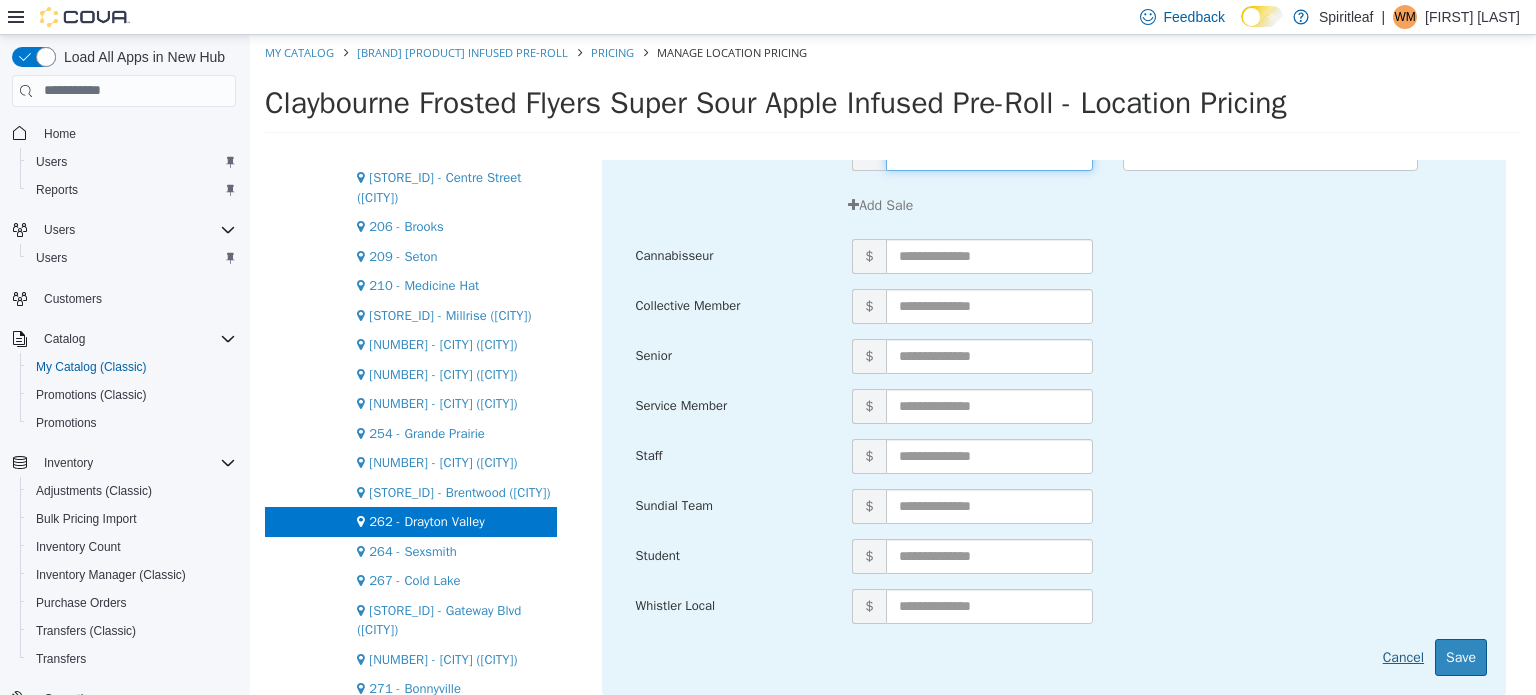 scroll, scrollTop: 246, scrollLeft: 0, axis: vertical 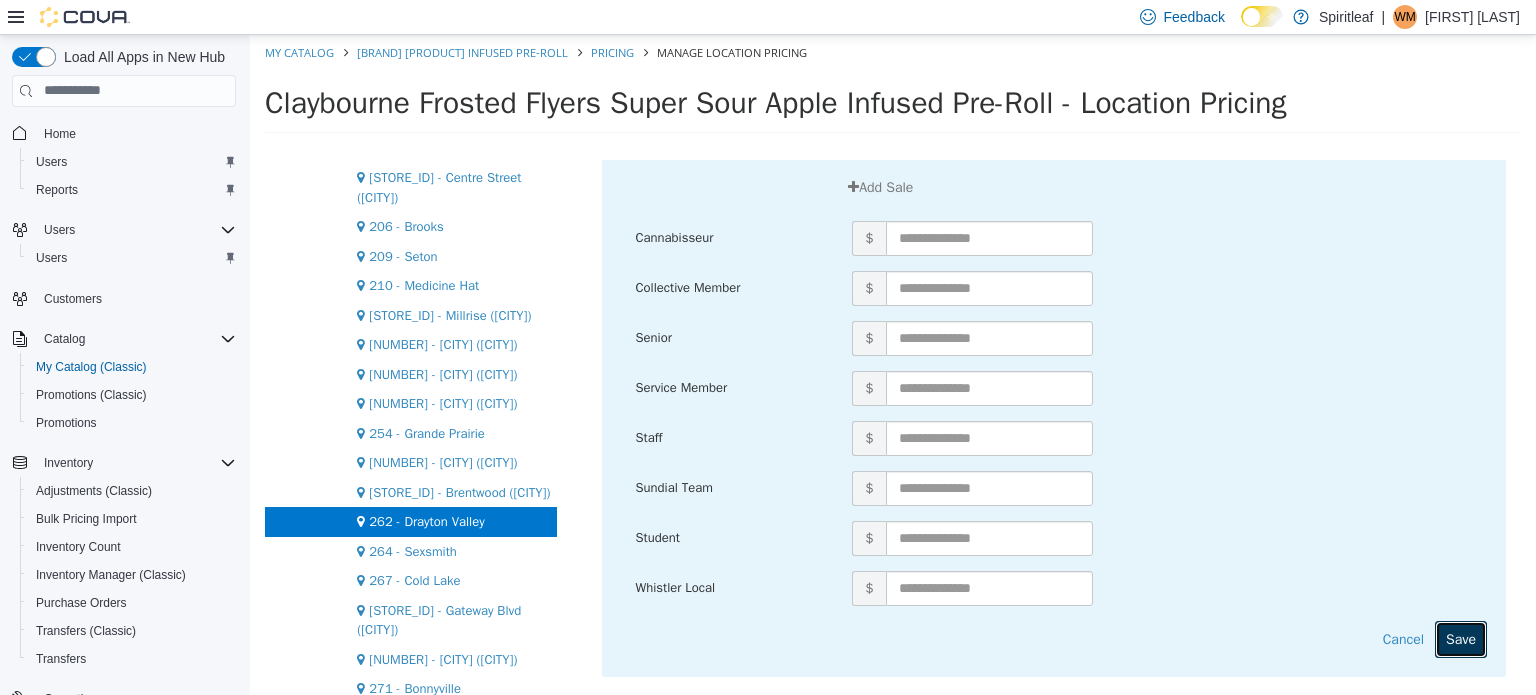 click on "Save" at bounding box center (1461, 638) 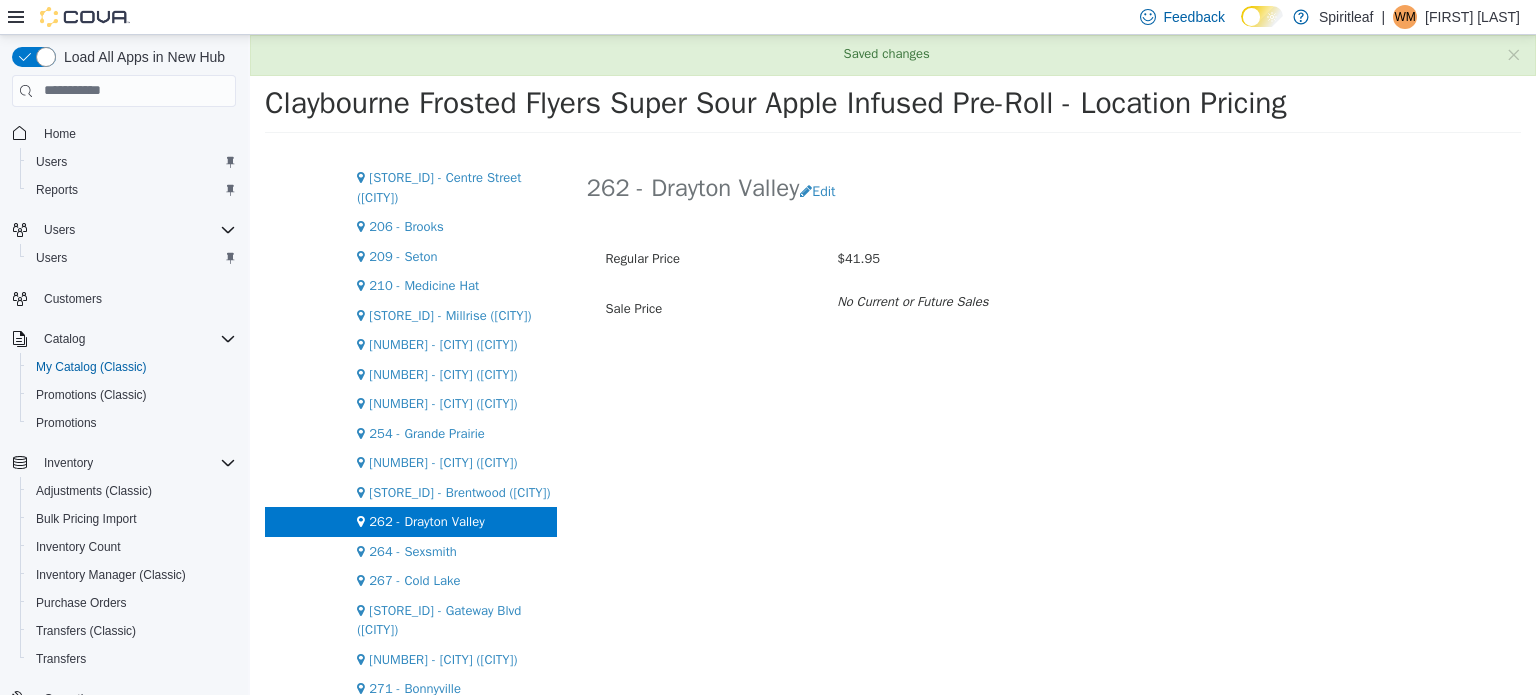 scroll, scrollTop: 0, scrollLeft: 0, axis: both 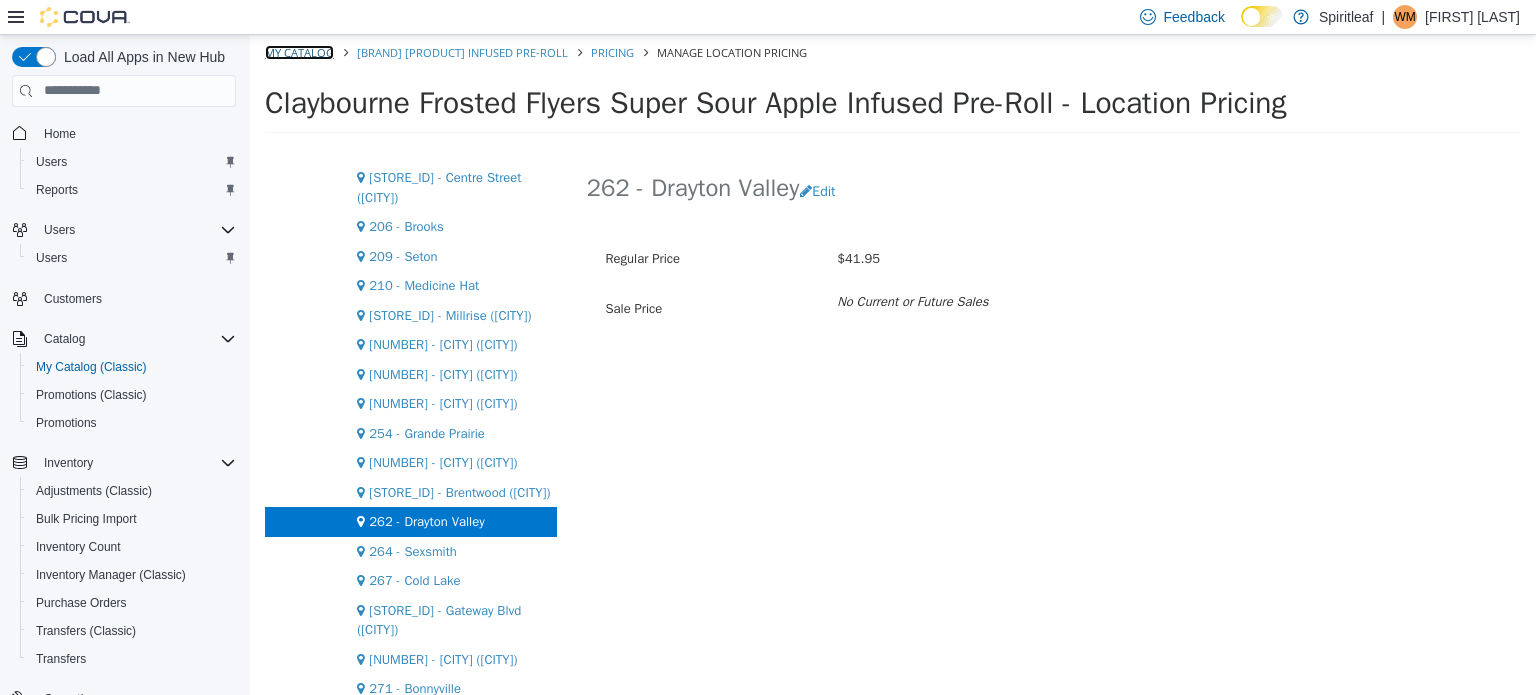 click on "My Catalog" at bounding box center (299, 51) 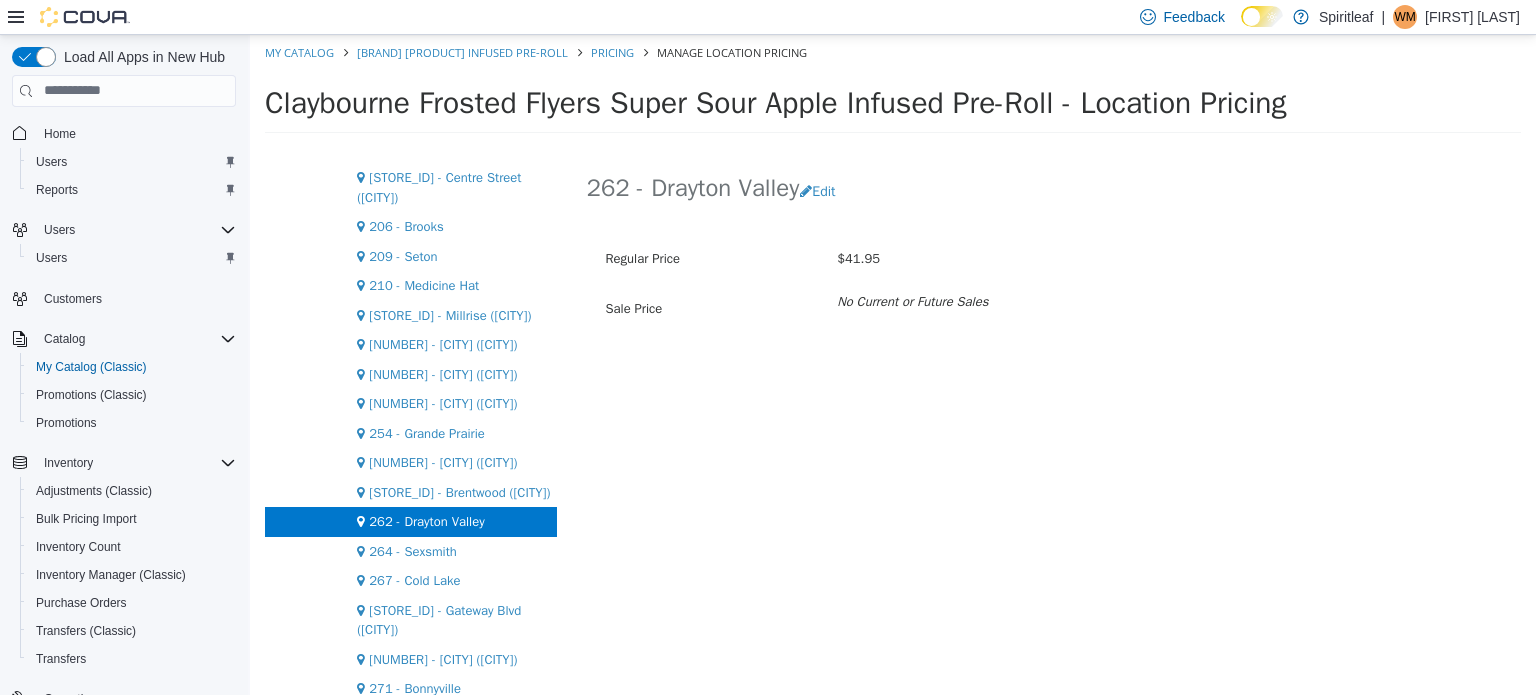 select on "**********" 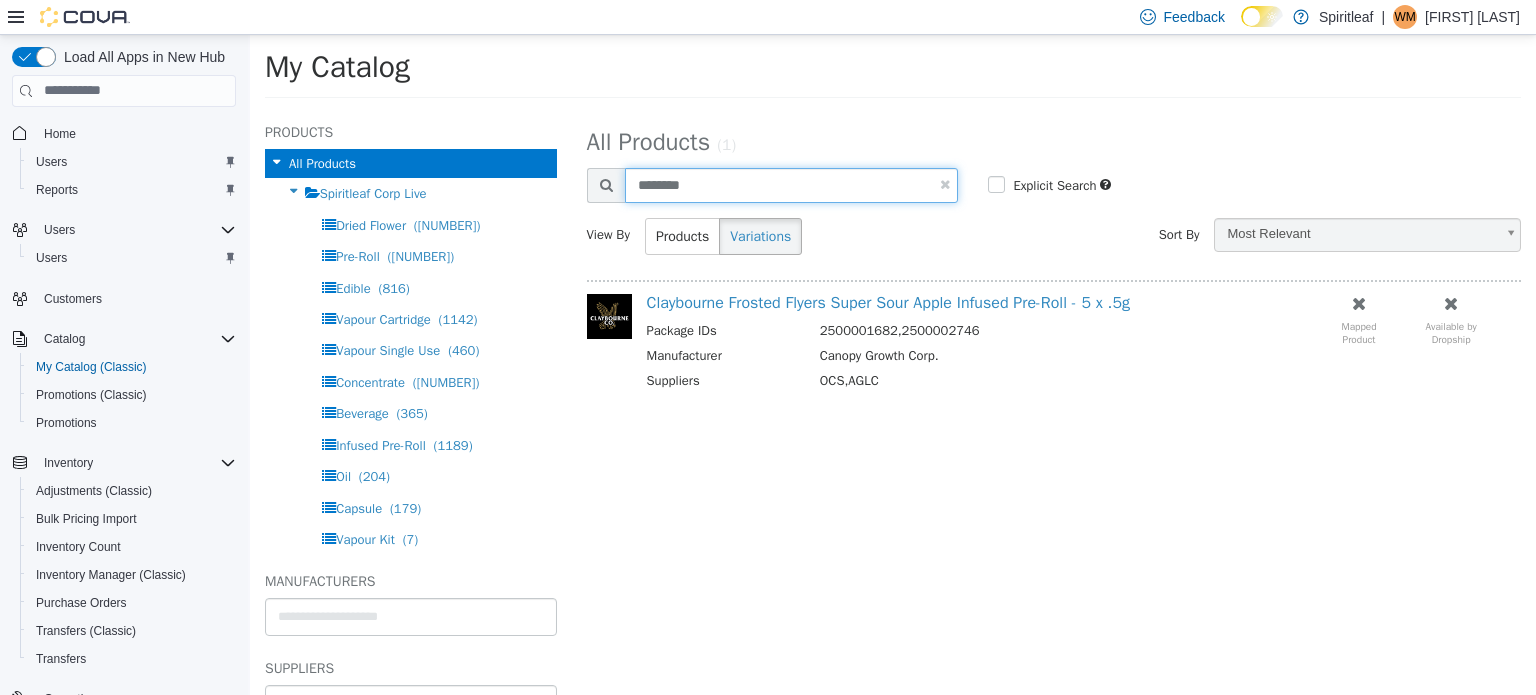 drag, startPoint x: 711, startPoint y: 179, endPoint x: 572, endPoint y: 159, distance: 140.43147 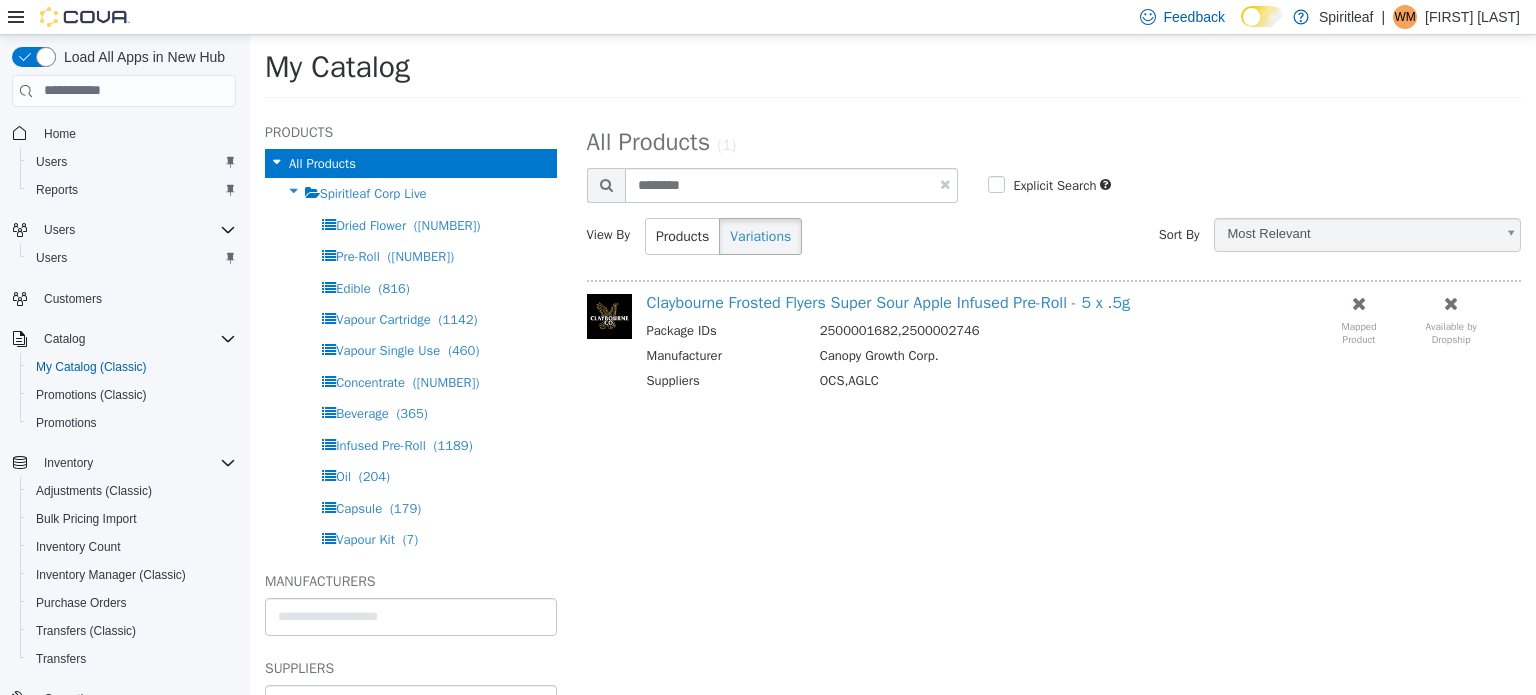 select on "**********" 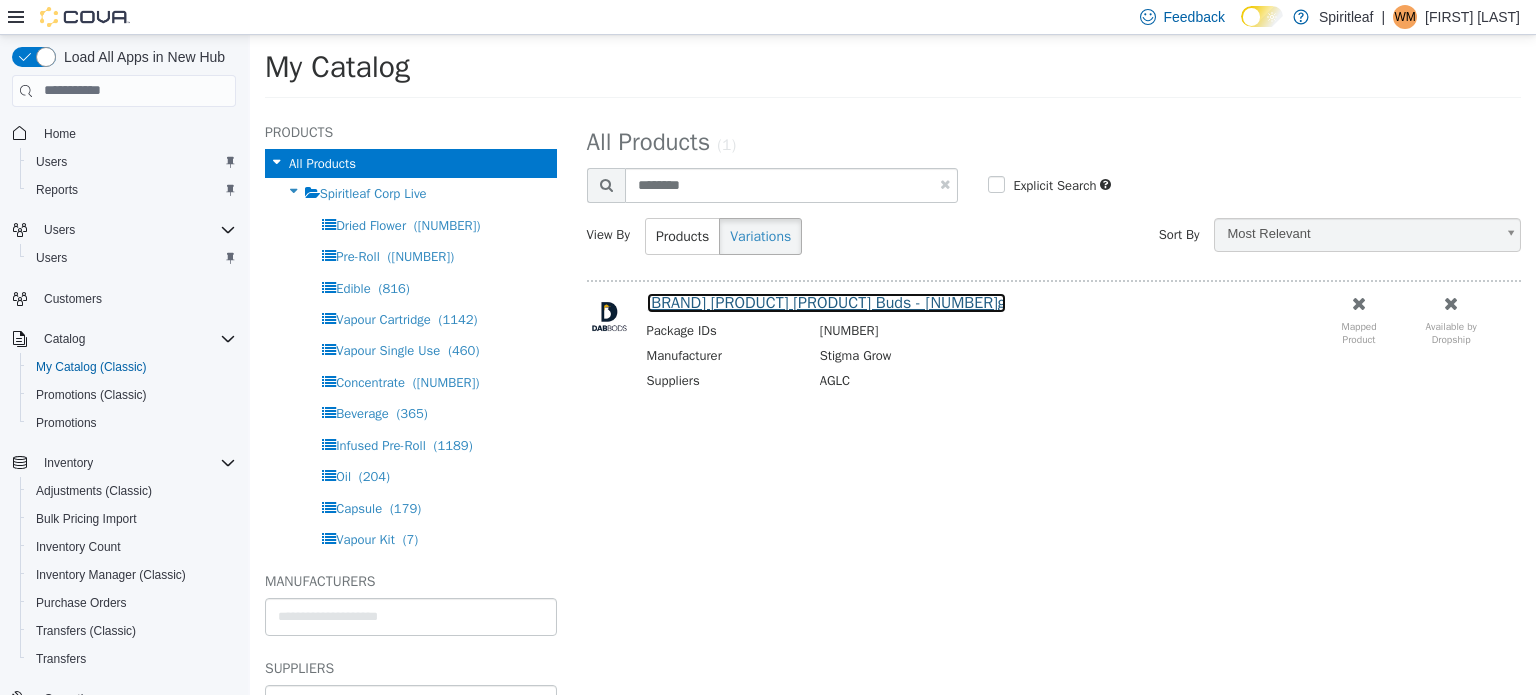 click on "[BRAND] [PRODUCT] [PRODUCT] Buds - [NUMBER]g" at bounding box center [826, 302] 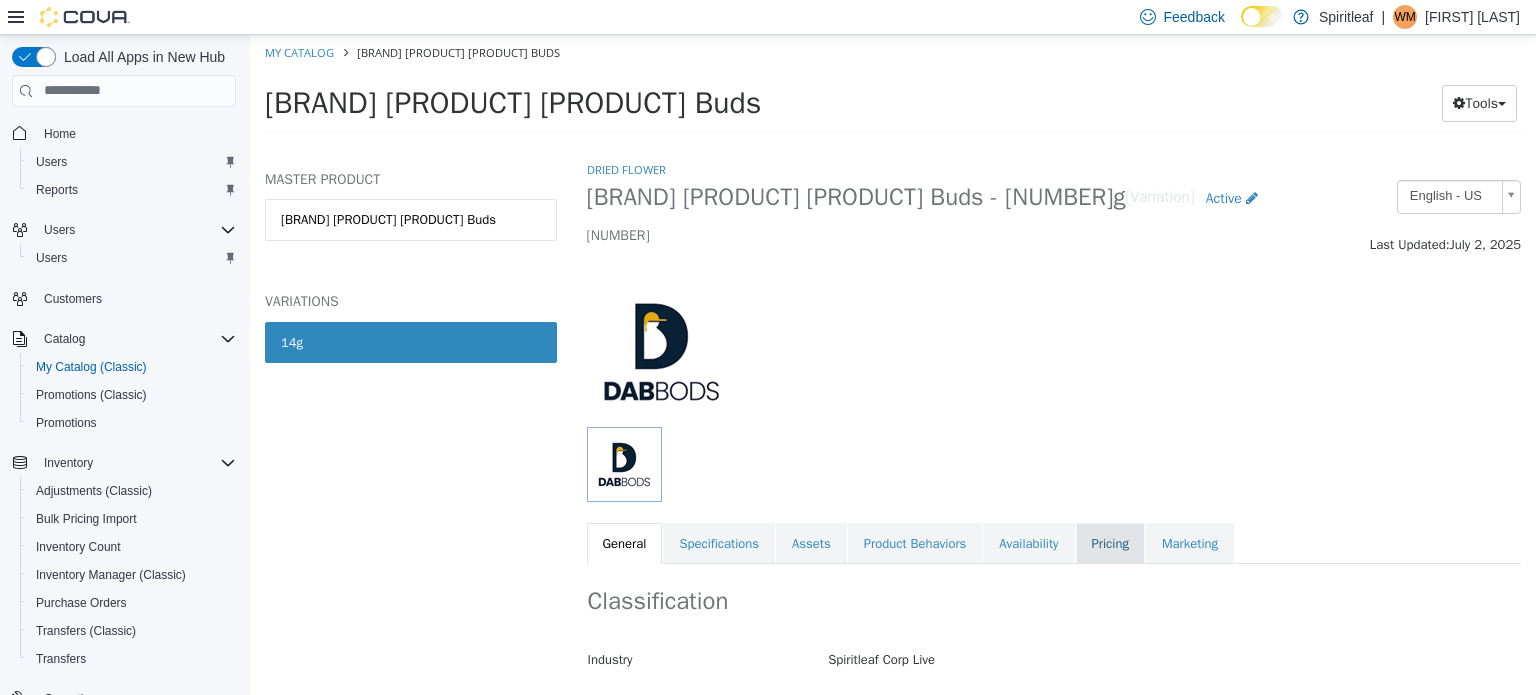 click on "Pricing" at bounding box center [1110, 543] 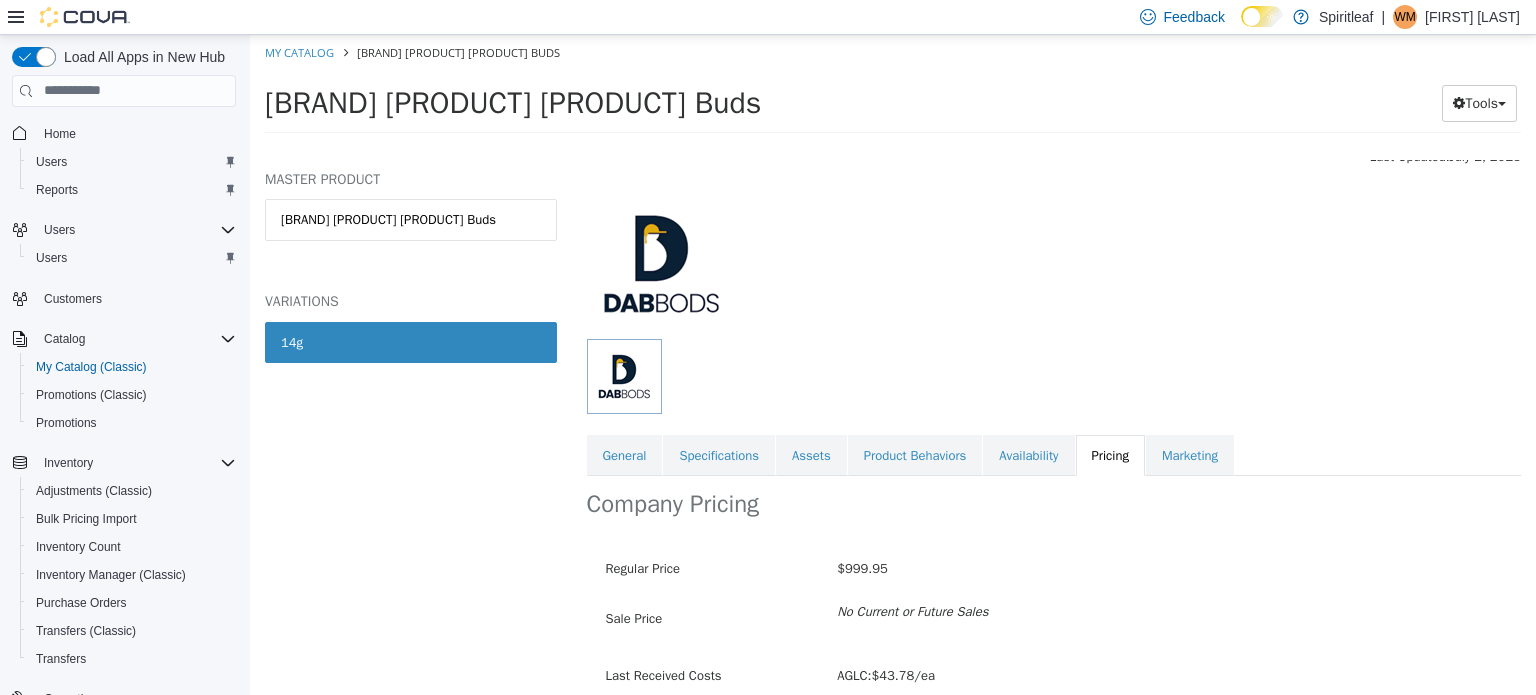 scroll, scrollTop: 173, scrollLeft: 0, axis: vertical 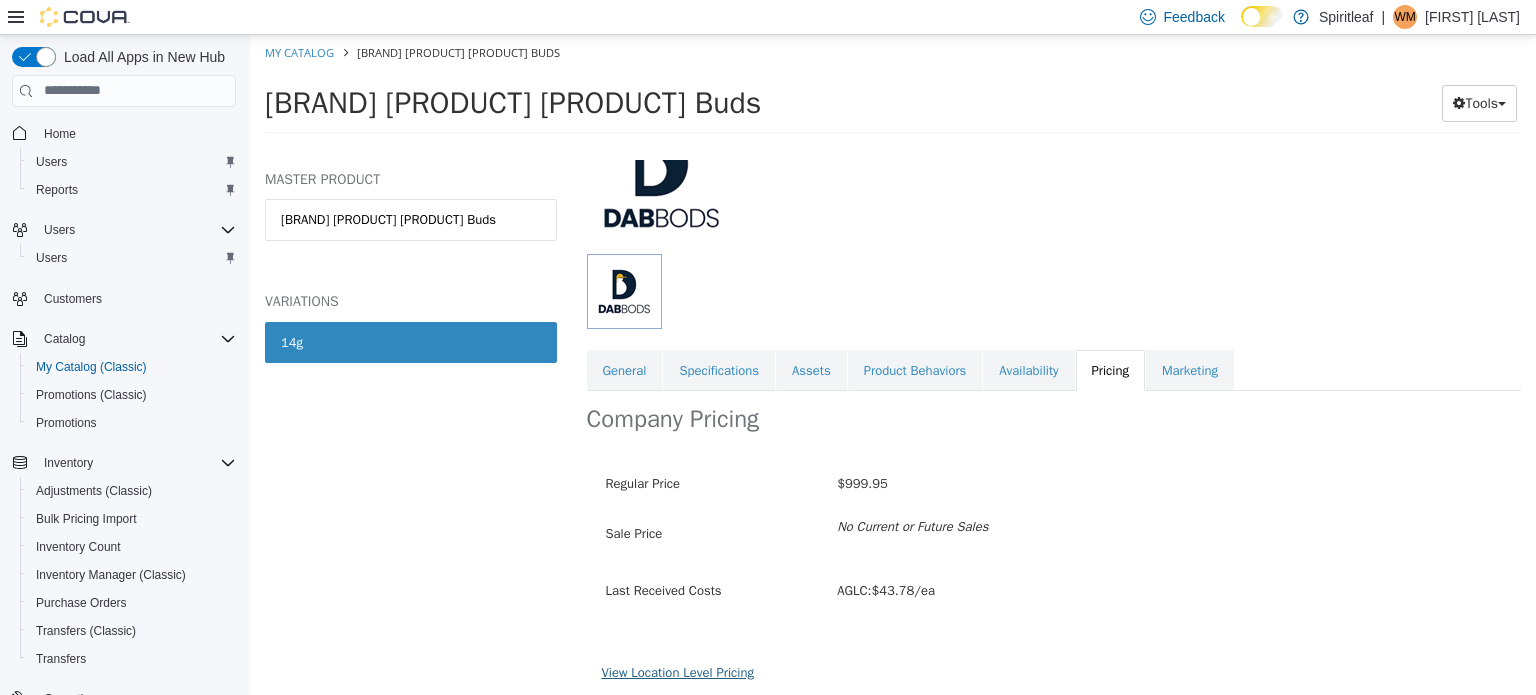 click on "View Location Level Pricing" at bounding box center (678, 671) 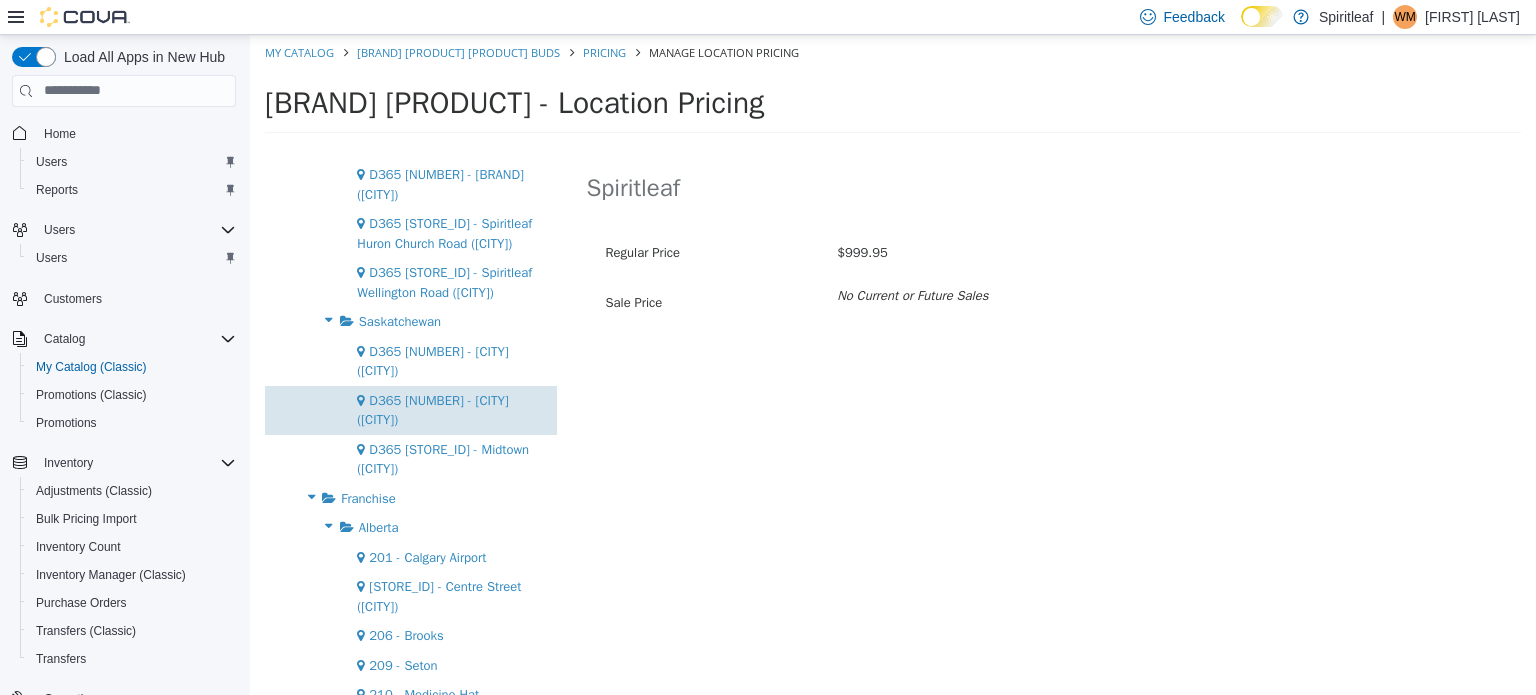 scroll, scrollTop: 1400, scrollLeft: 0, axis: vertical 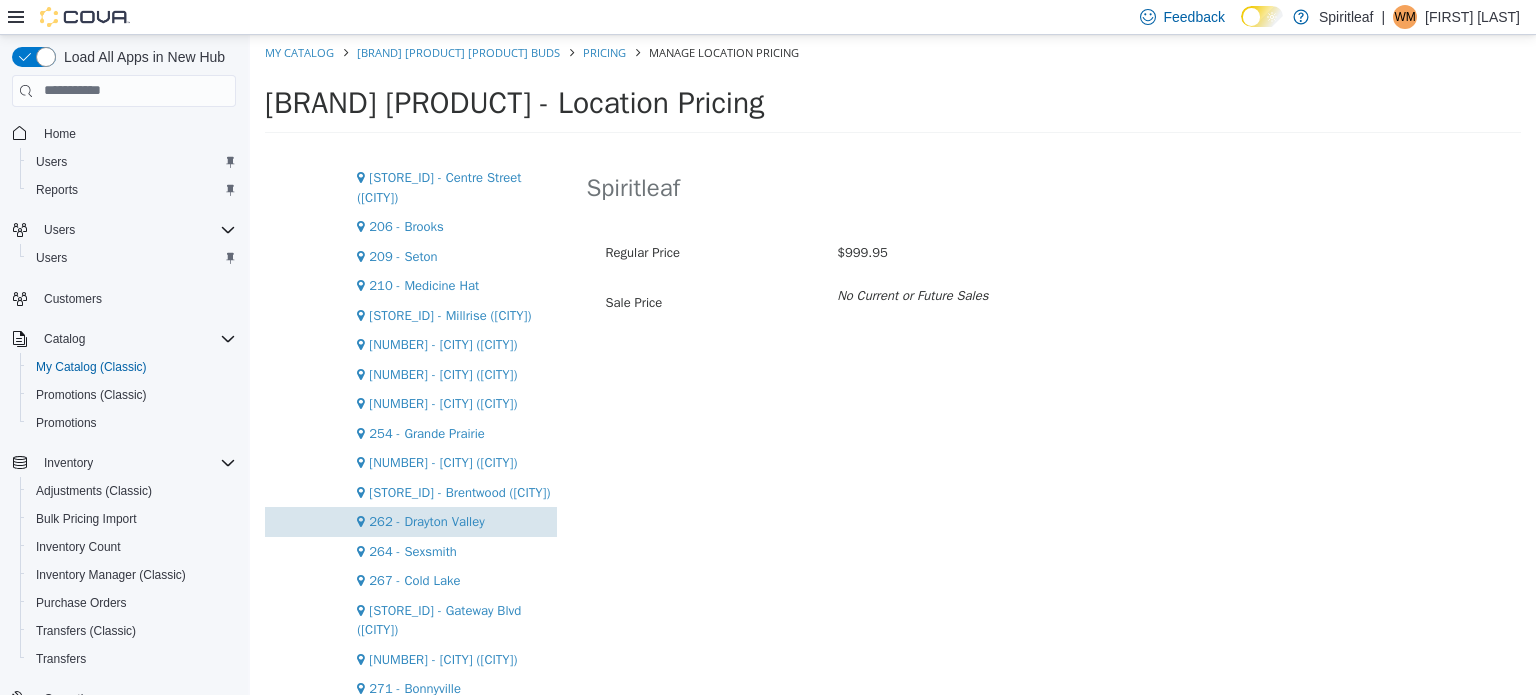 click on "262 - Drayton Valley" at bounding box center [426, 520] 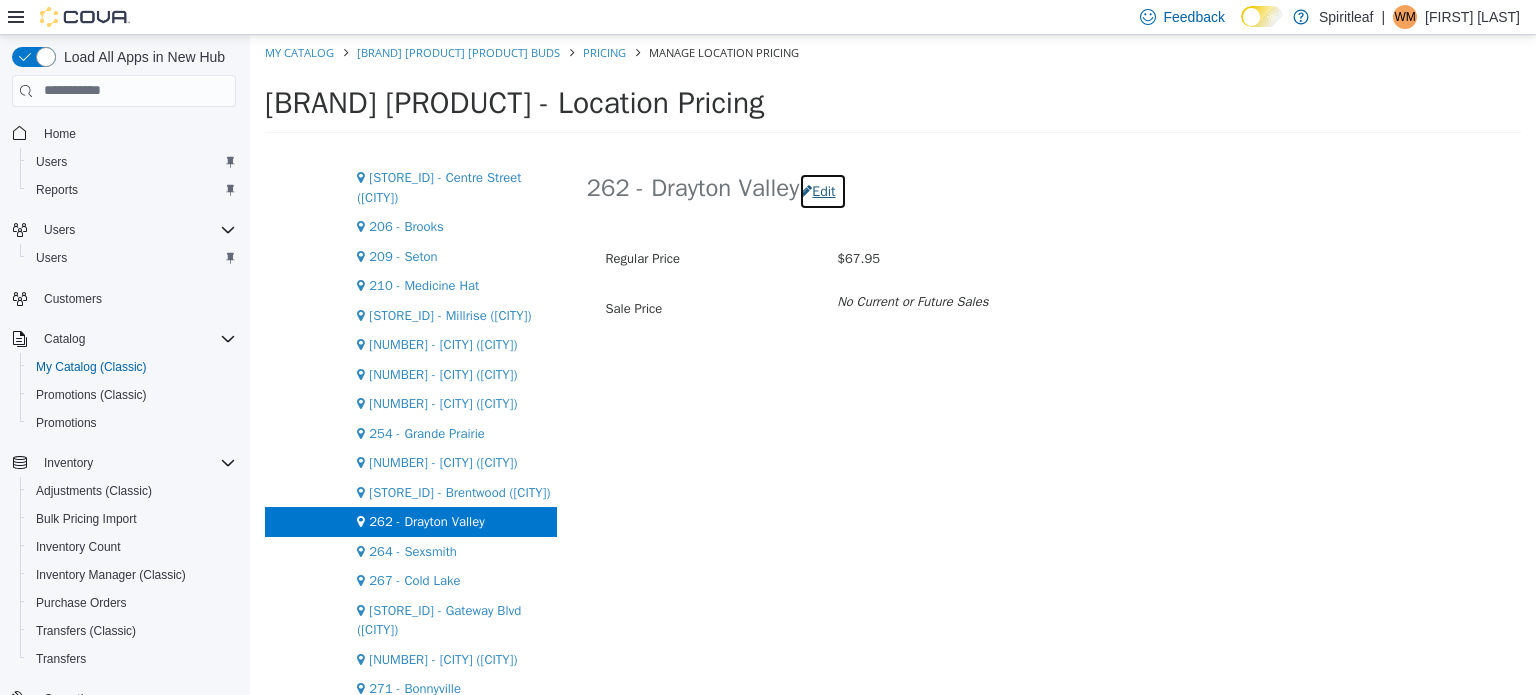 click on "Edit" at bounding box center [822, 190] 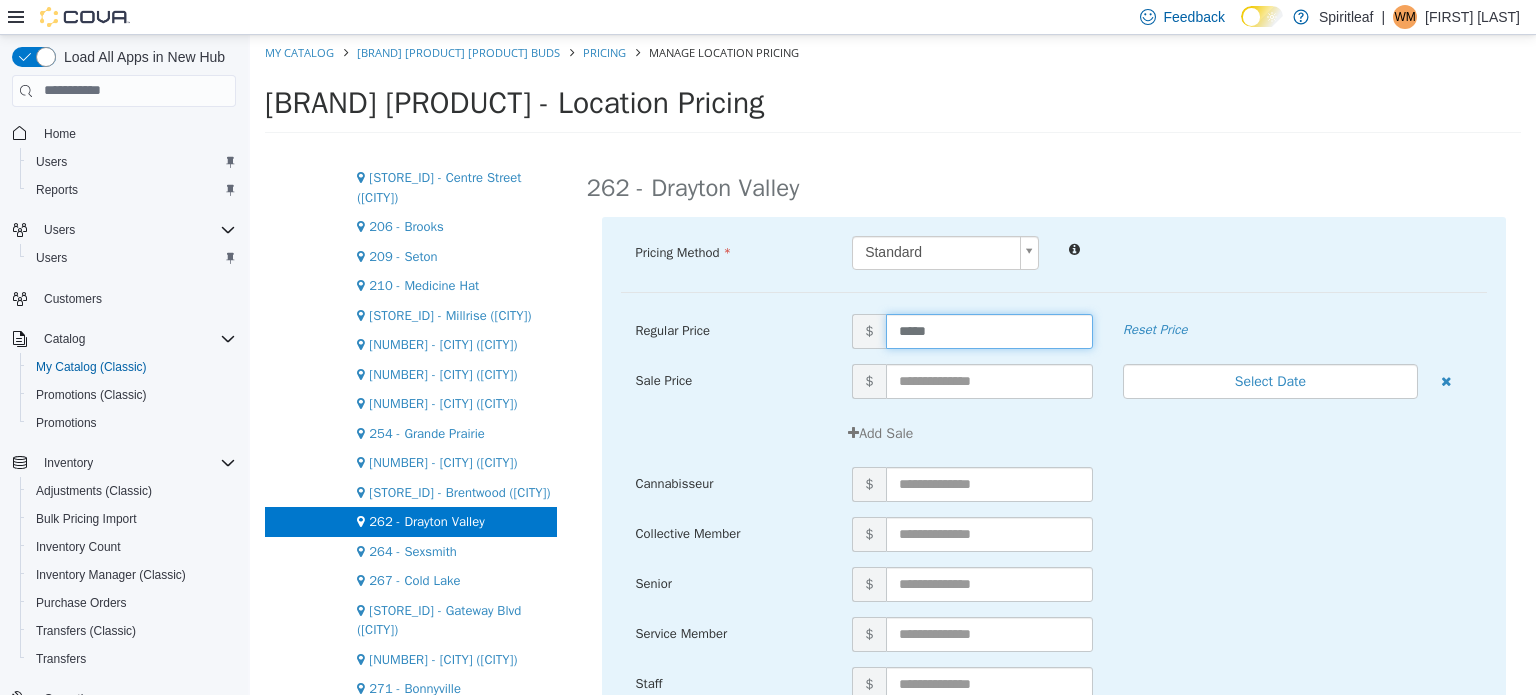 drag, startPoint x: 952, startPoint y: 324, endPoint x: 840, endPoint y: 325, distance: 112.00446 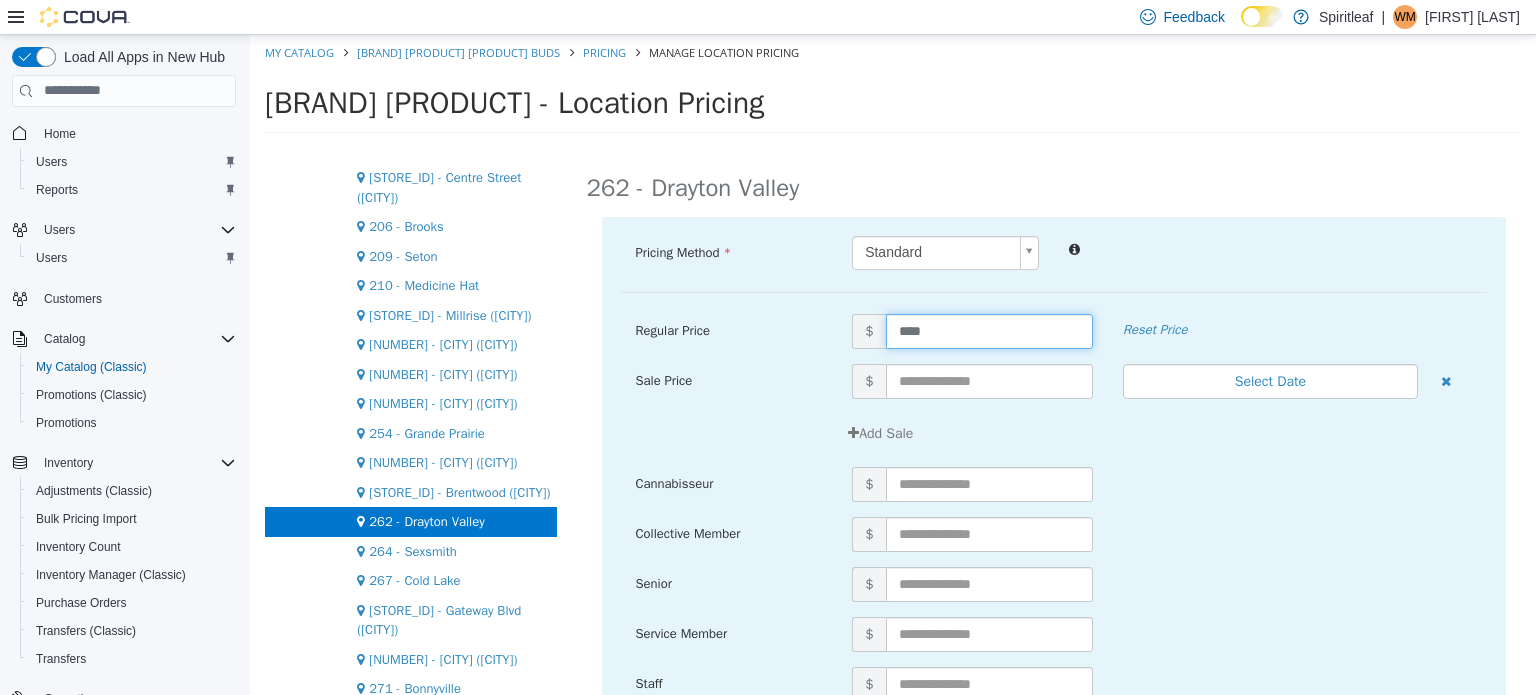 type on "*****" 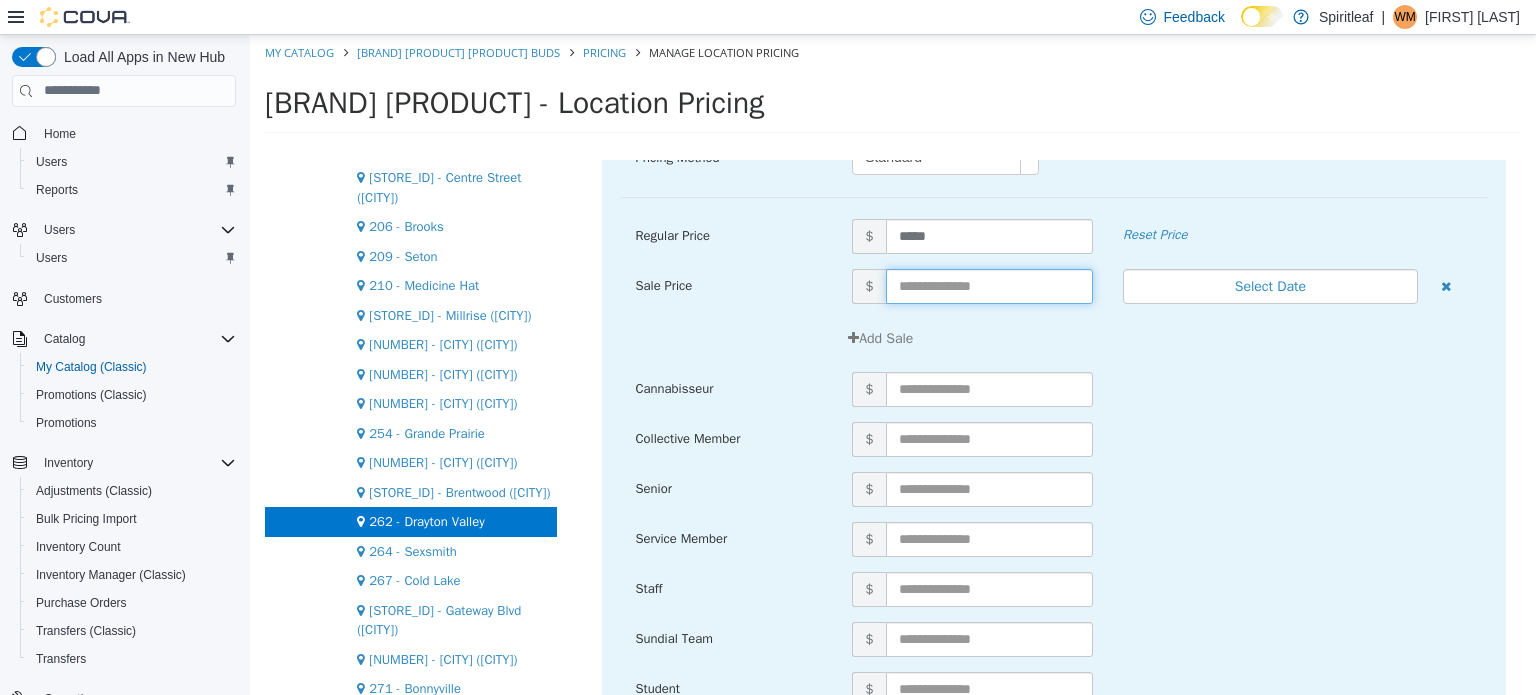 scroll, scrollTop: 200, scrollLeft: 0, axis: vertical 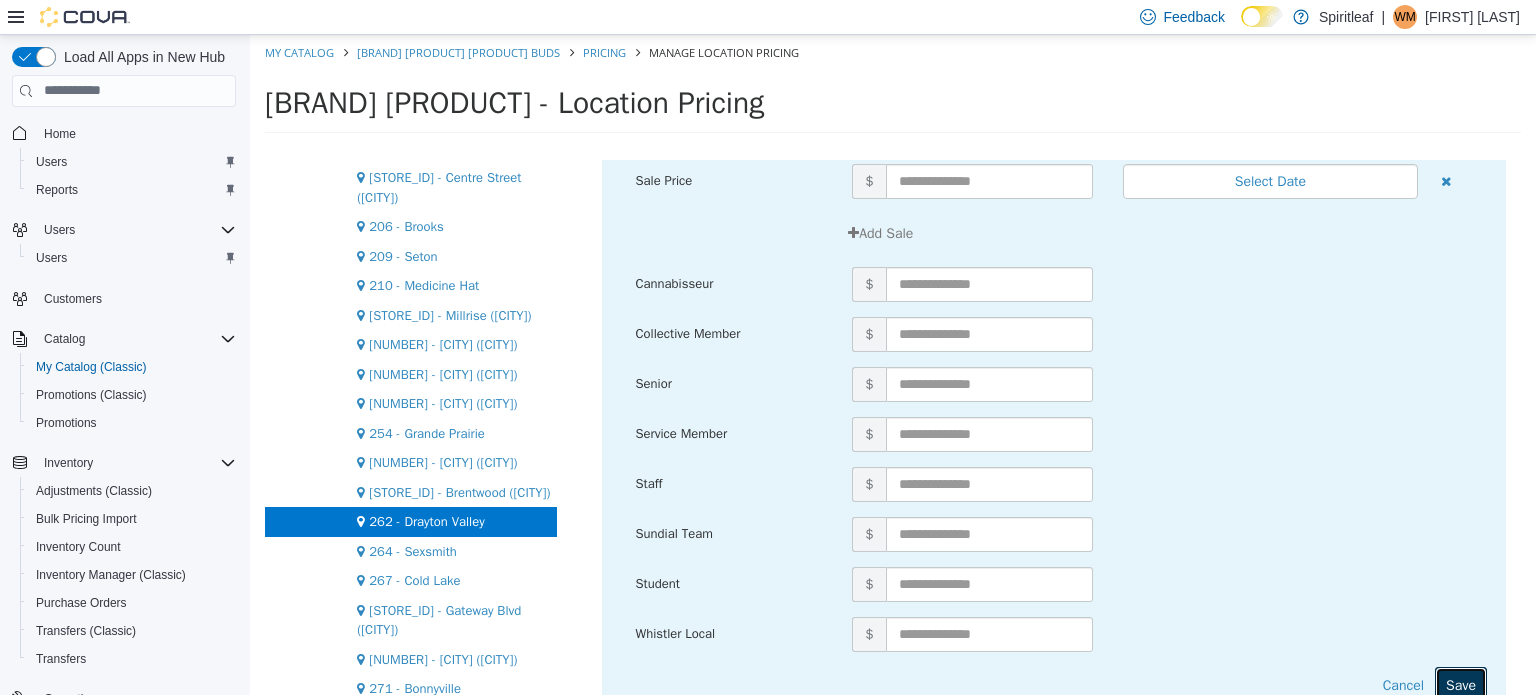 click on "Save" at bounding box center [1461, 684] 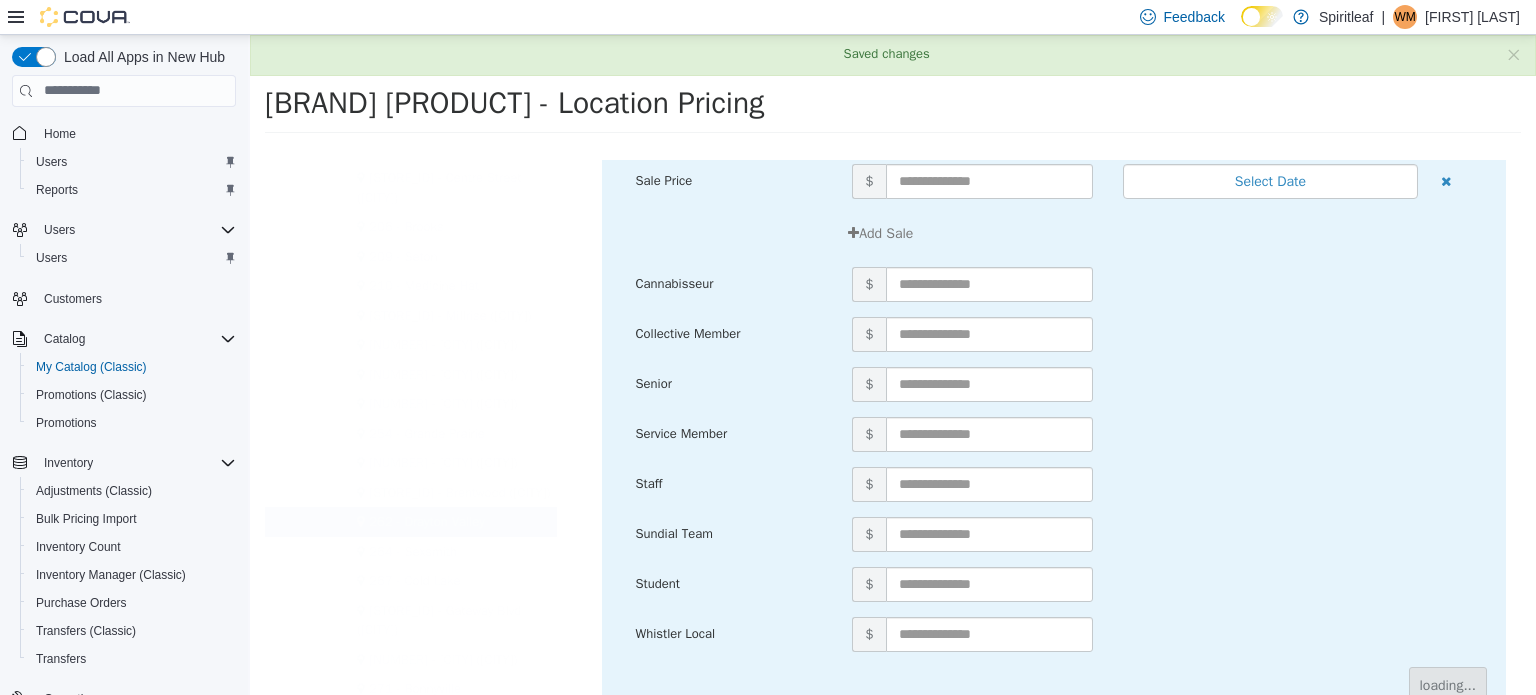 scroll, scrollTop: 0, scrollLeft: 0, axis: both 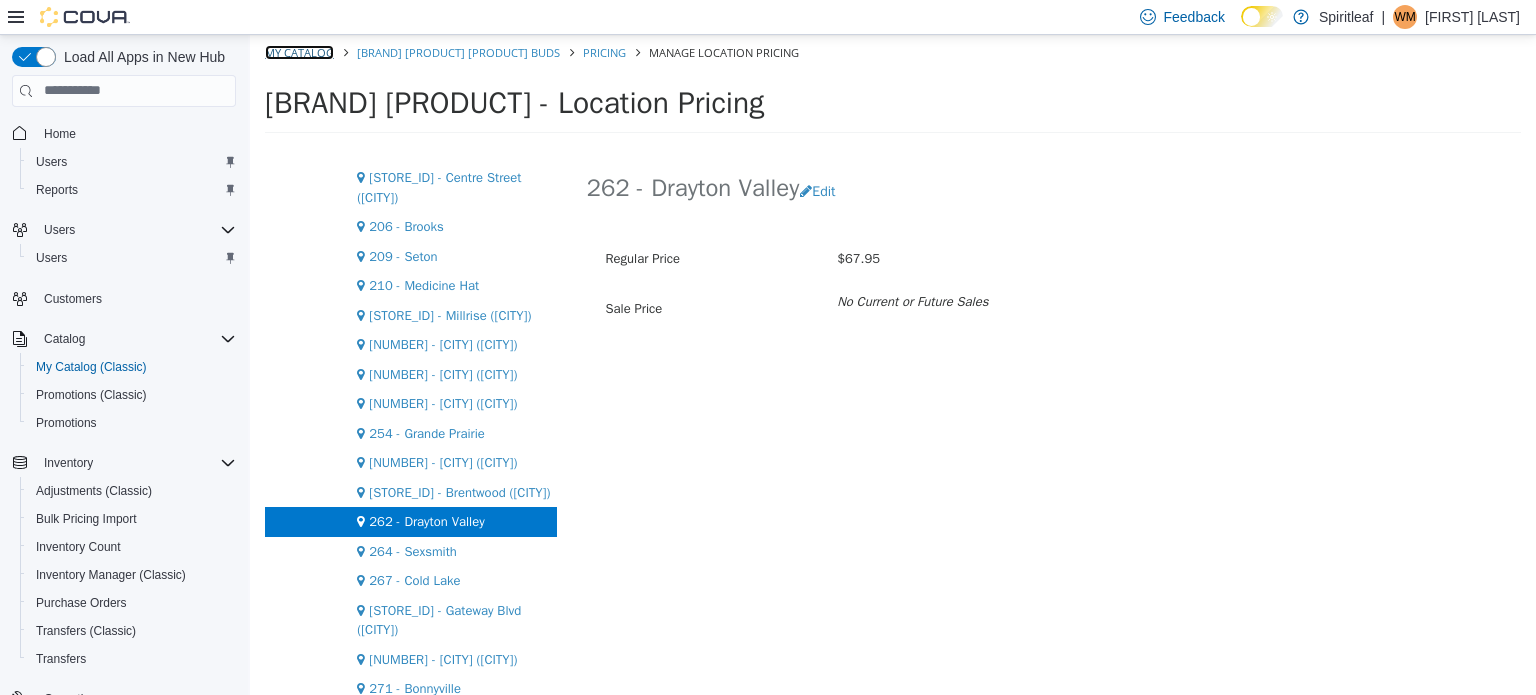 click on "My Catalog" at bounding box center (299, 51) 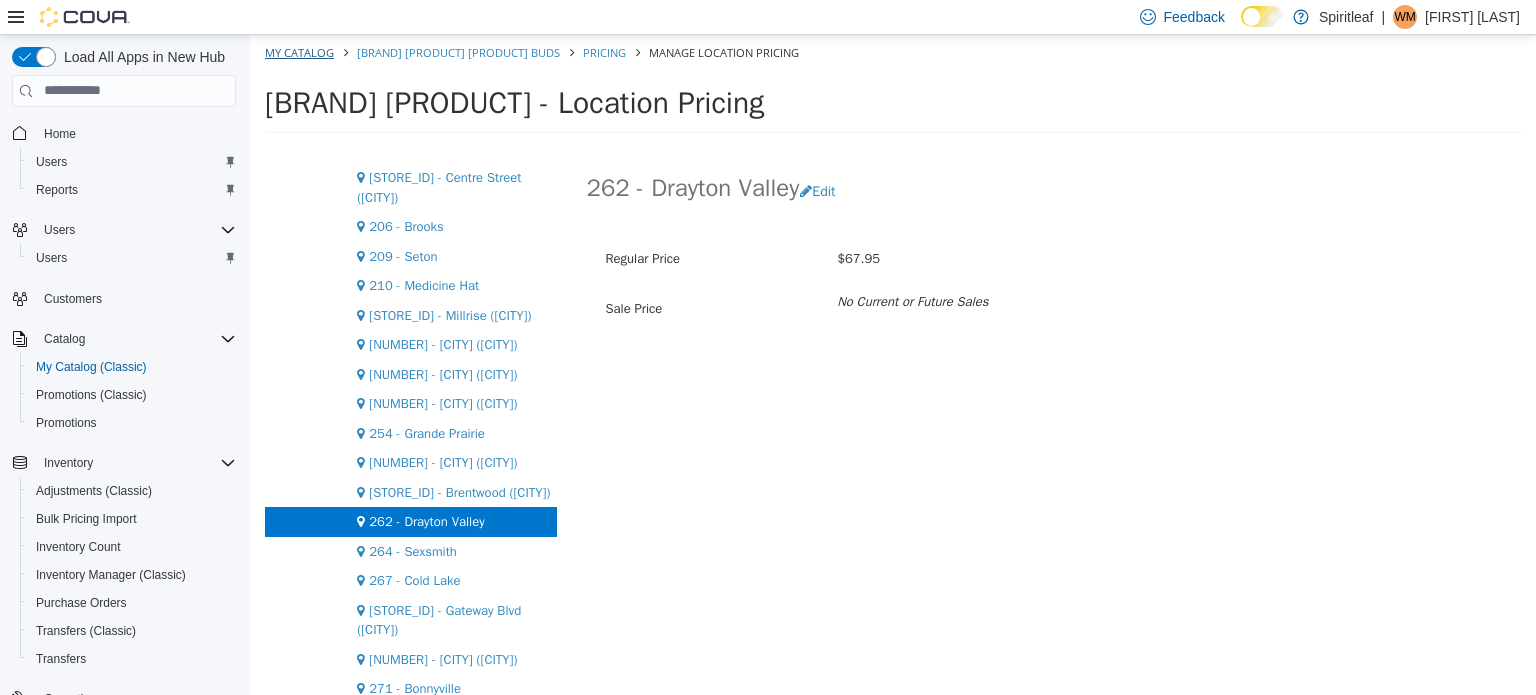 select on "**********" 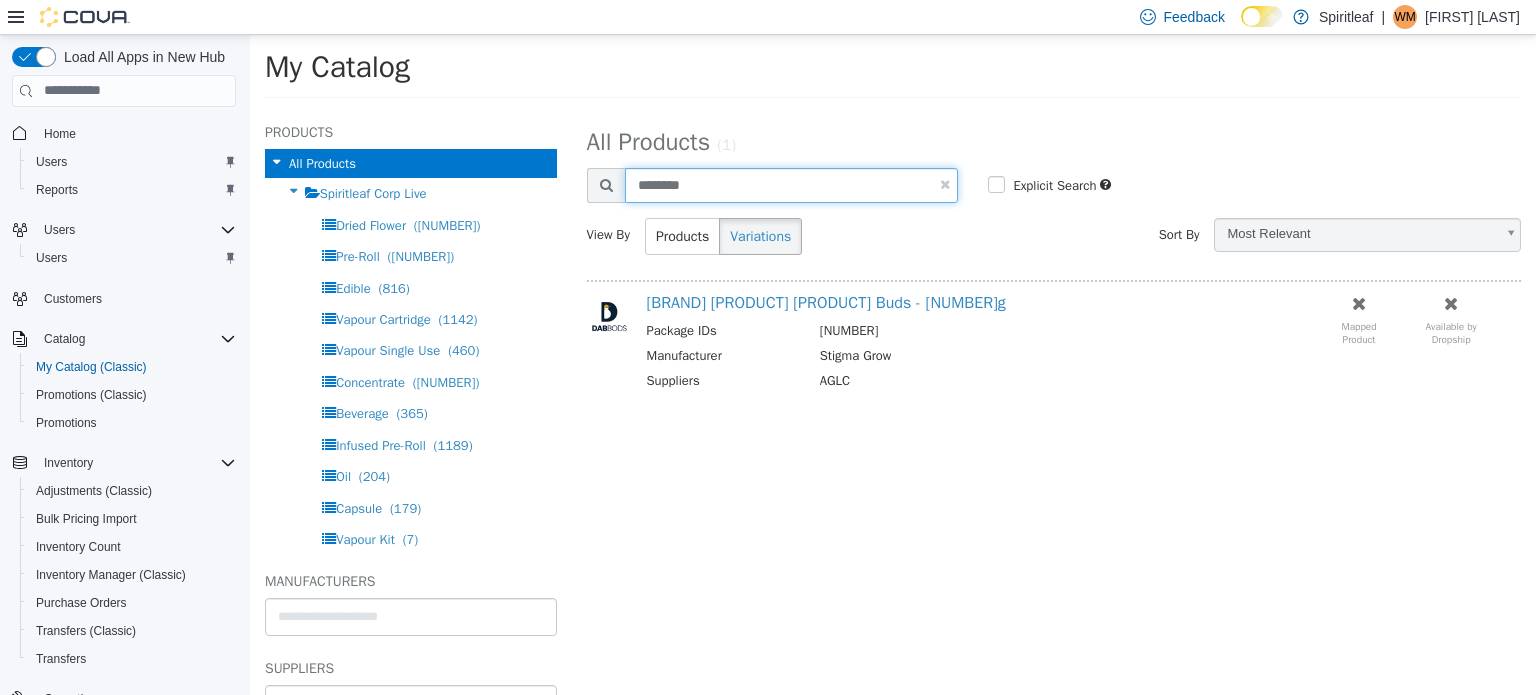 drag, startPoint x: 742, startPoint y: 187, endPoint x: 602, endPoint y: 205, distance: 141.1524 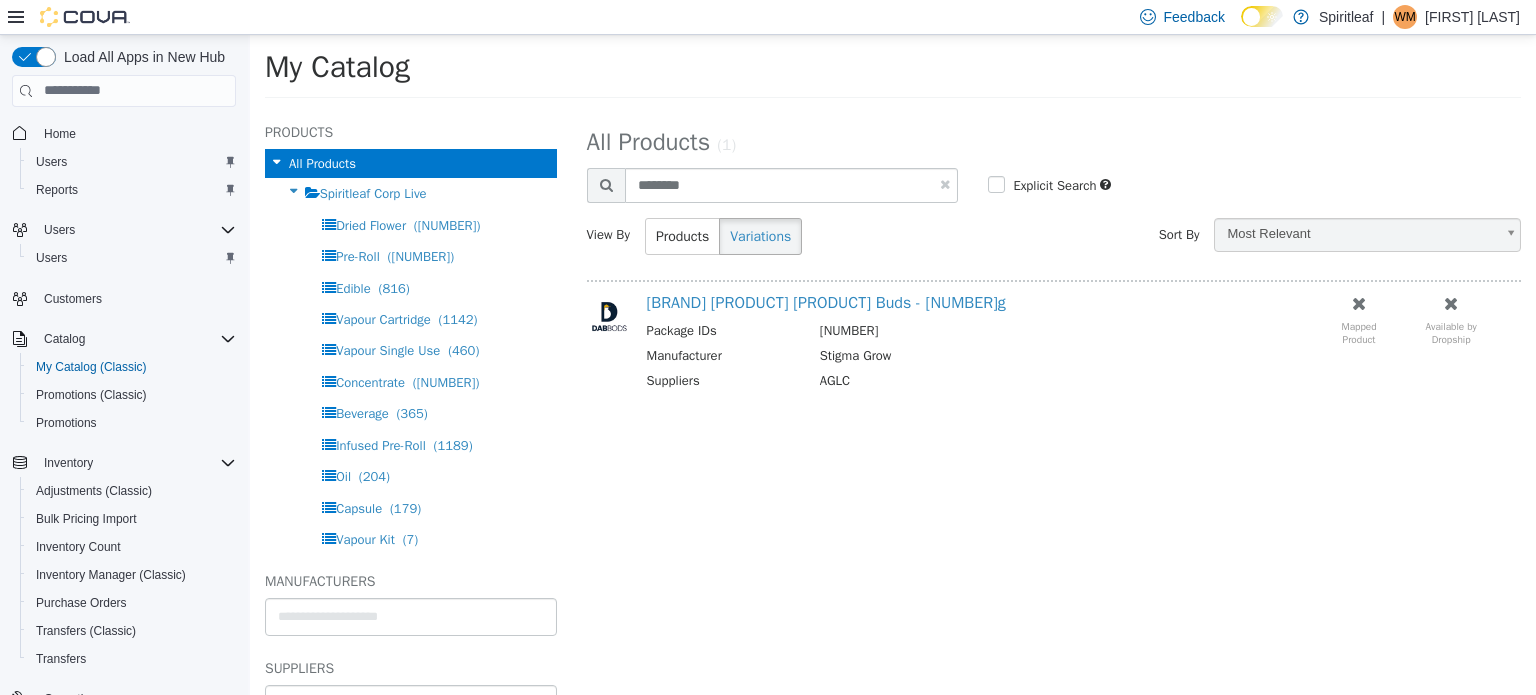 select on "**********" 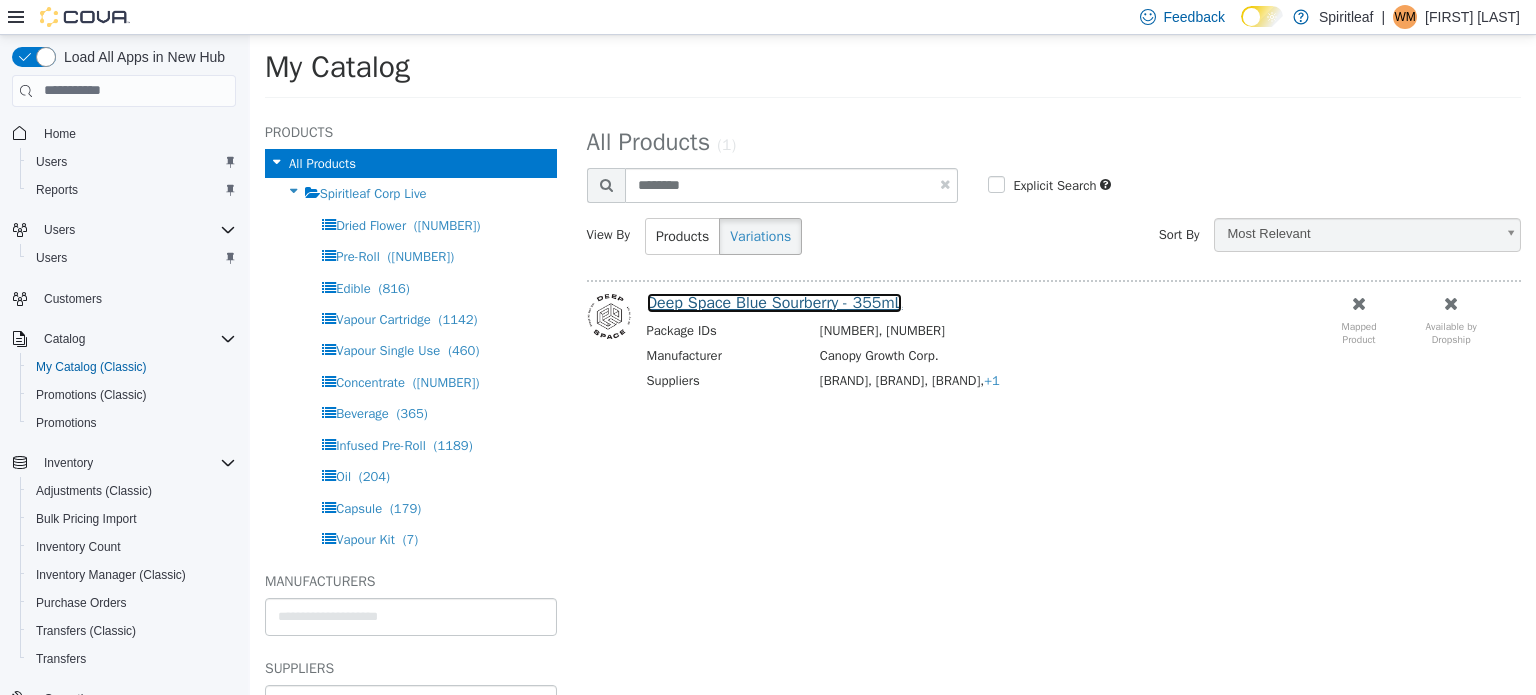 click on "Deep Space Blue Sourberry - 355mL" at bounding box center (775, 302) 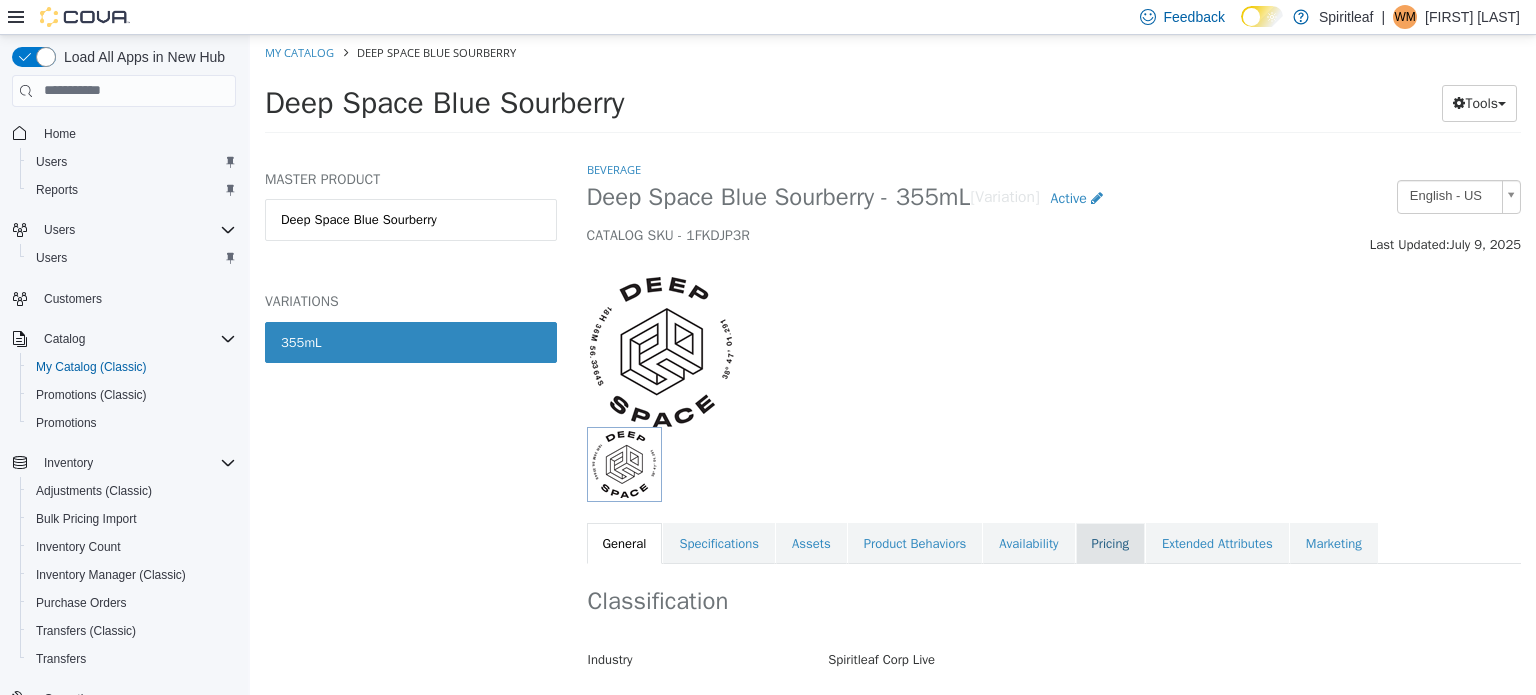 click on "Pricing" at bounding box center (1110, 543) 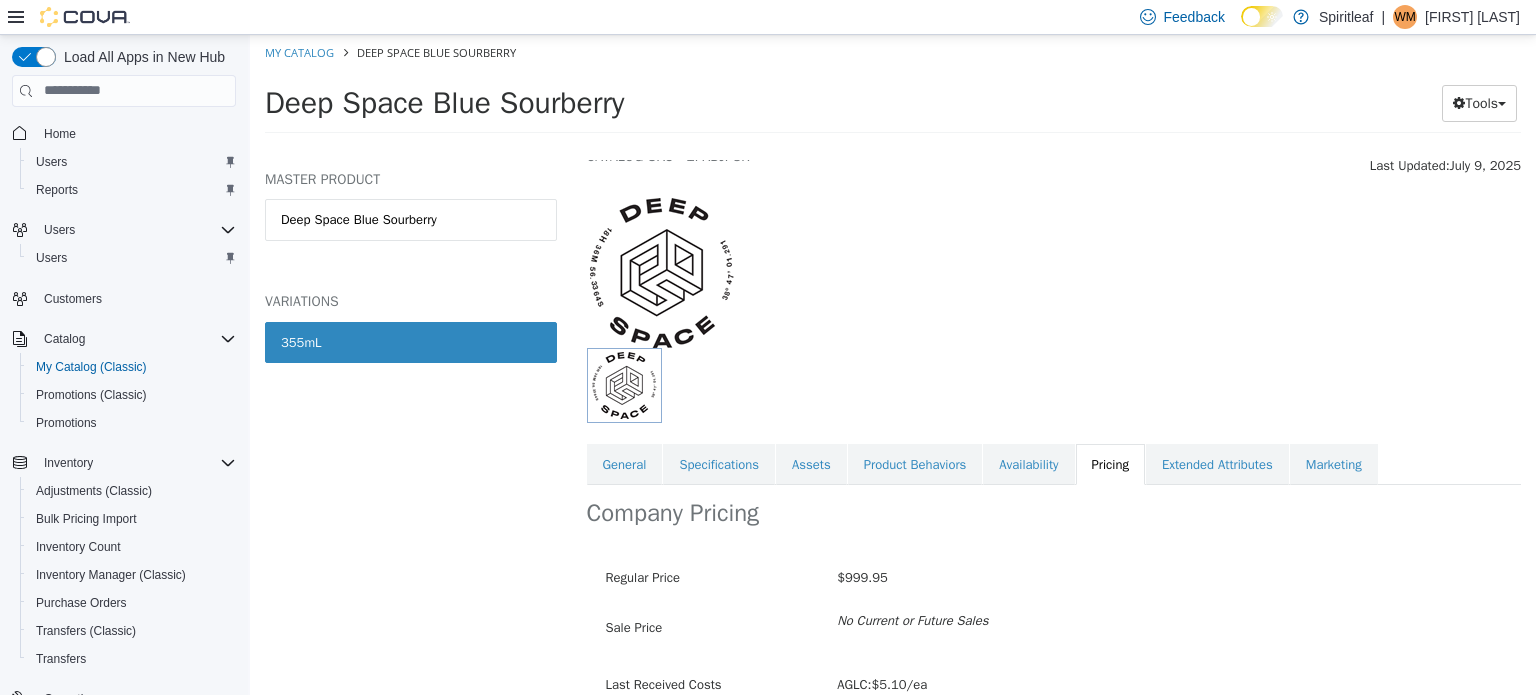 scroll, scrollTop: 231, scrollLeft: 0, axis: vertical 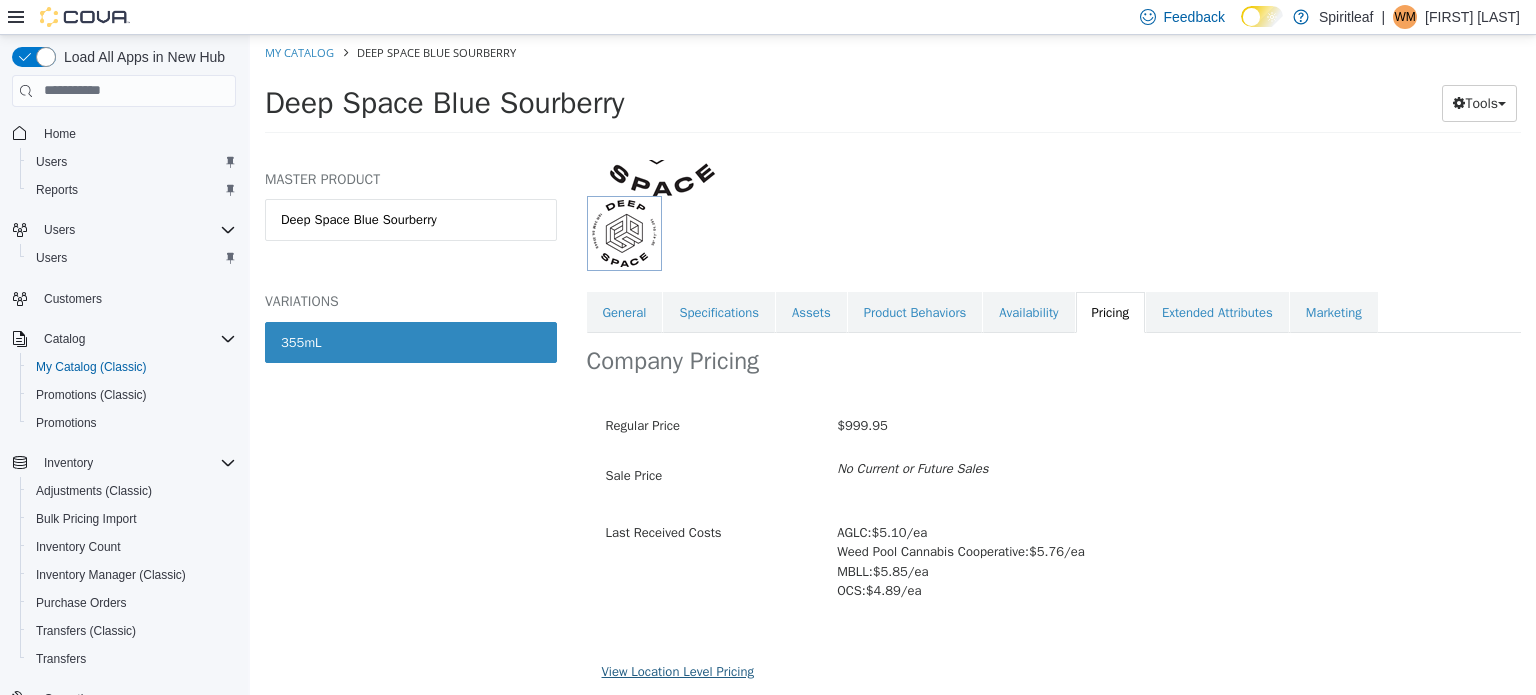 click on "View Location Level Pricing" at bounding box center (678, 670) 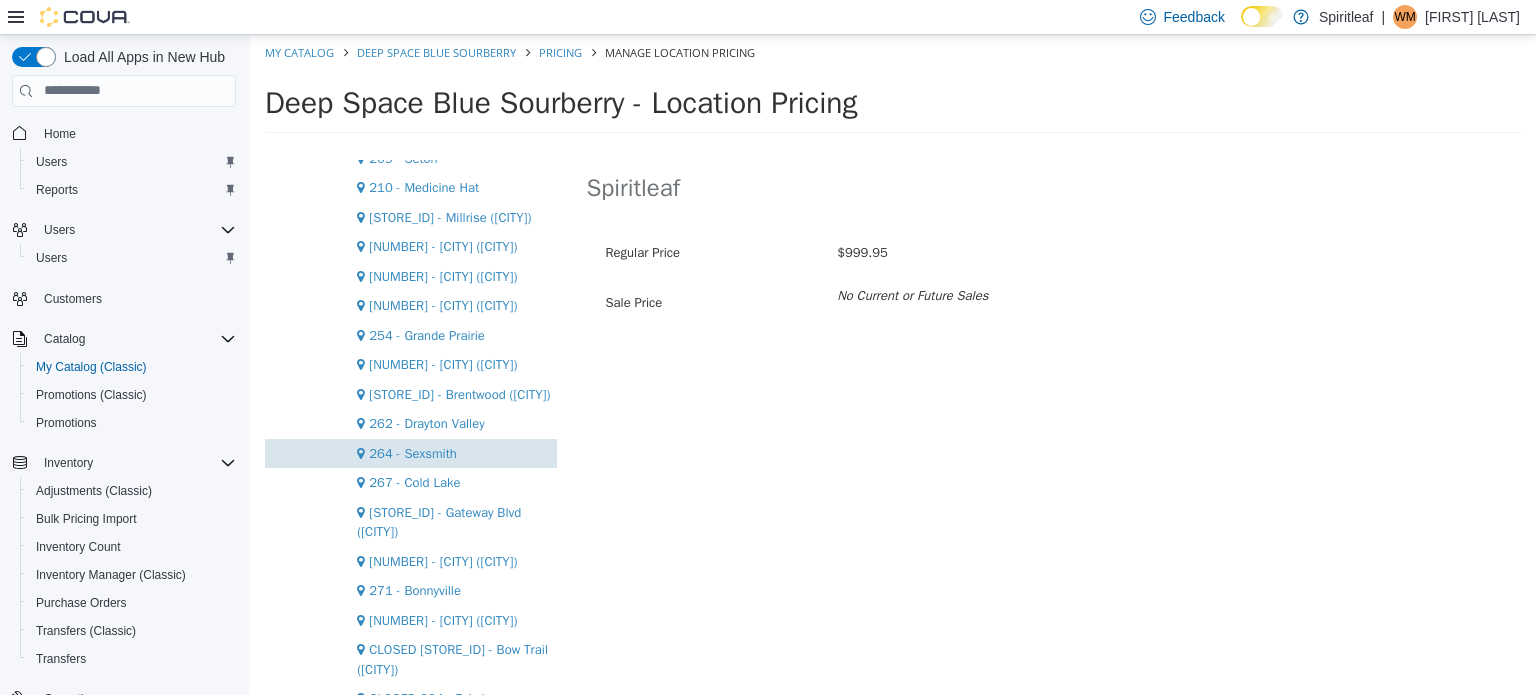 scroll, scrollTop: 1500, scrollLeft: 0, axis: vertical 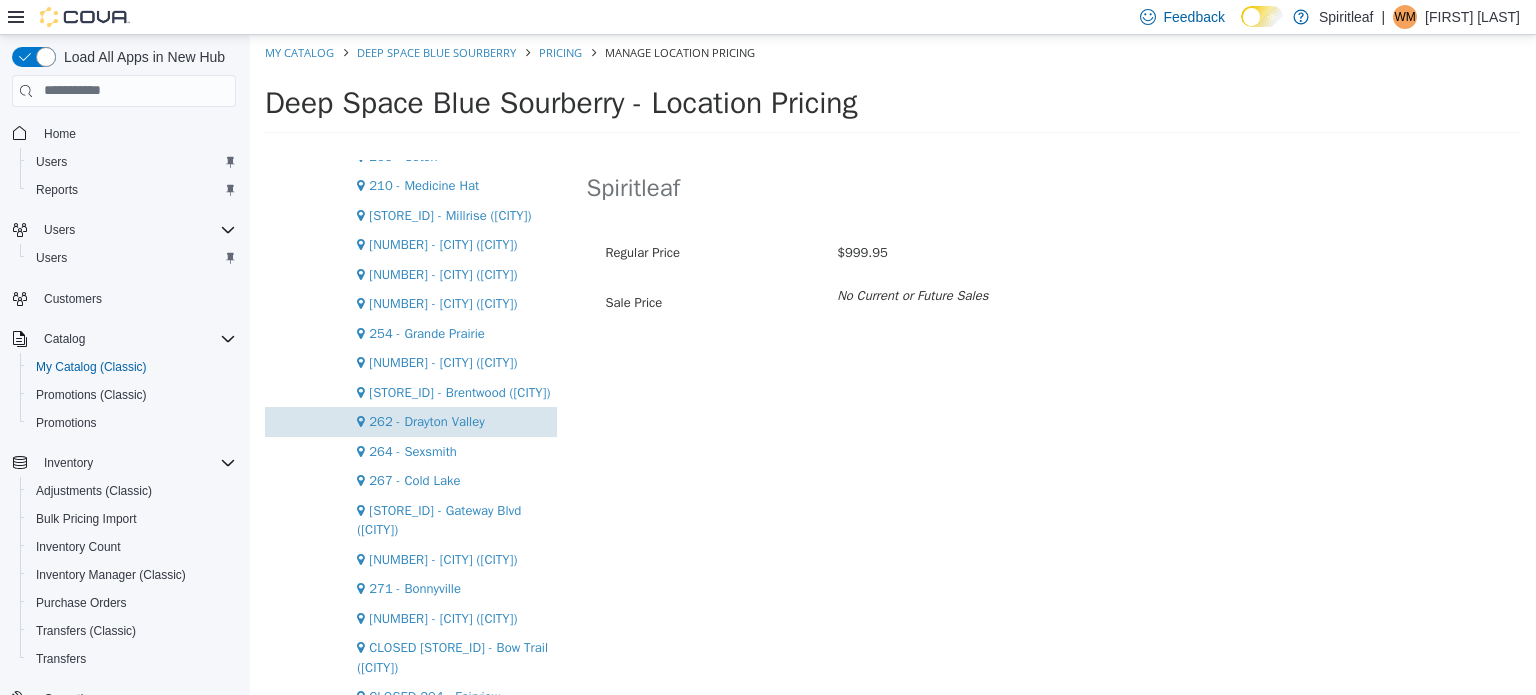 click on "262 - Drayton Valley" at bounding box center [426, 420] 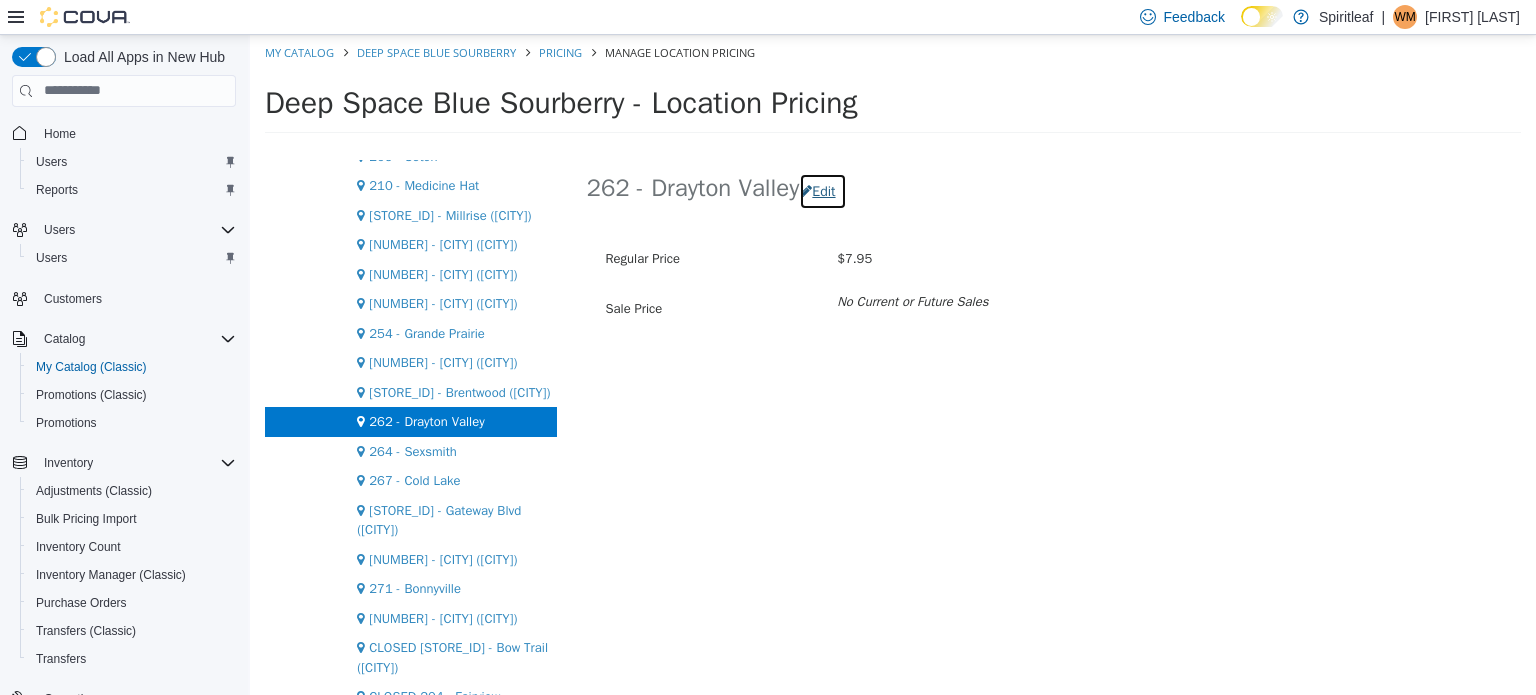 click on "Edit" at bounding box center [822, 190] 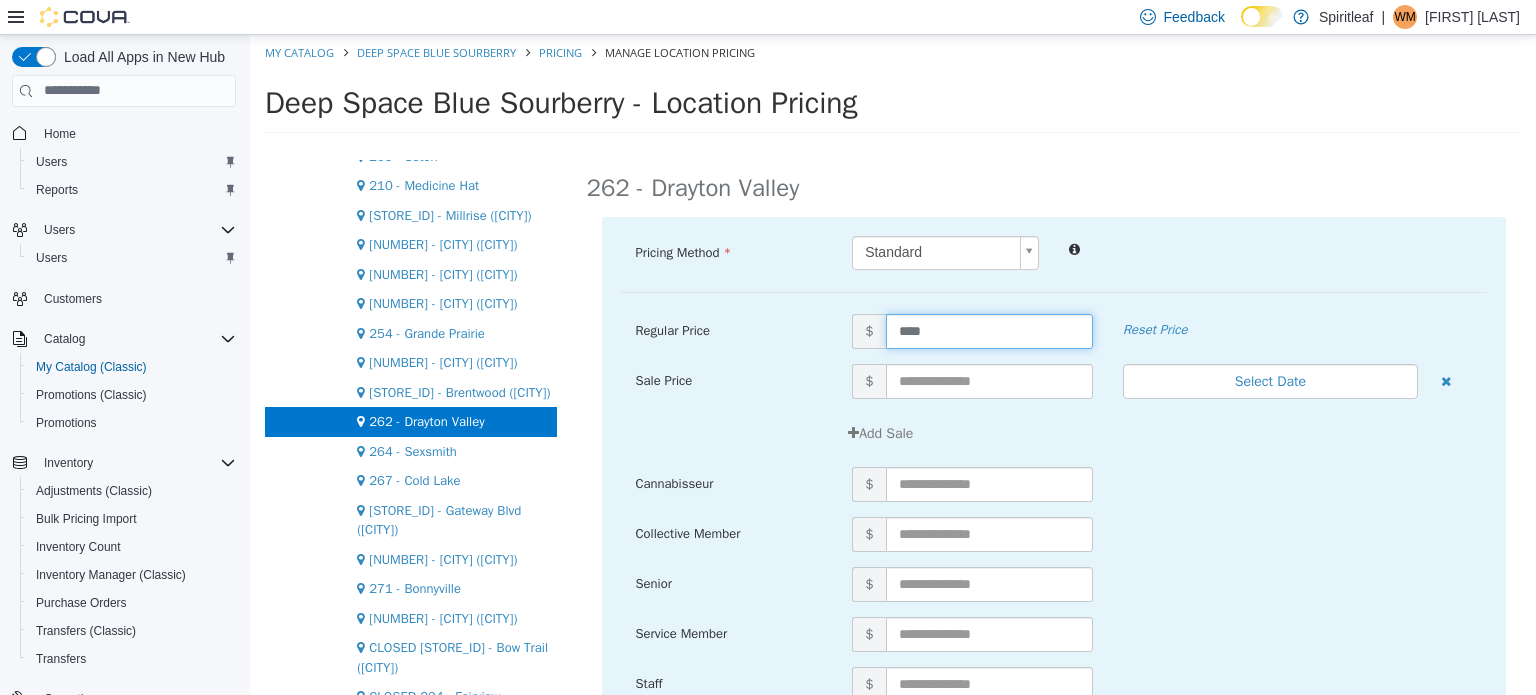 drag, startPoint x: 948, startPoint y: 330, endPoint x: 800, endPoint y: 320, distance: 148.33745 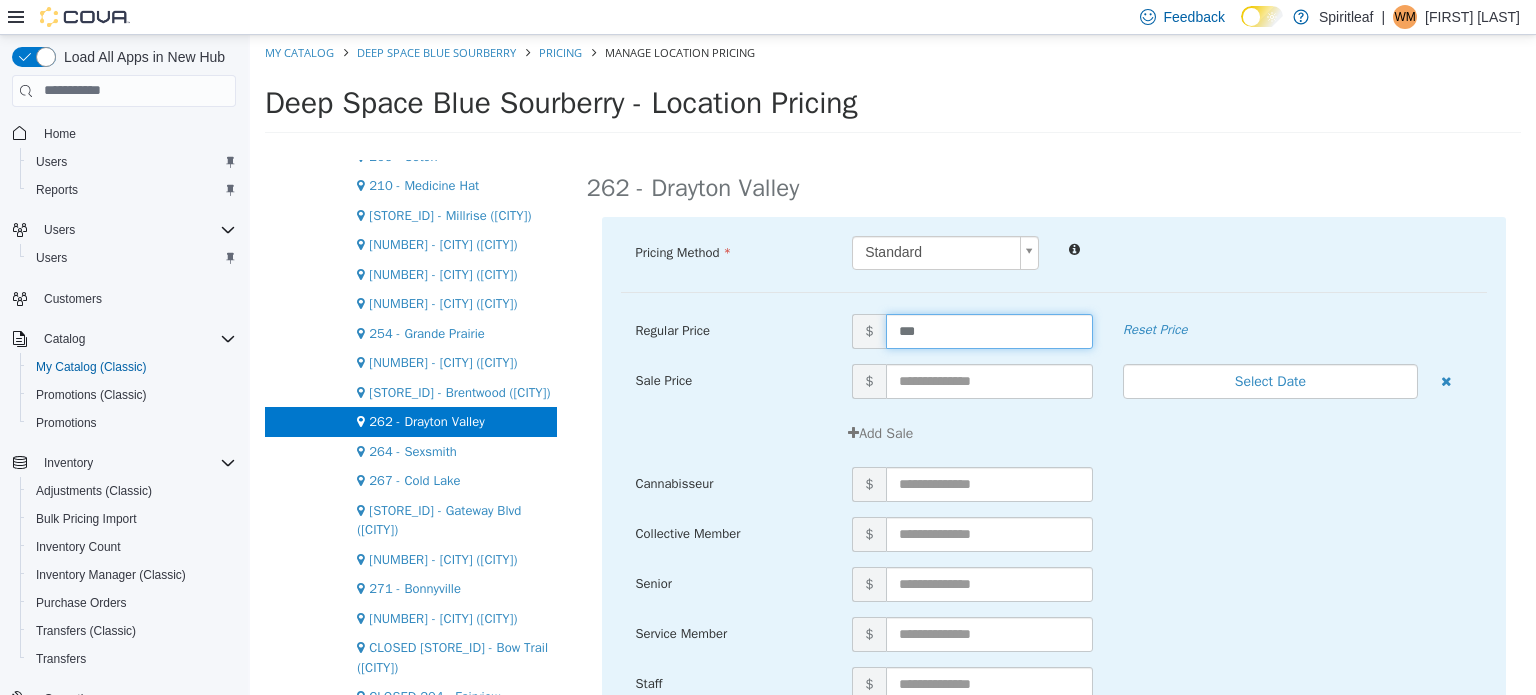 type on "****" 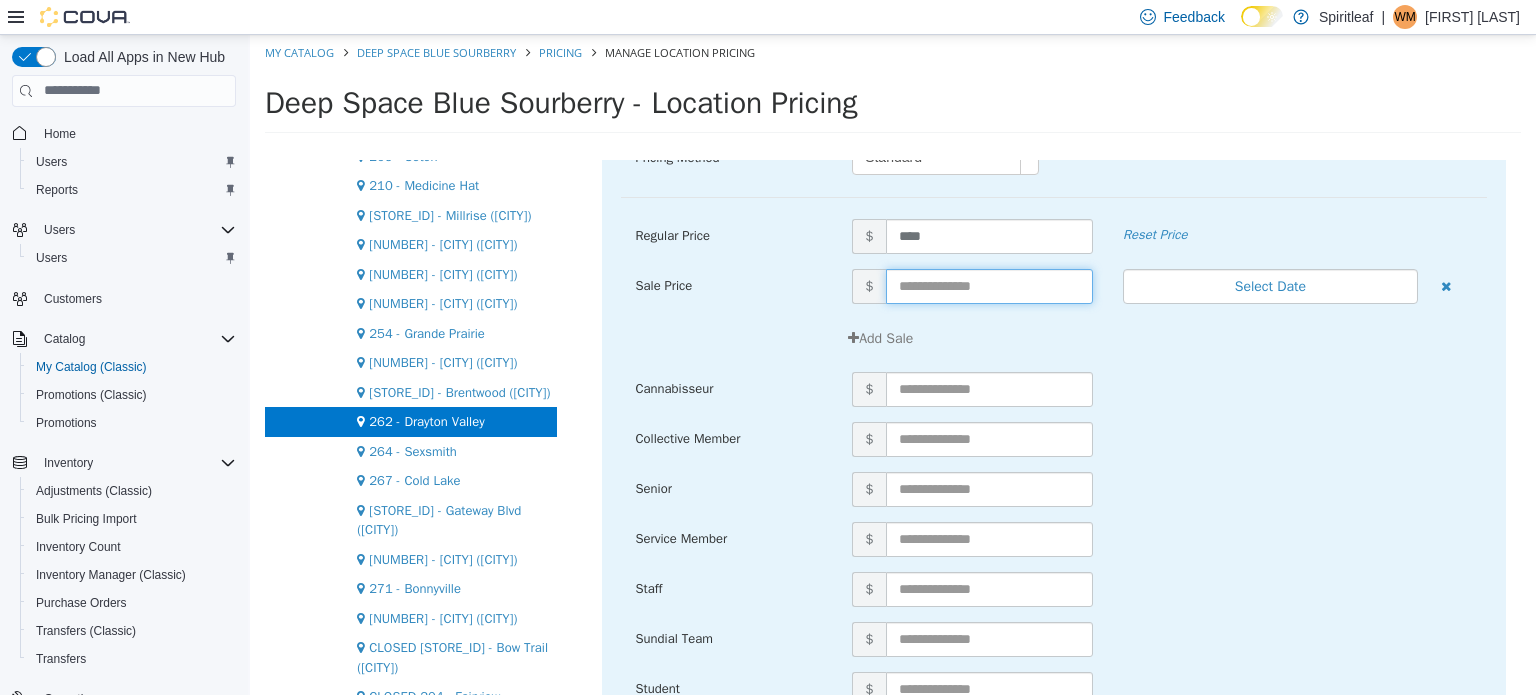 scroll, scrollTop: 246, scrollLeft: 0, axis: vertical 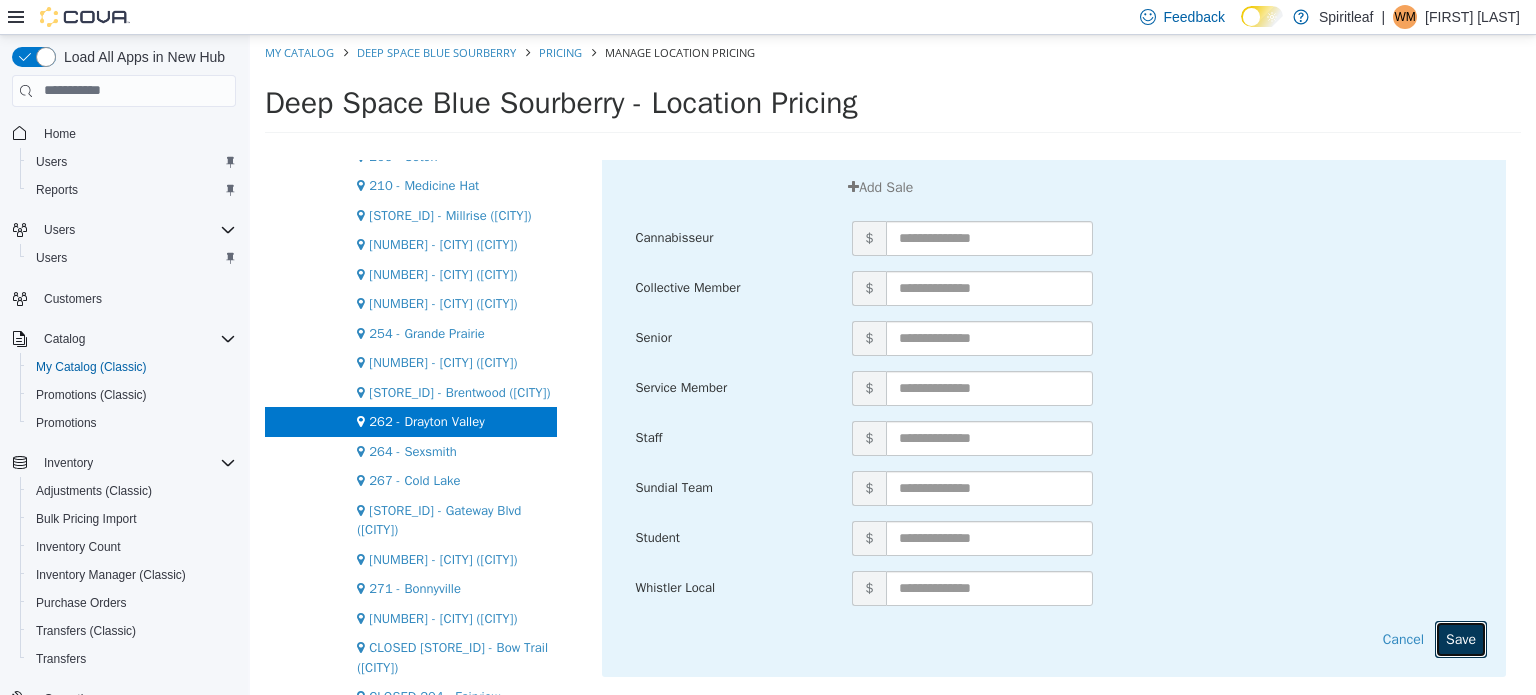 click on "Save" at bounding box center (1461, 638) 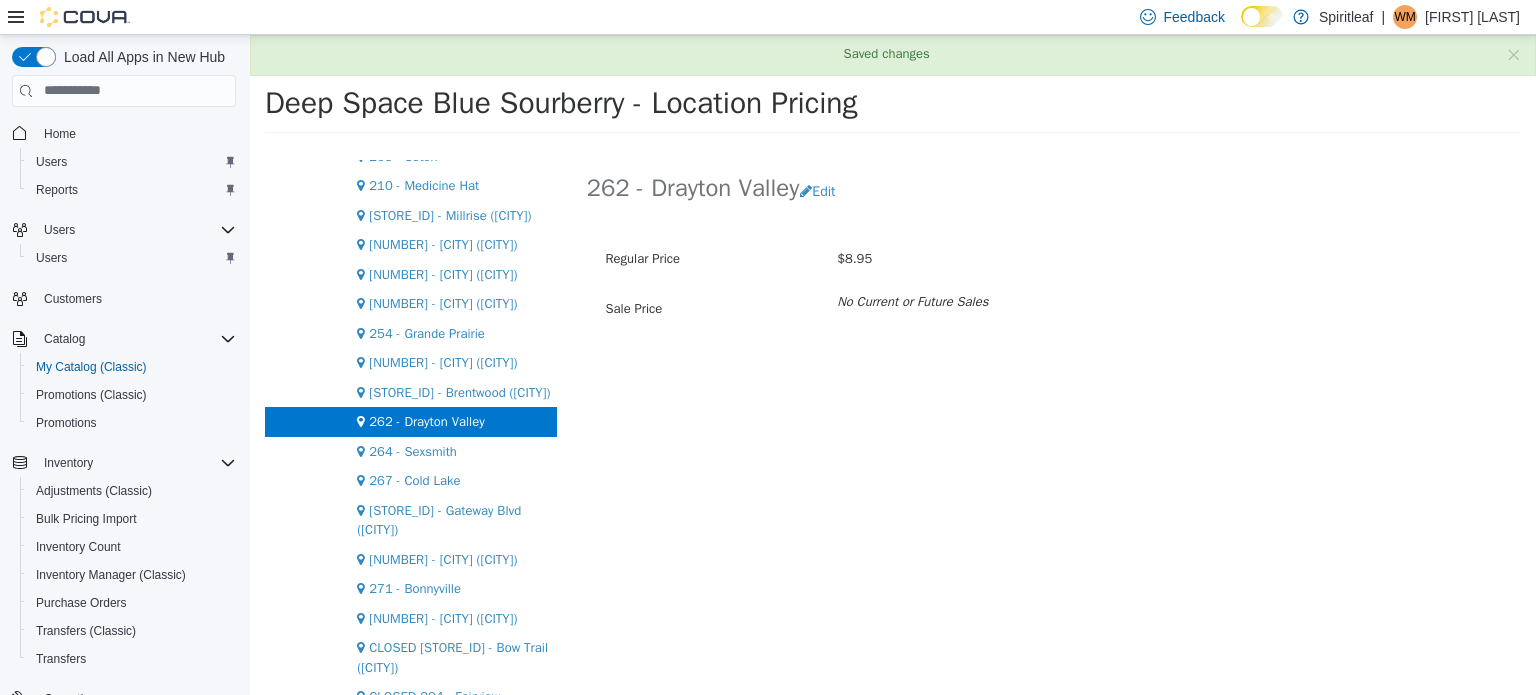 scroll, scrollTop: 0, scrollLeft: 0, axis: both 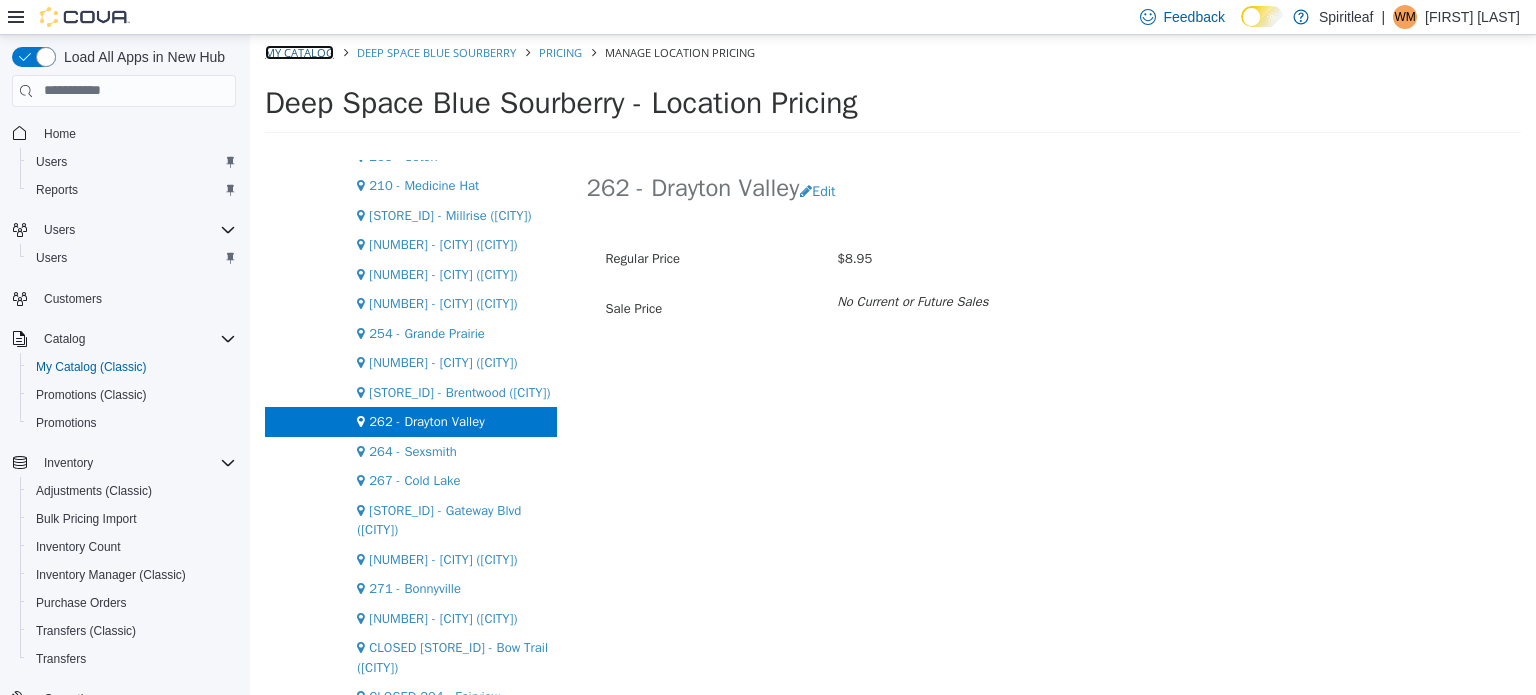 click on "My Catalog" at bounding box center (299, 51) 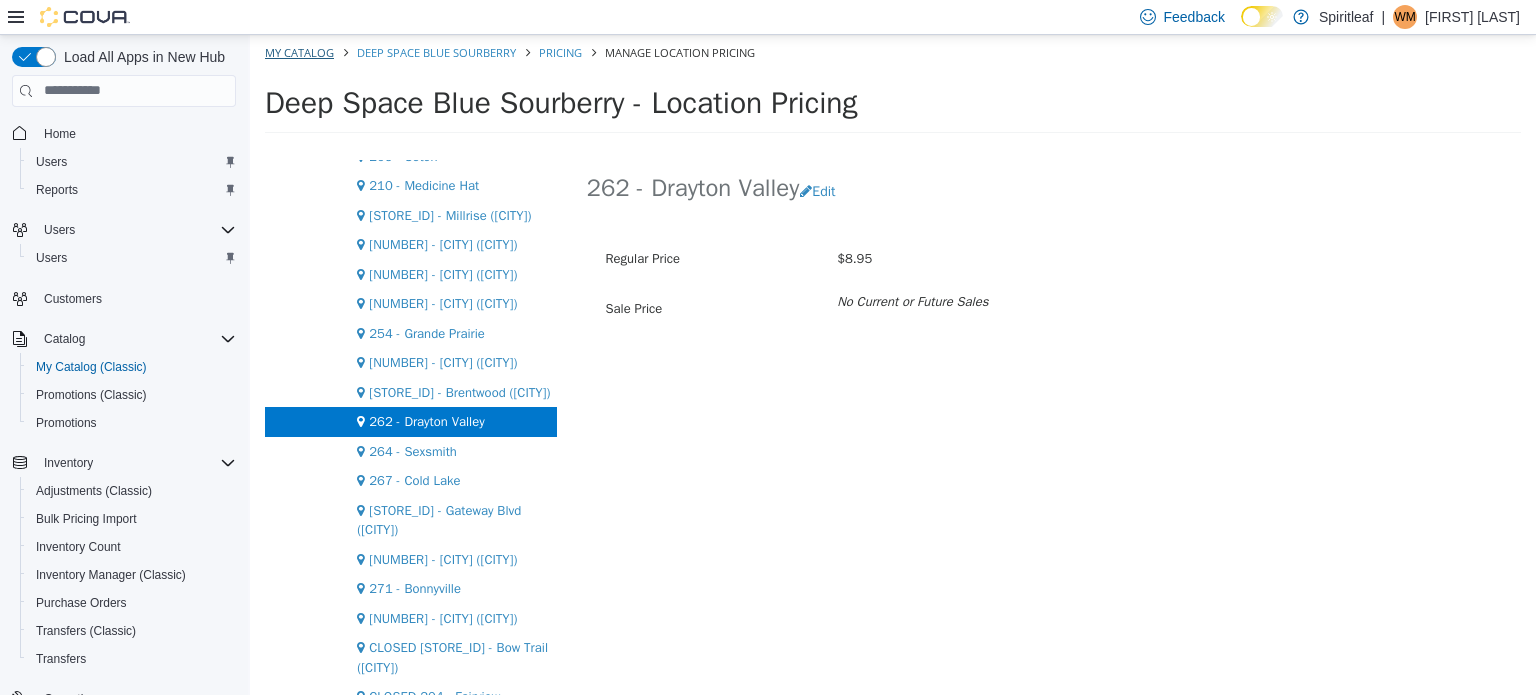 select on "**********" 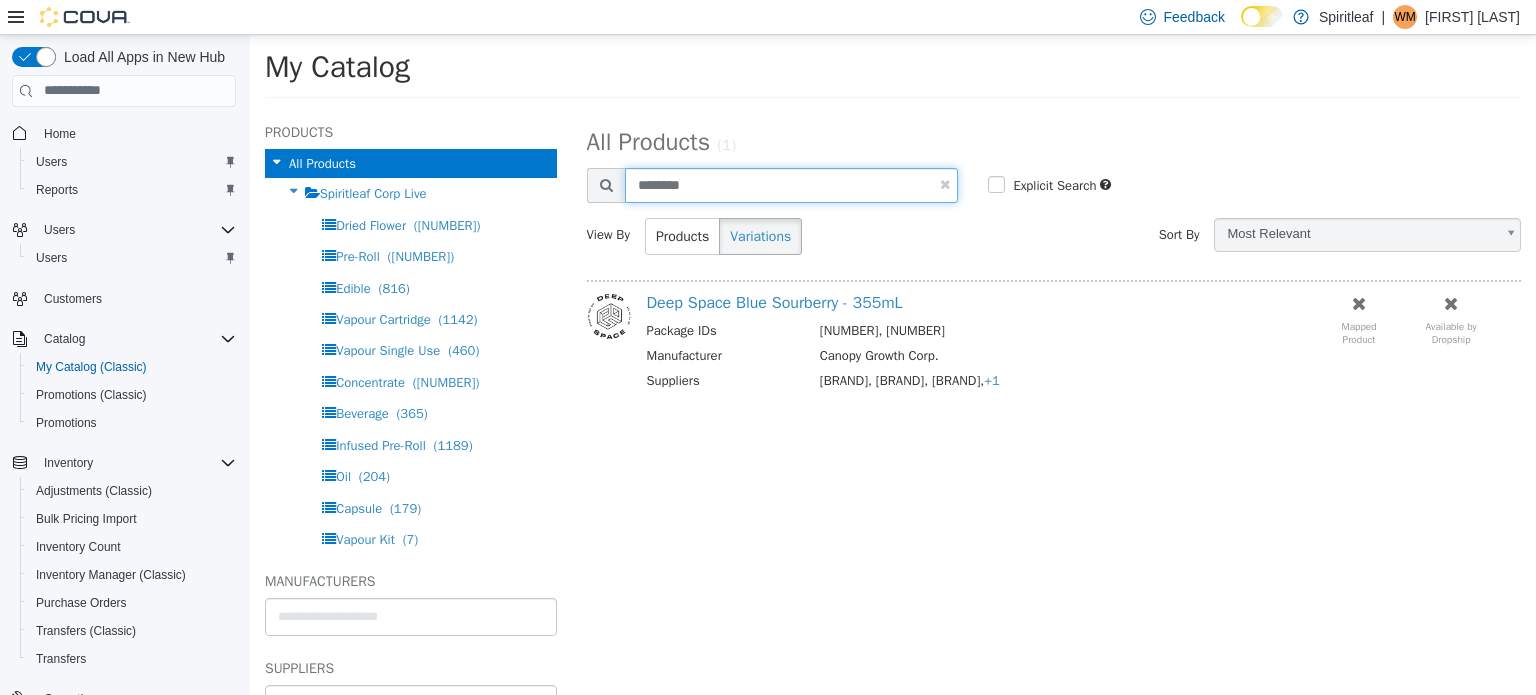 drag, startPoint x: 708, startPoint y: 179, endPoint x: 604, endPoint y: 179, distance: 104 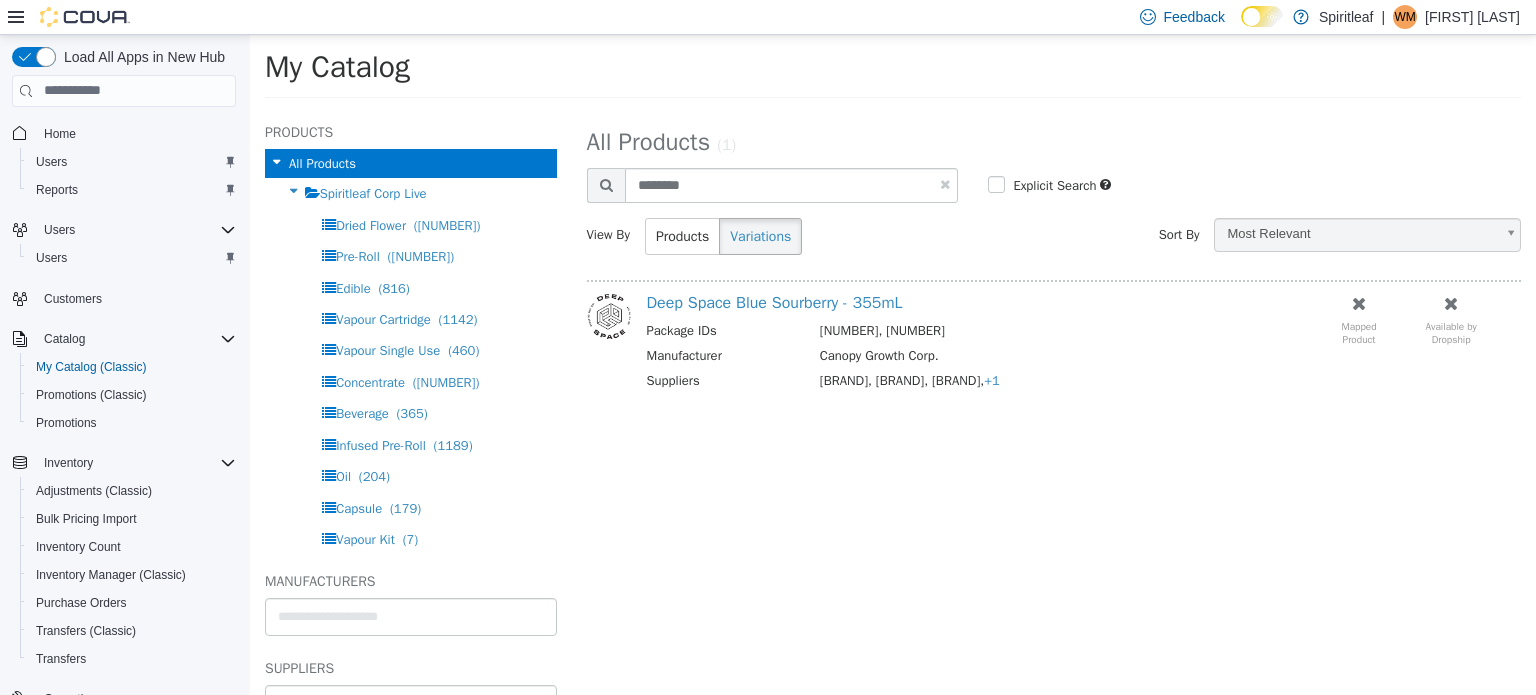 select on "**********" 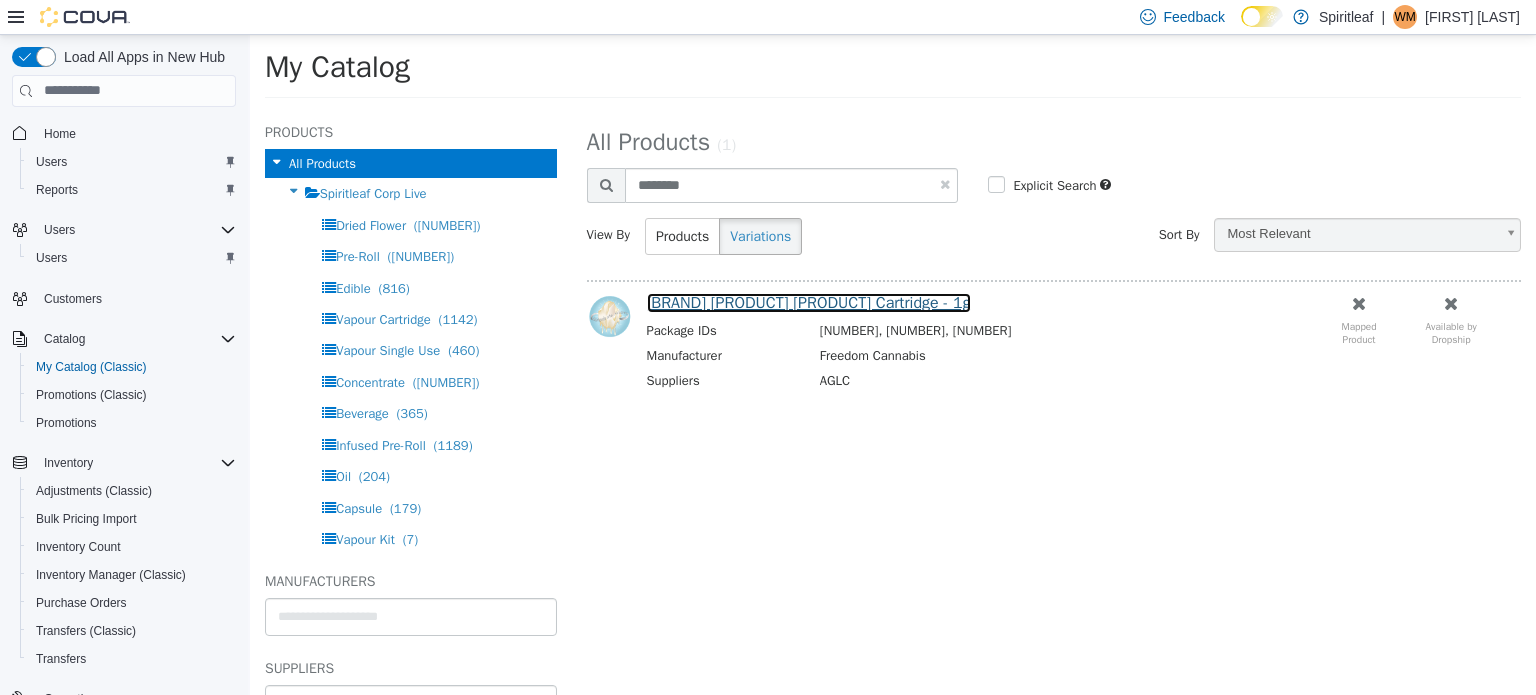 click on "[BRAND] [PRODUCT] [PRODUCT] Cartridge - 1g" at bounding box center [809, 302] 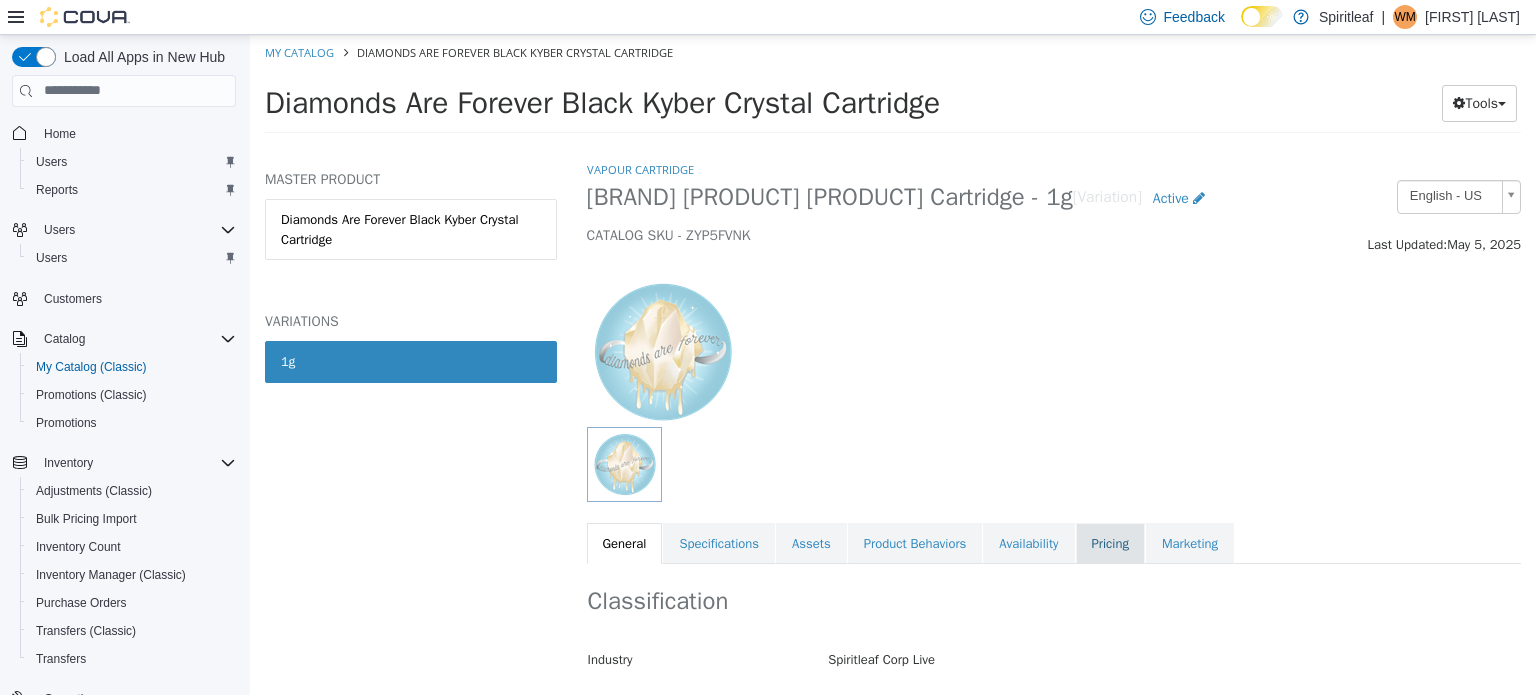 click on "Pricing" at bounding box center [1110, 543] 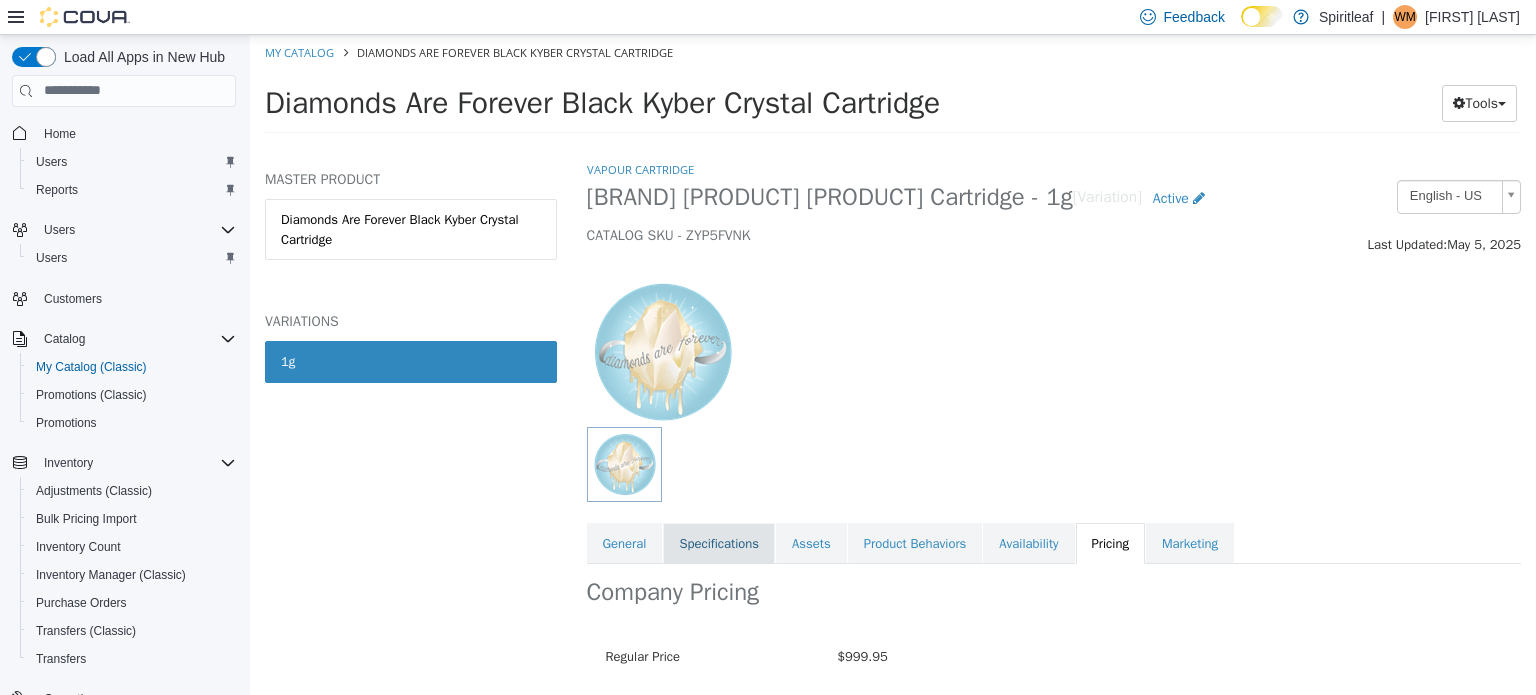scroll, scrollTop: 173, scrollLeft: 0, axis: vertical 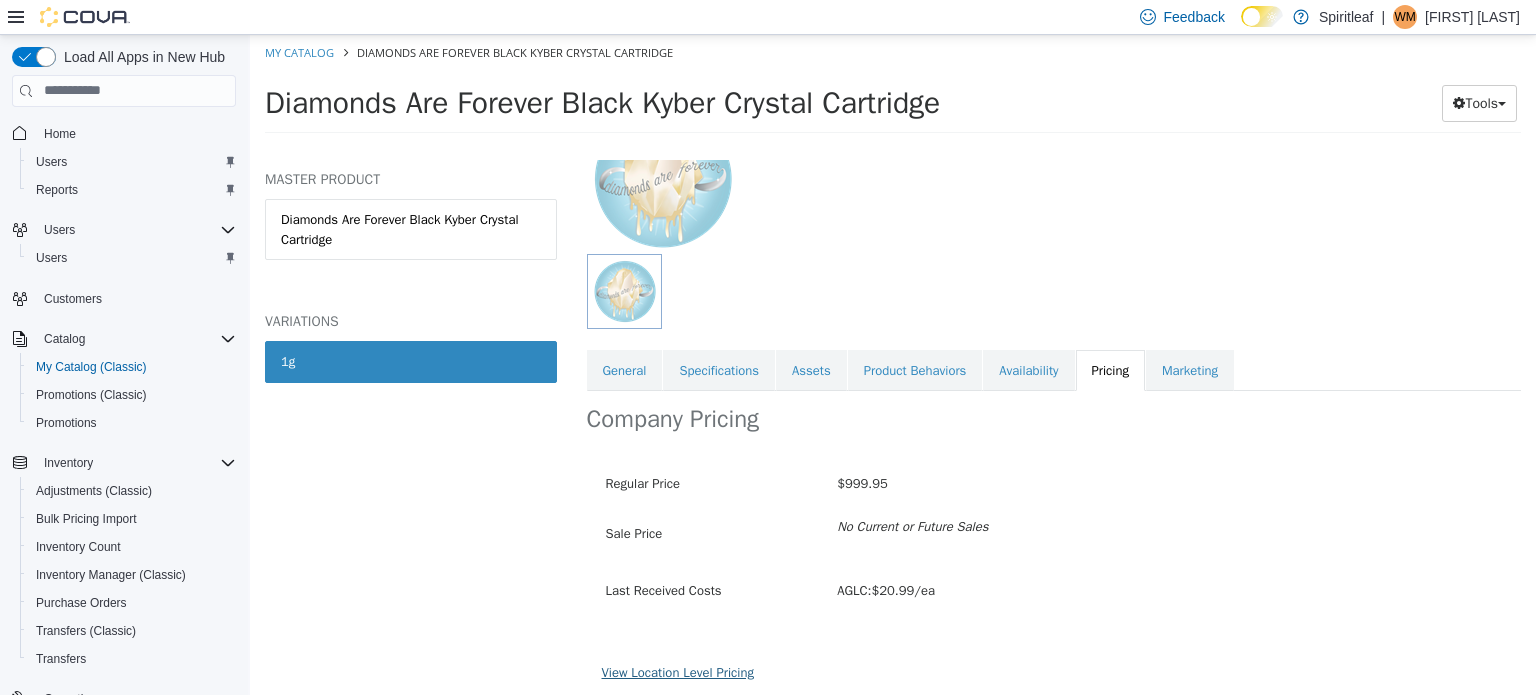 click on "View Location Level Pricing" at bounding box center [678, 671] 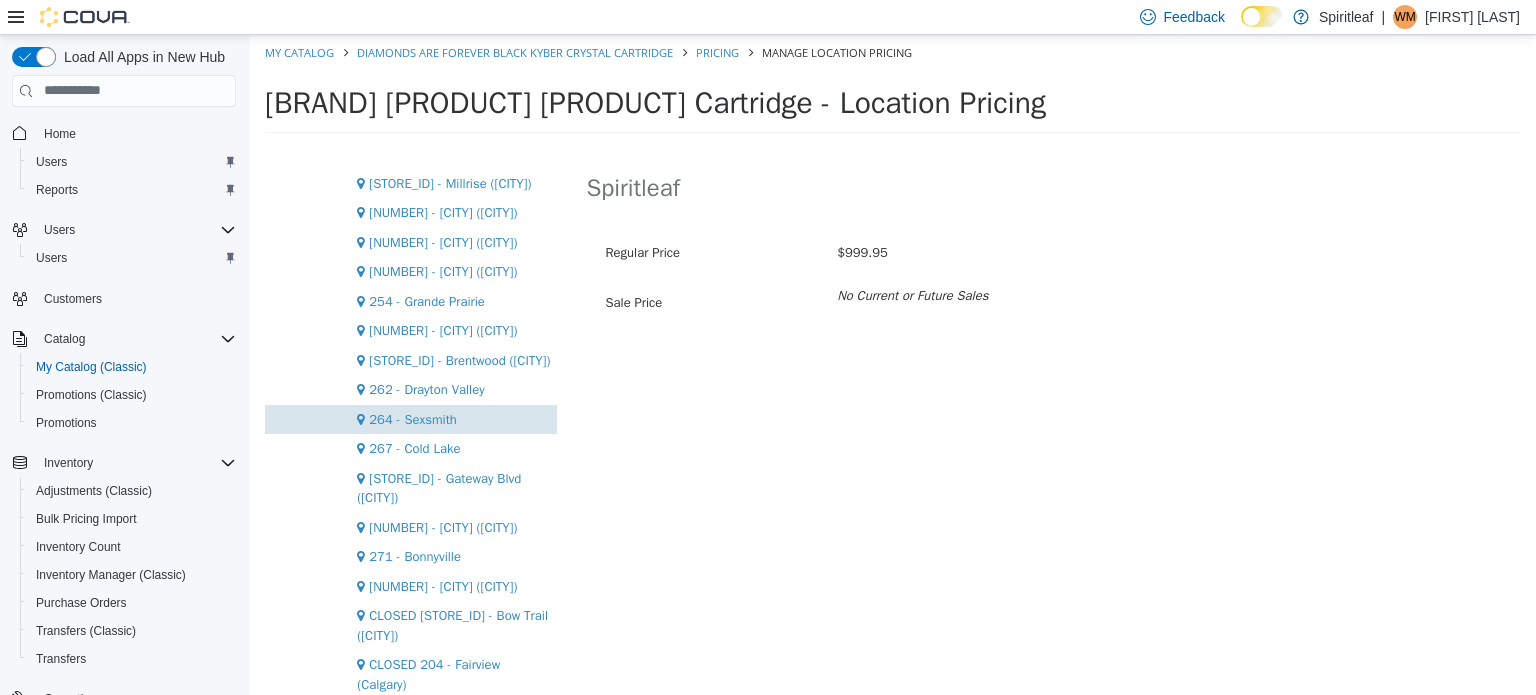 scroll, scrollTop: 1600, scrollLeft: 0, axis: vertical 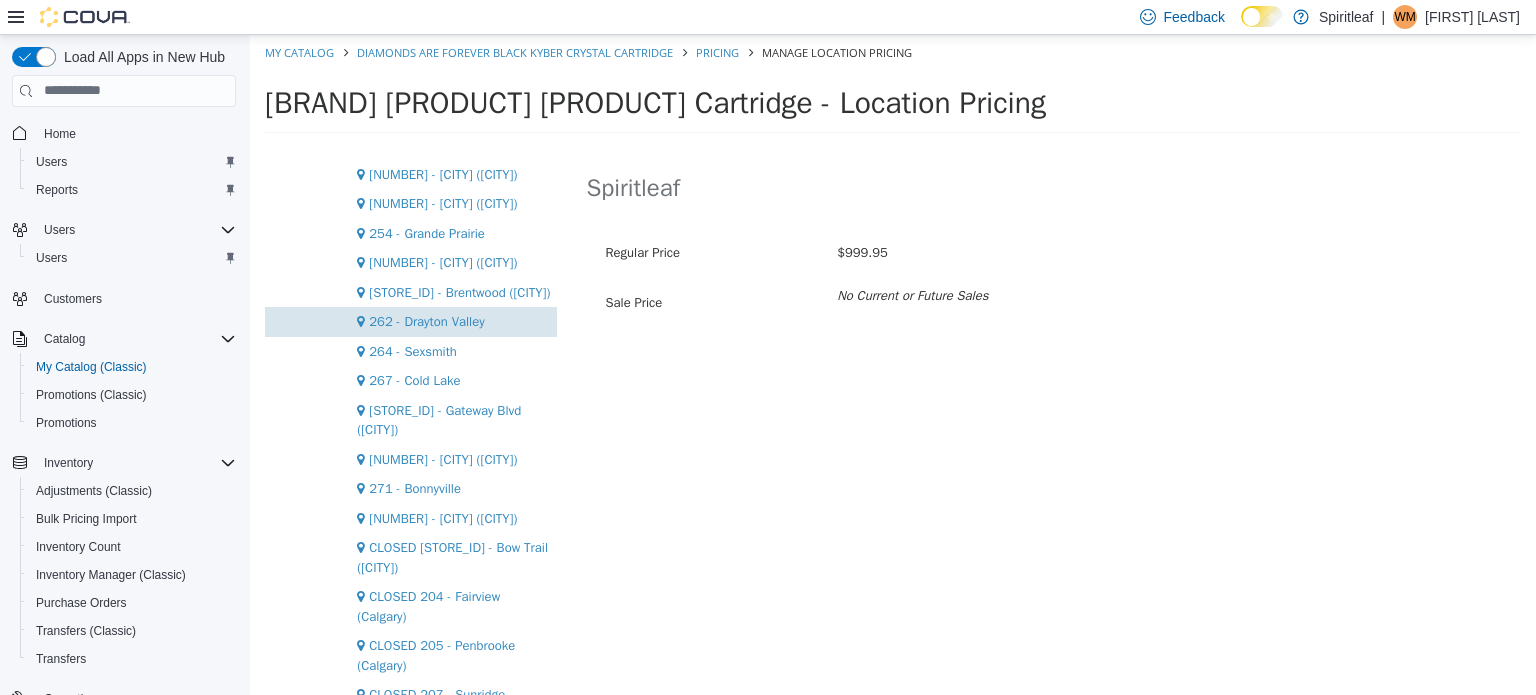 click on "262 - Drayton Valley" at bounding box center [426, 320] 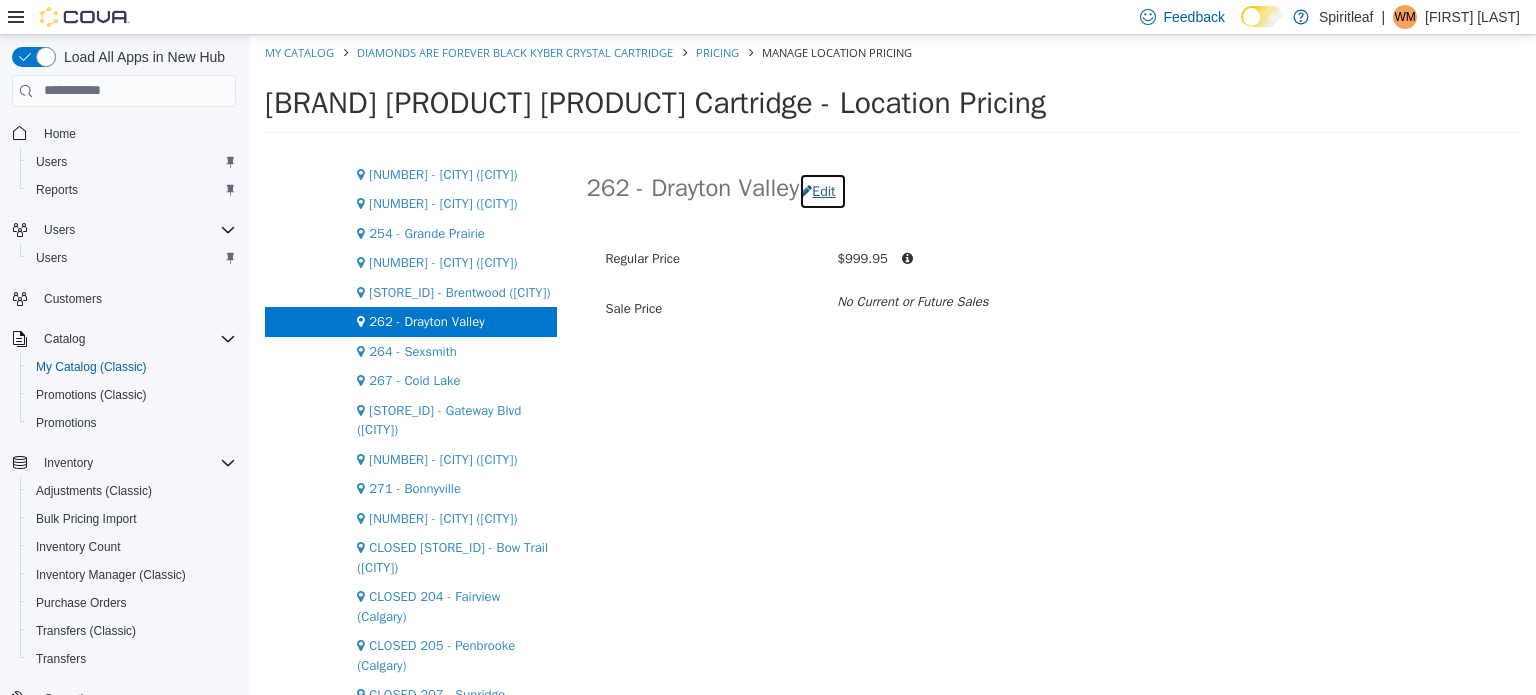 drag, startPoint x: 844, startPoint y: 185, endPoint x: 844, endPoint y: 200, distance: 15 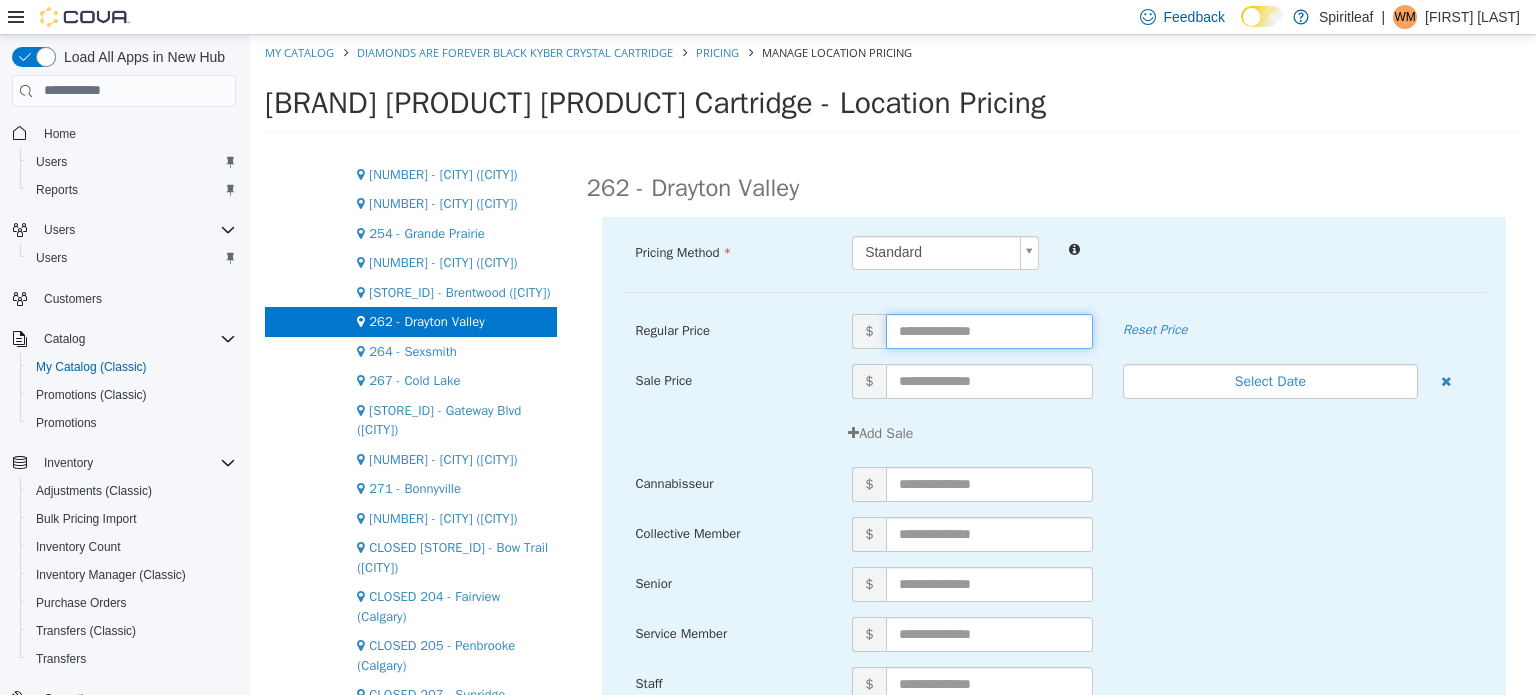 drag, startPoint x: 904, startPoint y: 330, endPoint x: 870, endPoint y: 327, distance: 34.132095 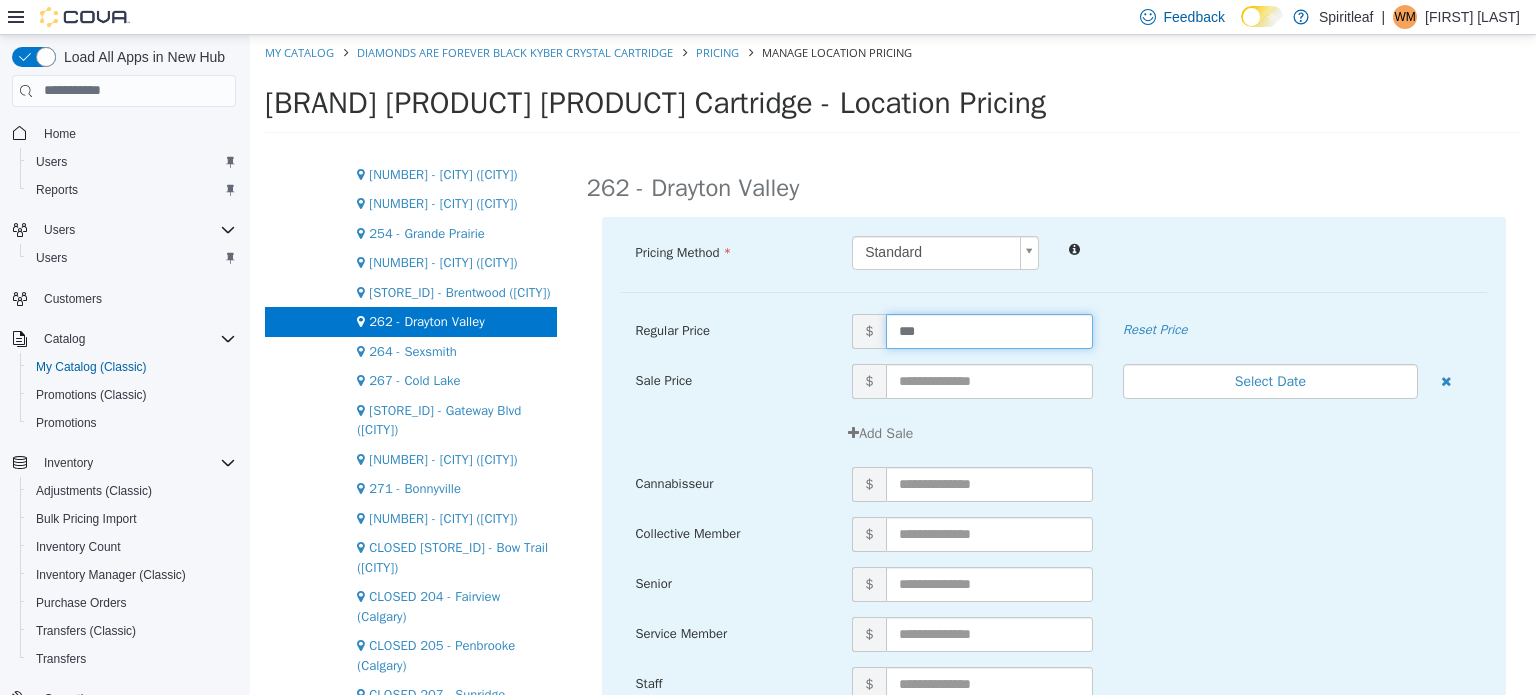 type on "****" 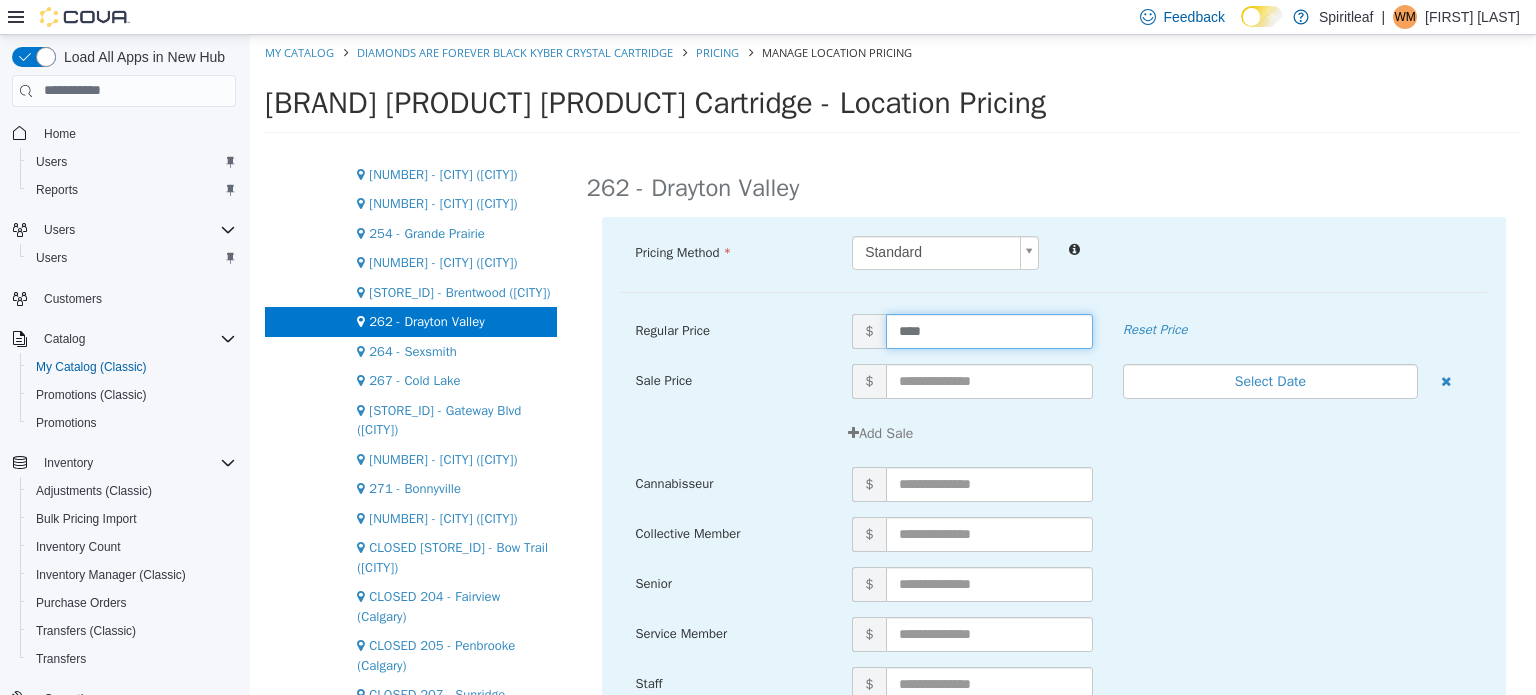 click on "****" at bounding box center (989, 330) 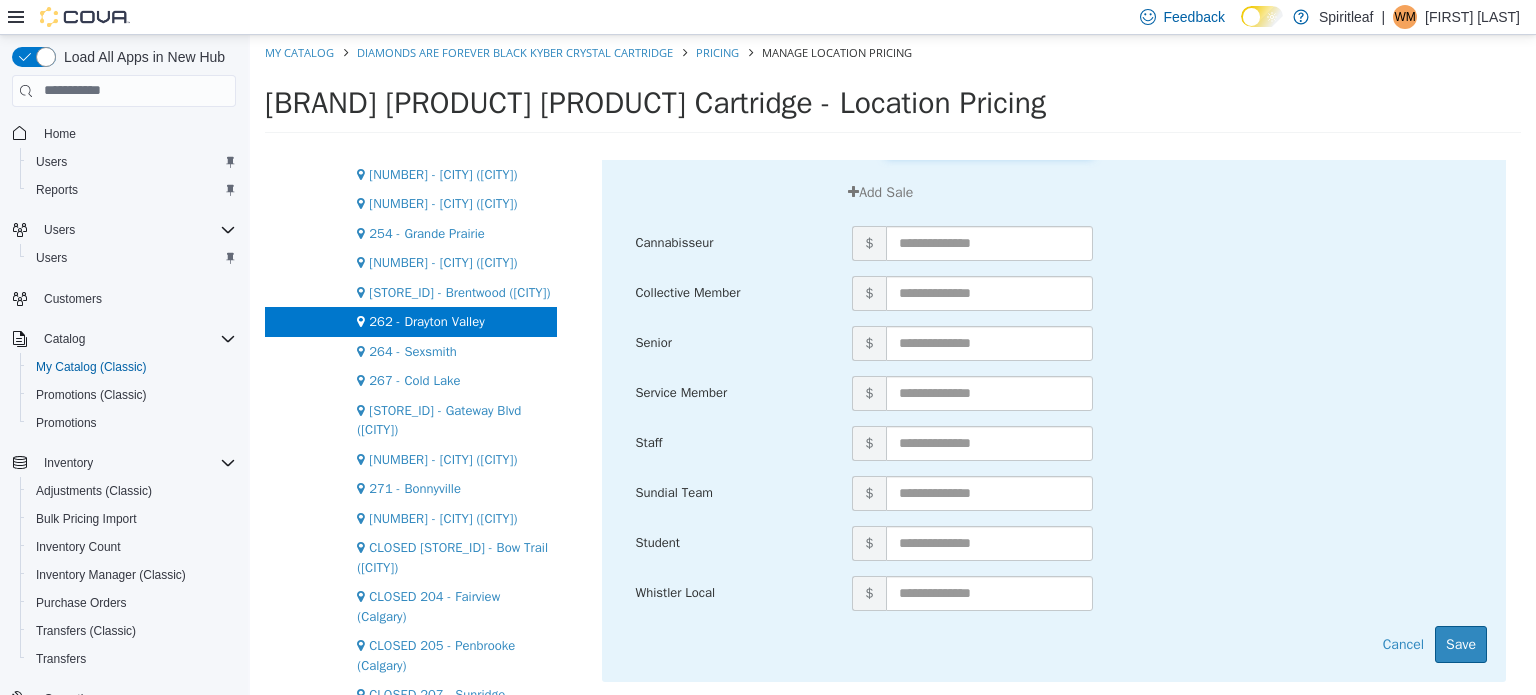 scroll, scrollTop: 246, scrollLeft: 0, axis: vertical 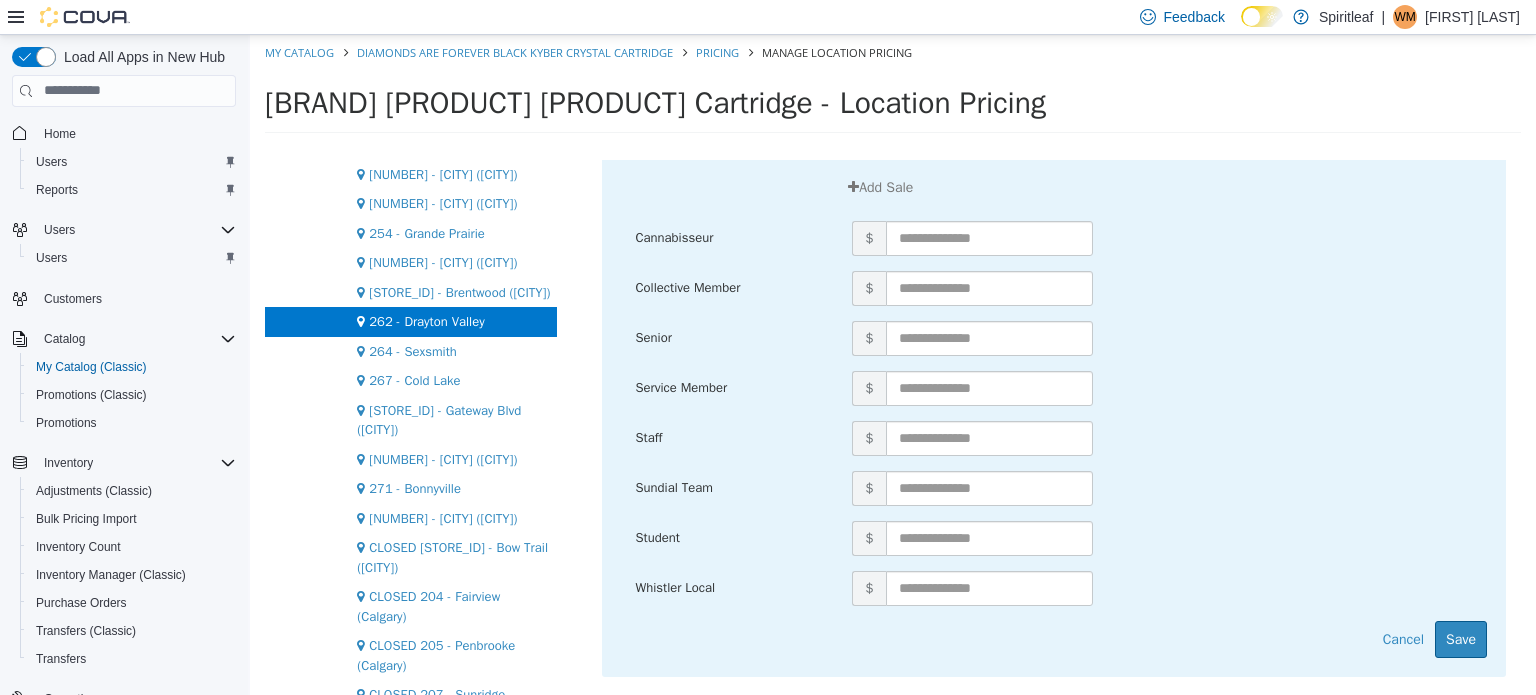 click on "Pricing Method     Standard                             * Regular Price $ ***** Reset Price Sale Price $ Select Date     (UTC-6) Edmonton                                Add Sale Cannabisseur $ Collective Member $ Senior $ Service Member $ Staff $ Sundial Team $ Student $ Whistler Local $ Cancel Save" at bounding box center [1054, 323] 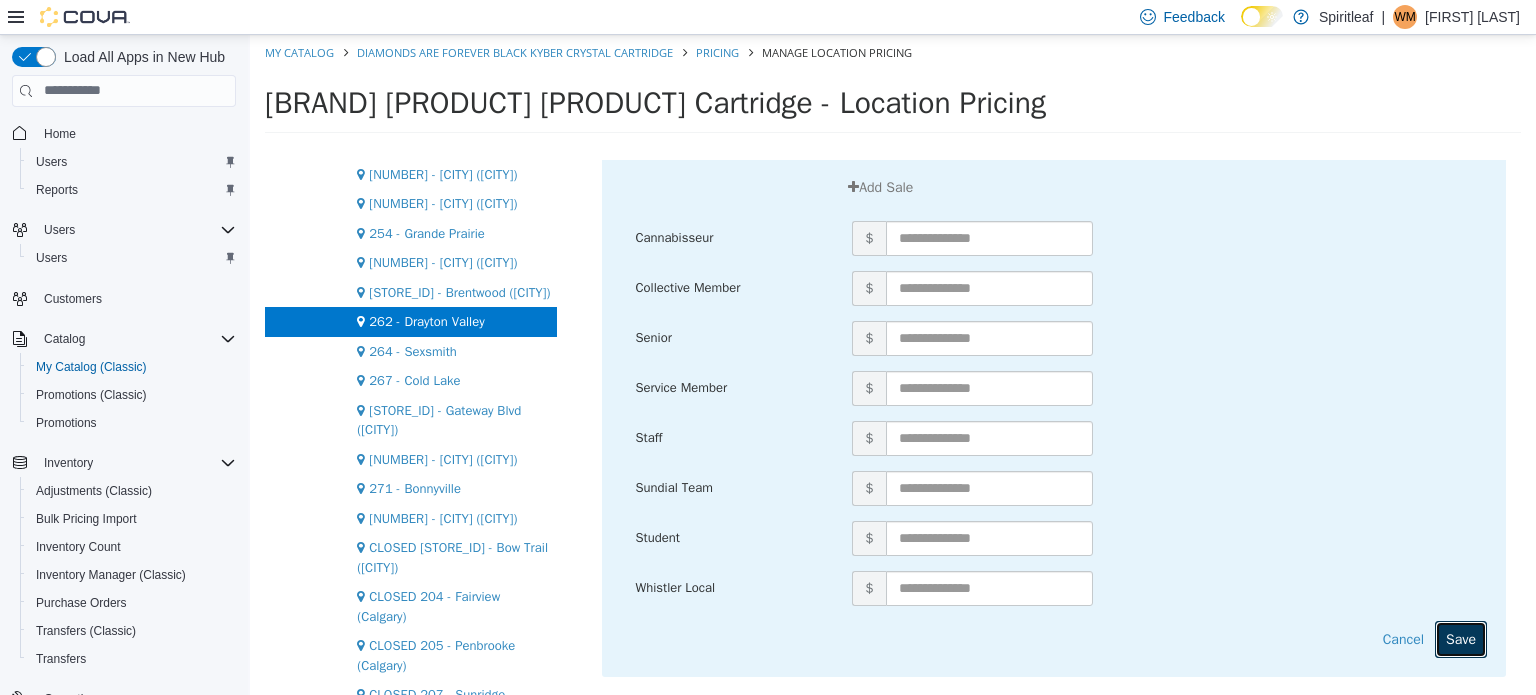 click on "Save" at bounding box center (1461, 638) 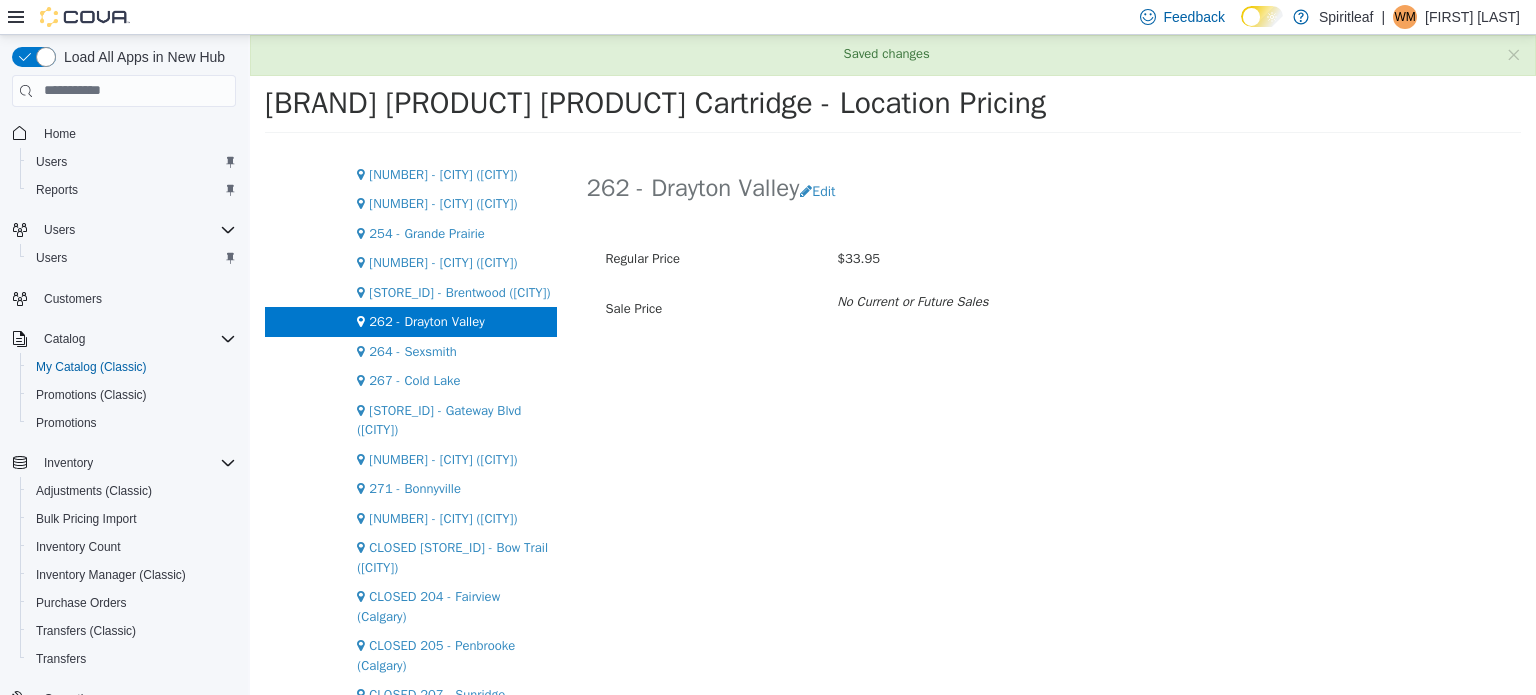 scroll, scrollTop: 0, scrollLeft: 0, axis: both 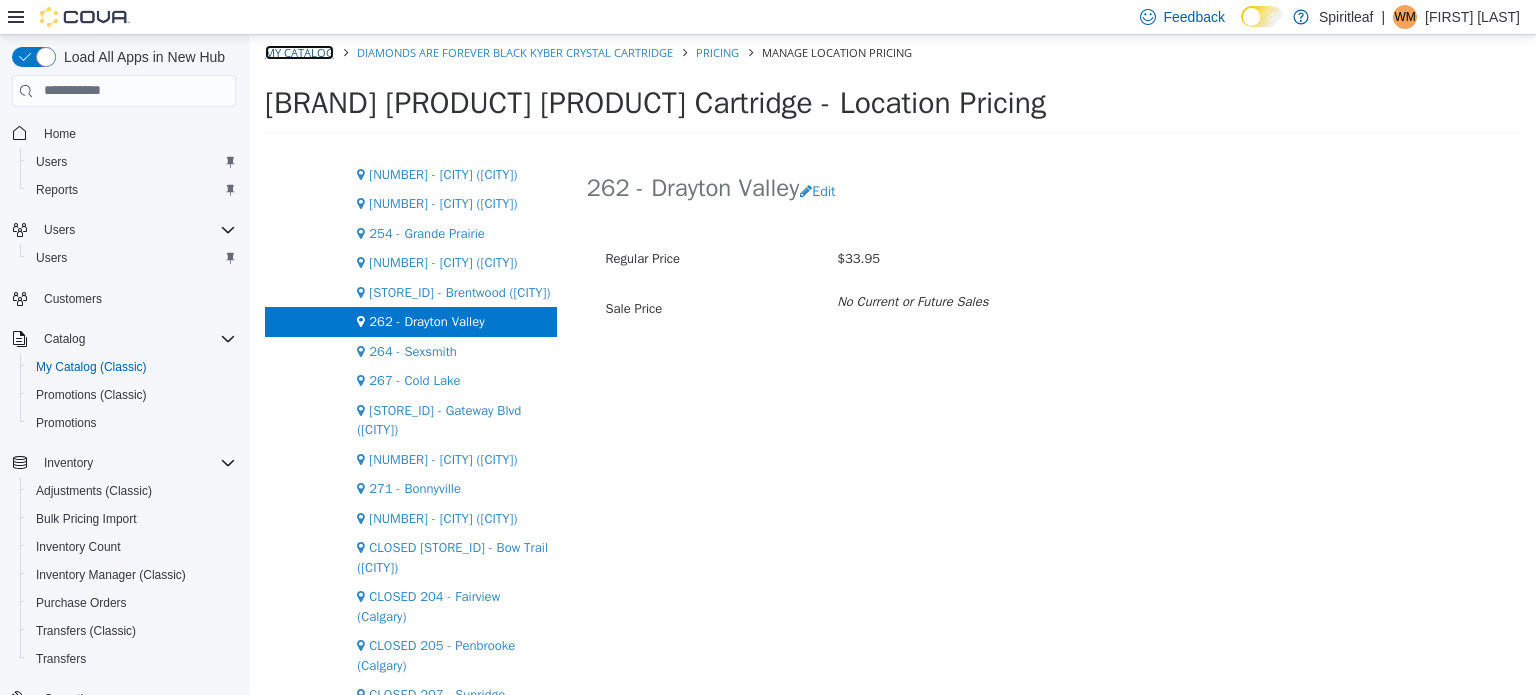 click on "My Catalog" at bounding box center (299, 51) 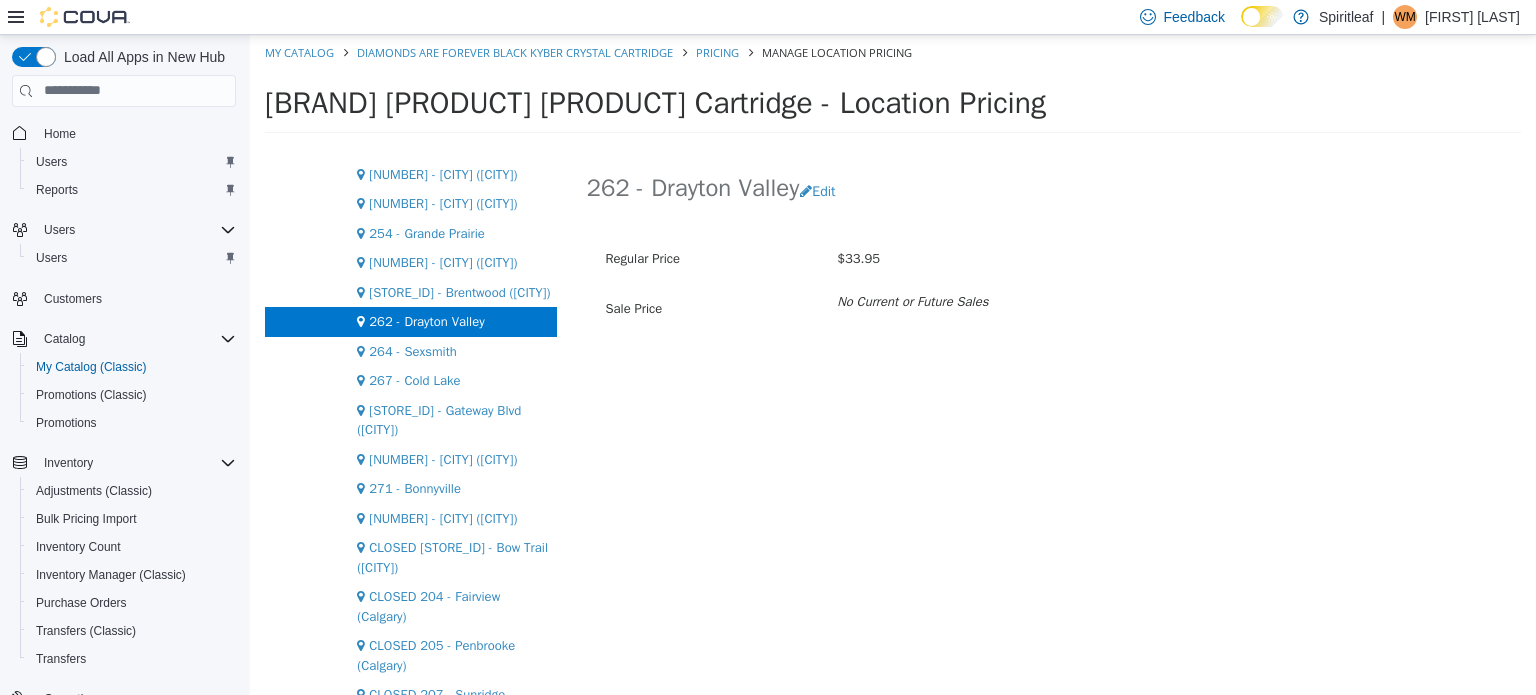 select on "**********" 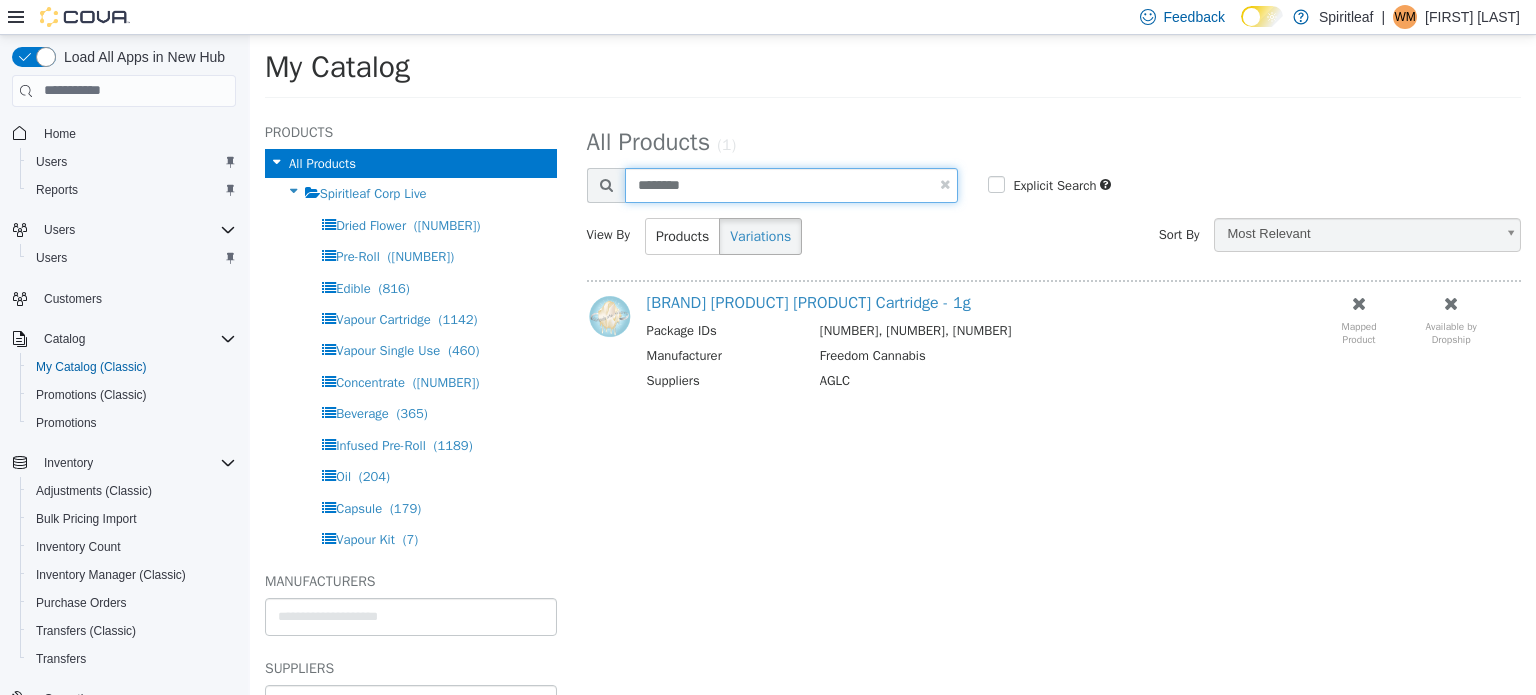 click on "********" at bounding box center [792, 184] 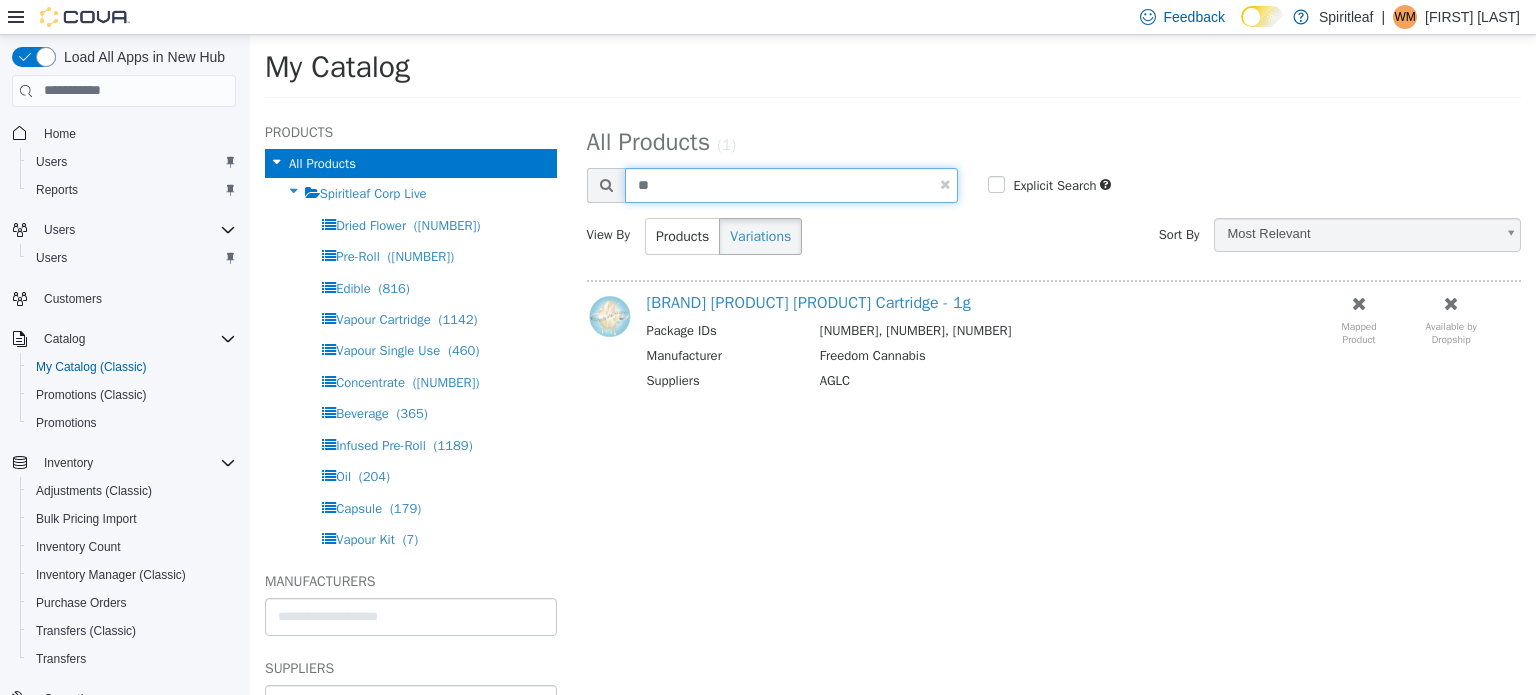 type on "*" 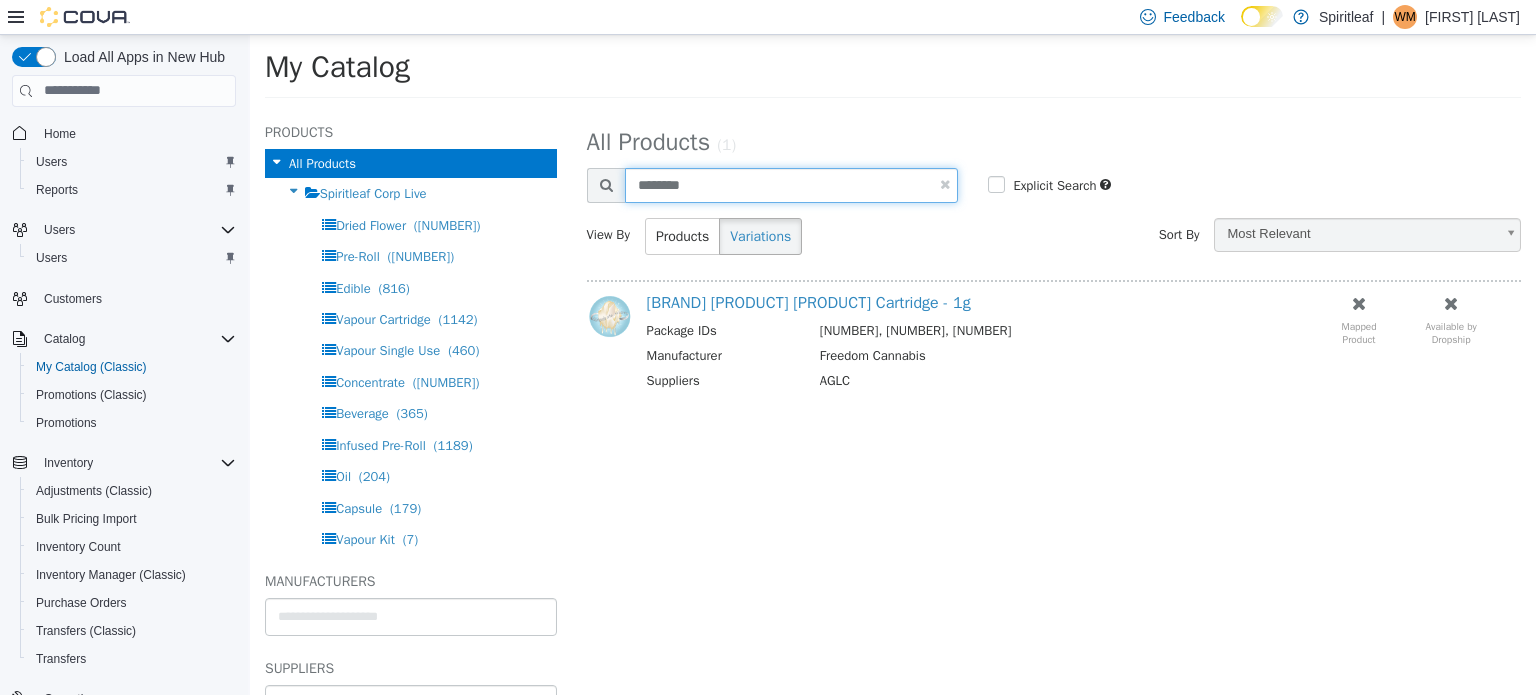 type on "********" 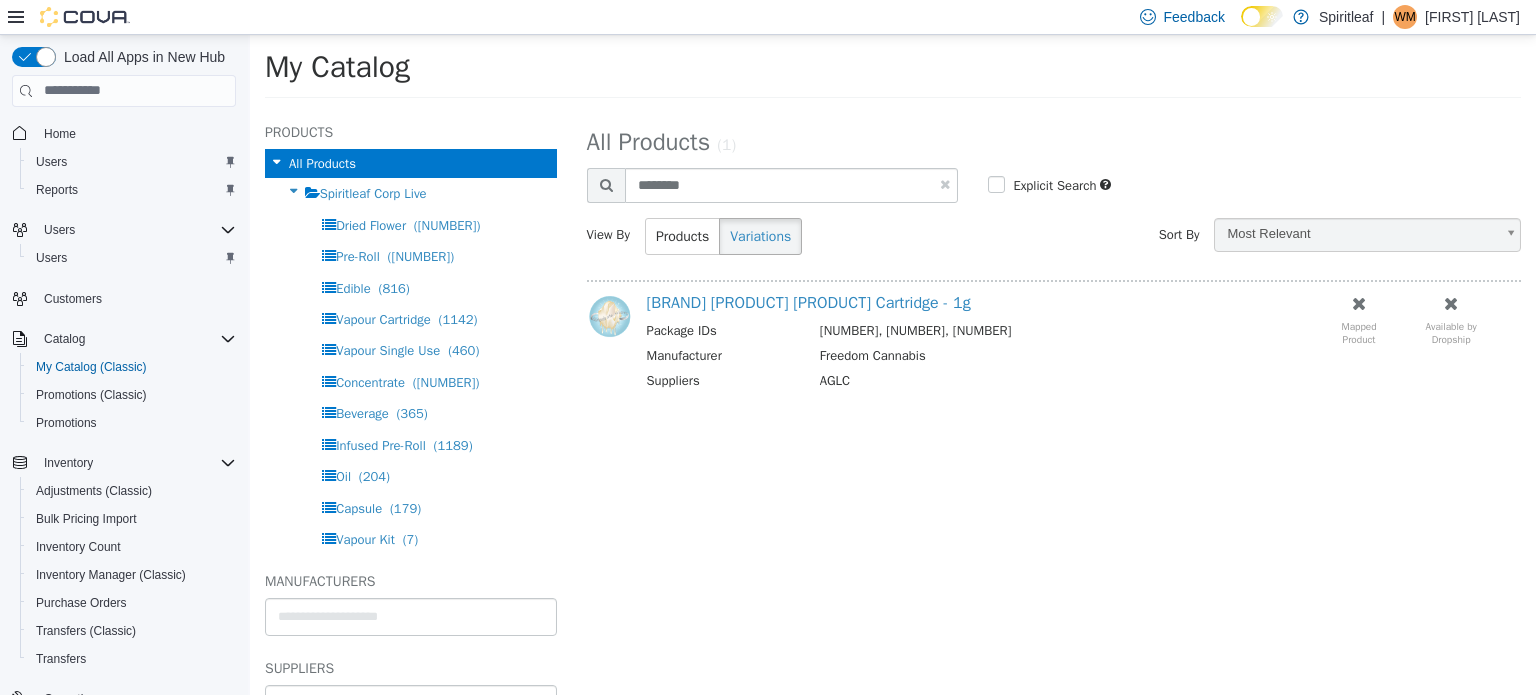 select on "**********" 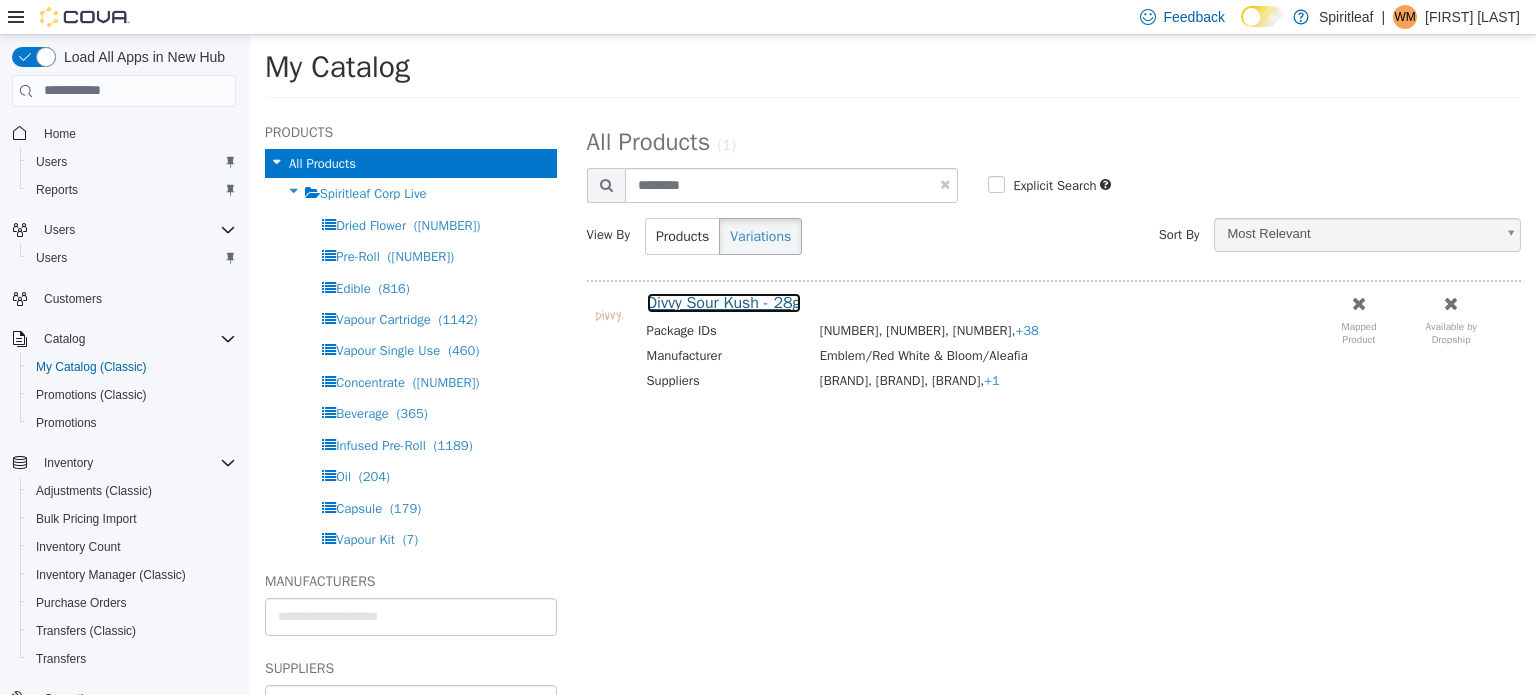 click on "Divvy Sour Kush - 28g" at bounding box center (724, 302) 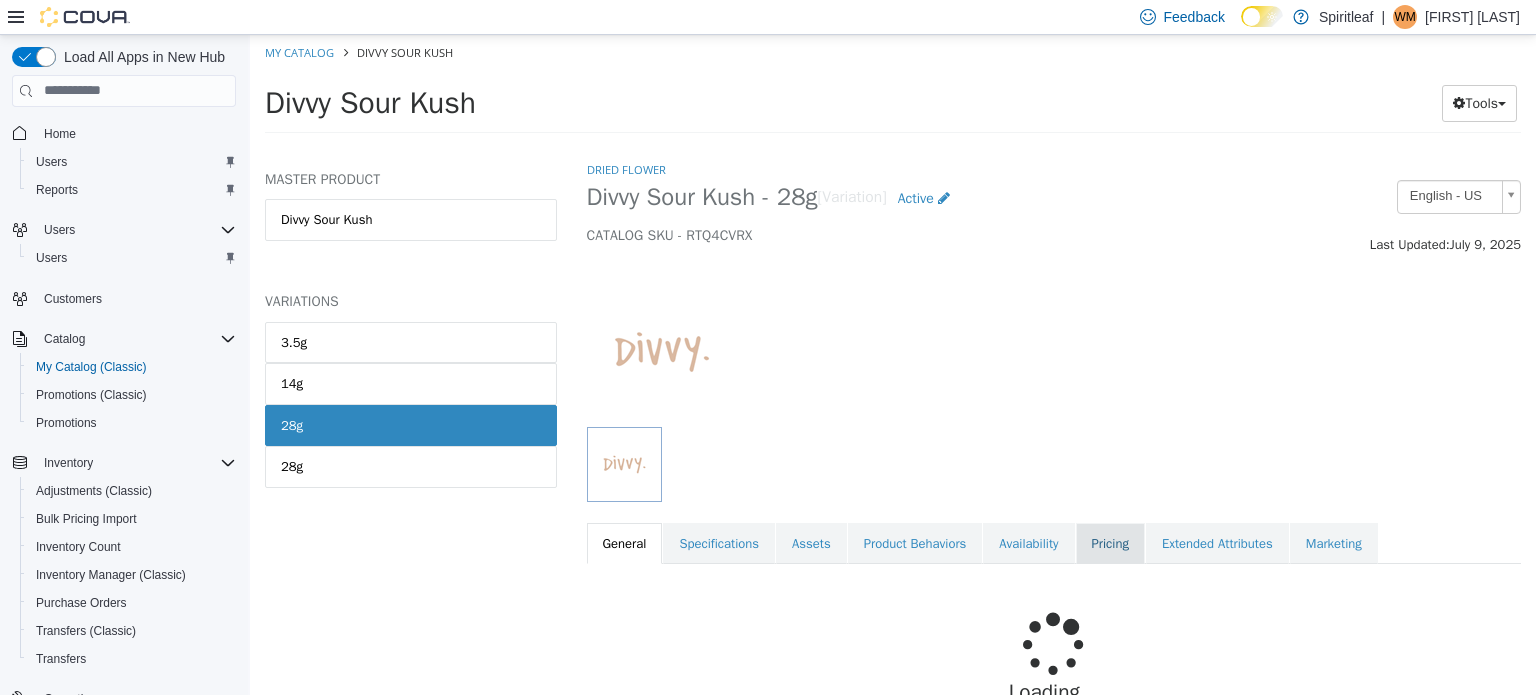 click on "Pricing" at bounding box center (1110, 543) 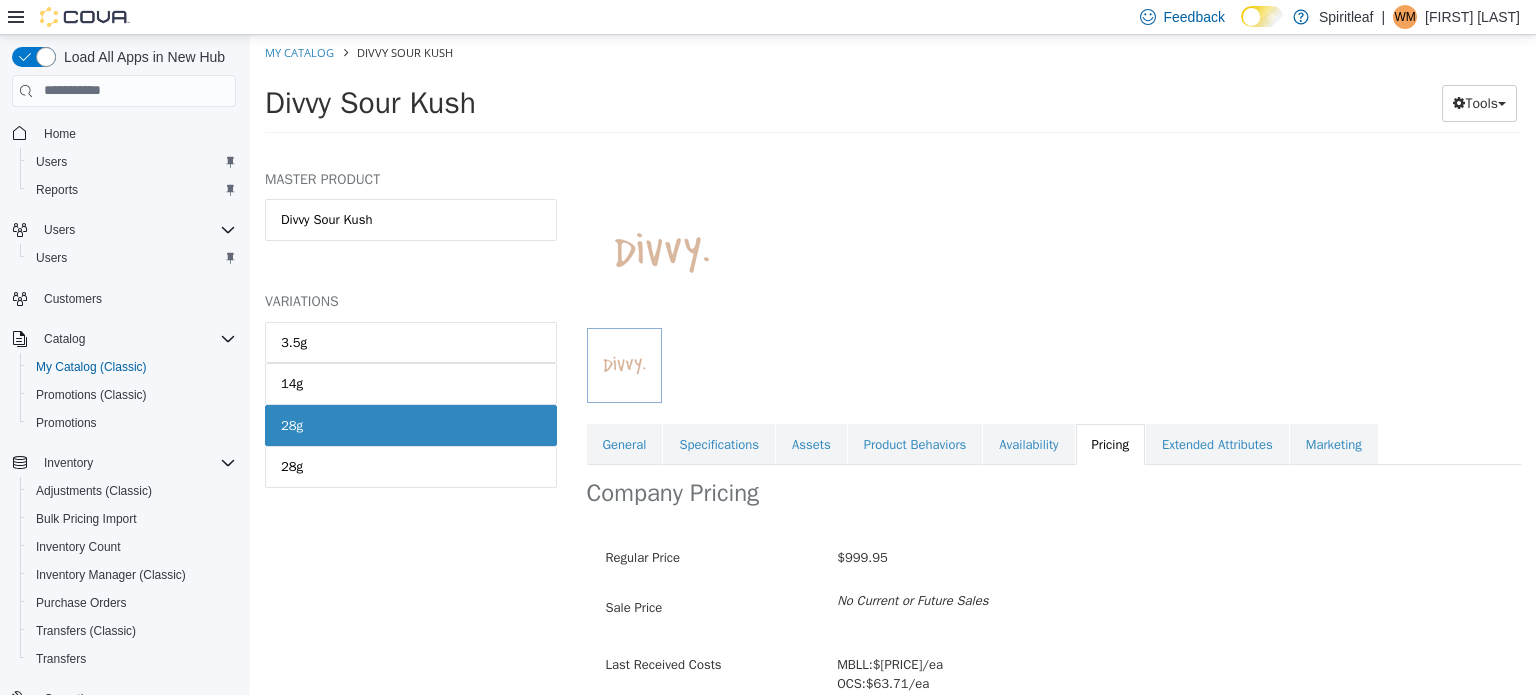 scroll, scrollTop: 231, scrollLeft: 0, axis: vertical 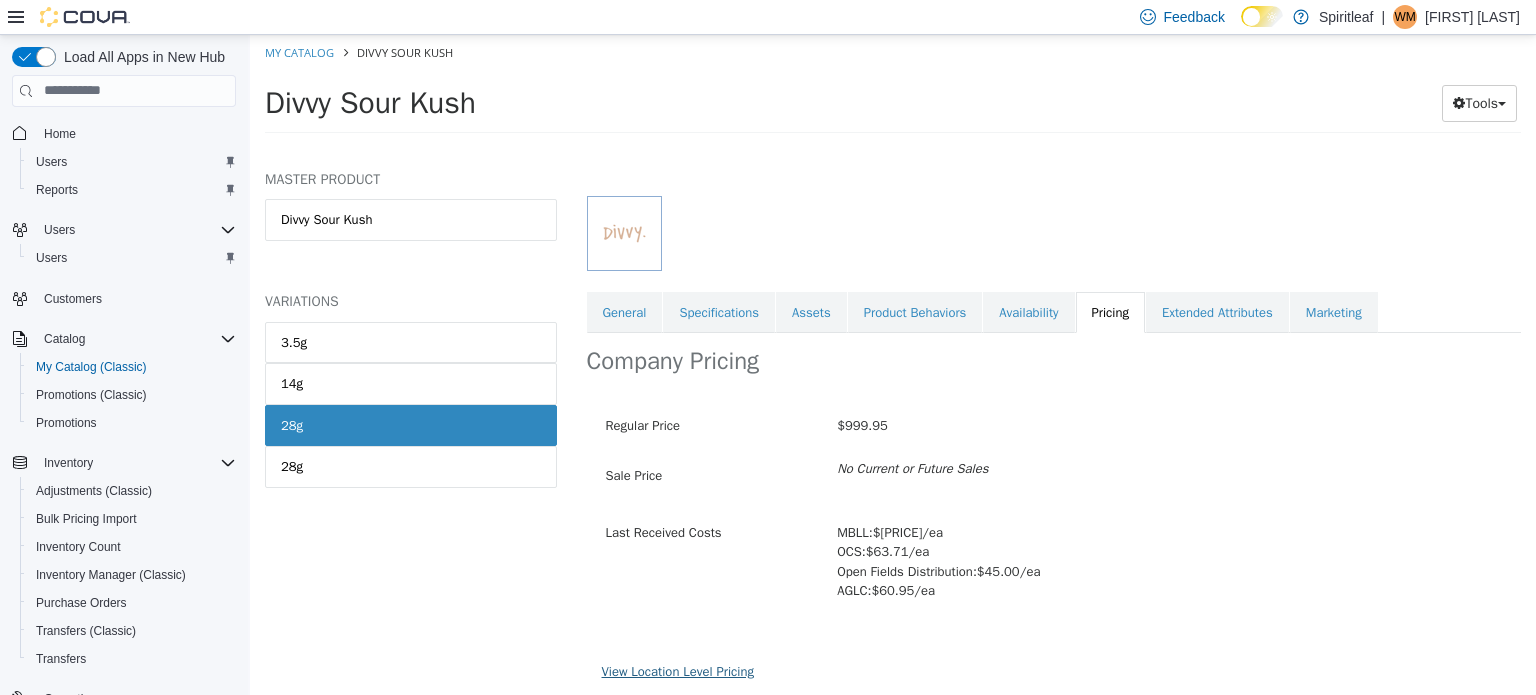 click on "View Location Level Pricing" at bounding box center (678, 670) 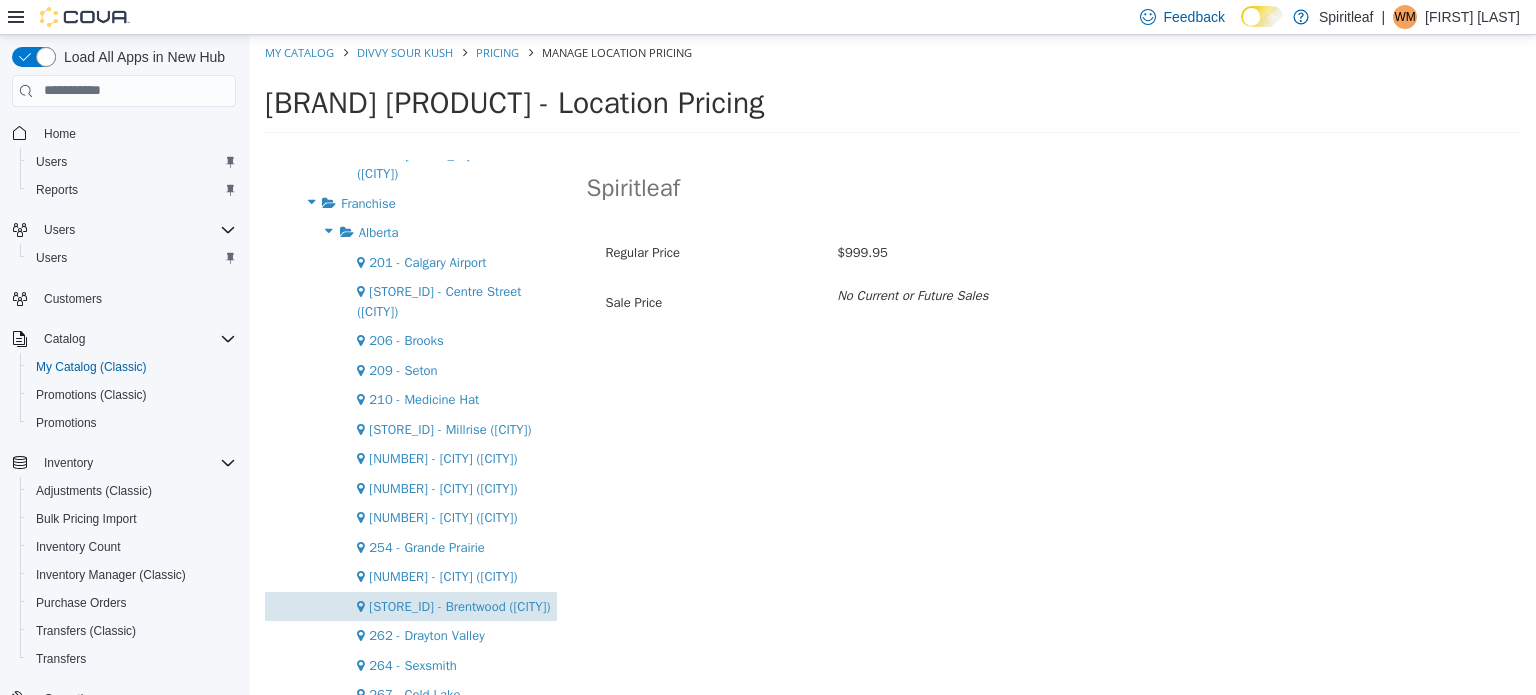 scroll, scrollTop: 1400, scrollLeft: 0, axis: vertical 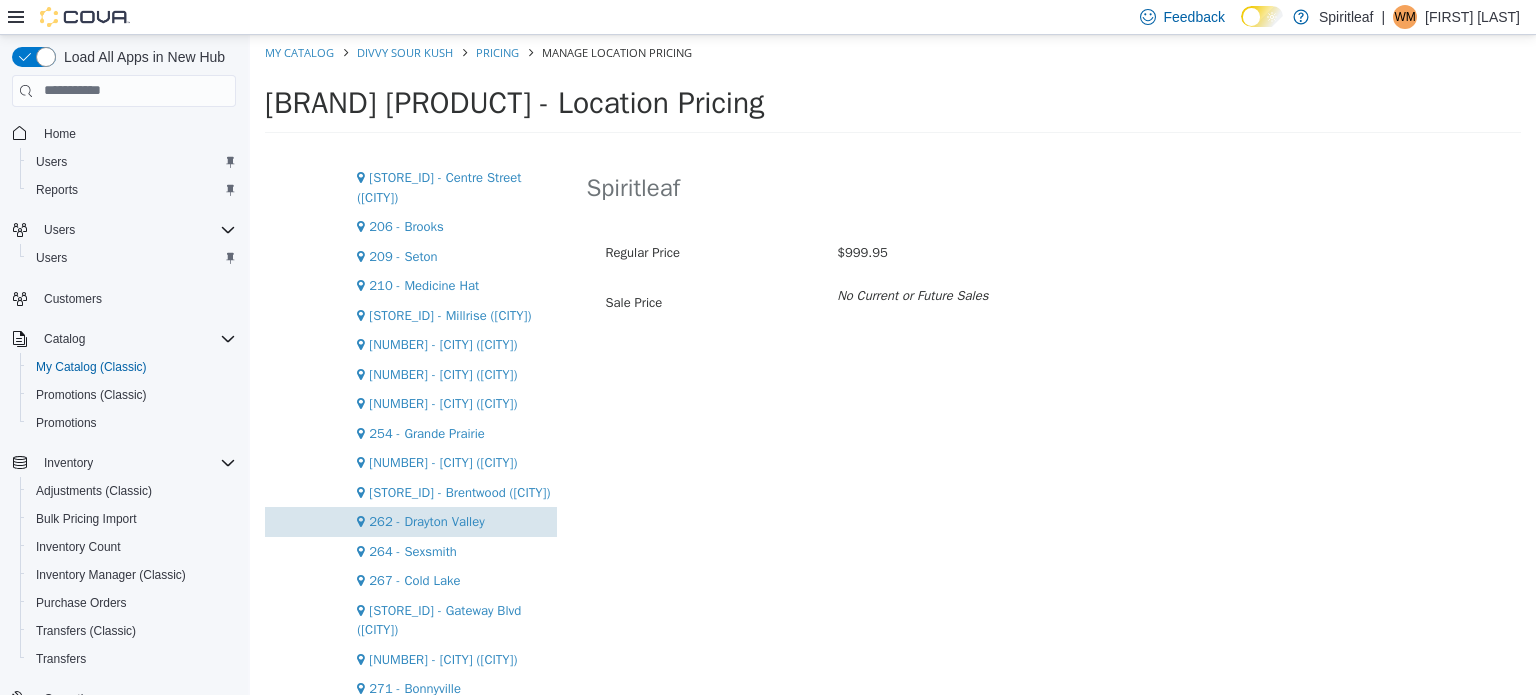 click on "262 - Drayton Valley" at bounding box center (411, 521) 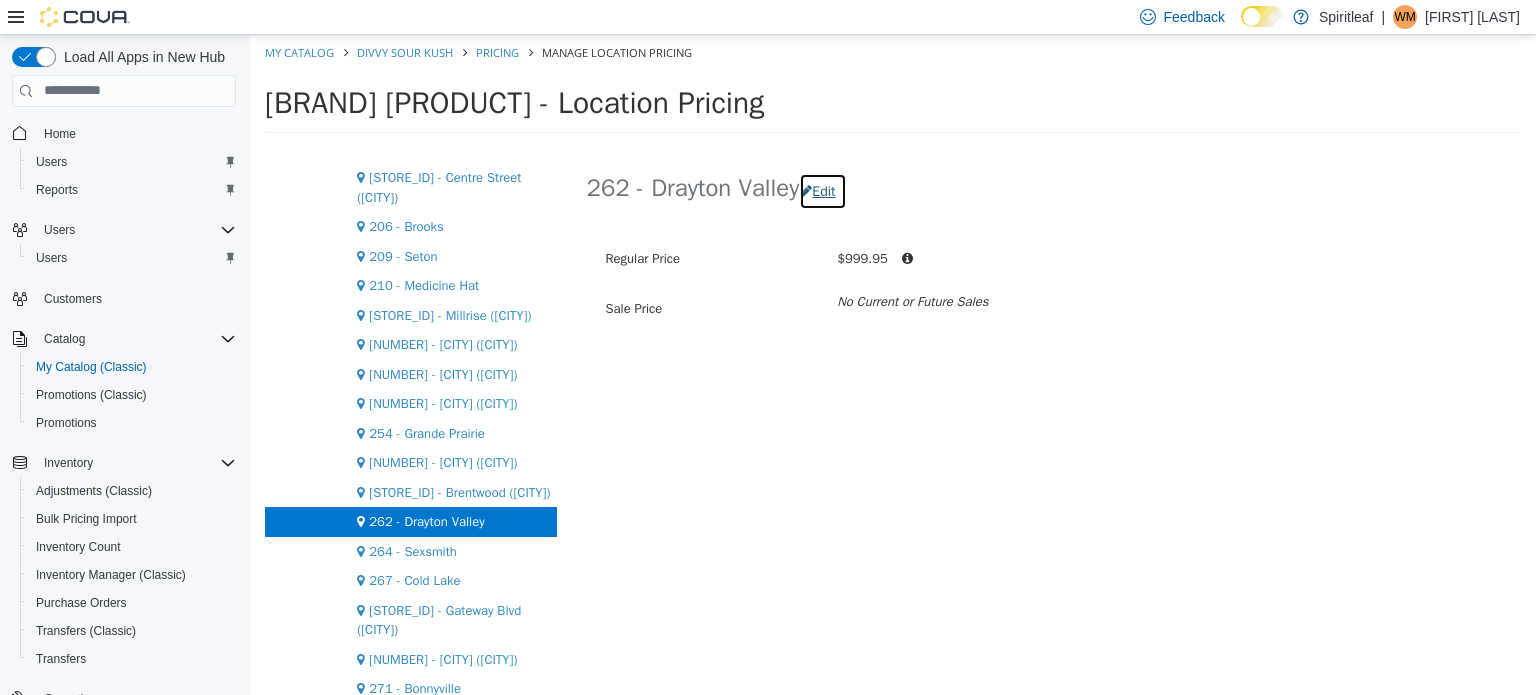 click on "Edit" at bounding box center [822, 190] 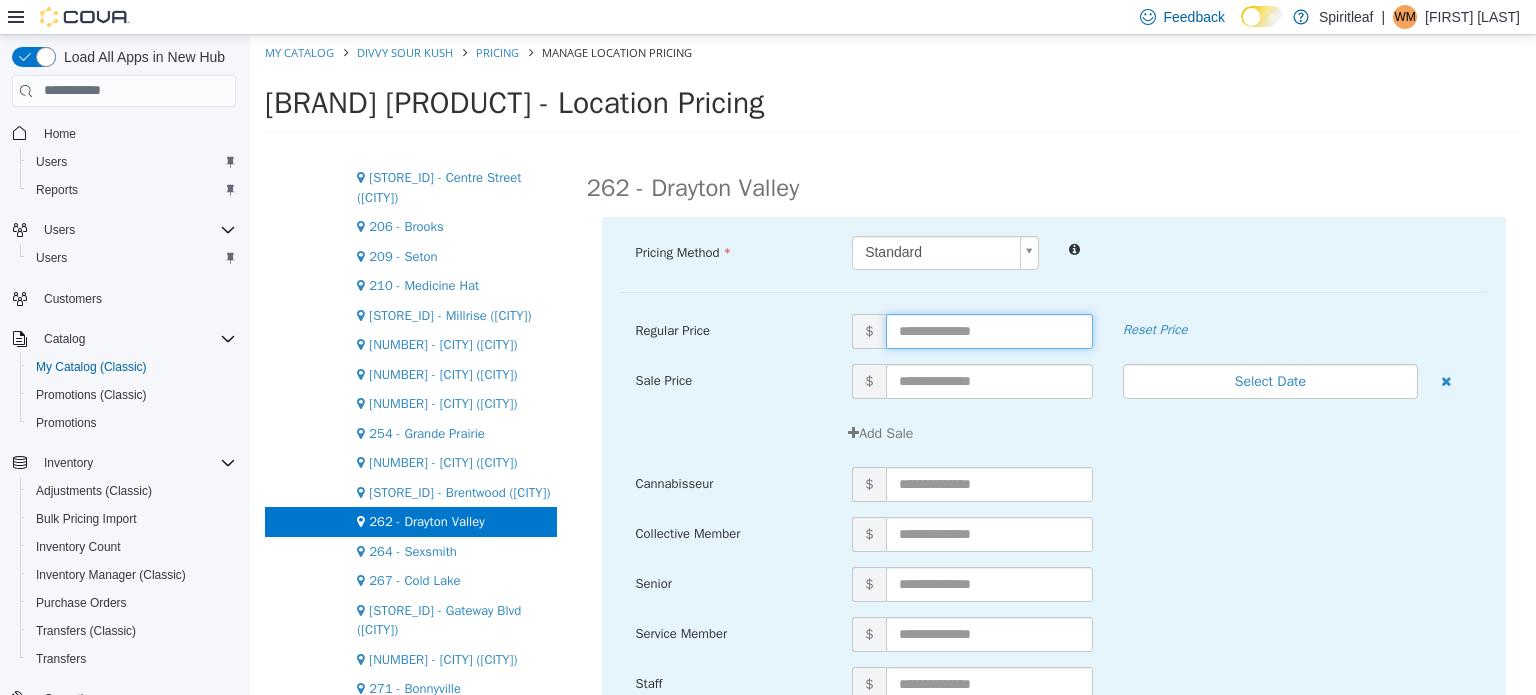 click at bounding box center [989, 330] 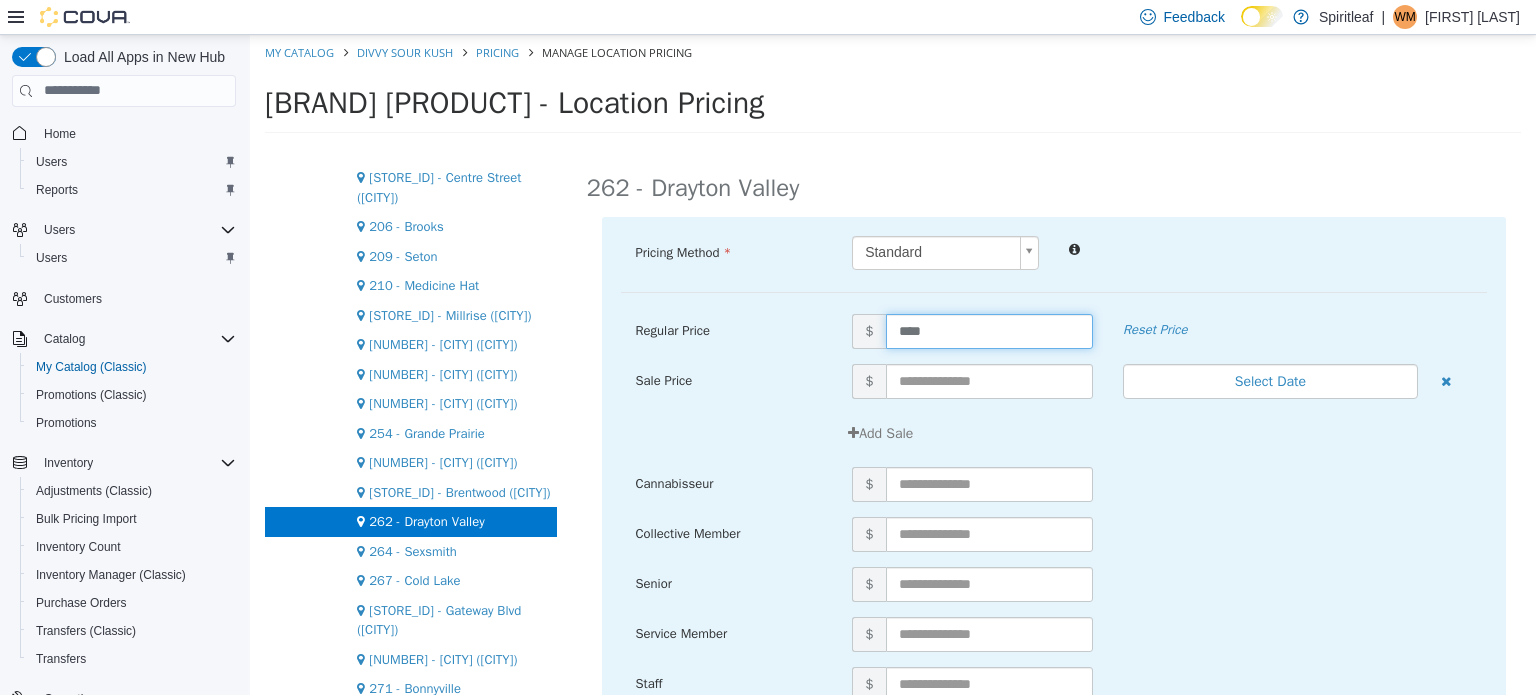 type on "*****" 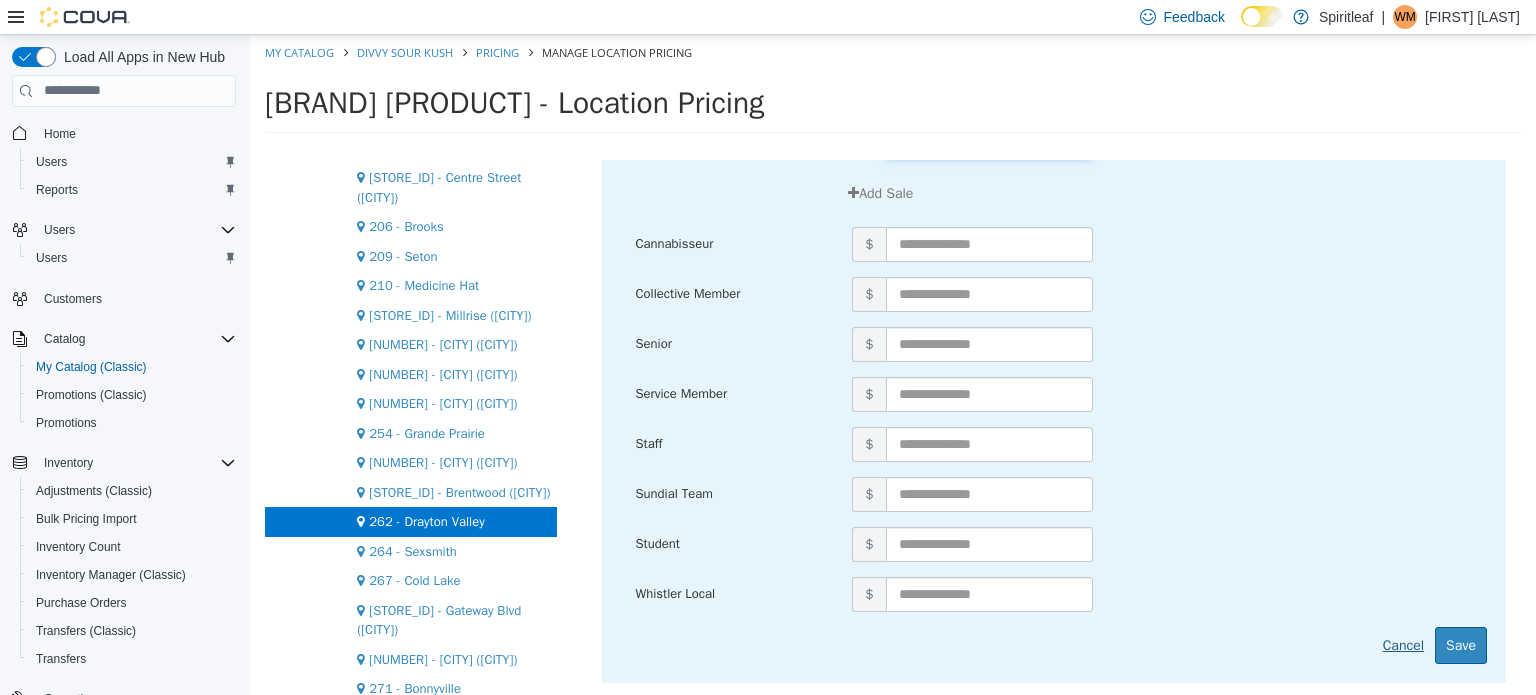 scroll, scrollTop: 246, scrollLeft: 0, axis: vertical 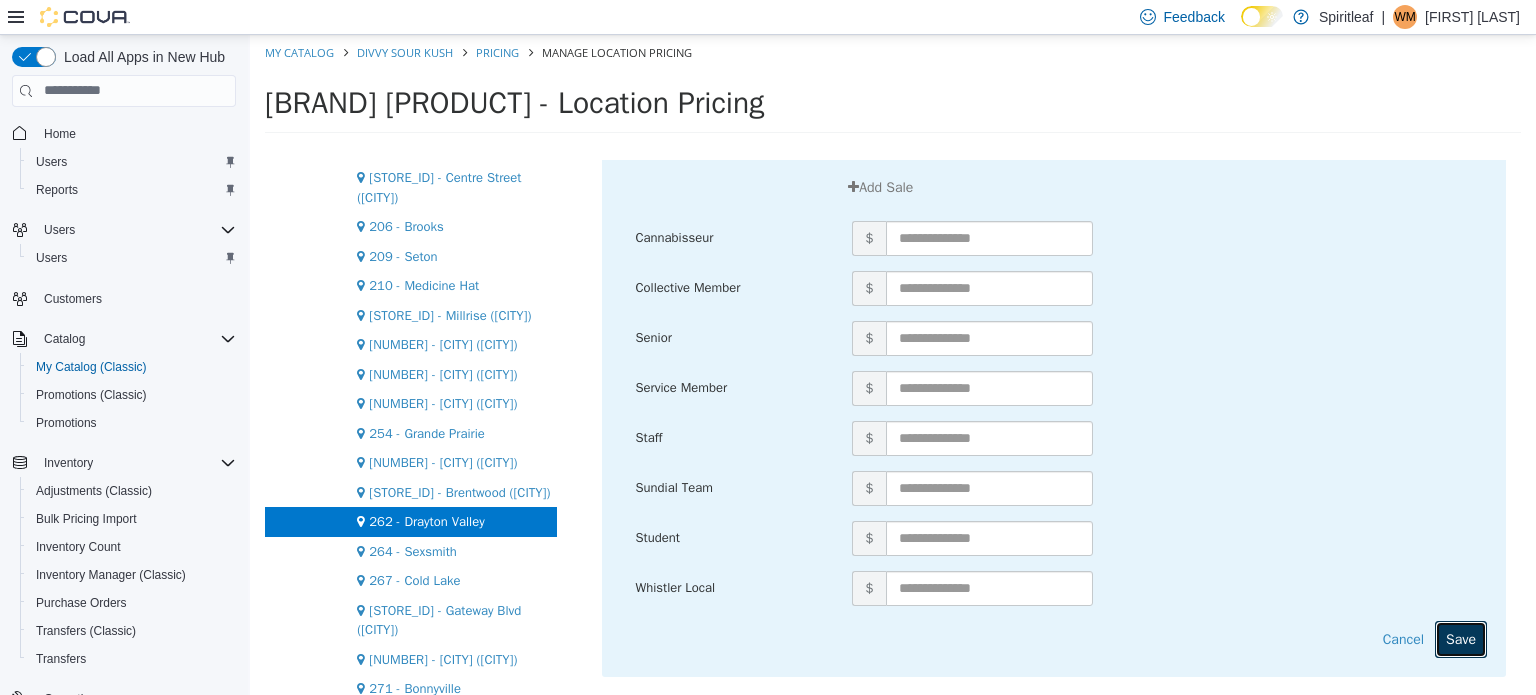 click on "Save" at bounding box center (1461, 638) 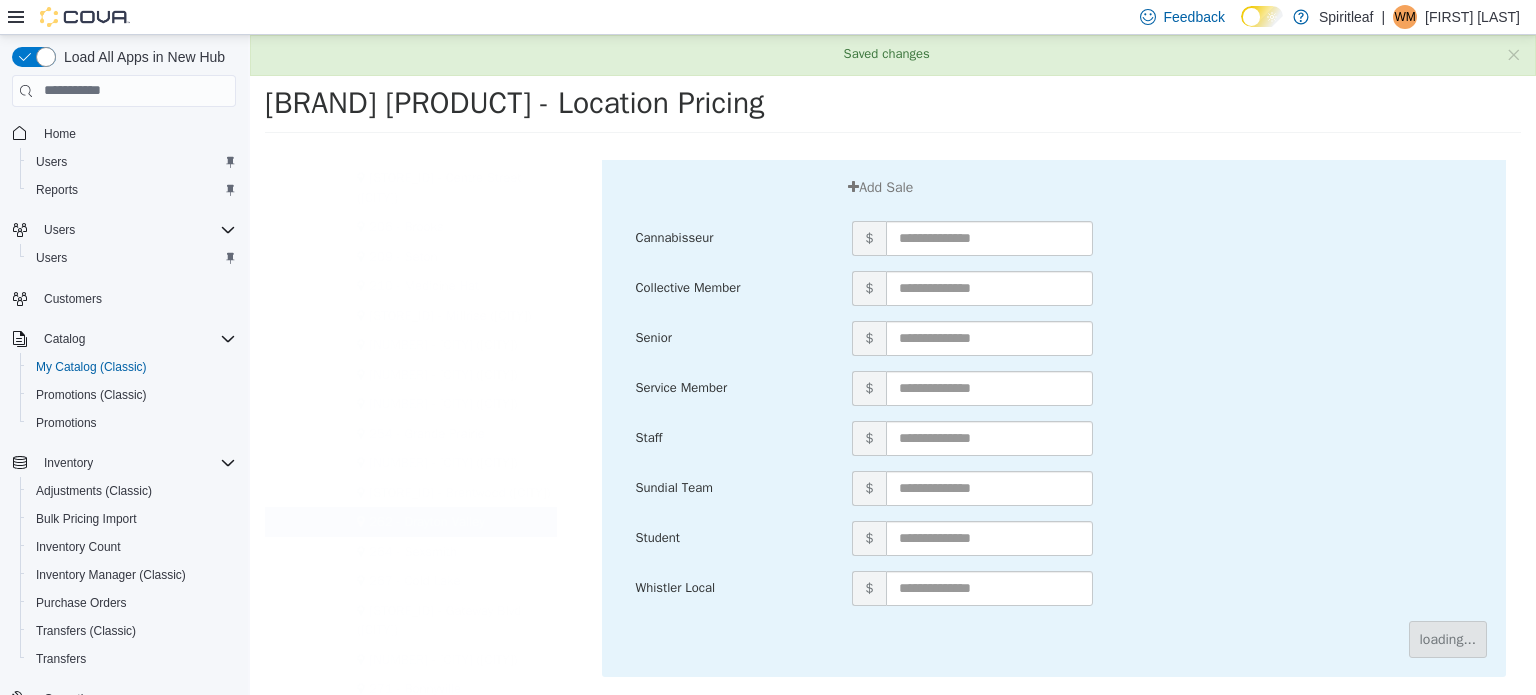 scroll, scrollTop: 0, scrollLeft: 0, axis: both 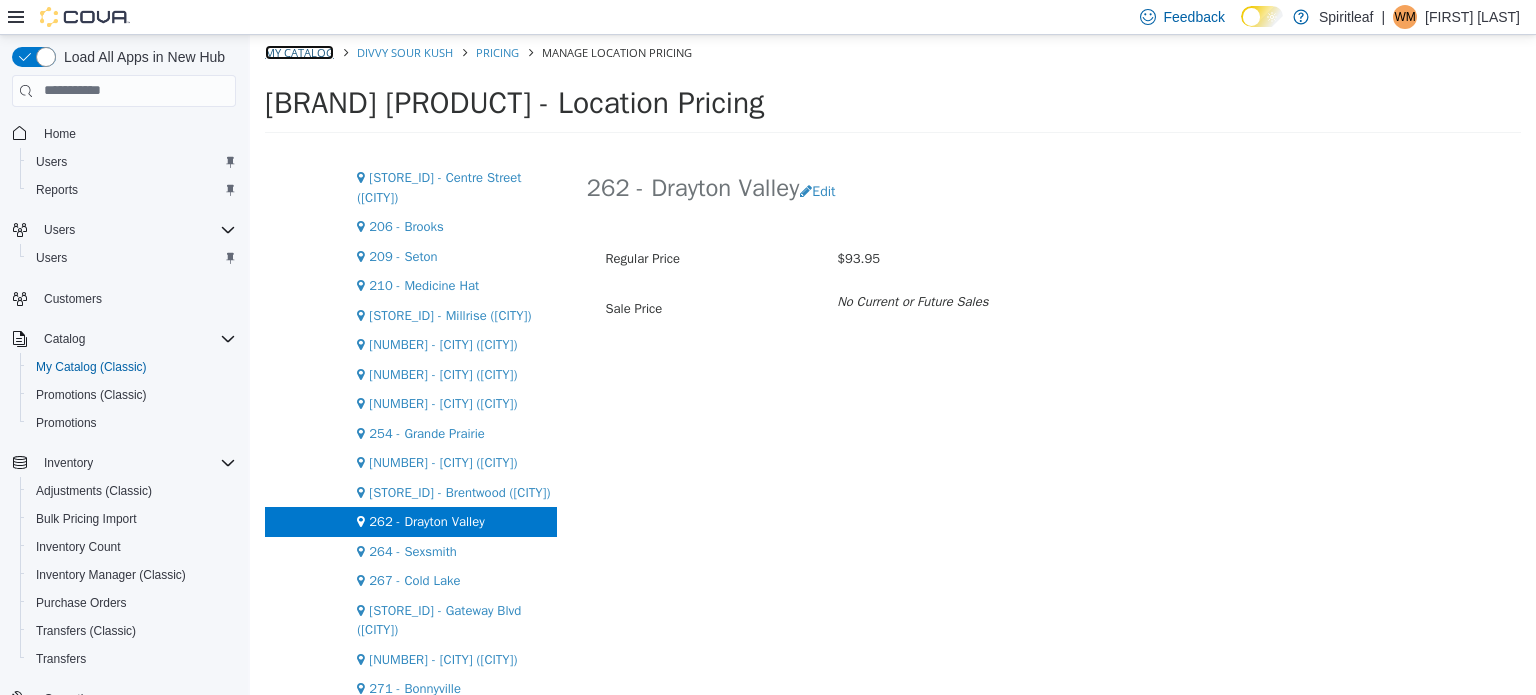 click on "My Catalog" at bounding box center [299, 51] 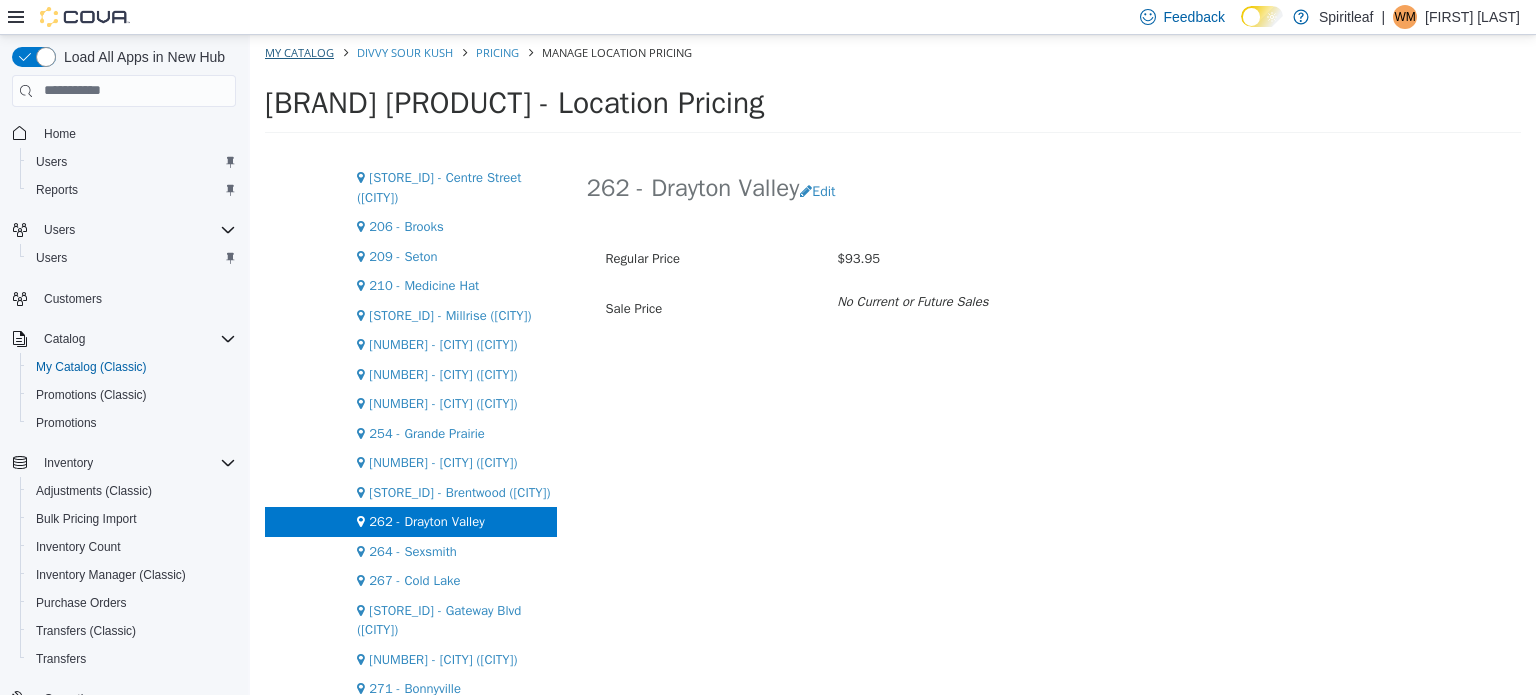 select on "**********" 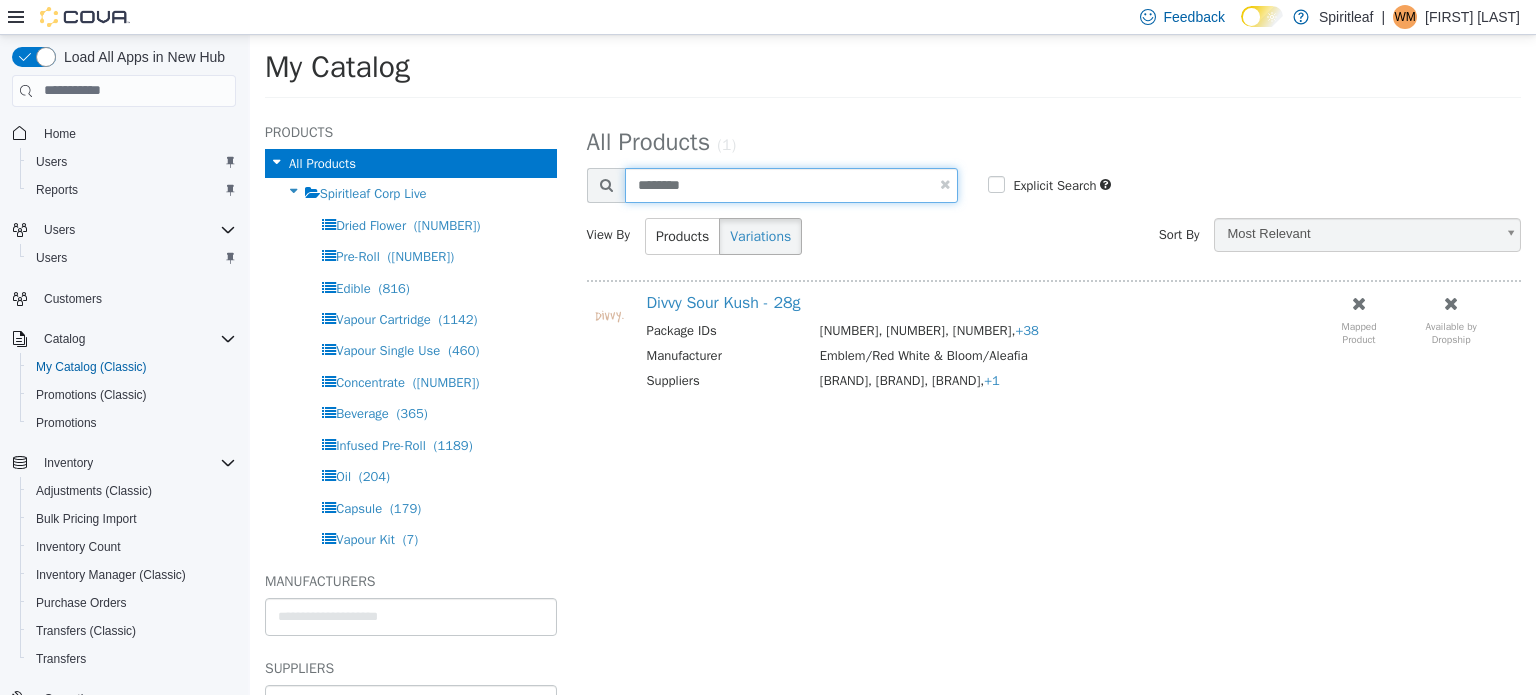 drag, startPoint x: 740, startPoint y: 184, endPoint x: 603, endPoint y: 181, distance: 137.03284 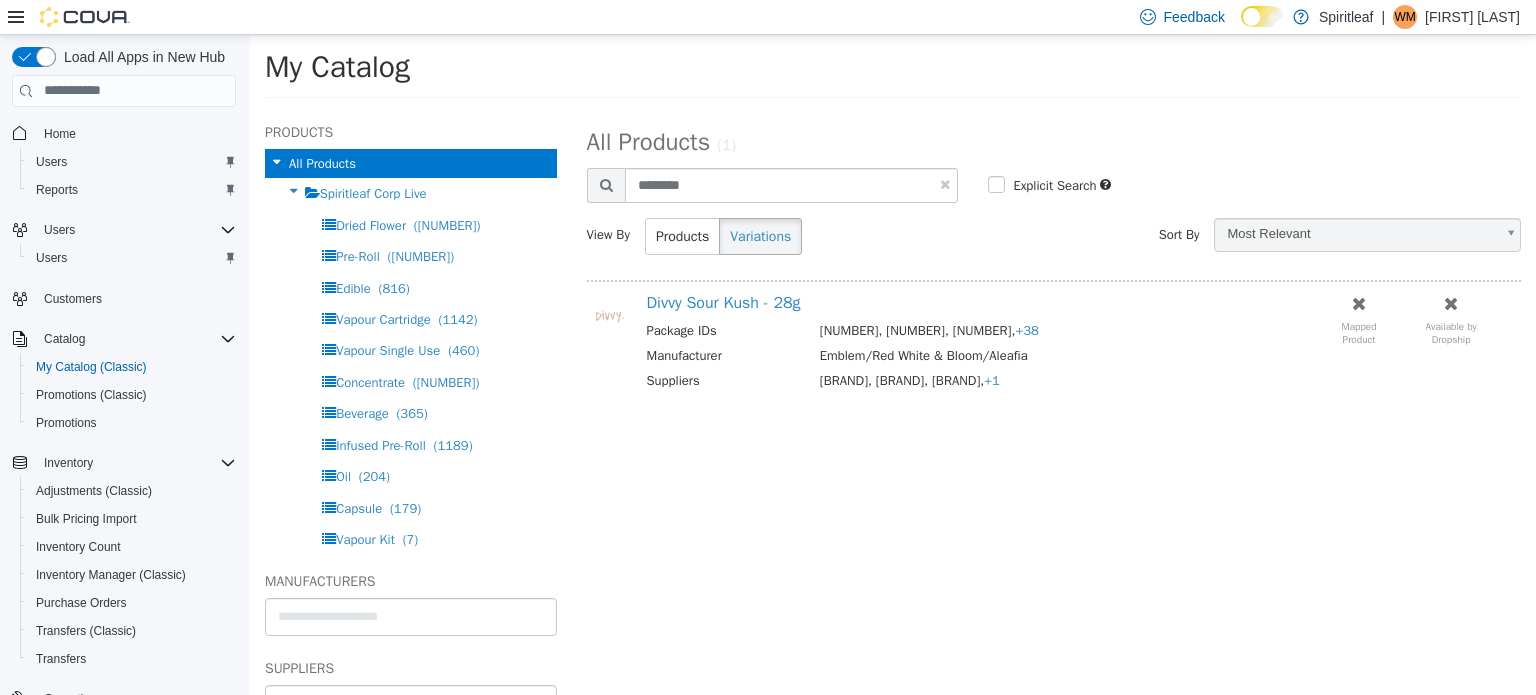 select on "**********" 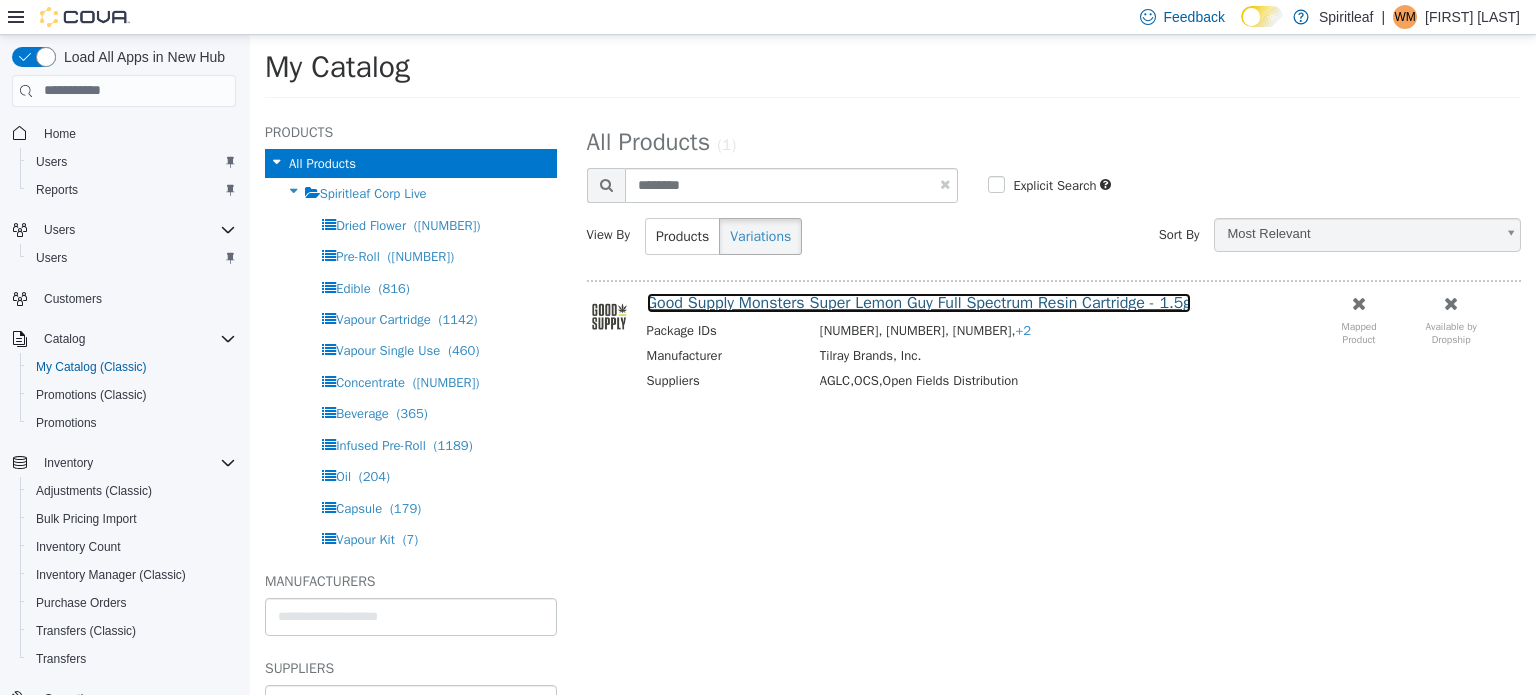 click on "Good Supply Monsters Super Lemon Guy Full Spectrum Resin Cartridge - 1.5g" at bounding box center [919, 302] 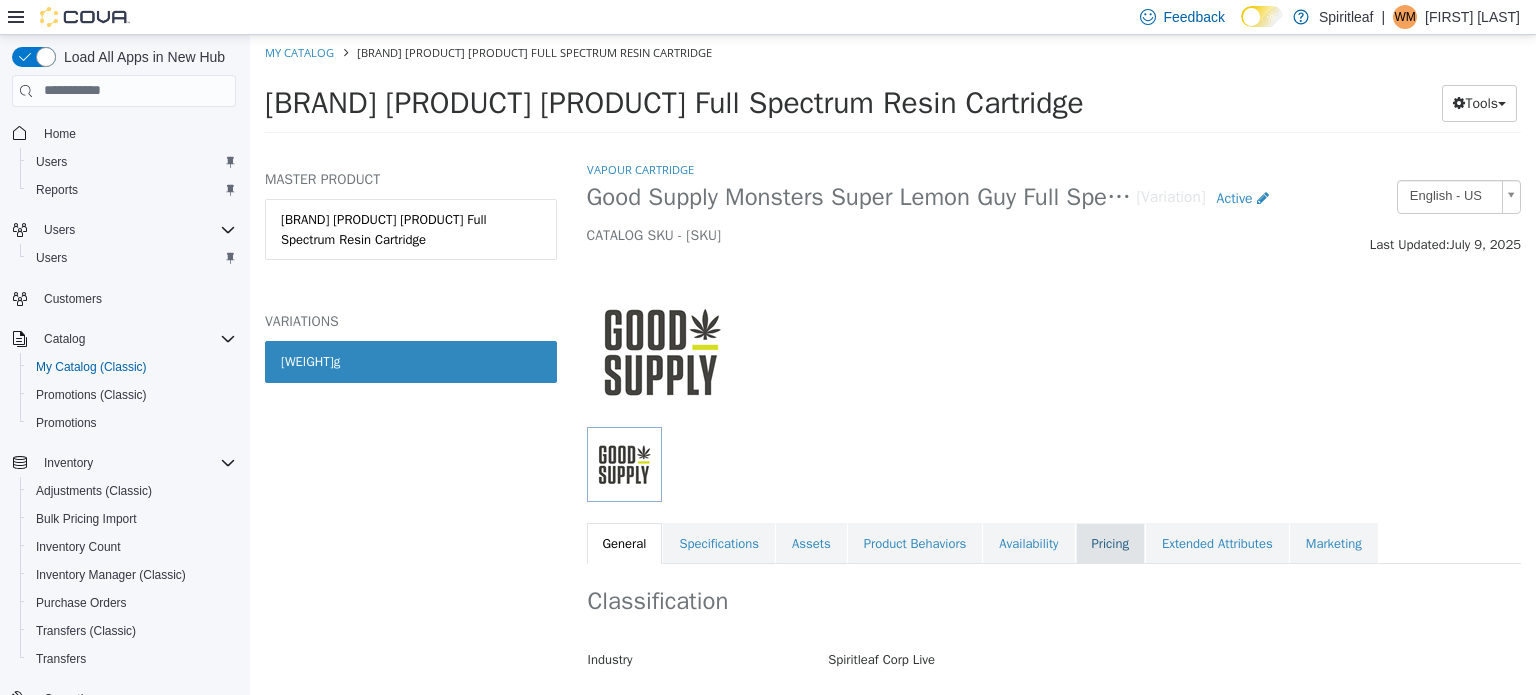 click on "Pricing" at bounding box center [1110, 543] 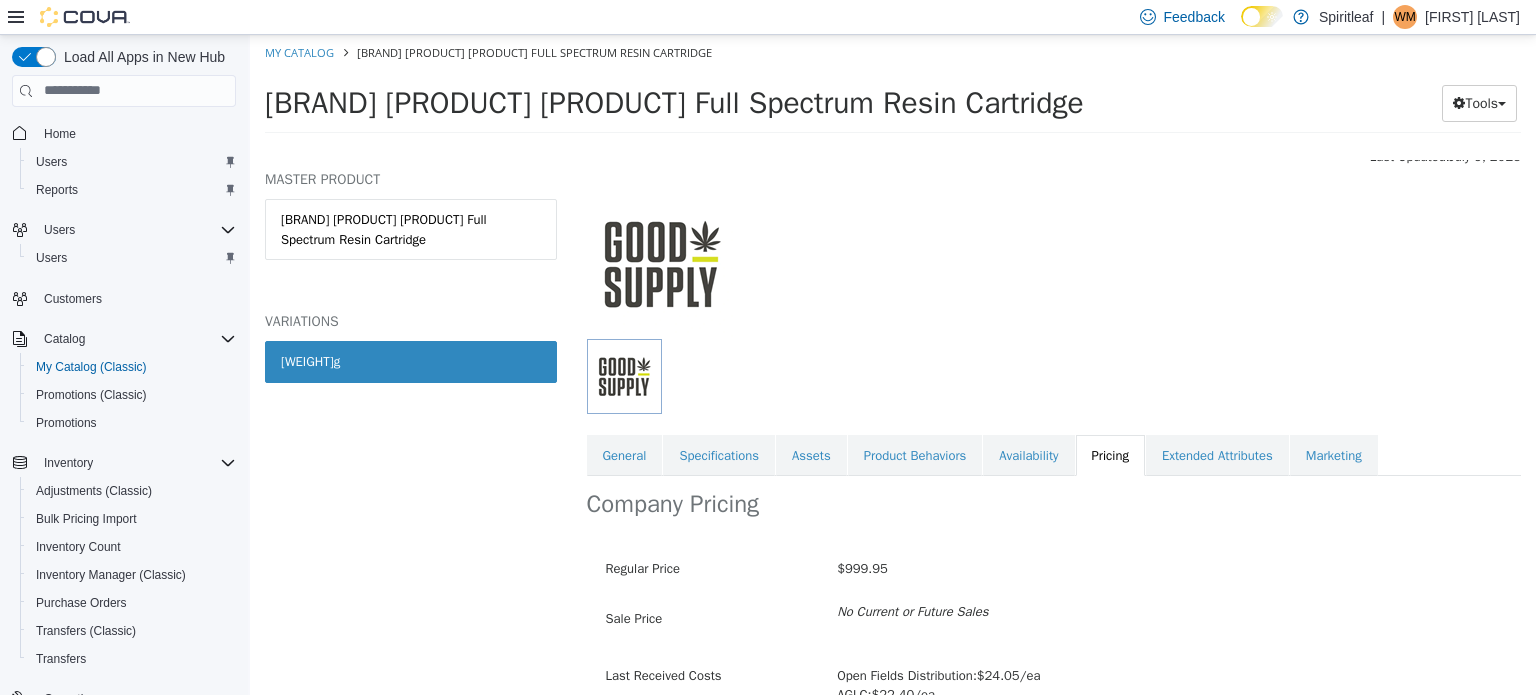 scroll, scrollTop: 211, scrollLeft: 0, axis: vertical 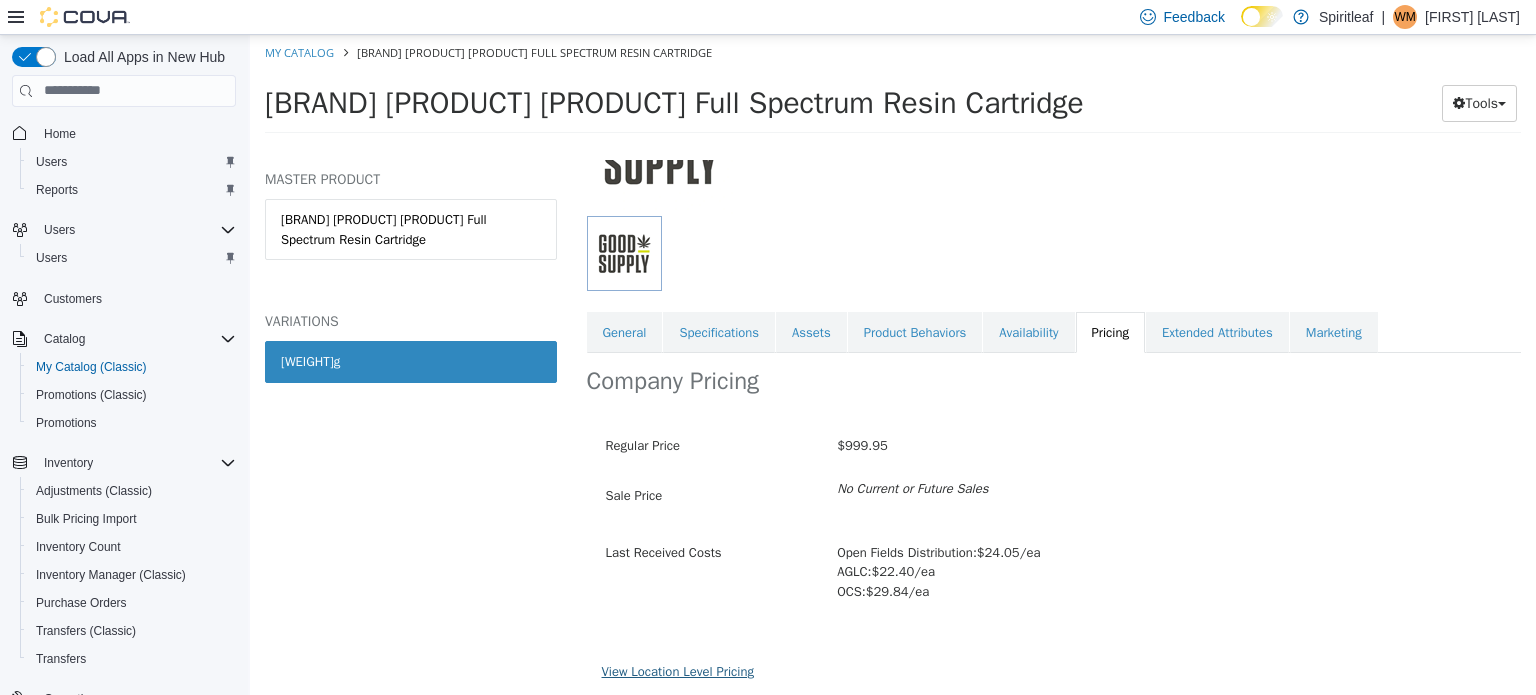 click on "View Location Level Pricing" at bounding box center [678, 670] 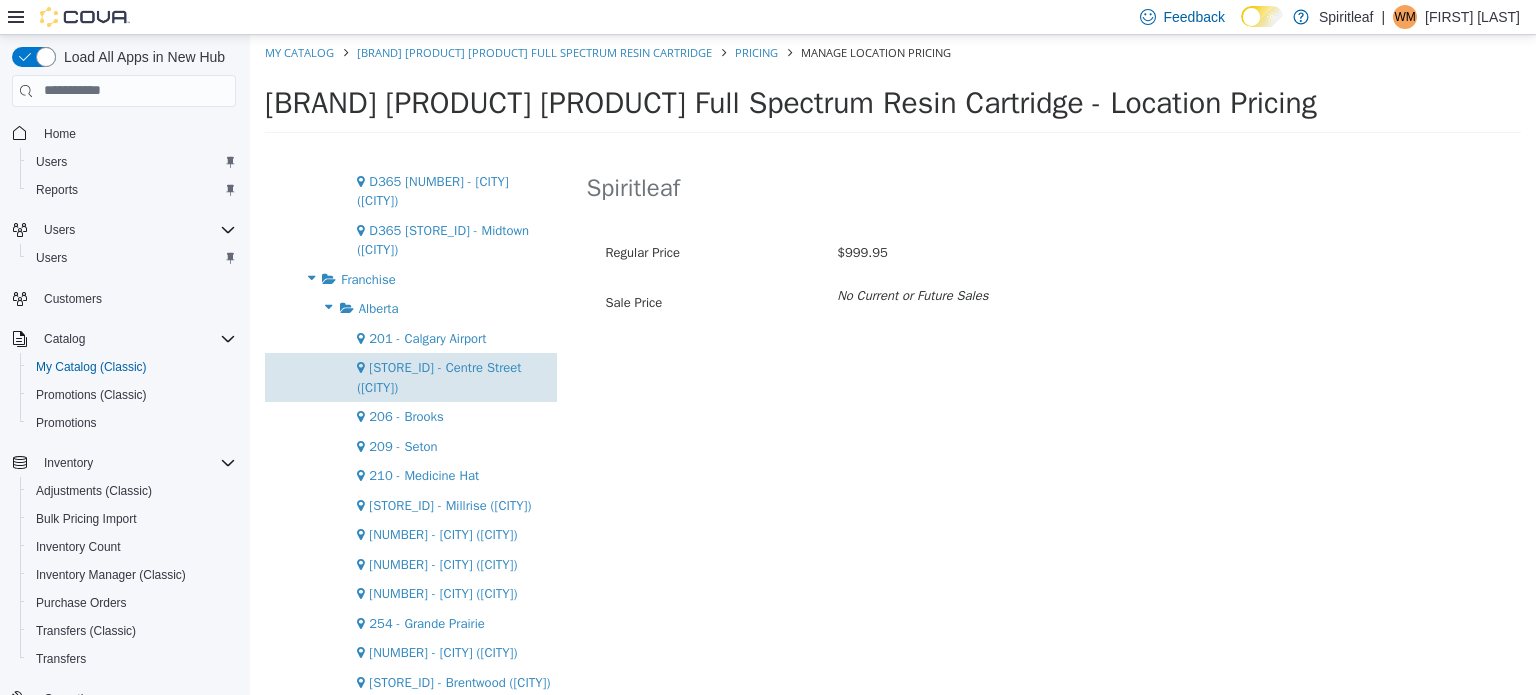 scroll, scrollTop: 1500, scrollLeft: 0, axis: vertical 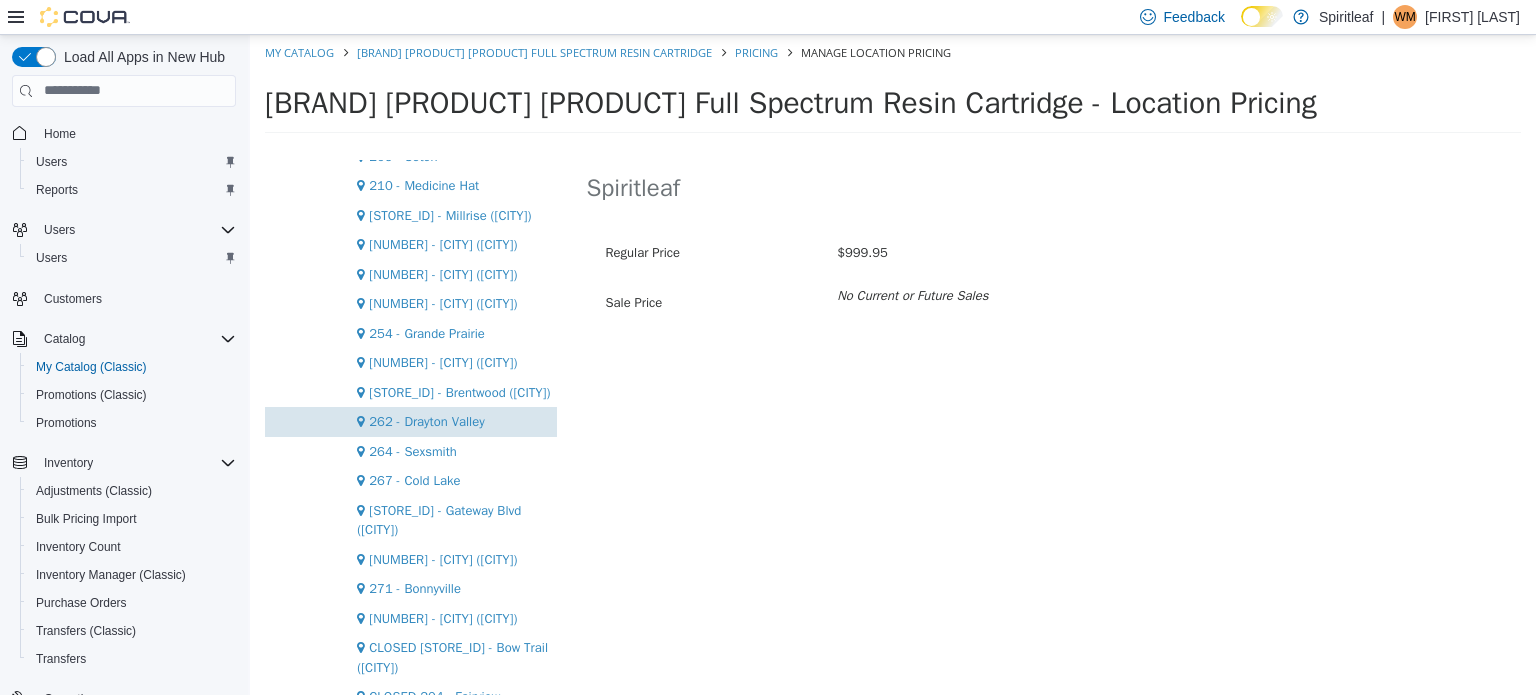 click on "262 - Drayton Valley" at bounding box center (426, 420) 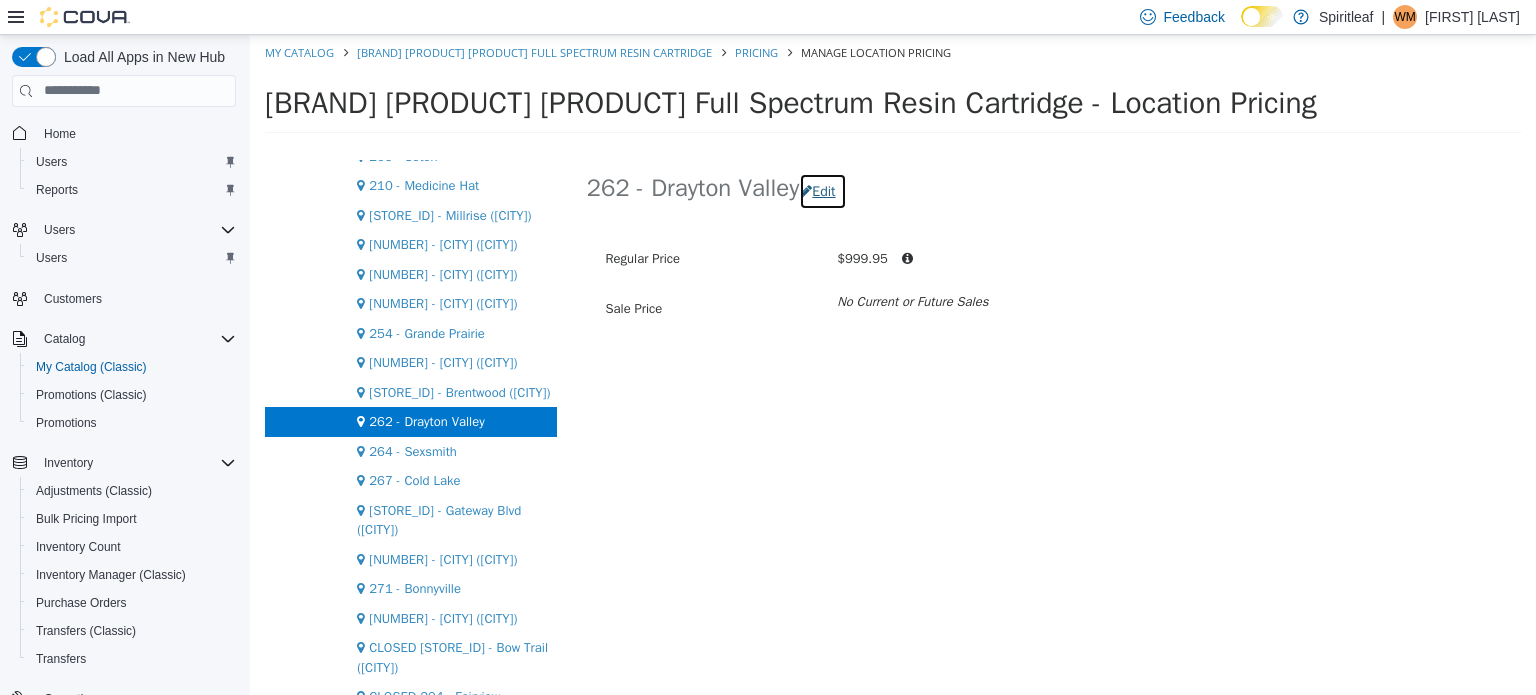 click on "Edit" at bounding box center [822, 190] 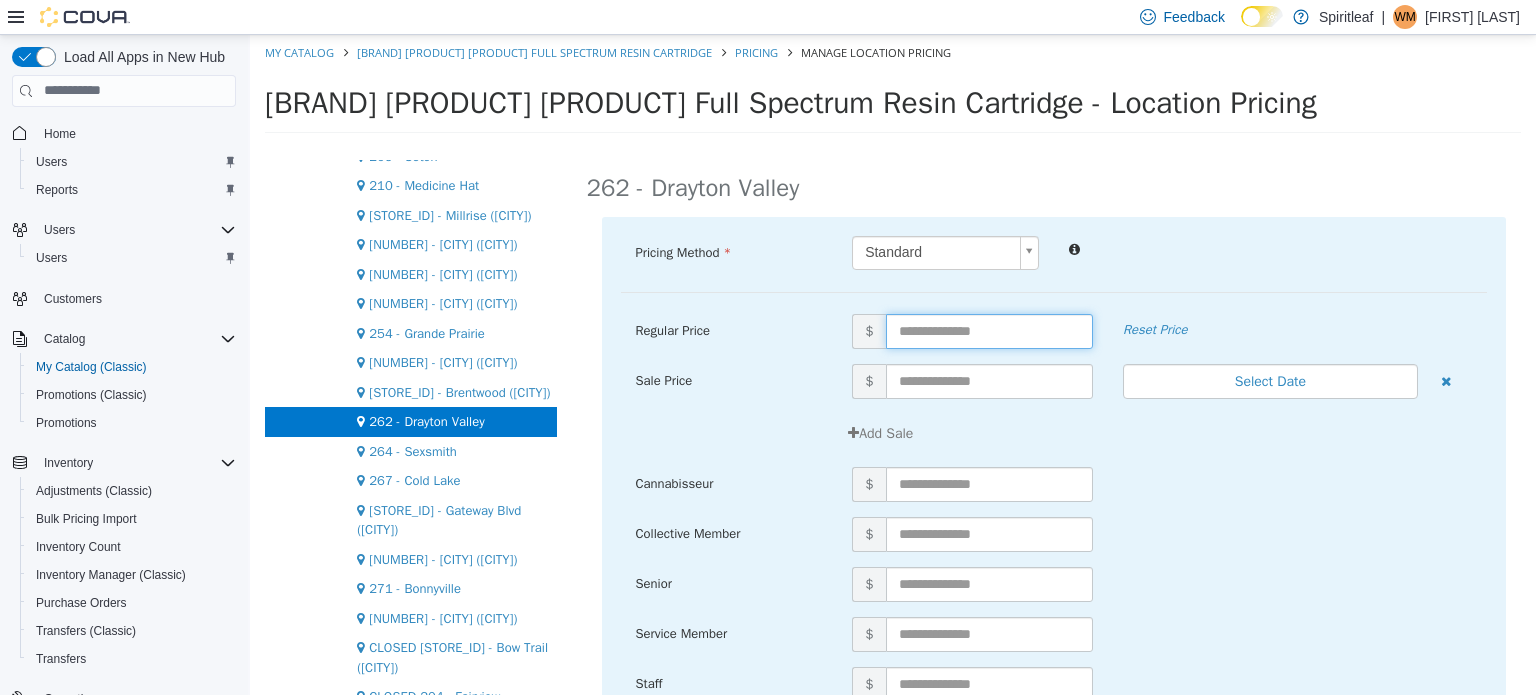 click at bounding box center (989, 330) 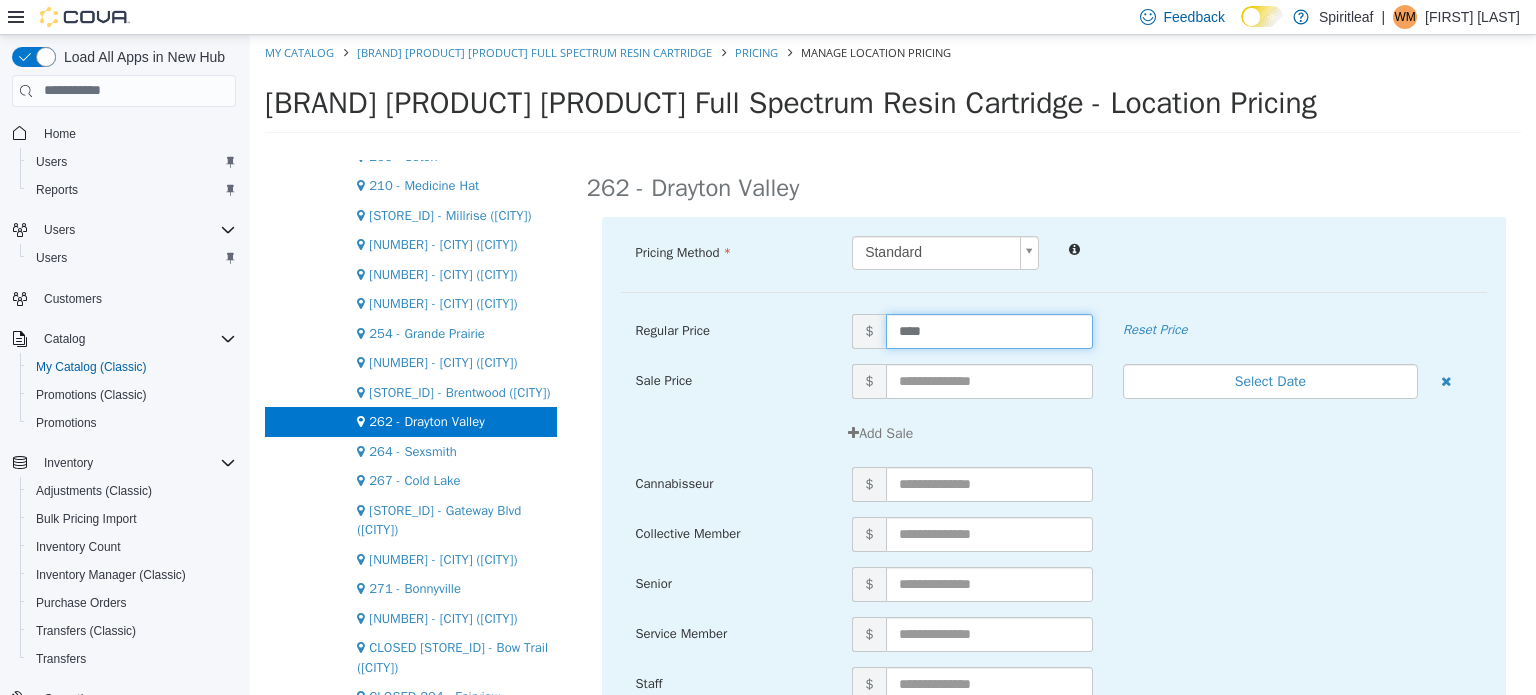 type on "*****" 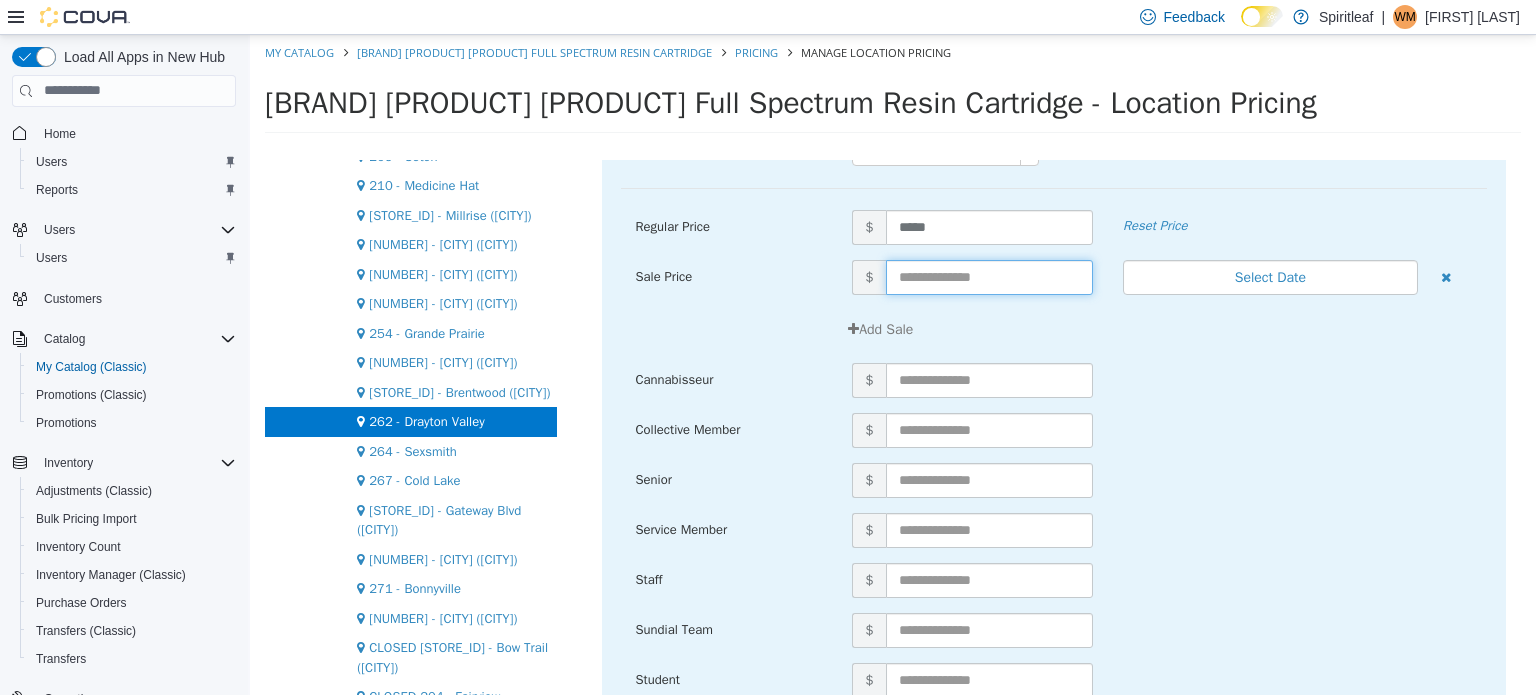scroll, scrollTop: 246, scrollLeft: 0, axis: vertical 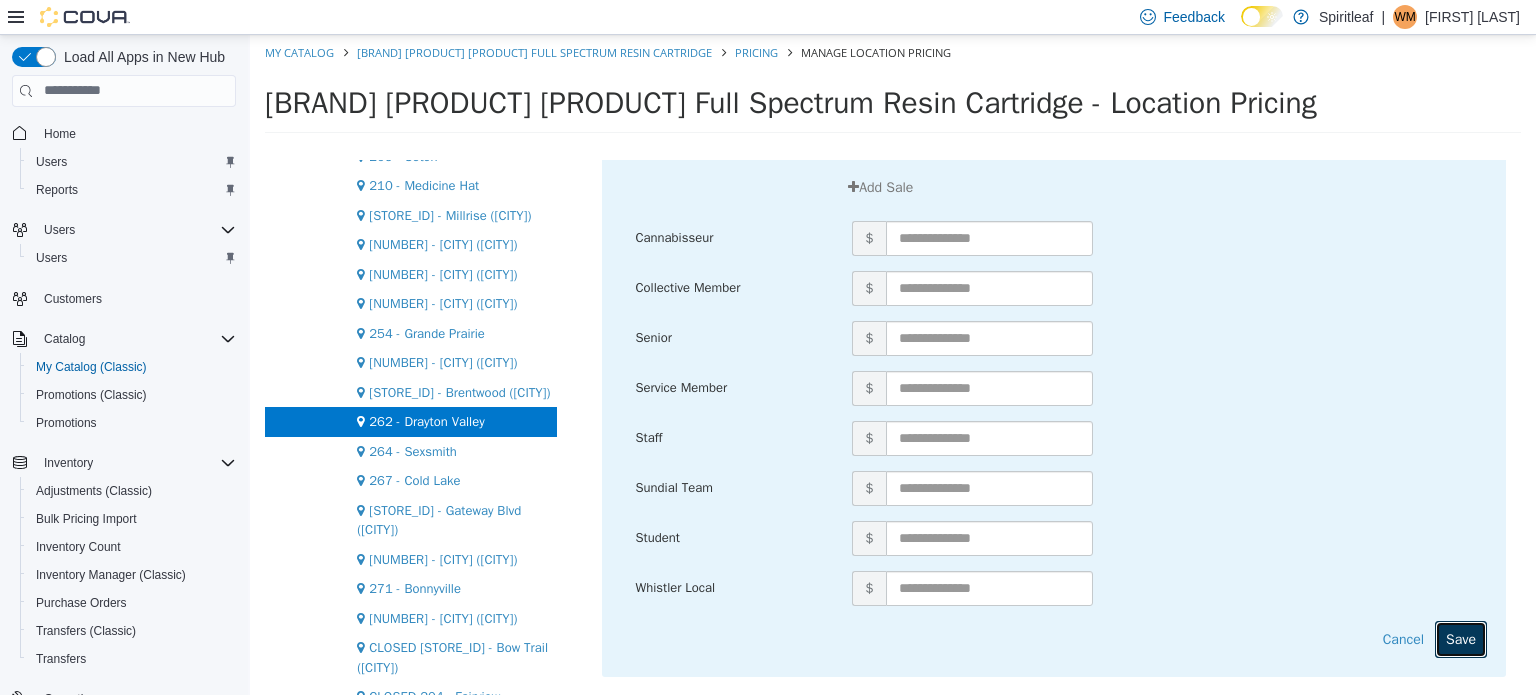 click on "Save" at bounding box center (1461, 638) 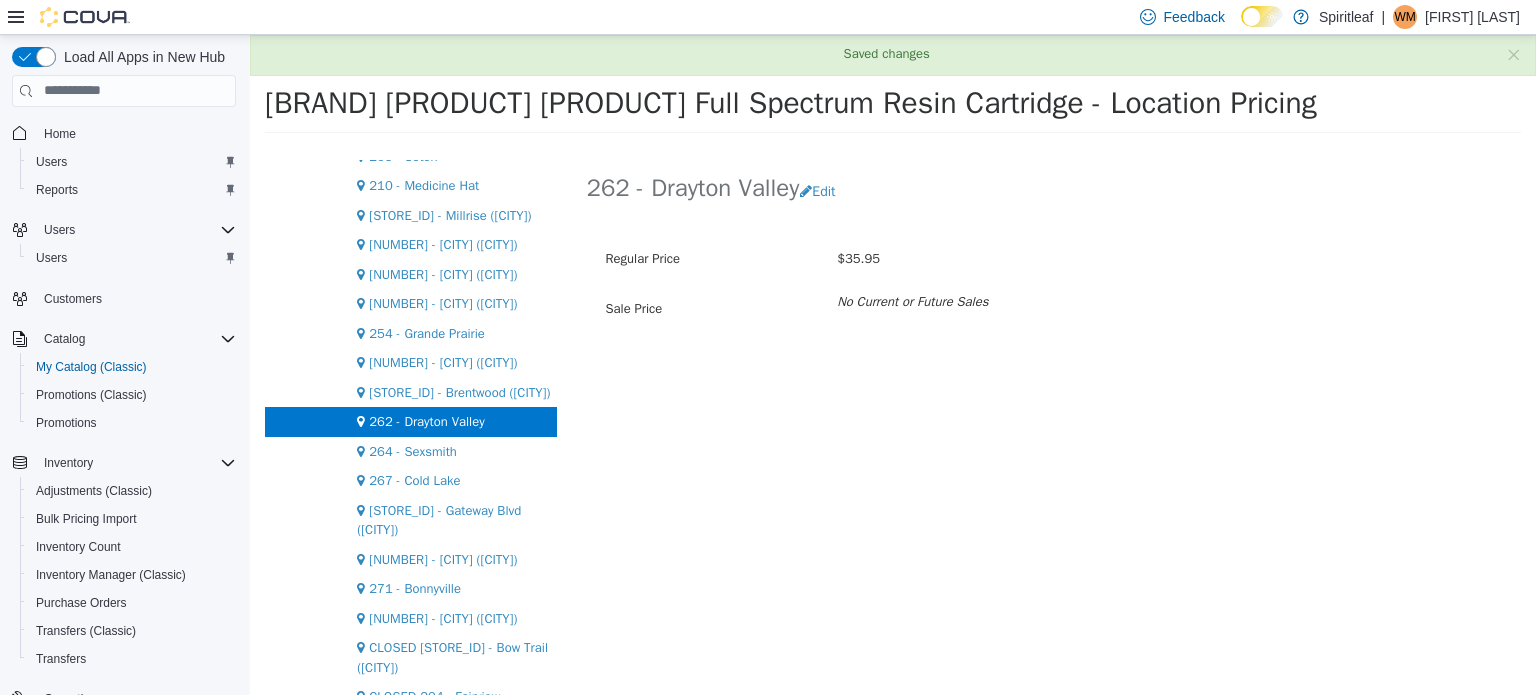 scroll, scrollTop: 0, scrollLeft: 0, axis: both 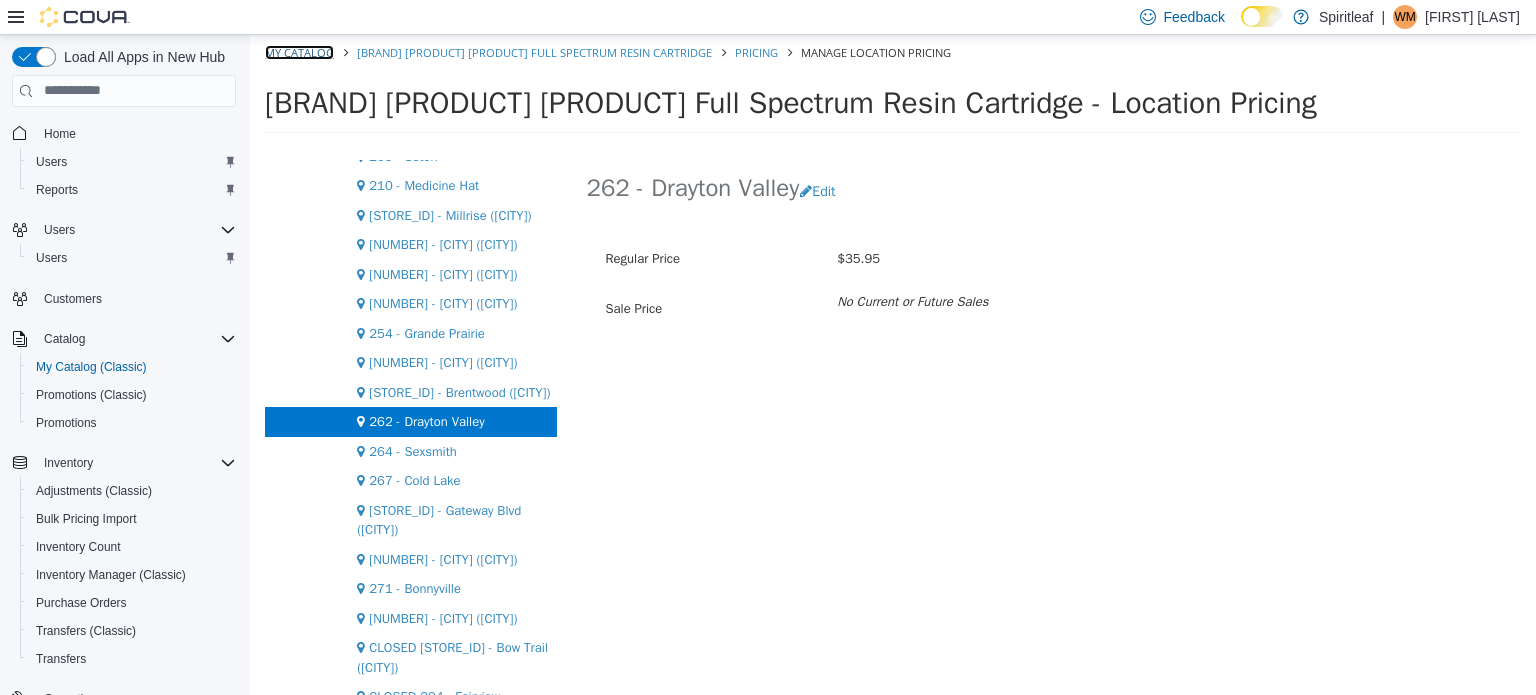 click on "My Catalog" at bounding box center (299, 51) 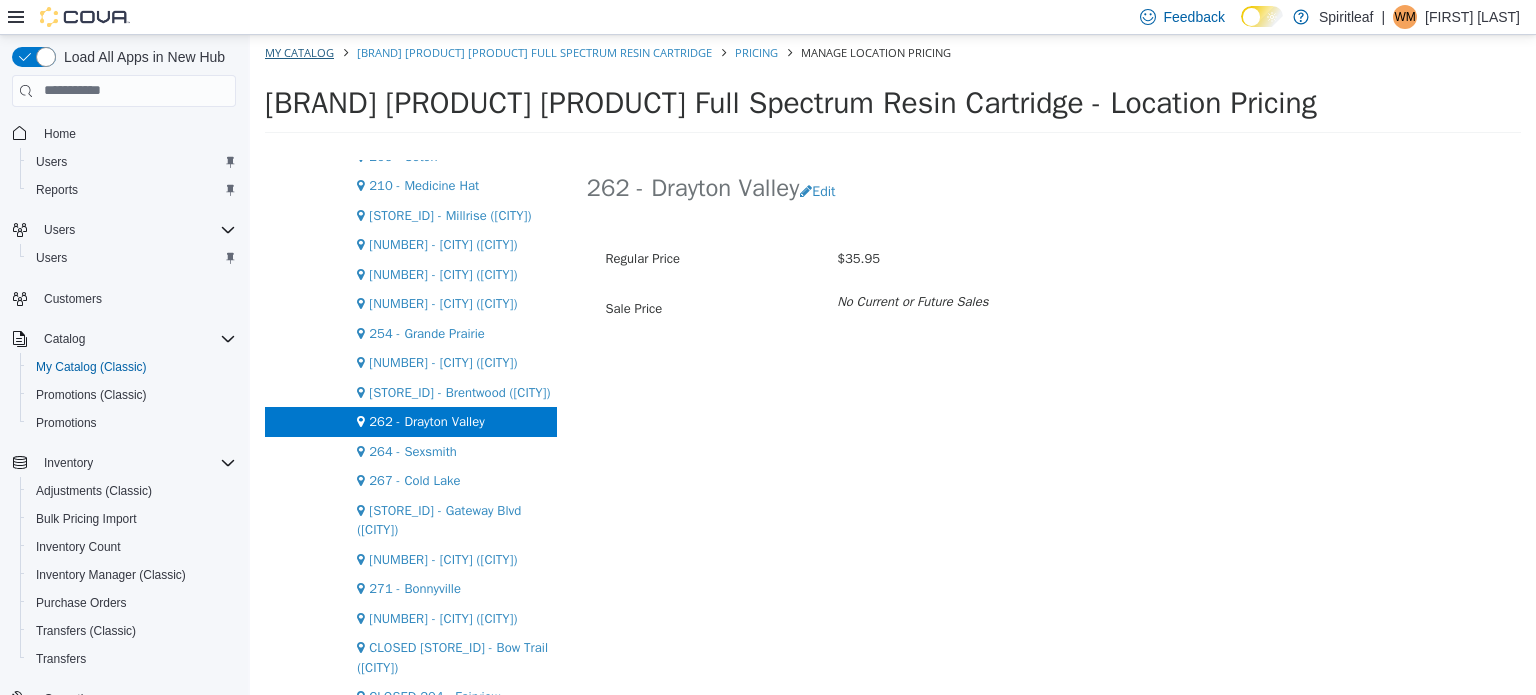 select on "**********" 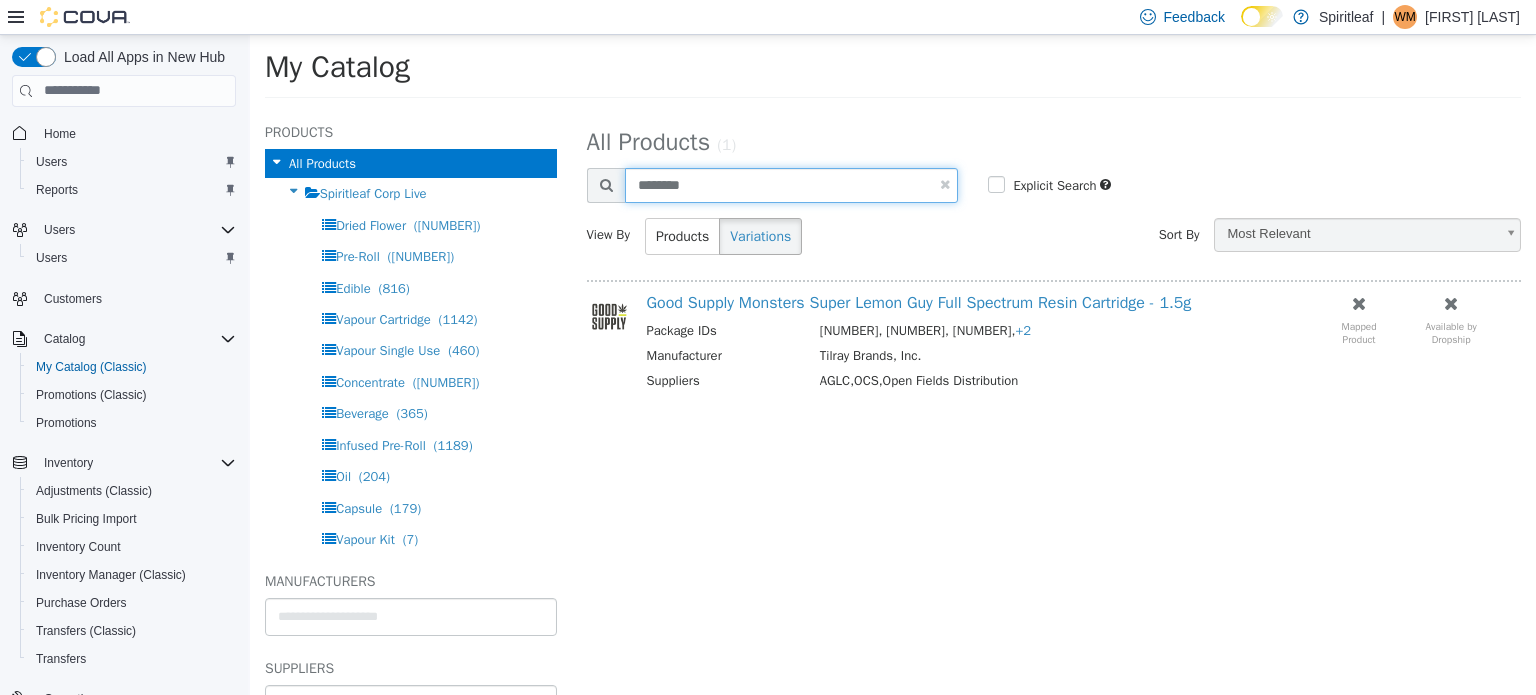 drag, startPoint x: 705, startPoint y: 187, endPoint x: 617, endPoint y: 187, distance: 88 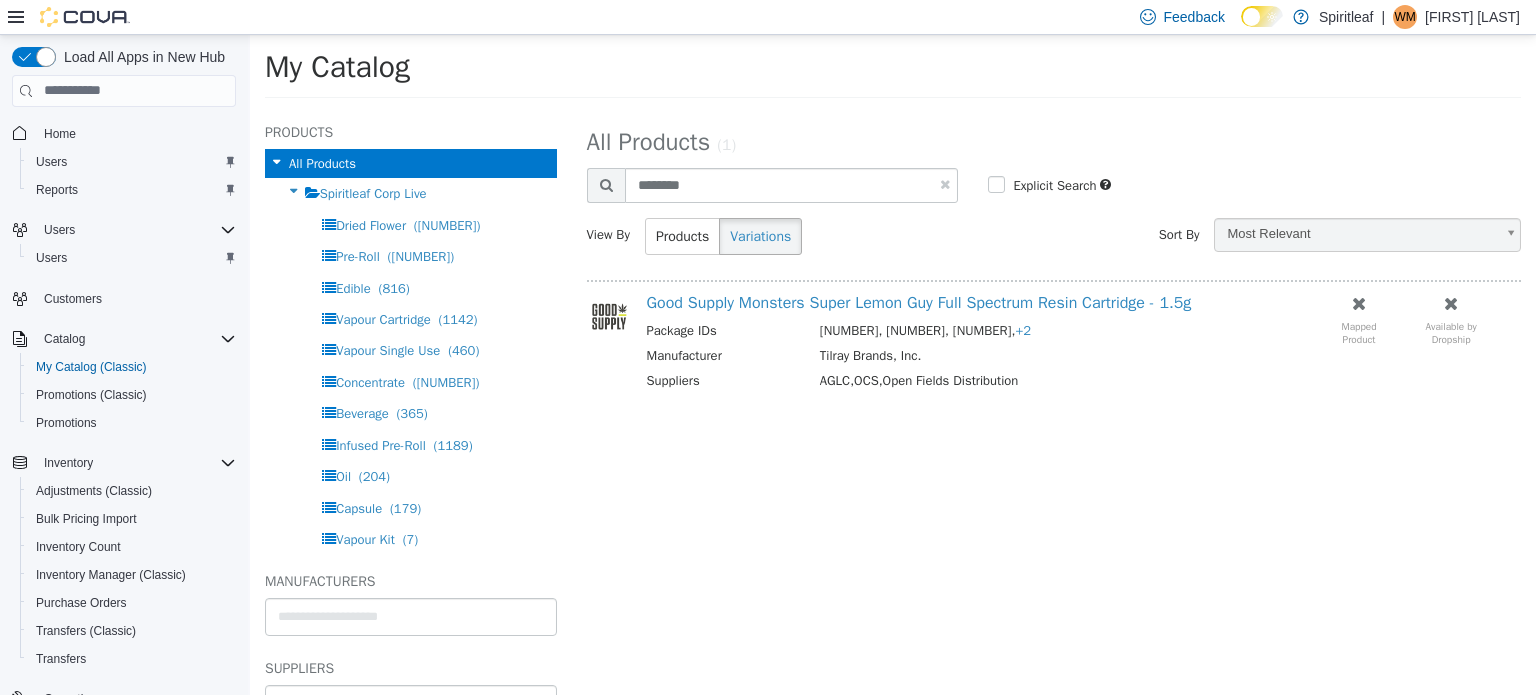 select on "**********" 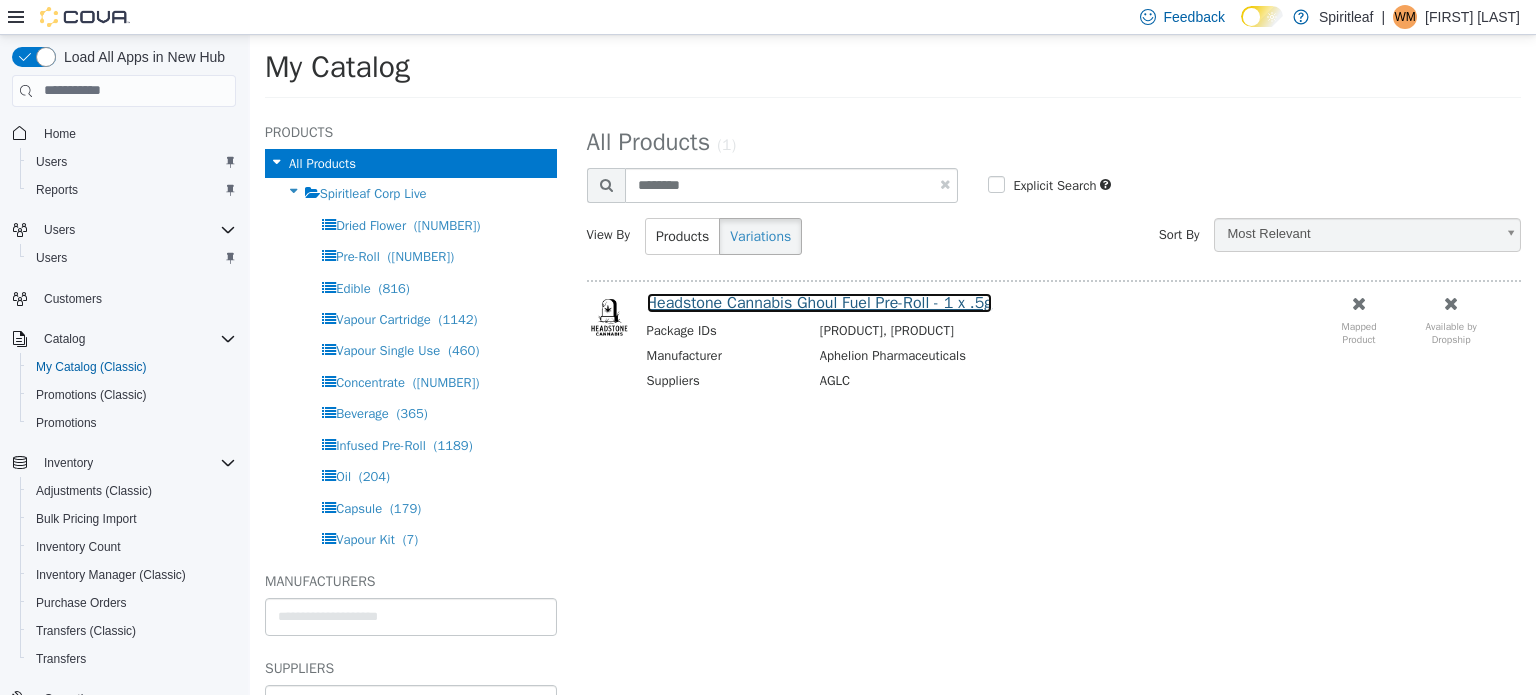 click on "Headstone Cannabis Ghoul Fuel Pre-Roll - 1 x .5g" at bounding box center [820, 302] 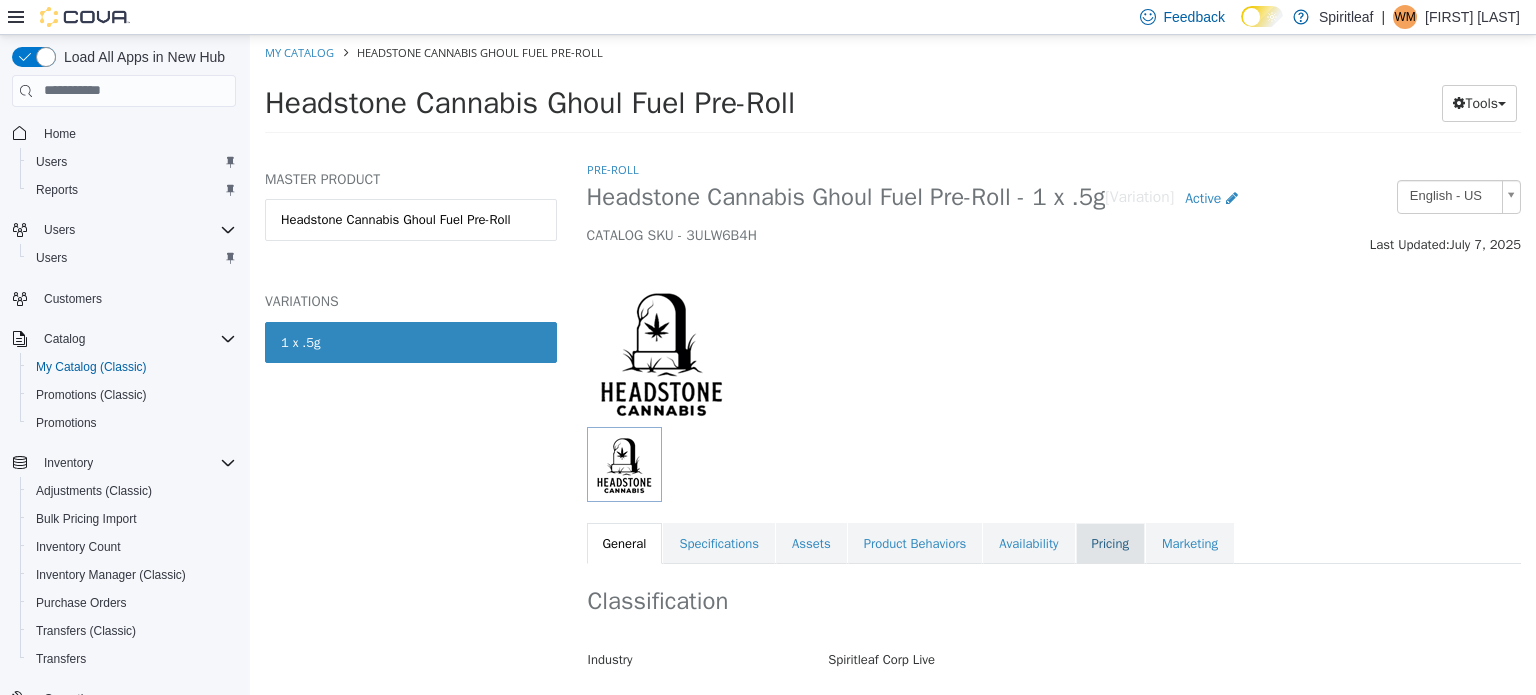 click on "Pricing" at bounding box center [1110, 543] 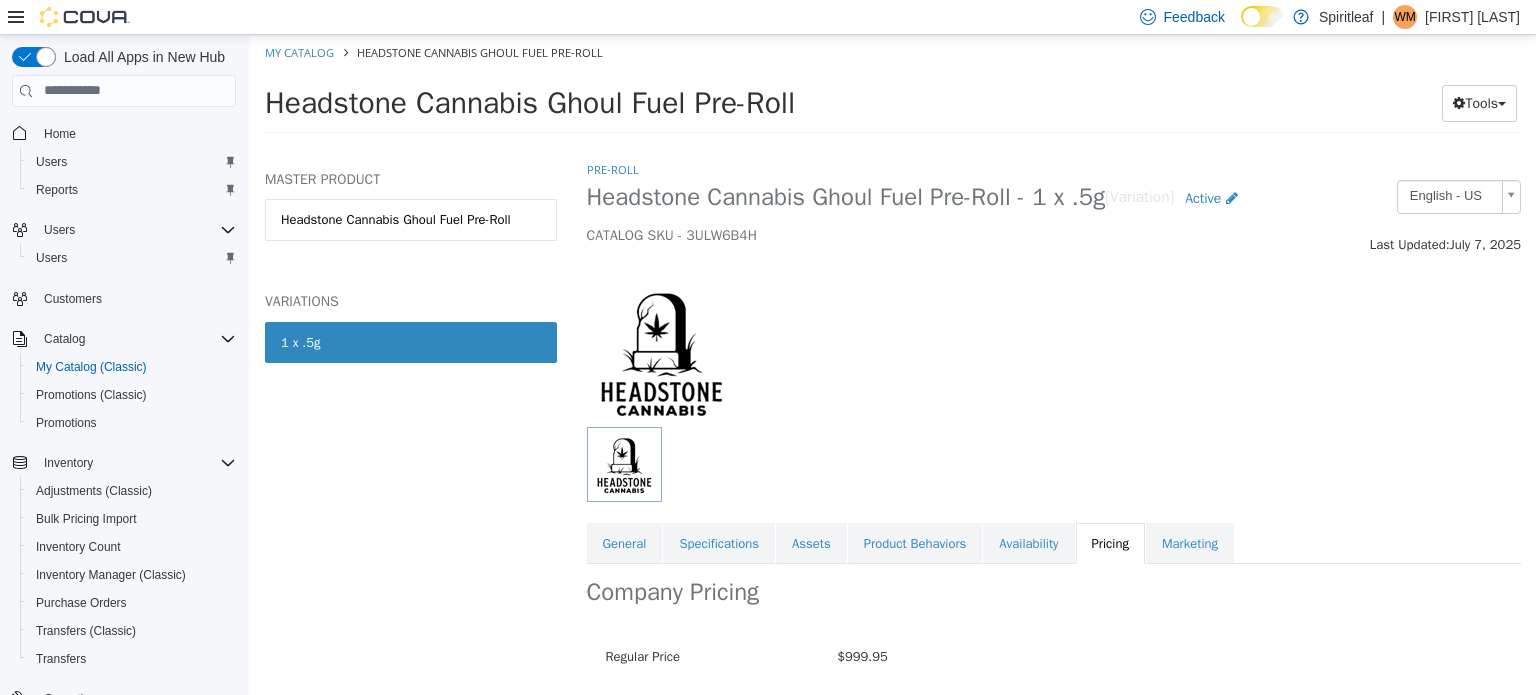 scroll, scrollTop: 173, scrollLeft: 0, axis: vertical 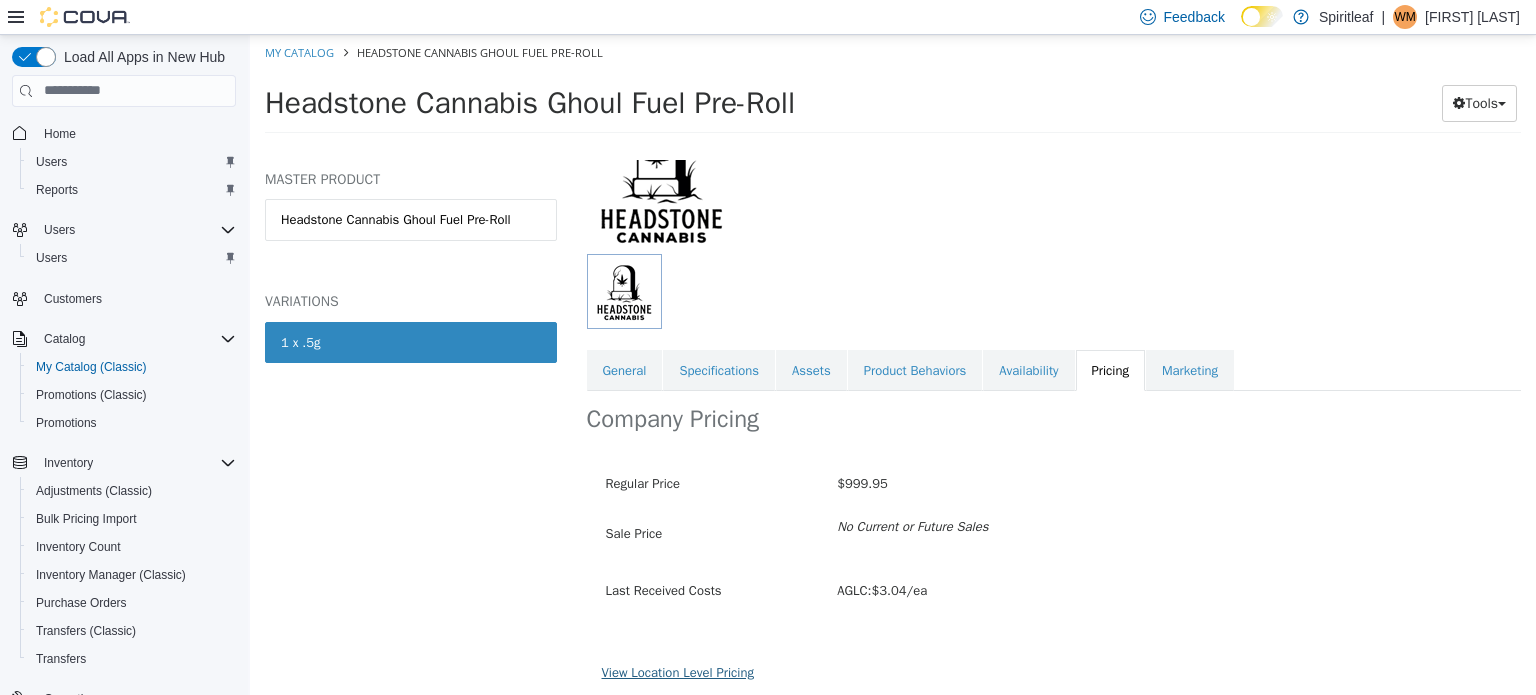 click on "View Location Level Pricing" at bounding box center (678, 671) 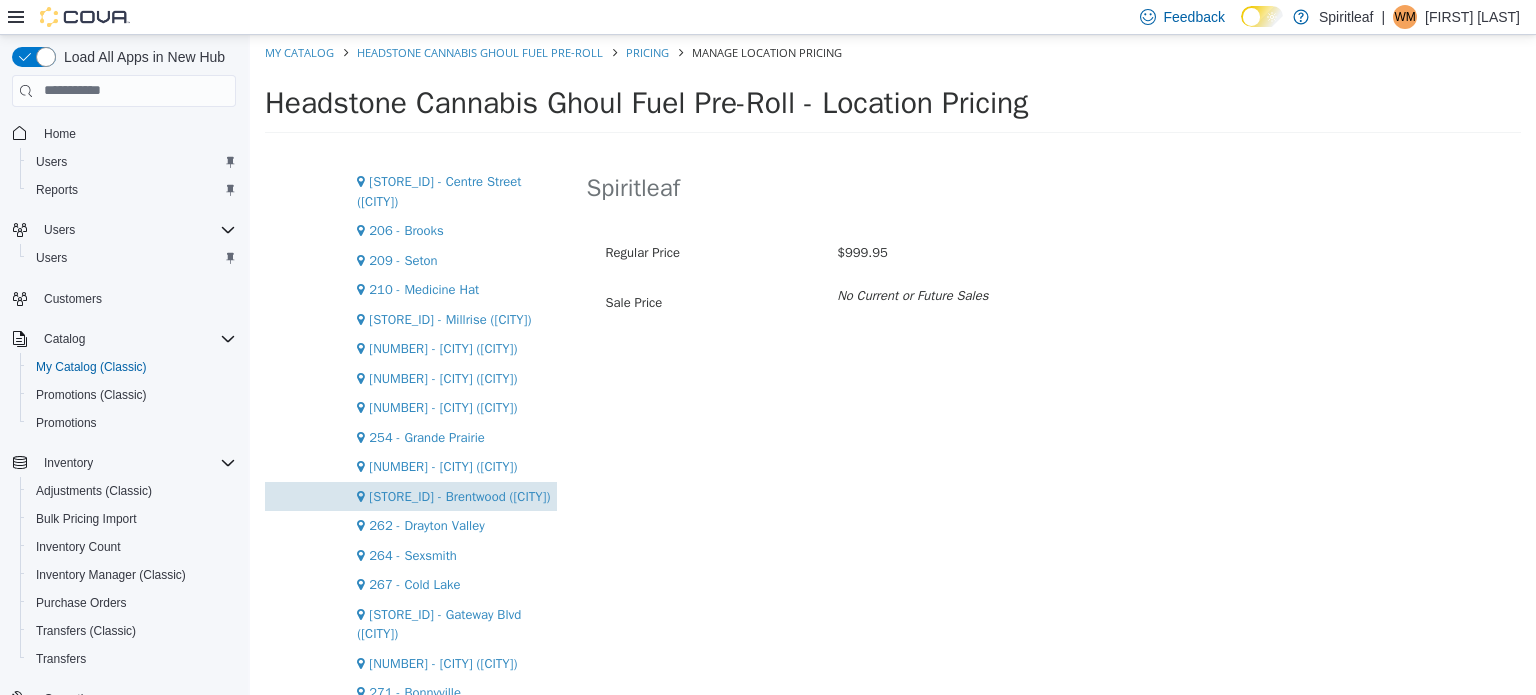 scroll, scrollTop: 1400, scrollLeft: 0, axis: vertical 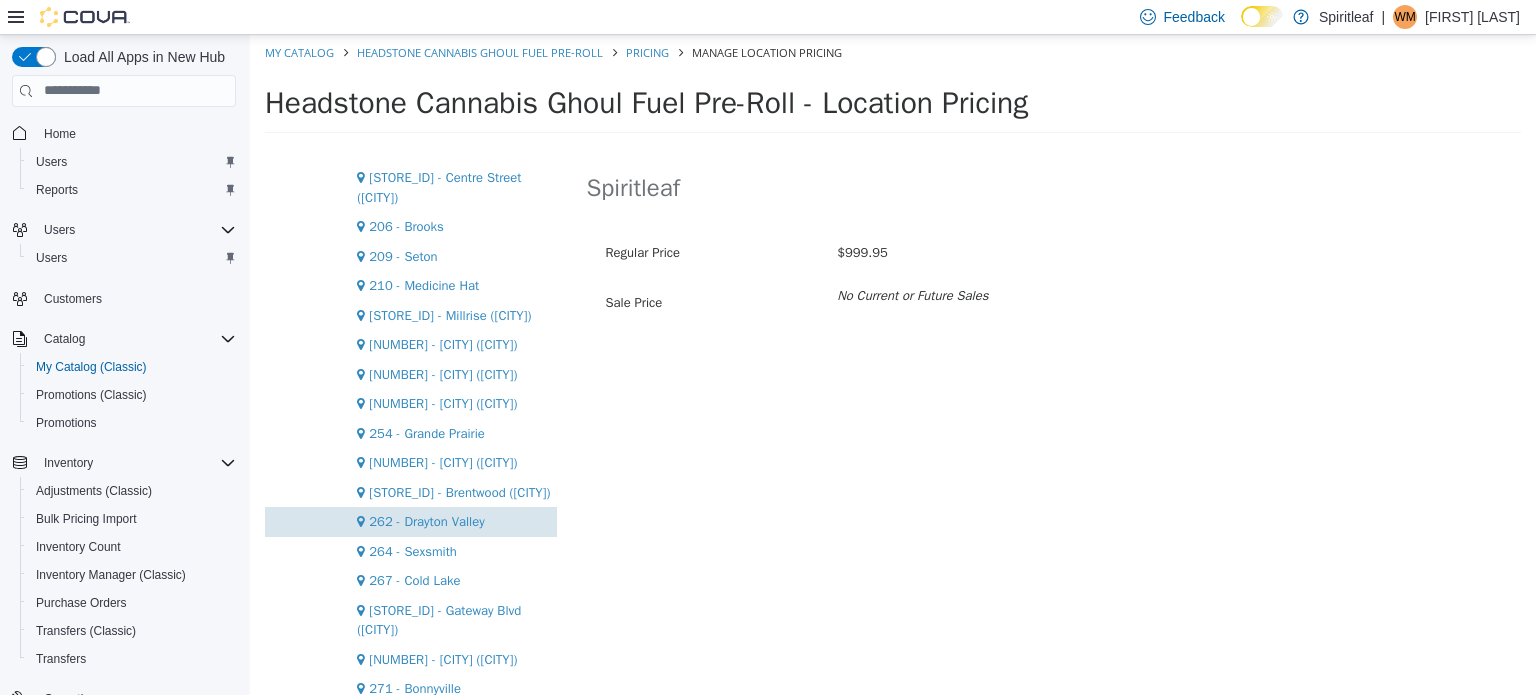click on "262 - Drayton Valley" at bounding box center (426, 520) 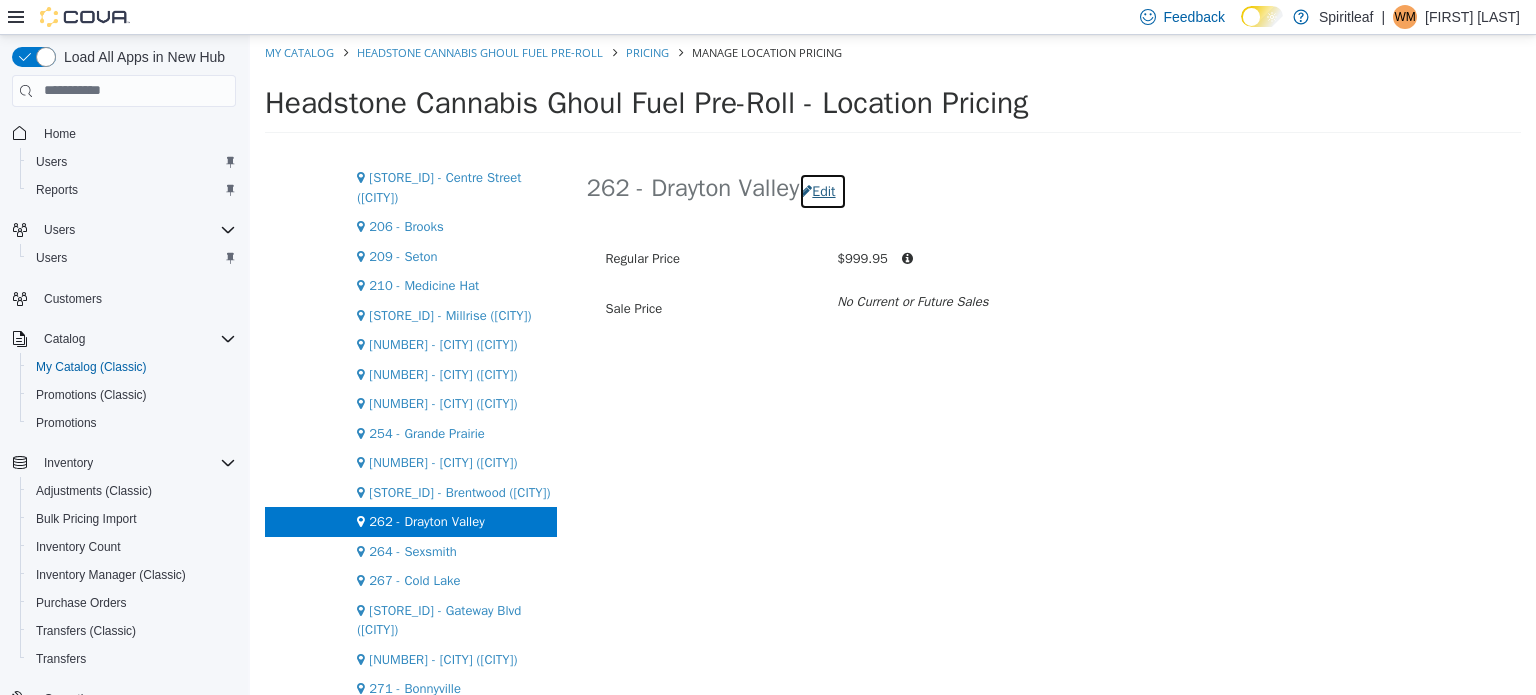 click on "Edit" at bounding box center (822, 190) 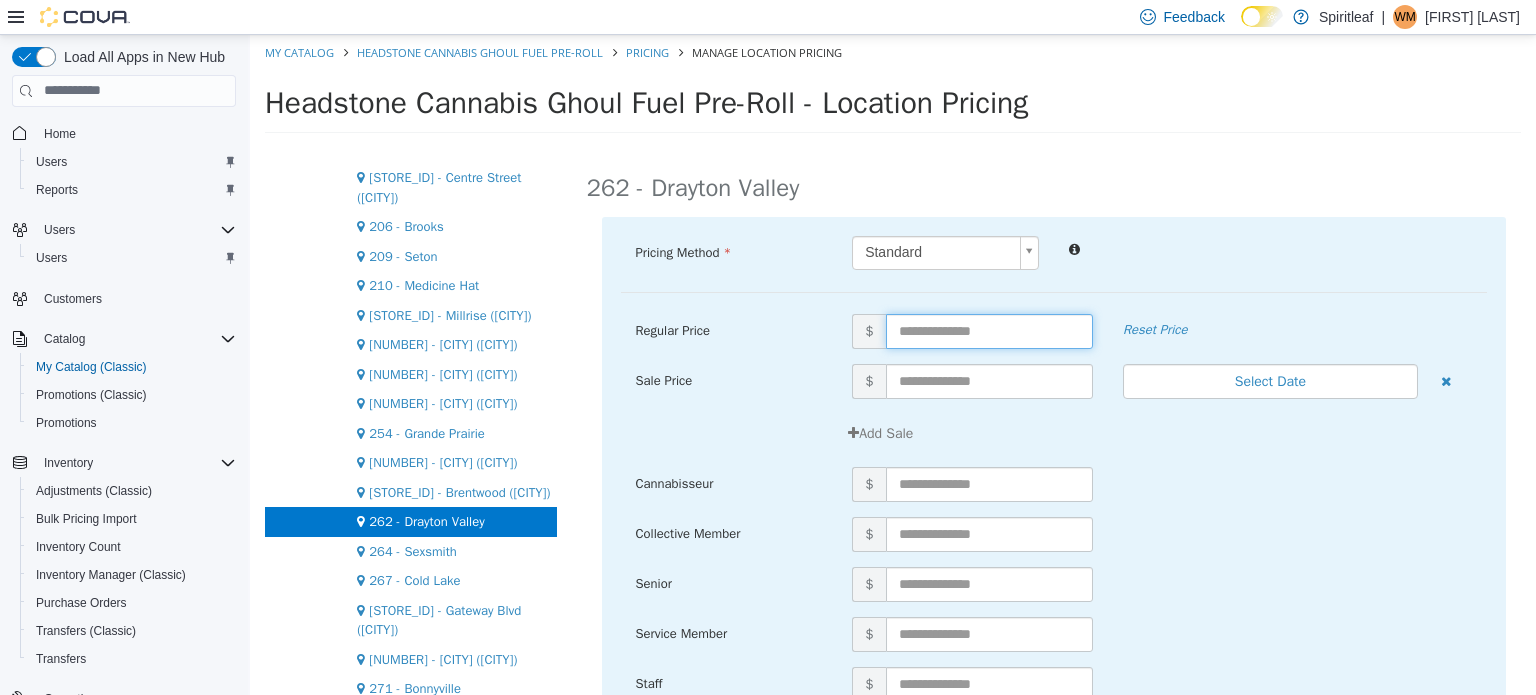 click at bounding box center (989, 330) 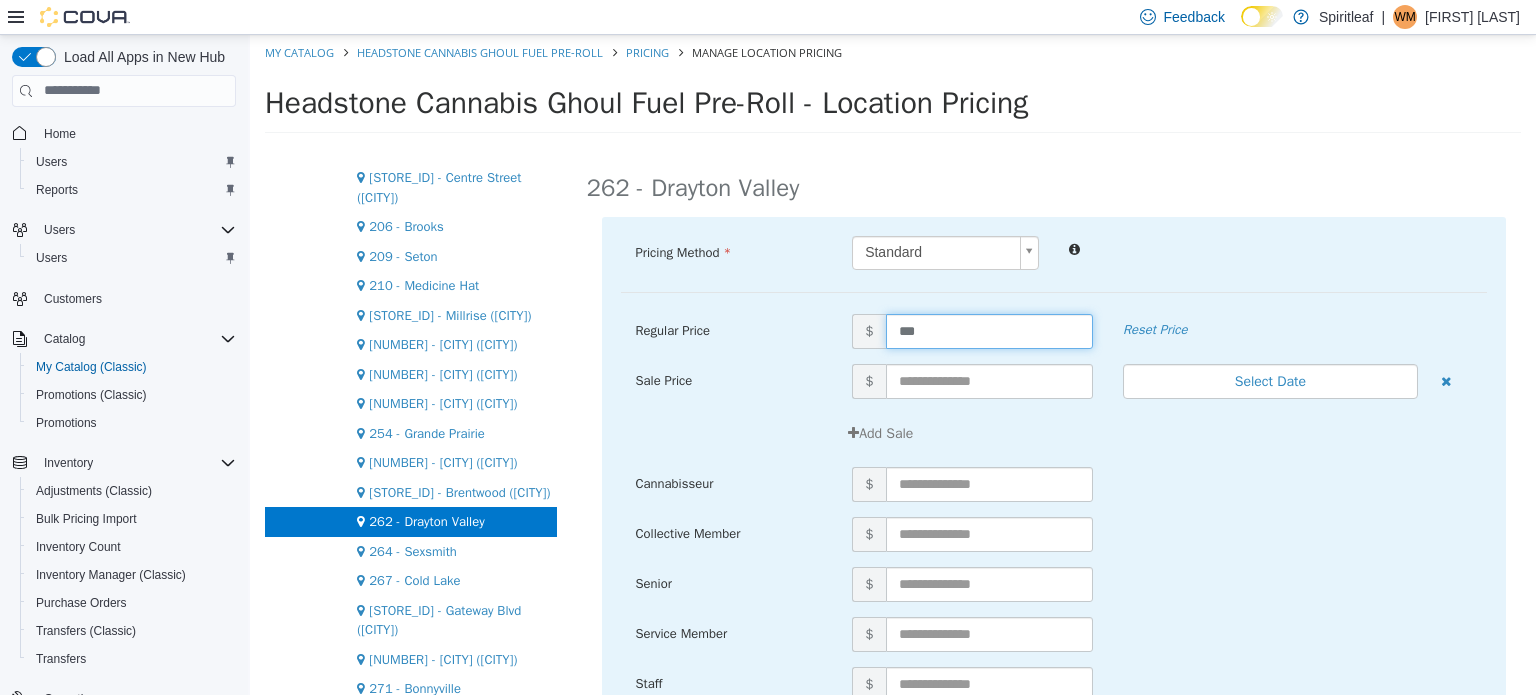 type on "****" 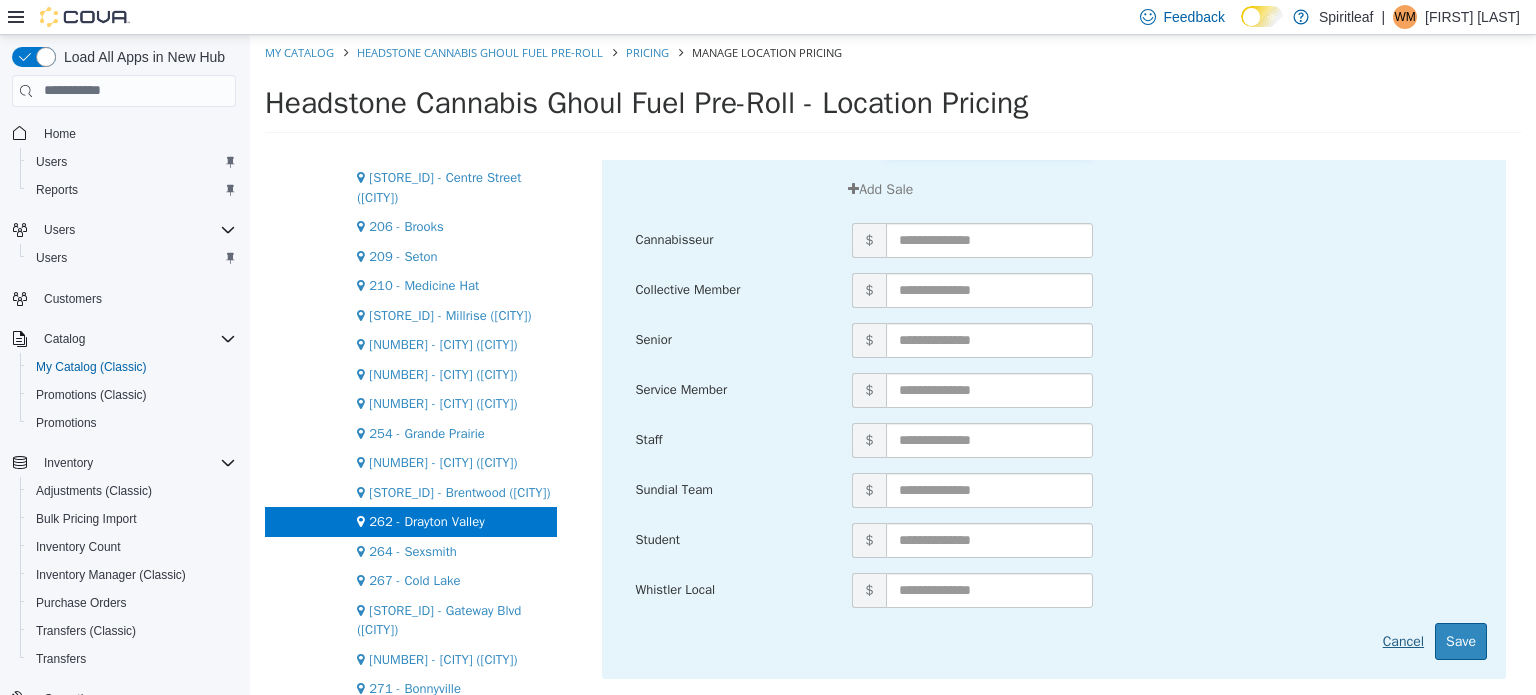 scroll, scrollTop: 246, scrollLeft: 0, axis: vertical 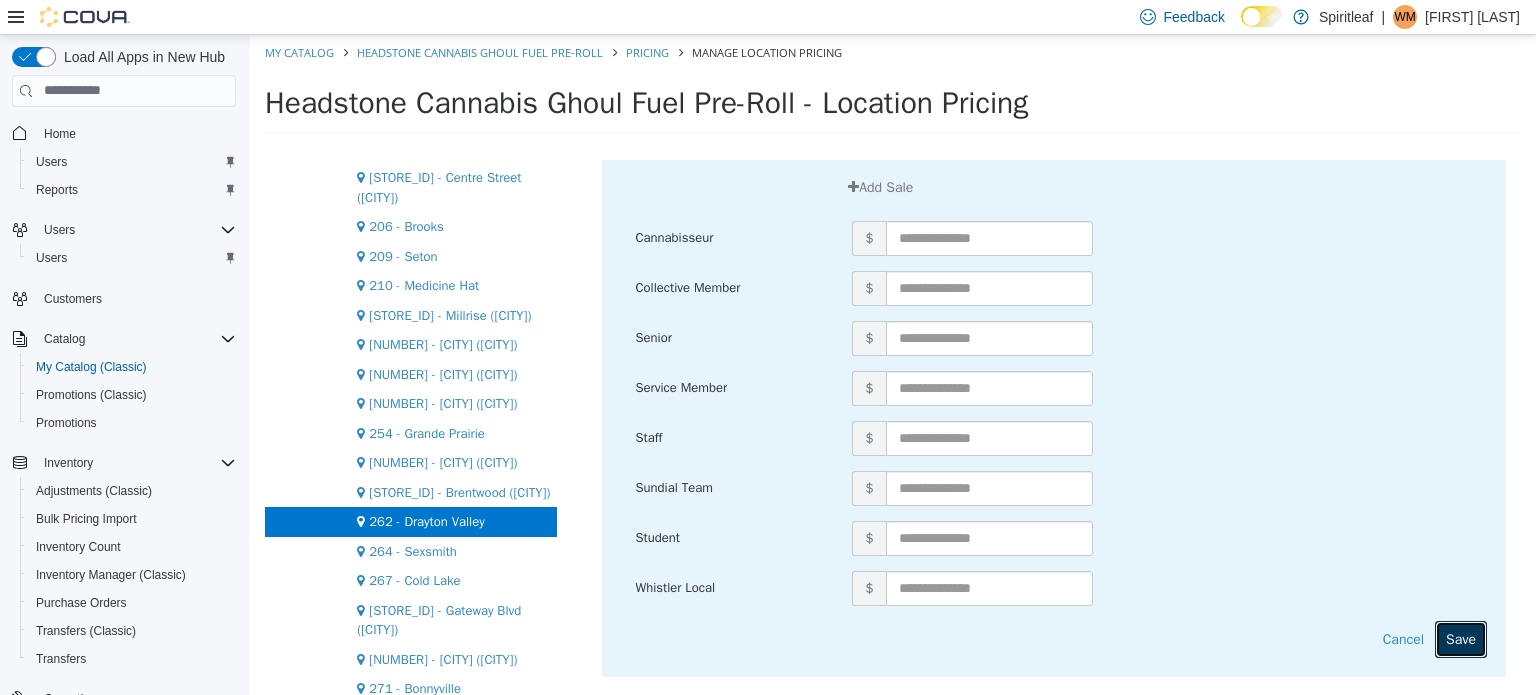 click on "Save" at bounding box center (1461, 638) 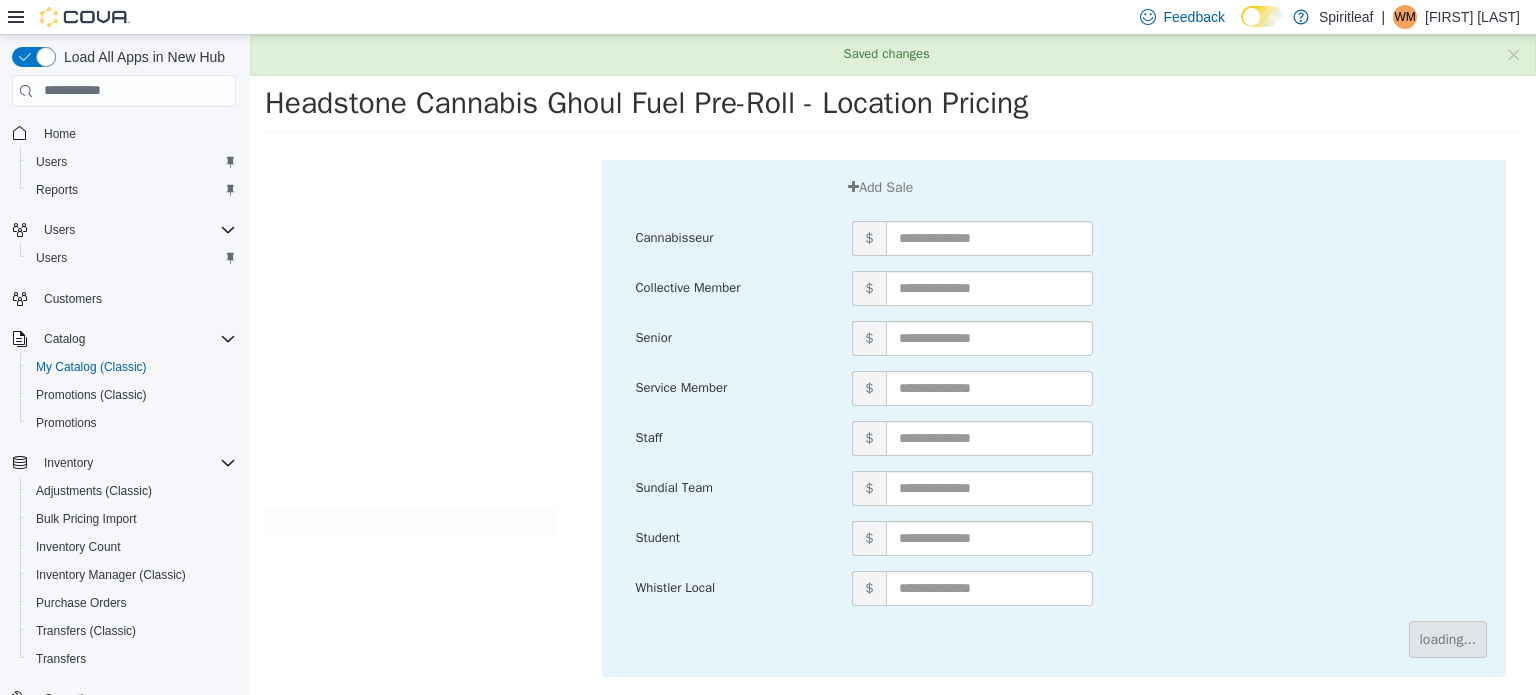 scroll, scrollTop: 0, scrollLeft: 0, axis: both 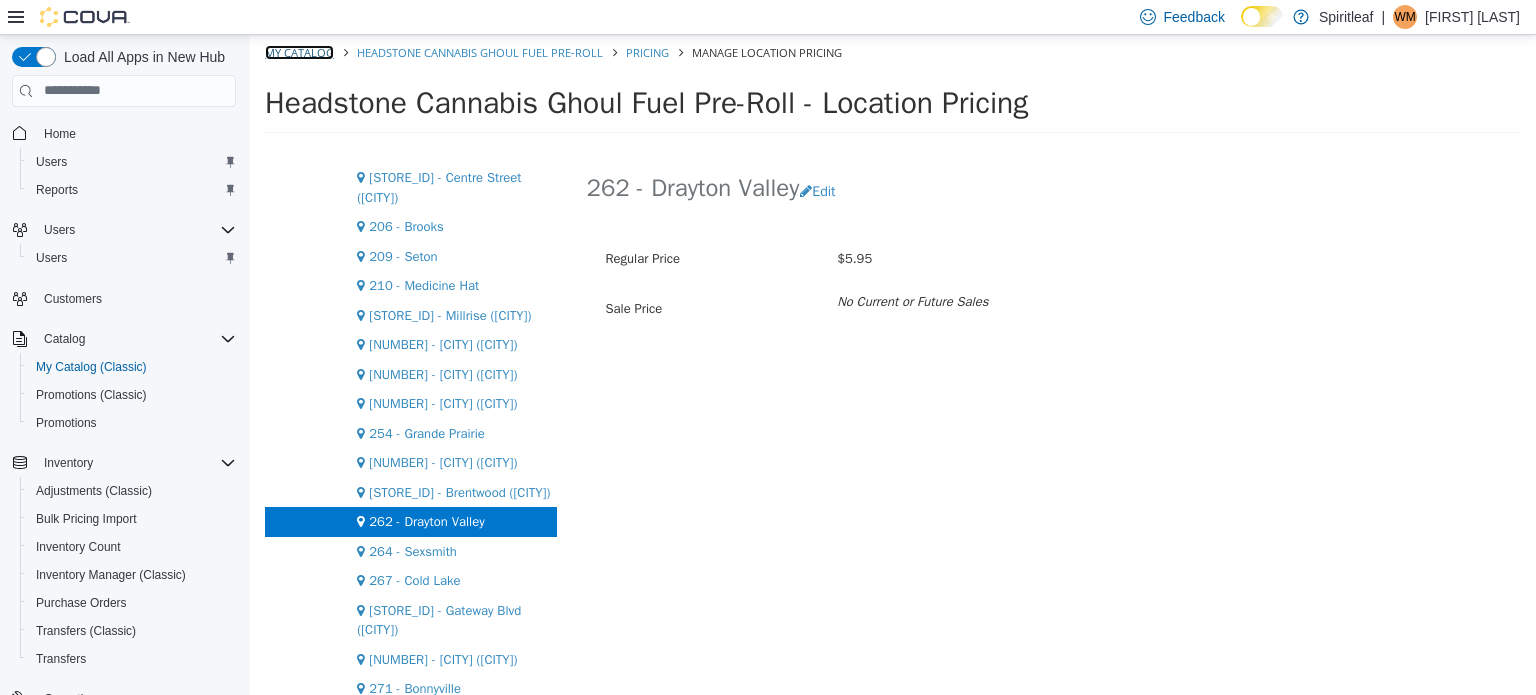 click on "My Catalog" at bounding box center (299, 51) 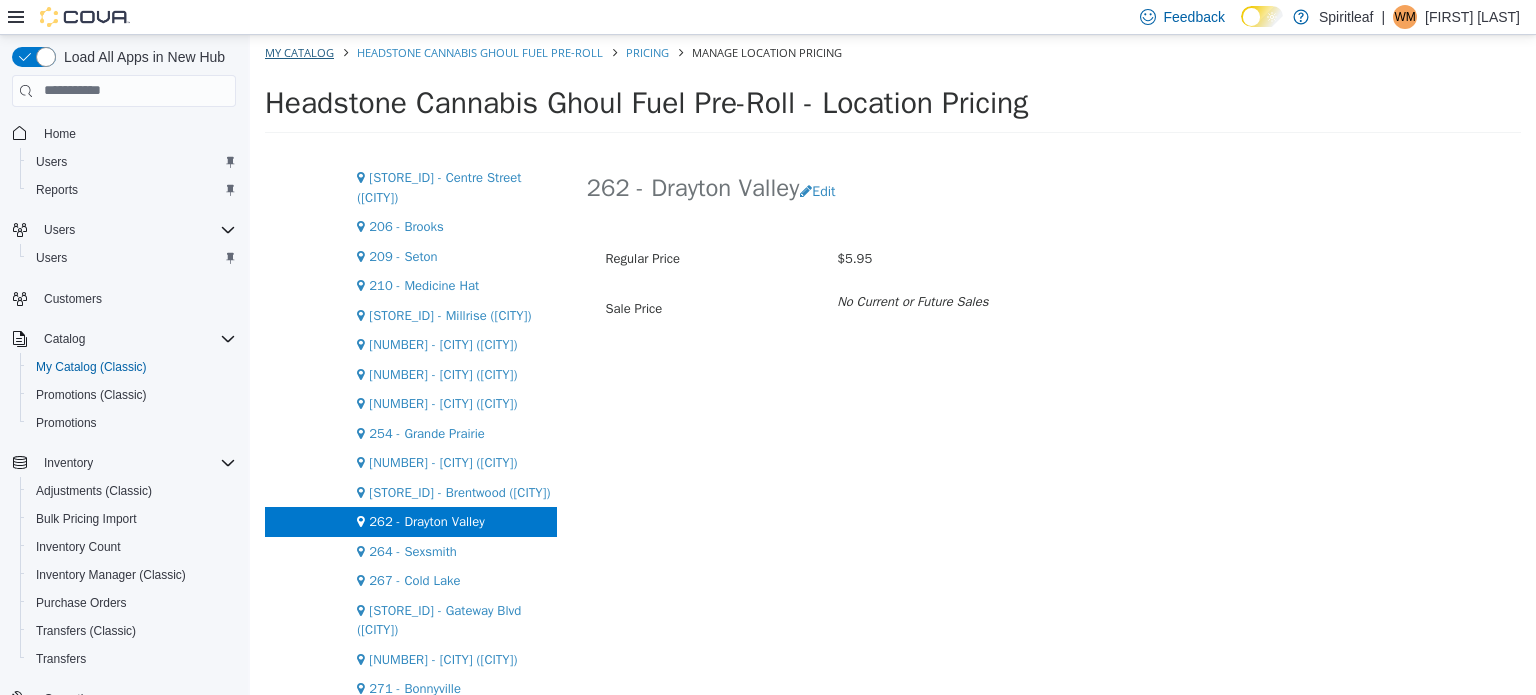 select on "**********" 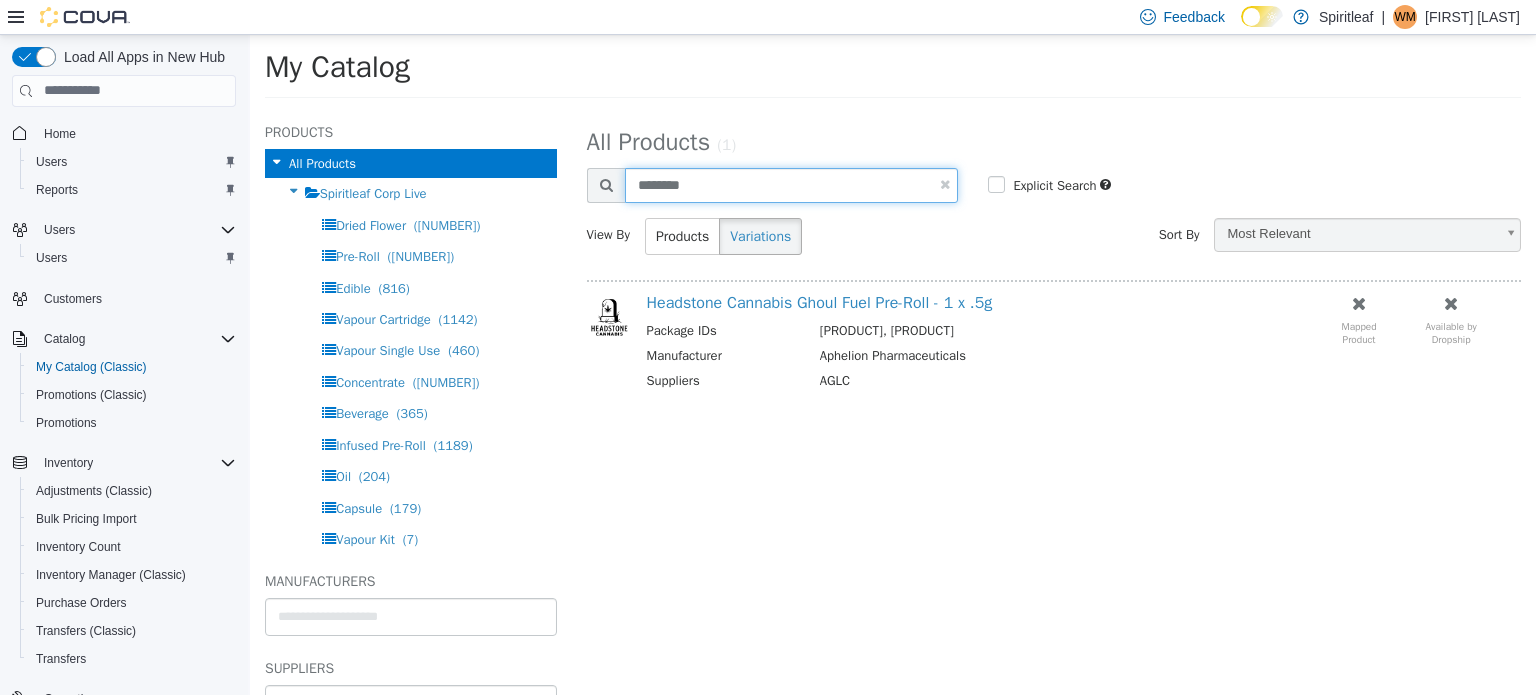 click on "********" at bounding box center [792, 184] 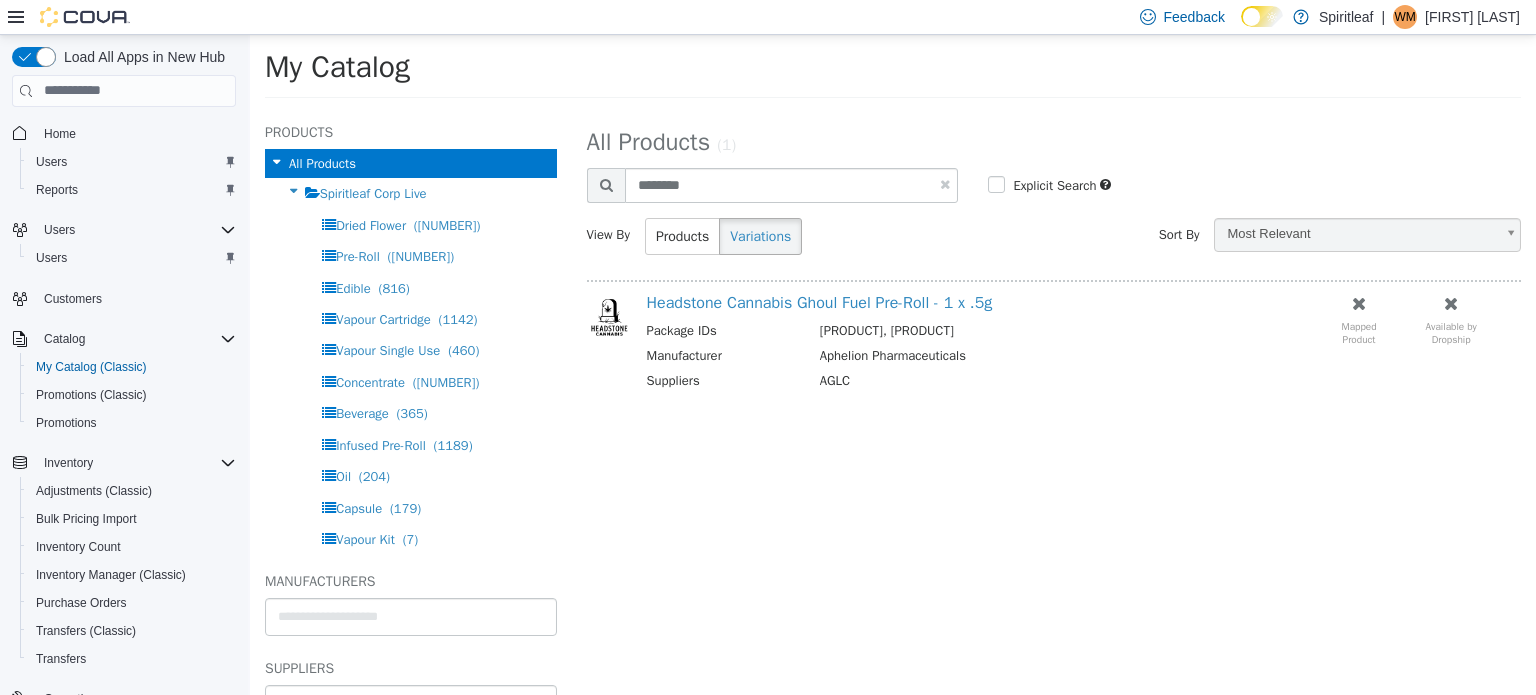 select on "**********" 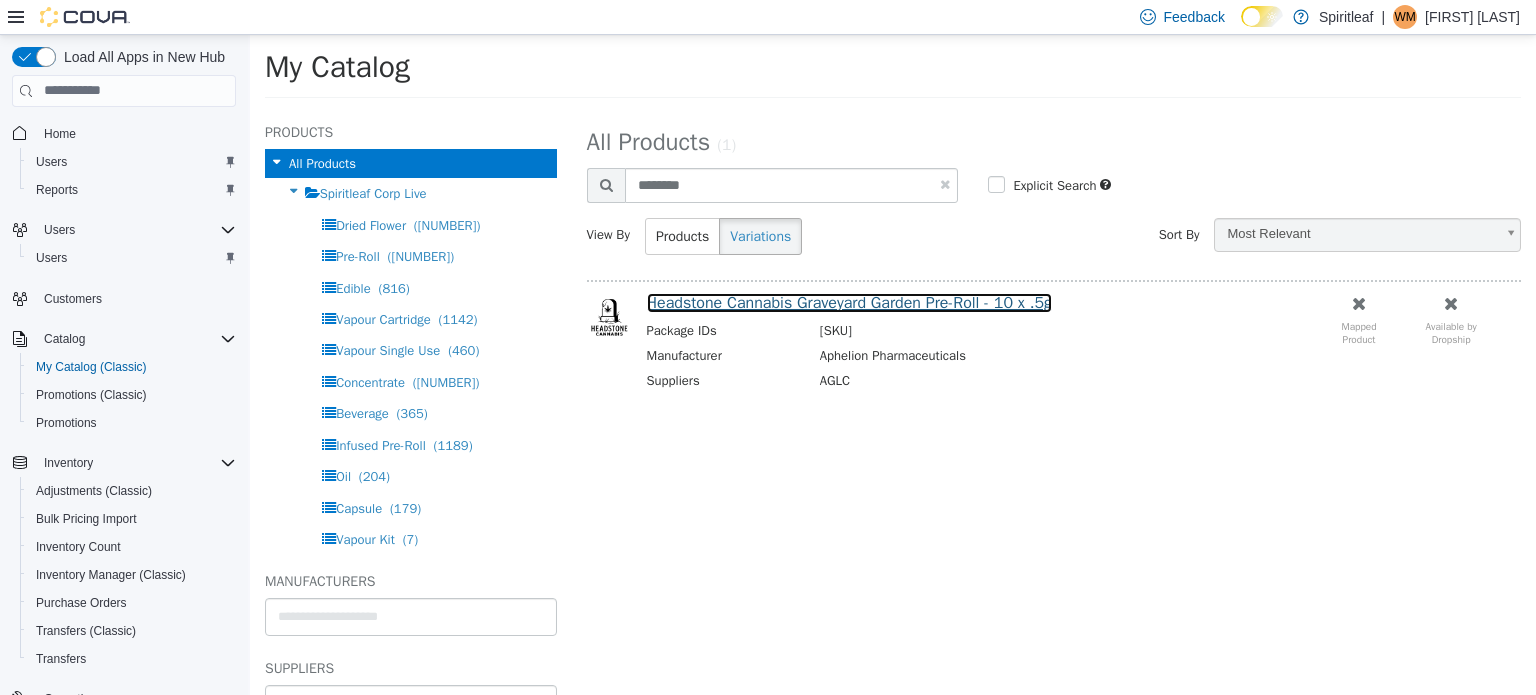 click on "Headstone Cannabis Graveyard Garden Pre-Roll - 10 x .5g" at bounding box center (850, 302) 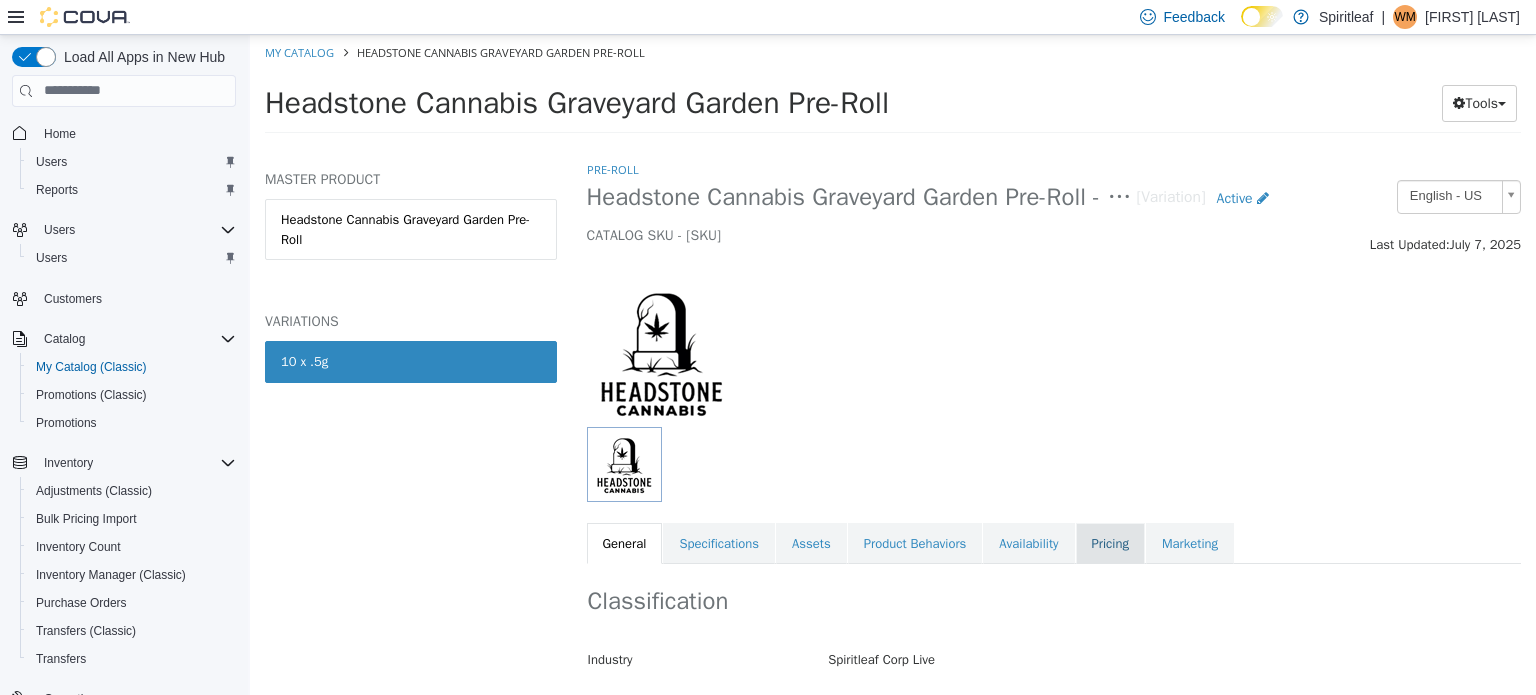 click on "Pricing" at bounding box center (1110, 543) 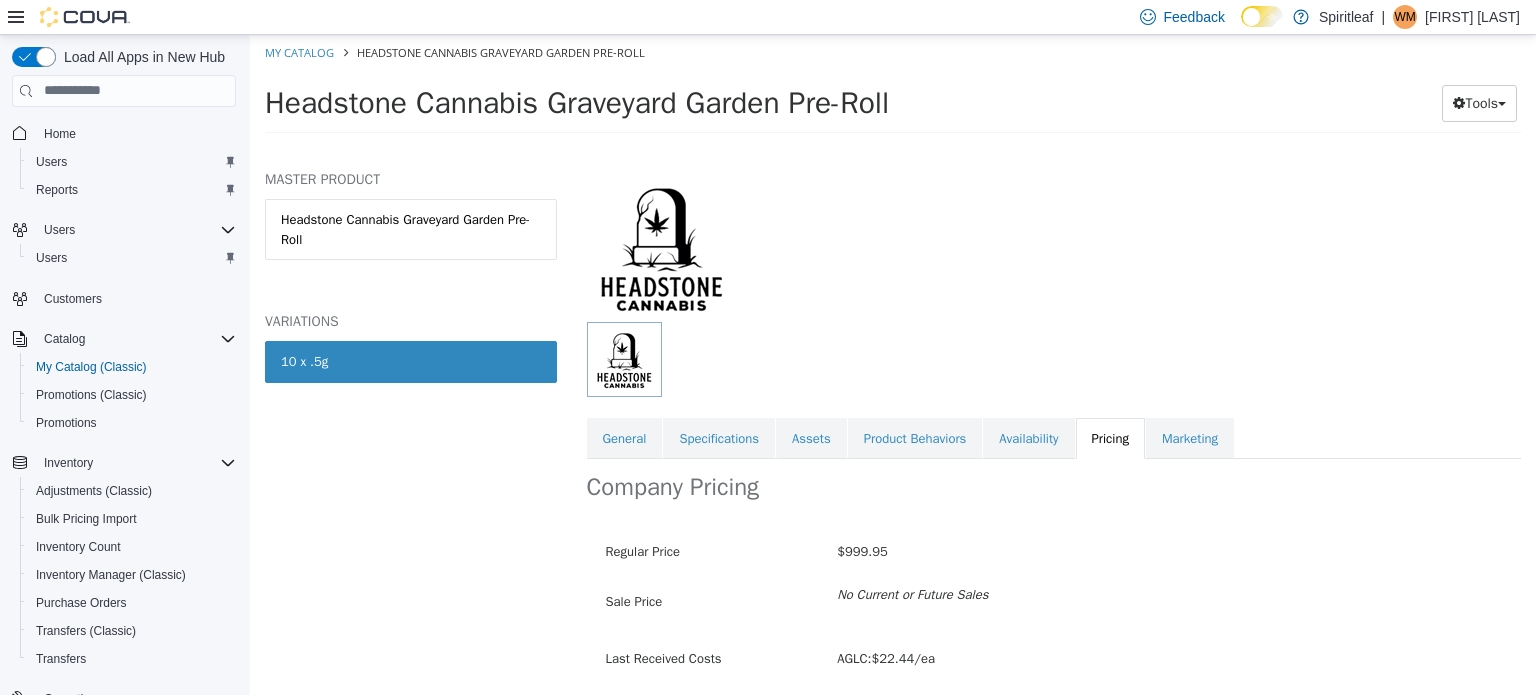 scroll, scrollTop: 173, scrollLeft: 0, axis: vertical 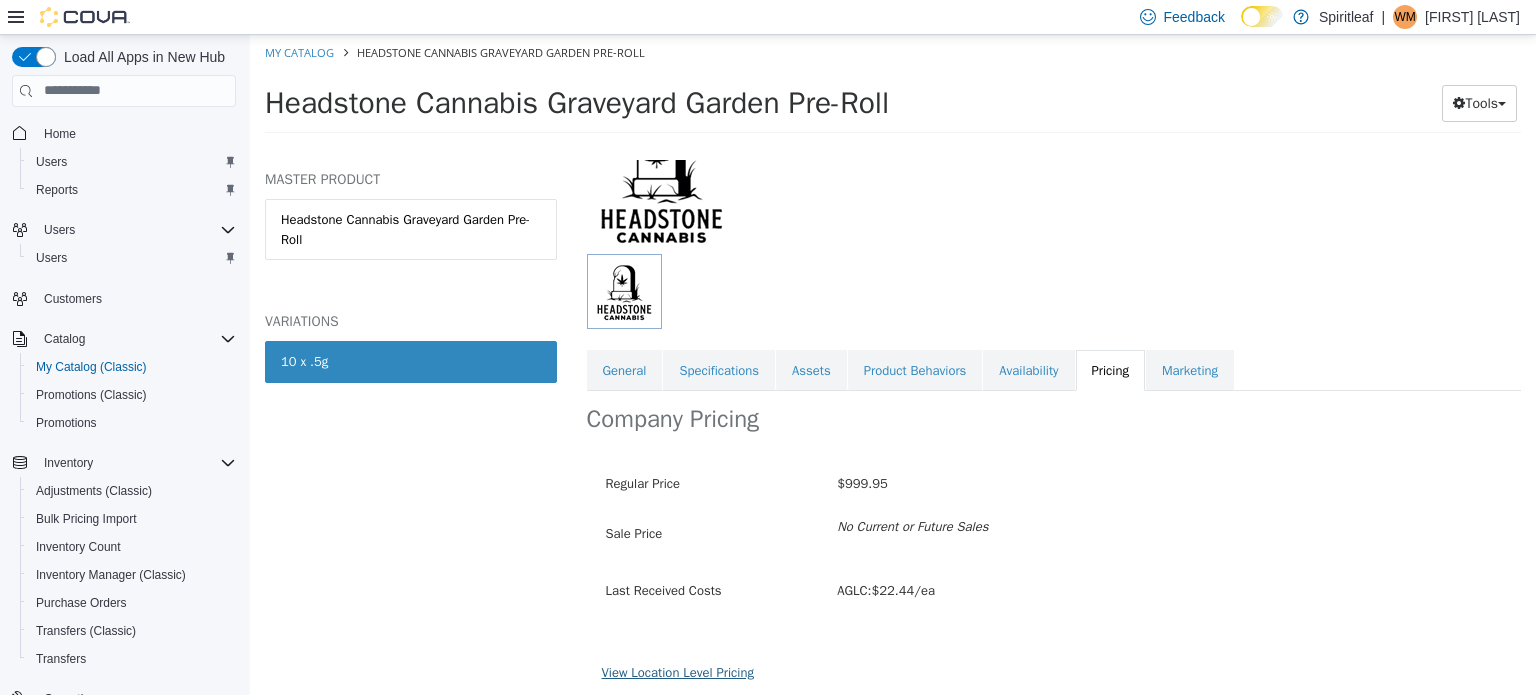 click on "View Location Level Pricing" at bounding box center (678, 671) 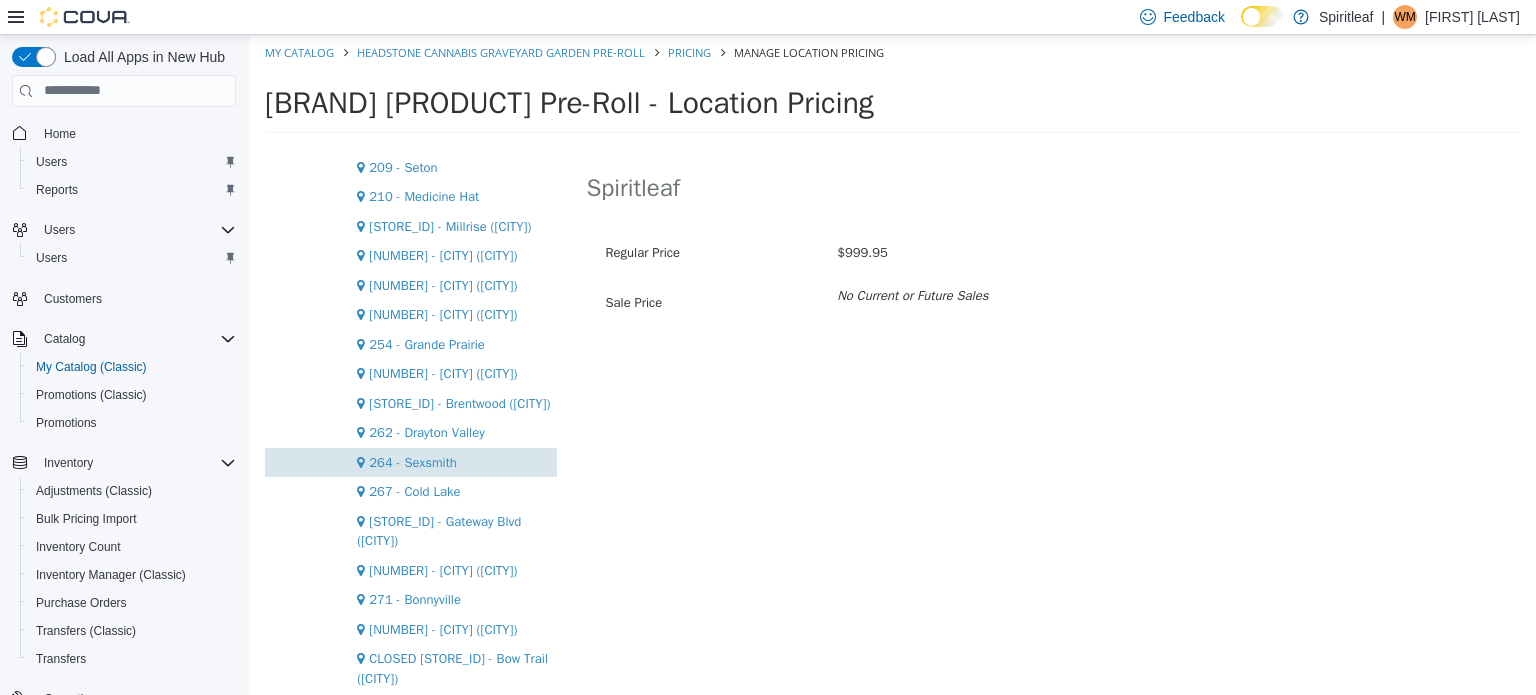scroll, scrollTop: 1500, scrollLeft: 0, axis: vertical 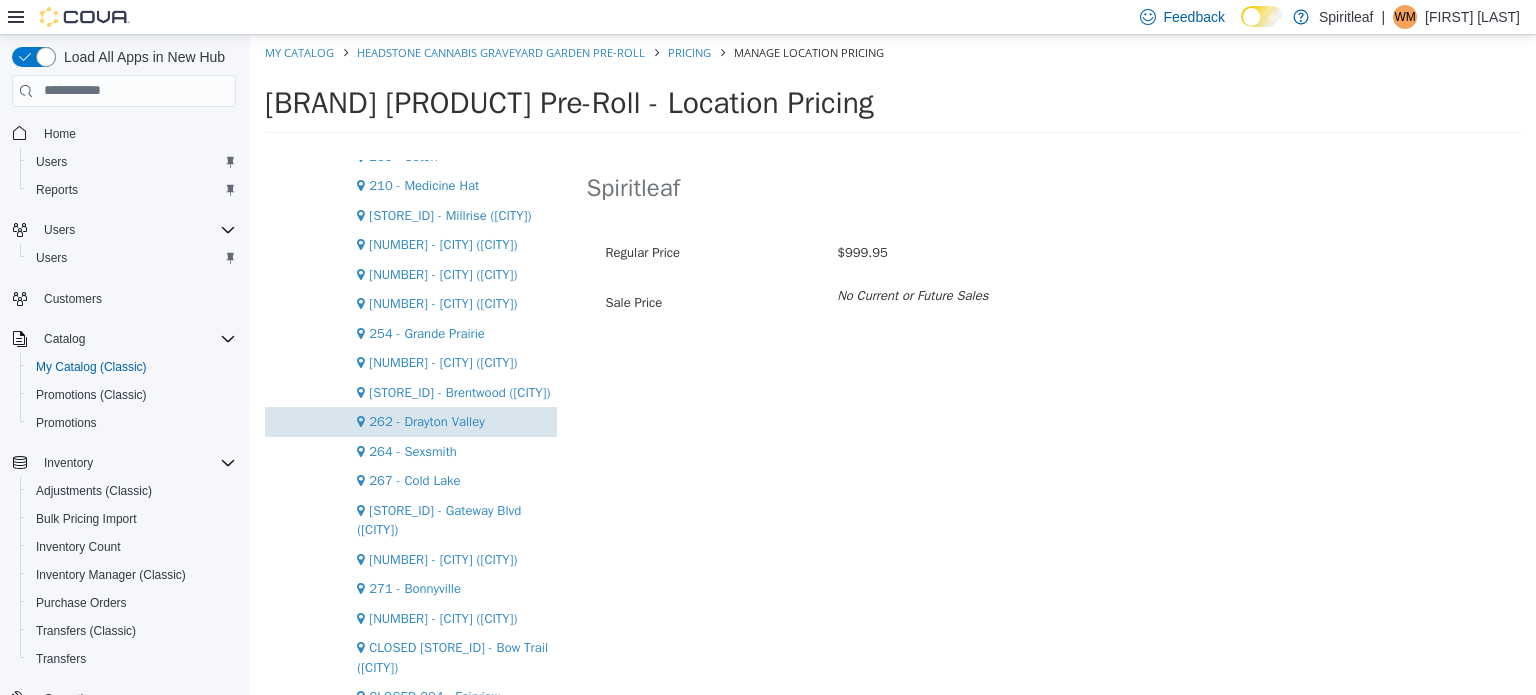 click on "262 - Drayton Valley" at bounding box center (426, 420) 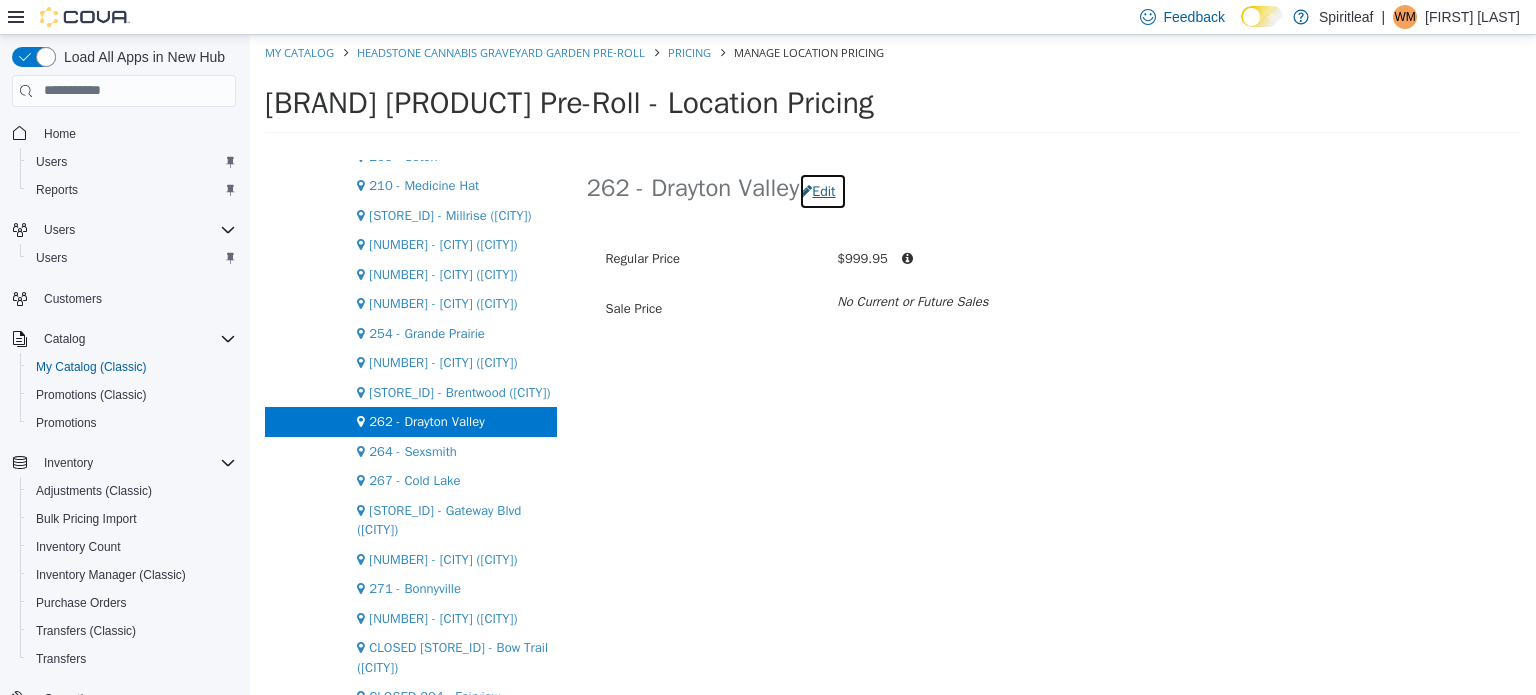 click on "Edit" at bounding box center [822, 190] 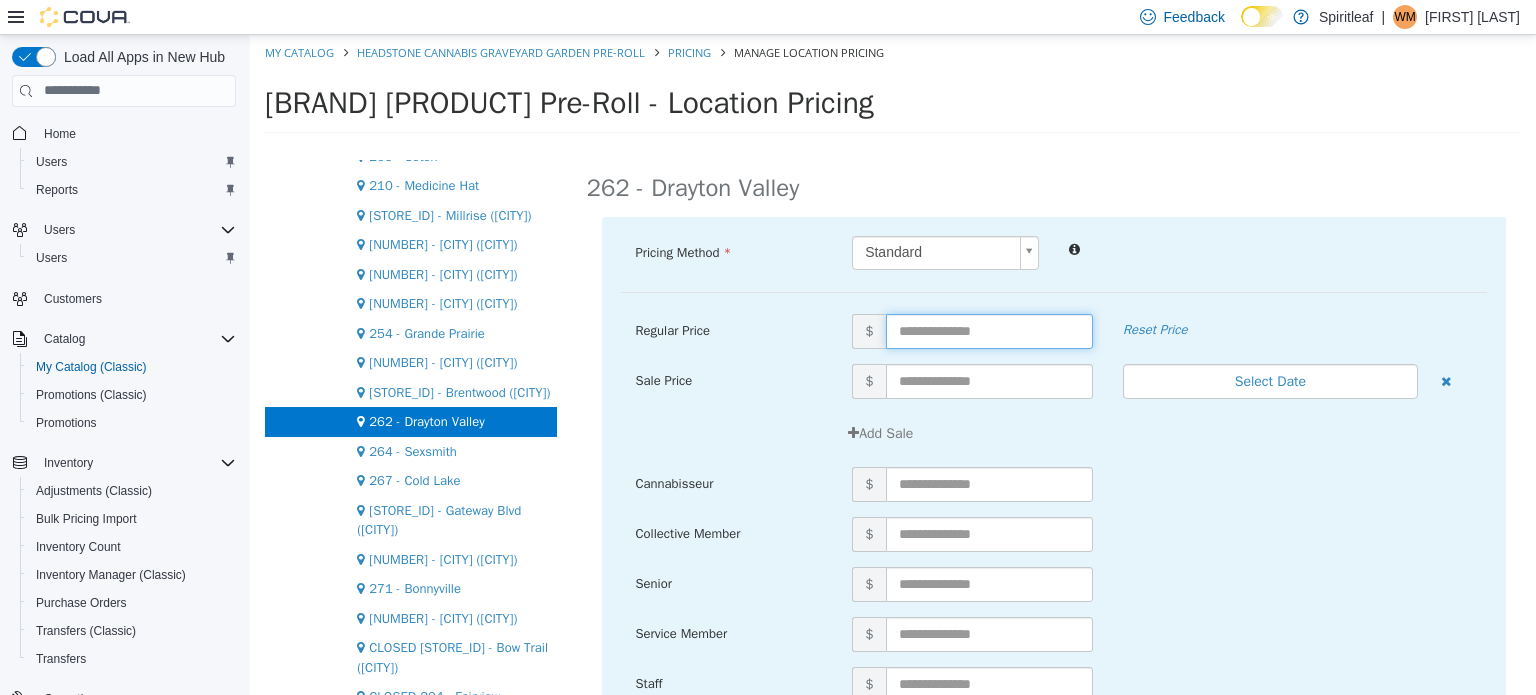 click at bounding box center (989, 330) 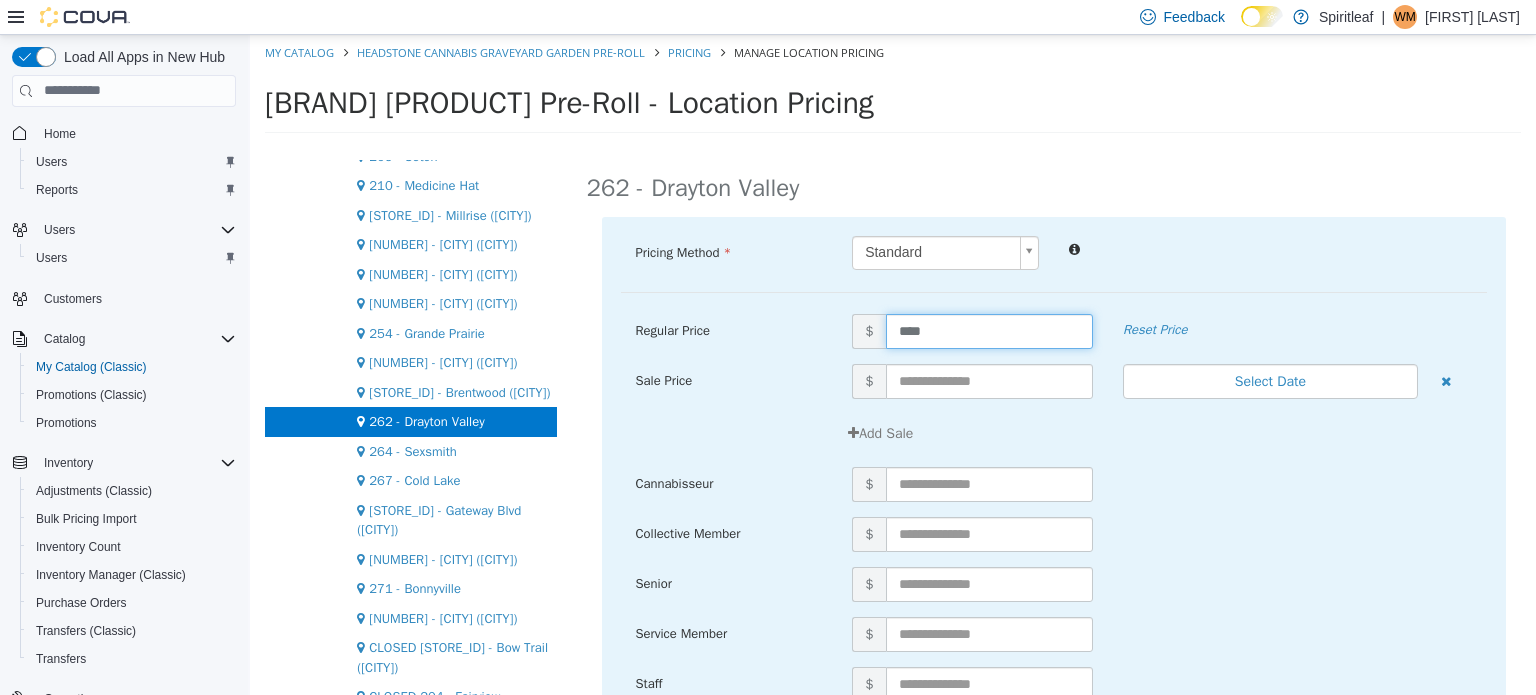 type on "*****" 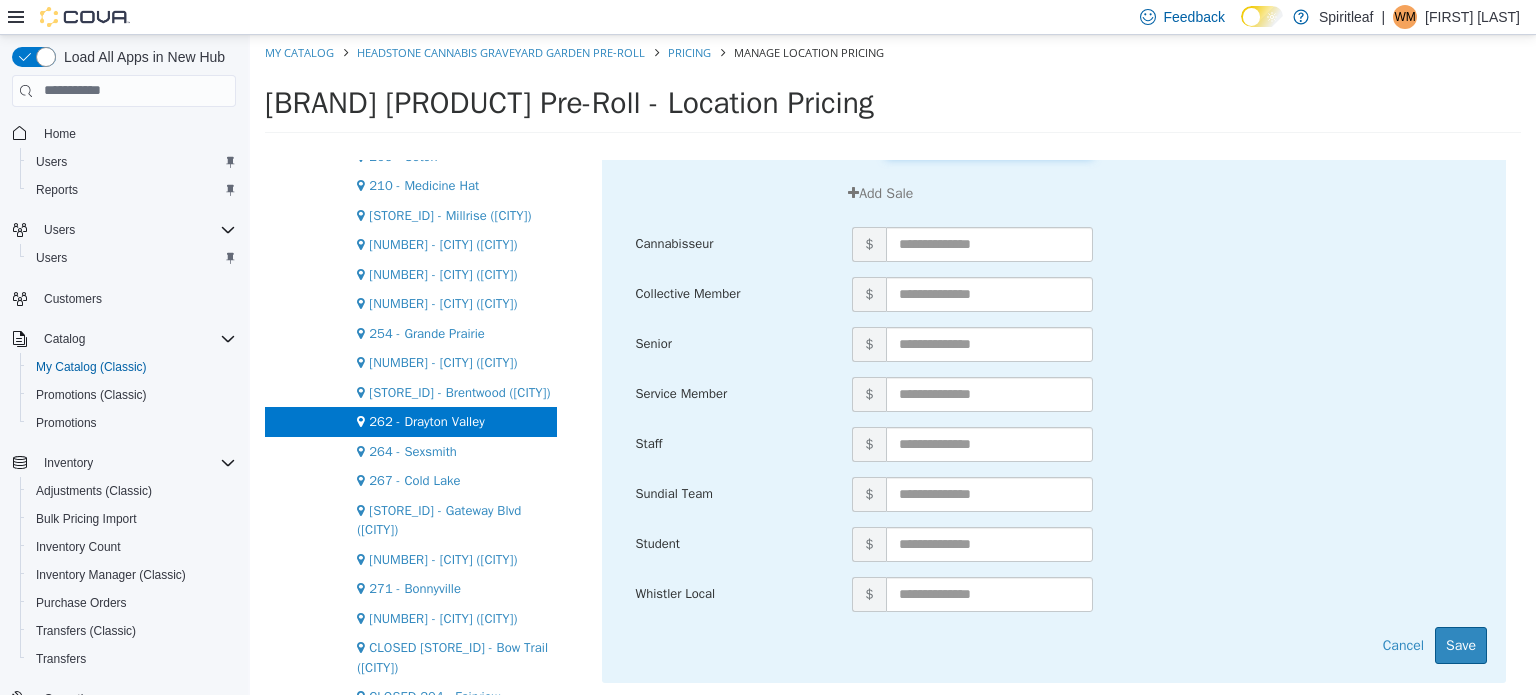 scroll, scrollTop: 246, scrollLeft: 0, axis: vertical 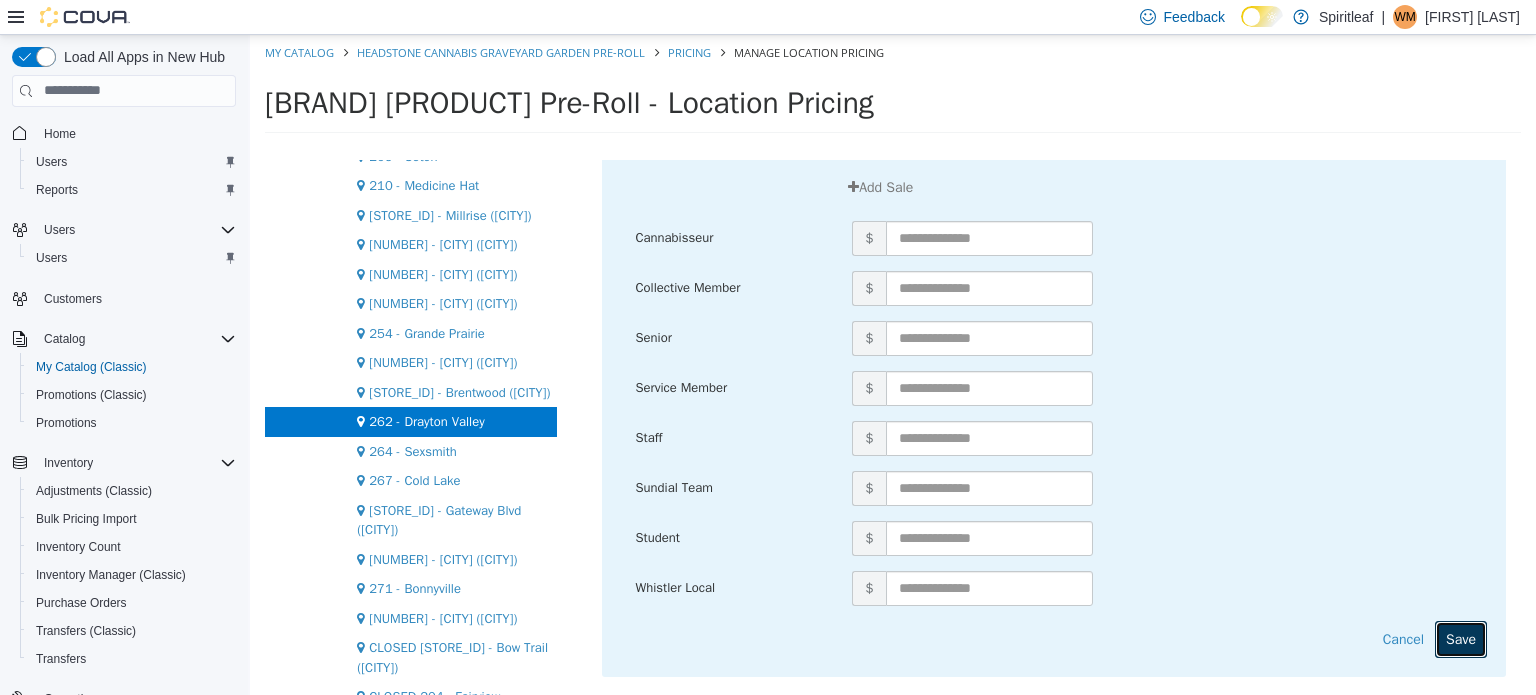 click on "Save" at bounding box center [1461, 638] 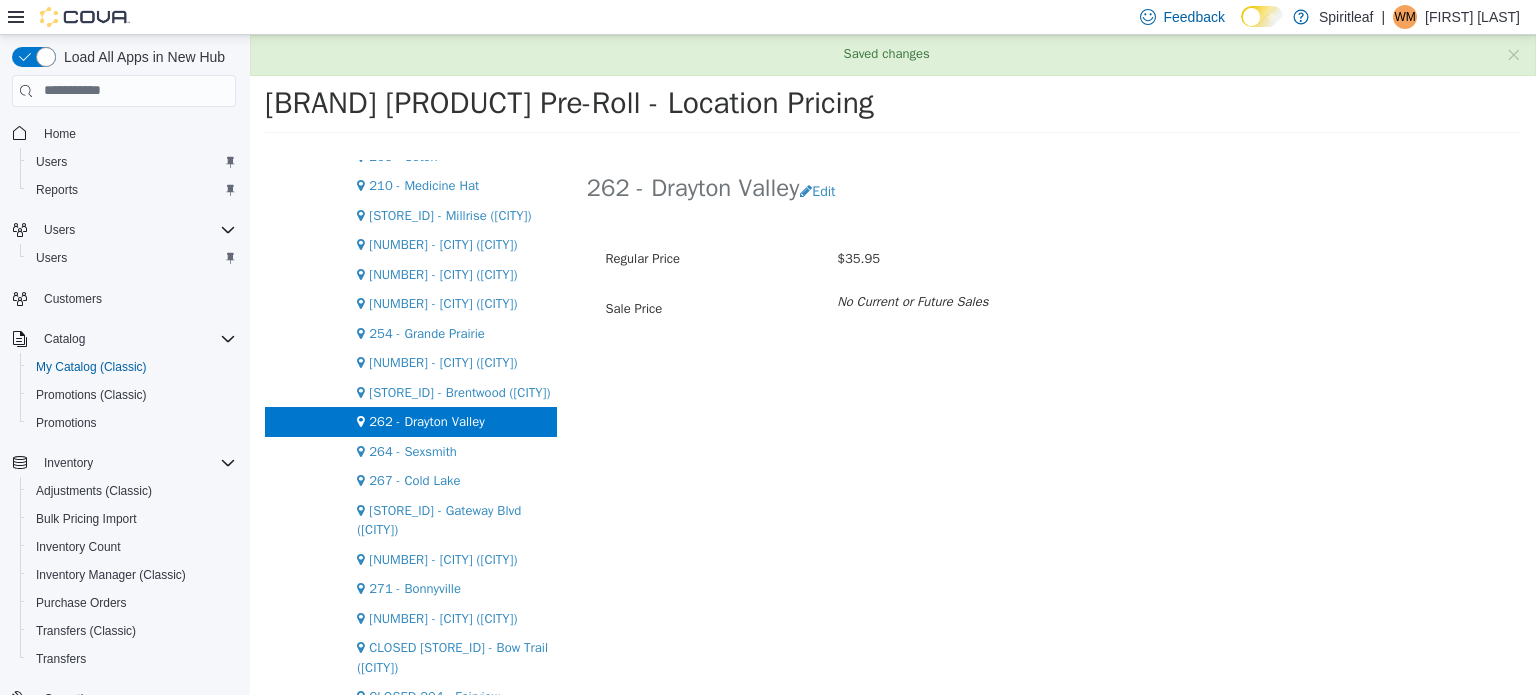 scroll, scrollTop: 0, scrollLeft: 0, axis: both 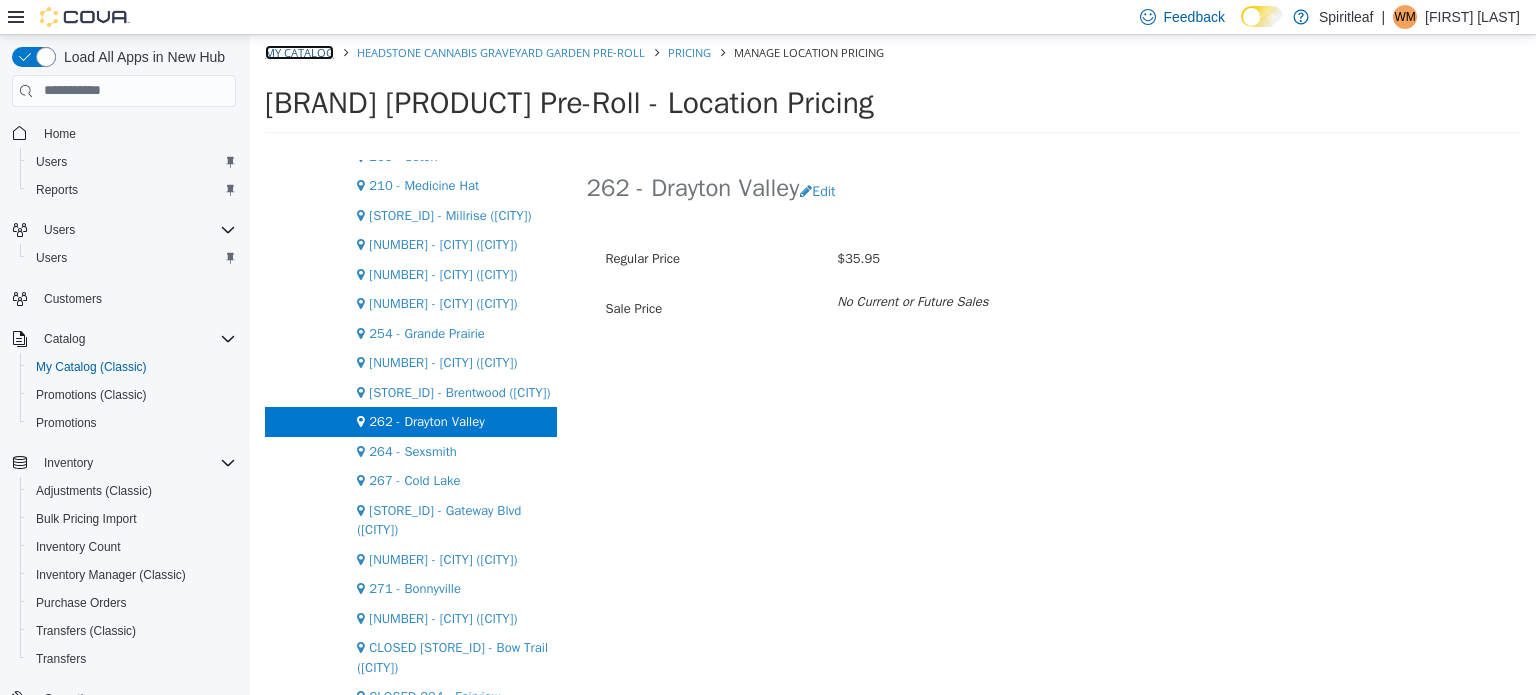 click on "My Catalog" at bounding box center [299, 51] 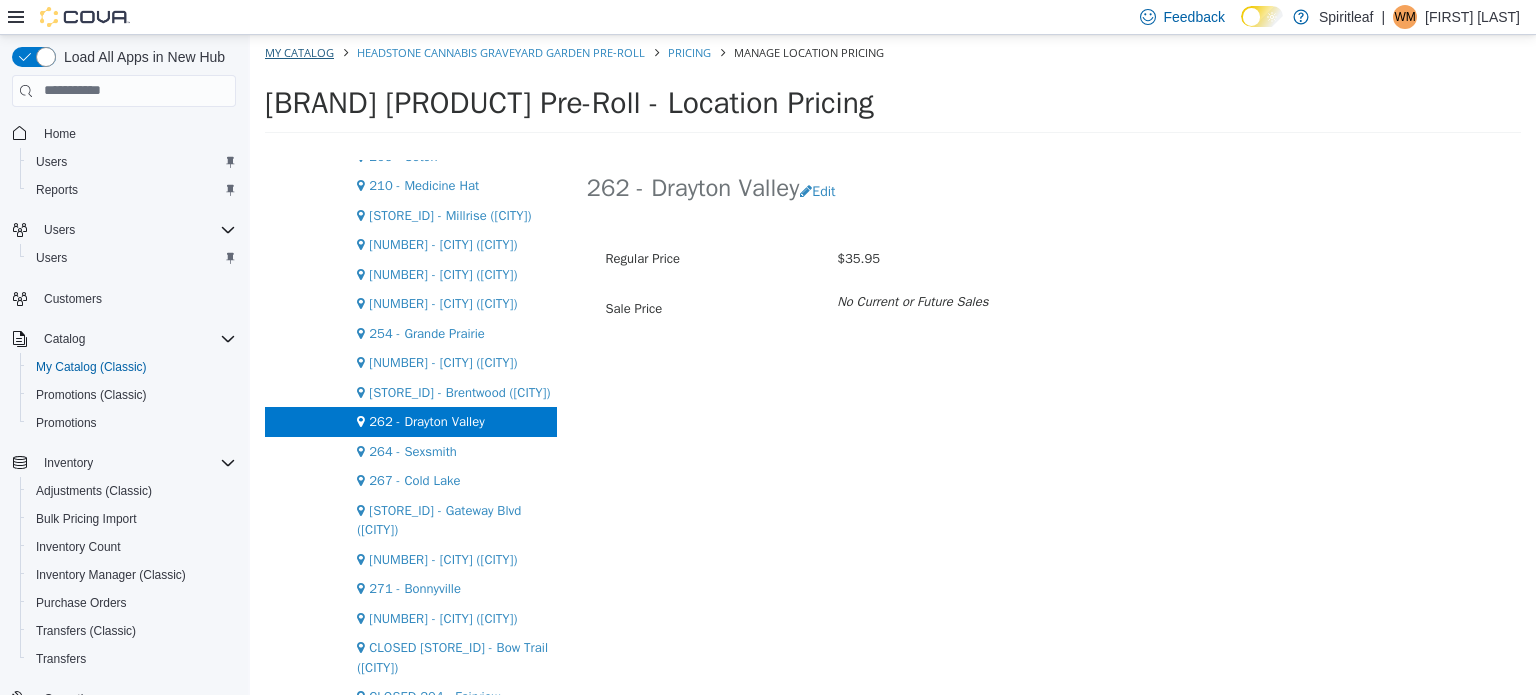 select on "**********" 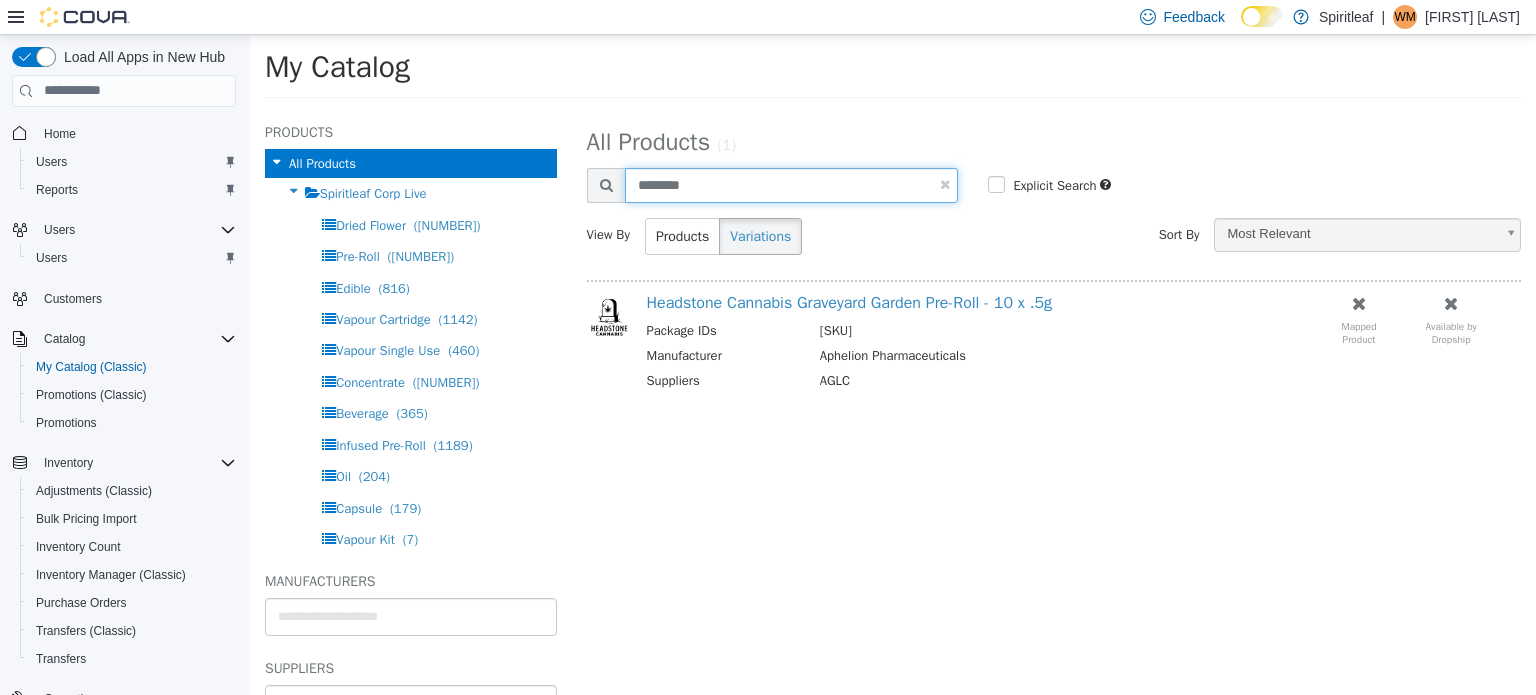 drag, startPoint x: 700, startPoint y: 186, endPoint x: 583, endPoint y: 195, distance: 117.34564 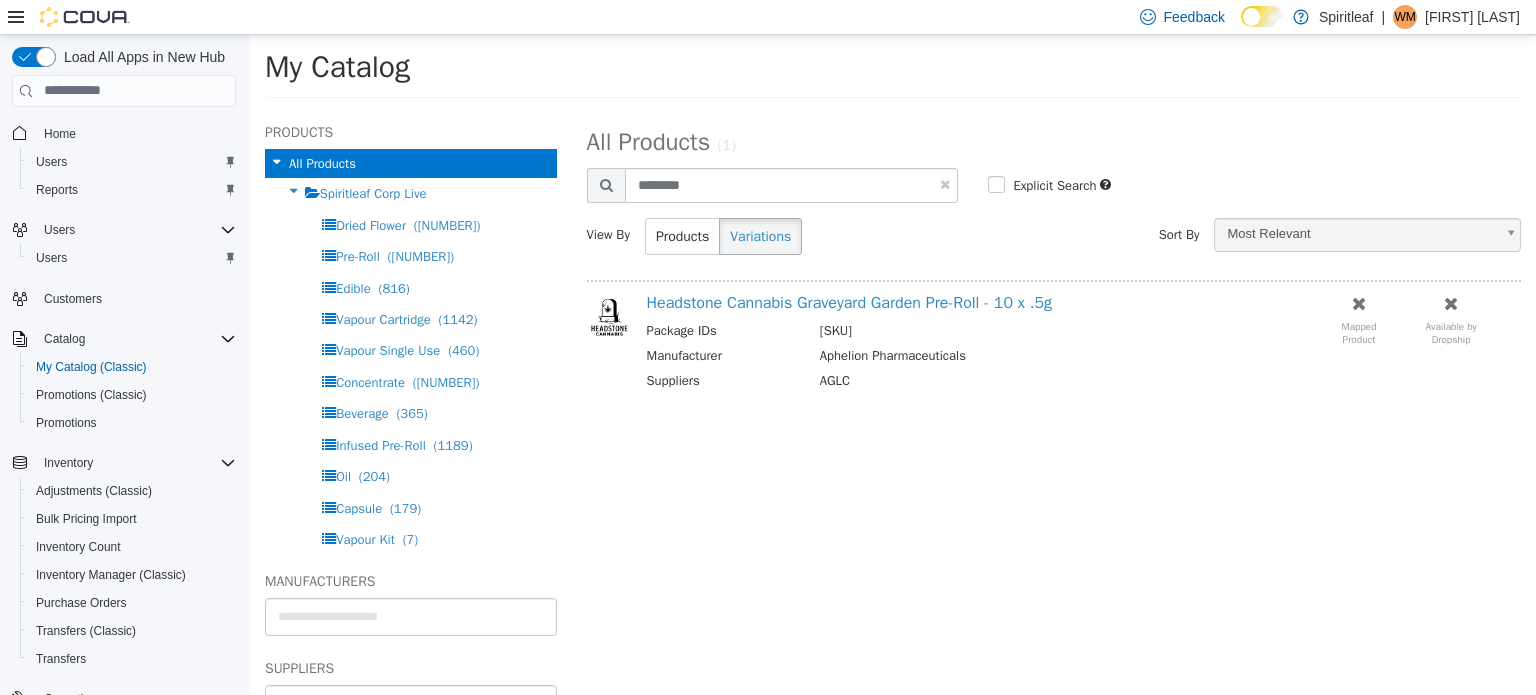 select on "**********" 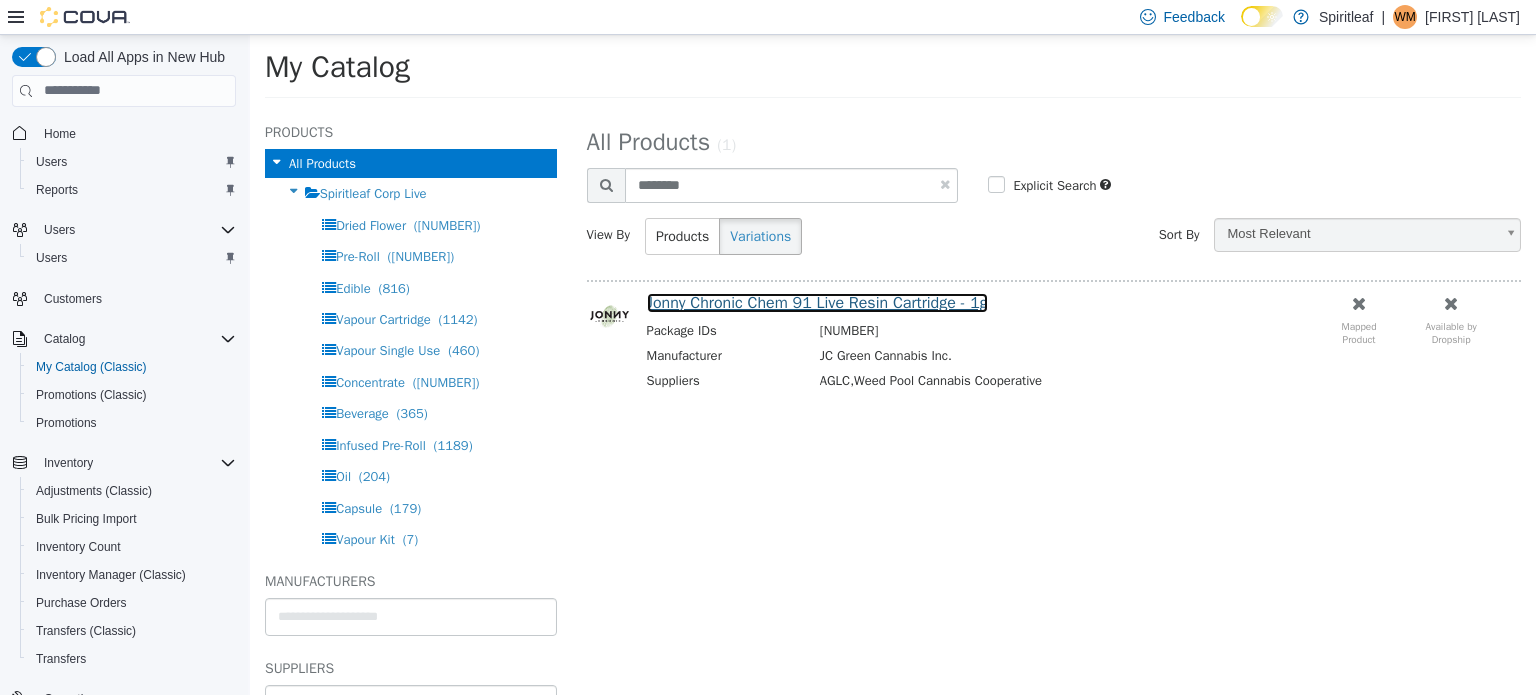 click on "Jonny Chronic Chem 91 Live Resin Cartridge - 1g" at bounding box center (817, 302) 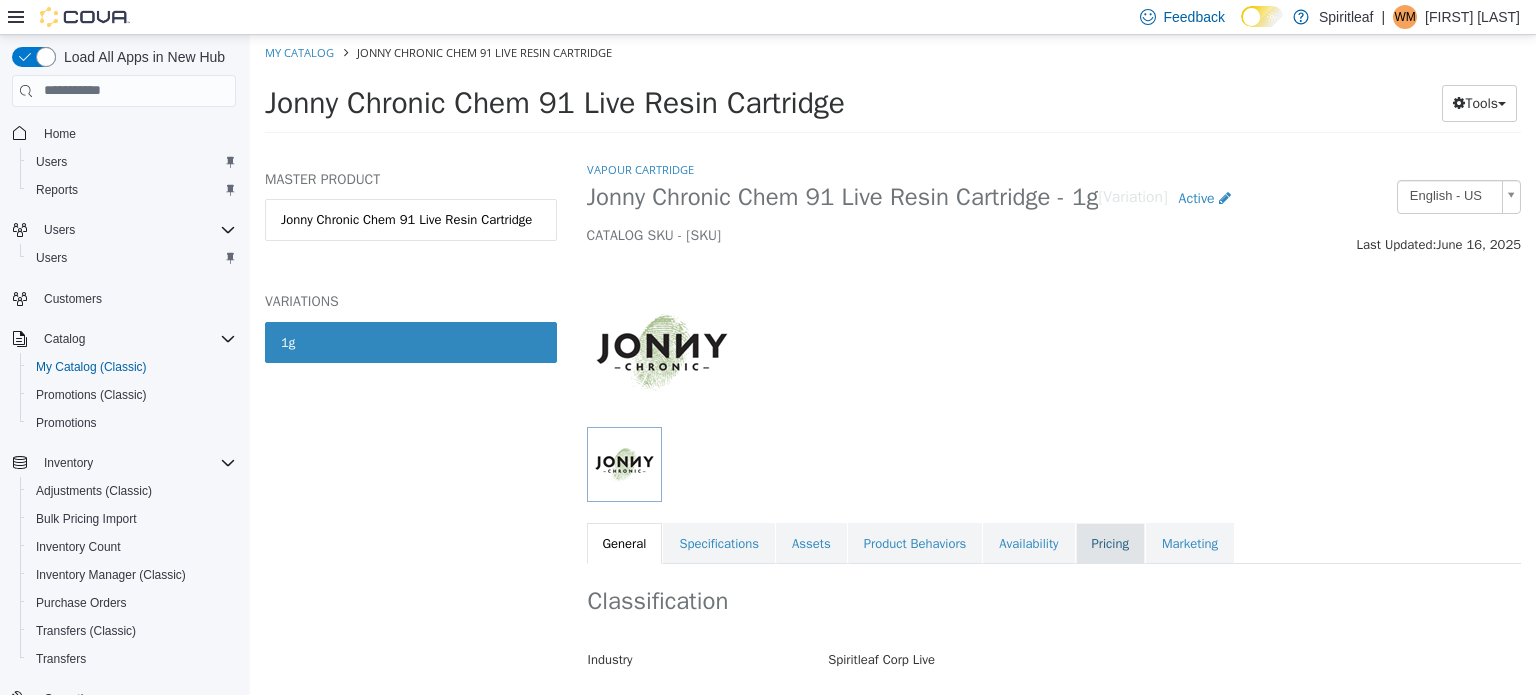 click on "Pricing" at bounding box center (1110, 543) 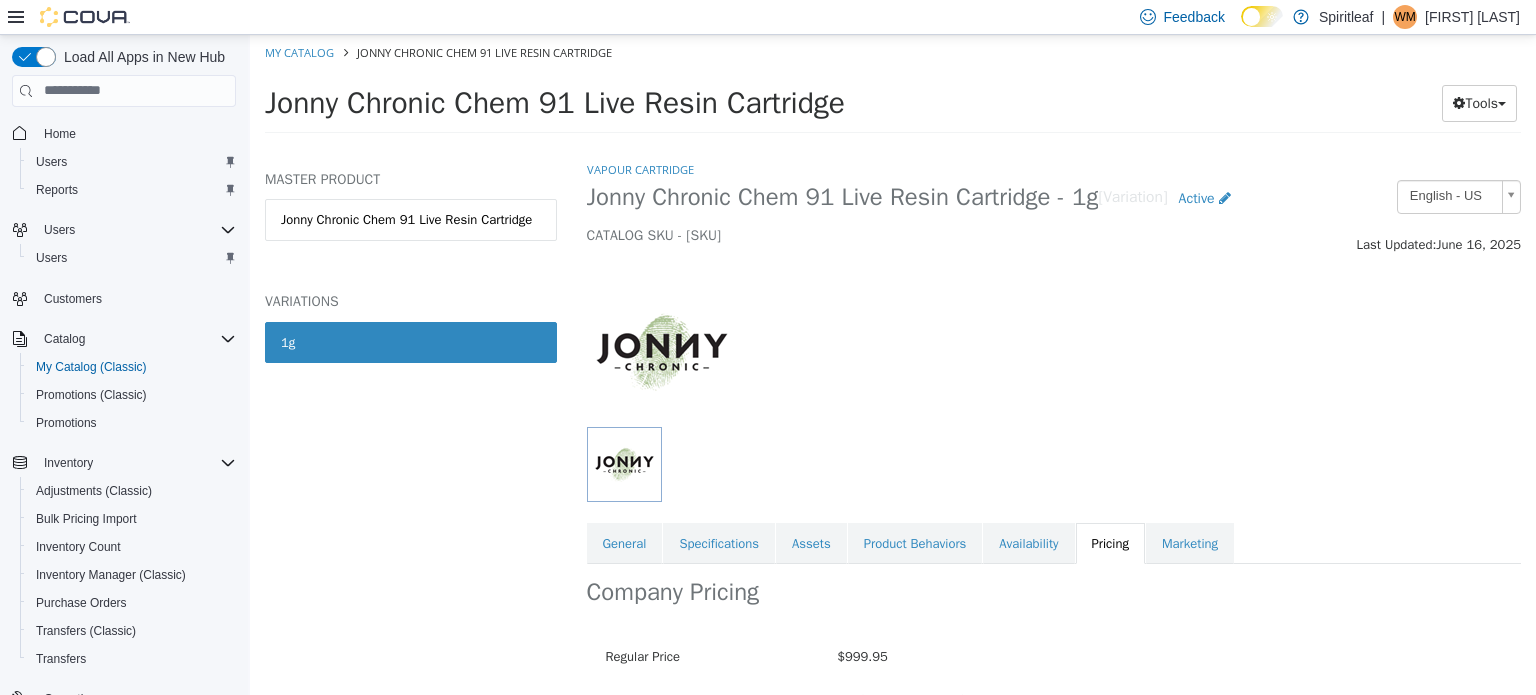 scroll, scrollTop: 173, scrollLeft: 0, axis: vertical 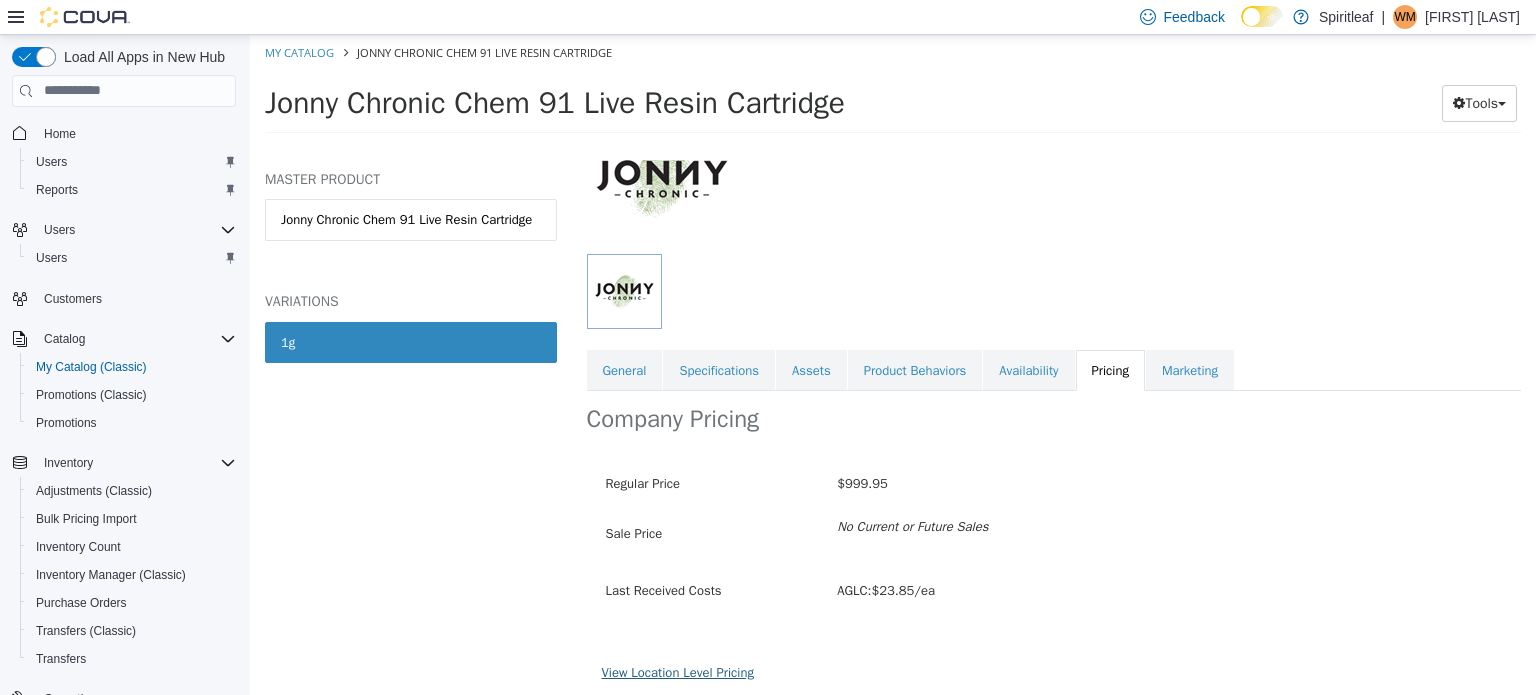 click on "View Location Level Pricing" at bounding box center [678, 671] 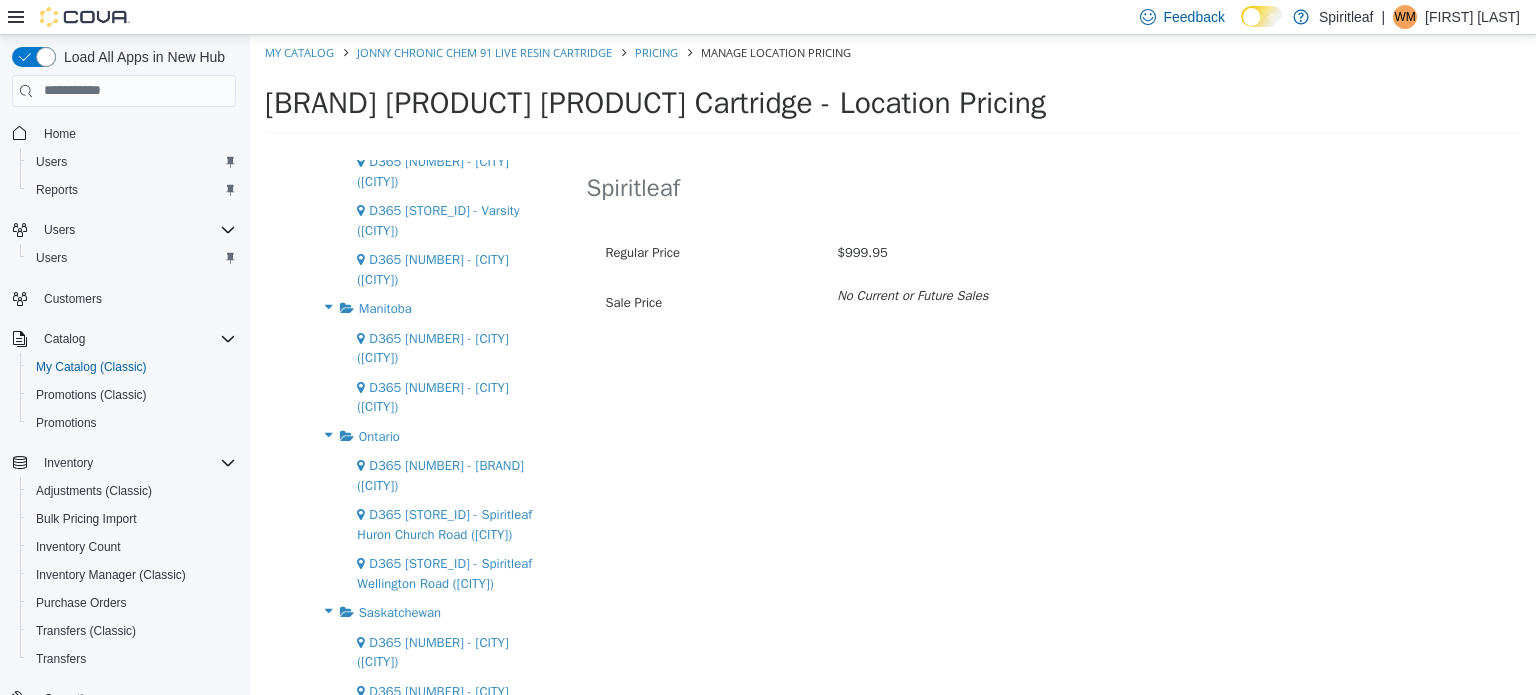 scroll, scrollTop: 1500, scrollLeft: 0, axis: vertical 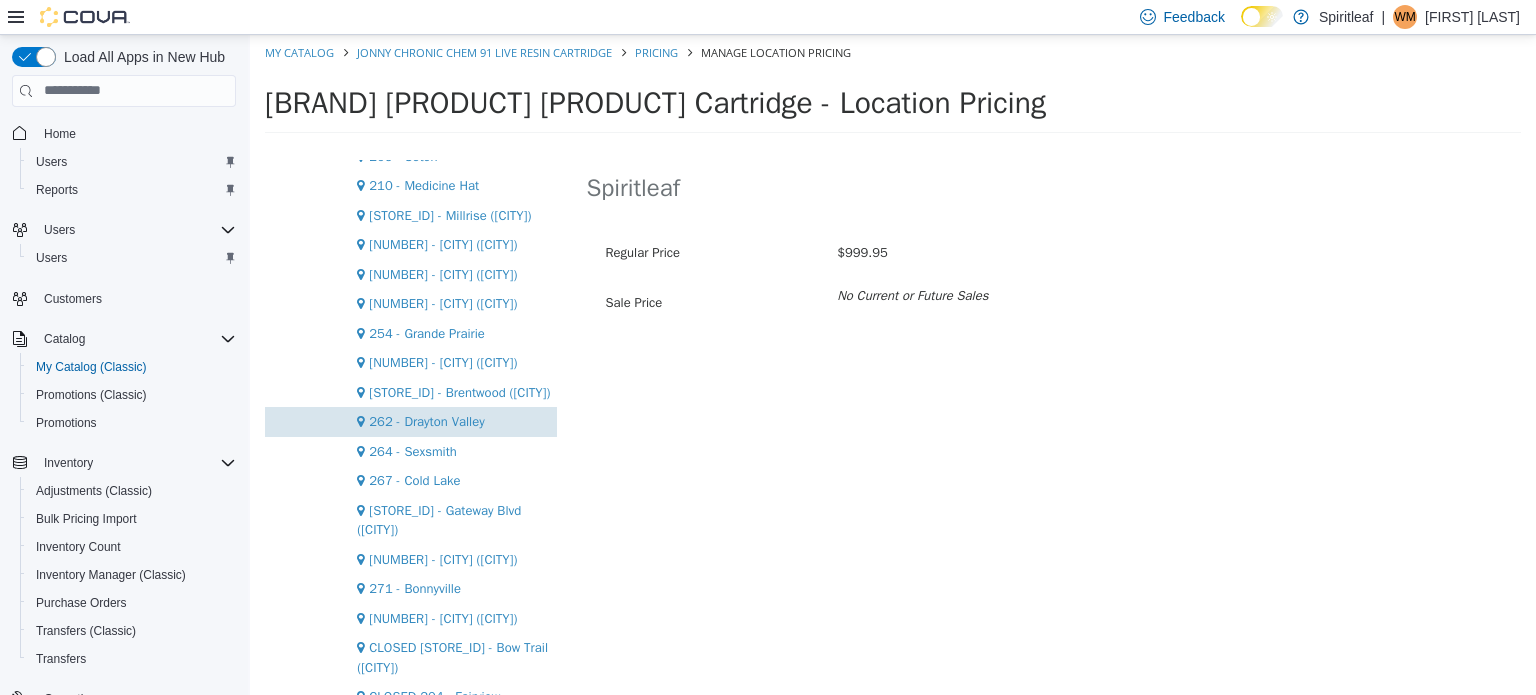 click on "262 - Drayton Valley" at bounding box center [426, 420] 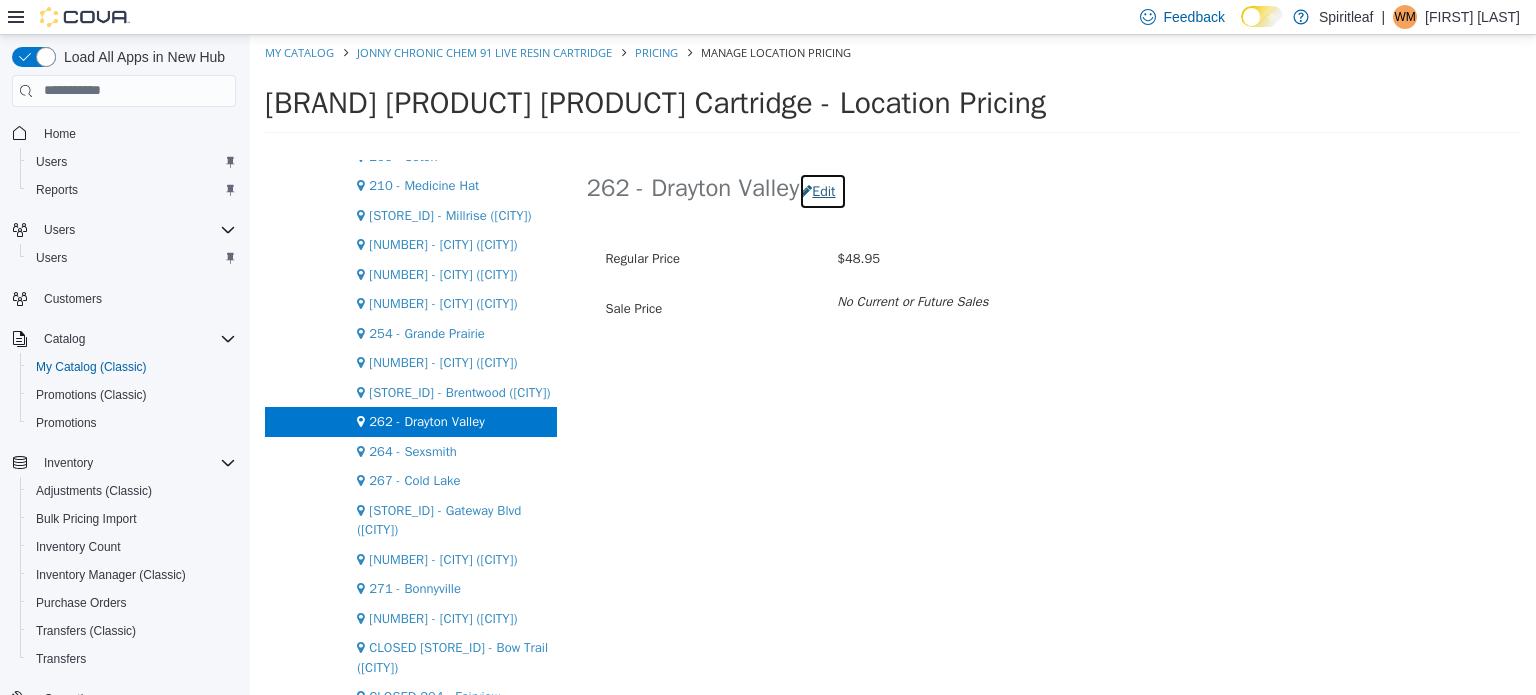 click on "Edit" at bounding box center (822, 190) 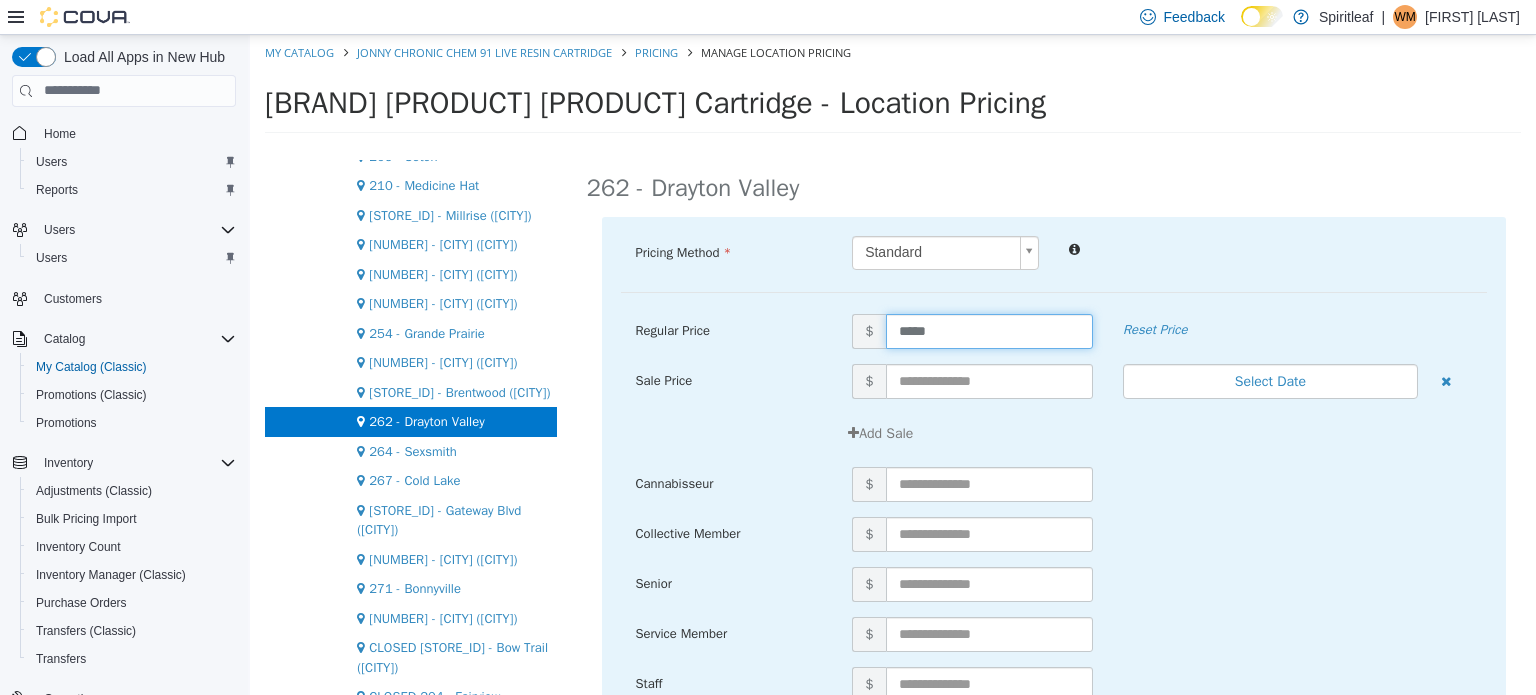 drag, startPoint x: 958, startPoint y: 330, endPoint x: 789, endPoint y: 331, distance: 169.00296 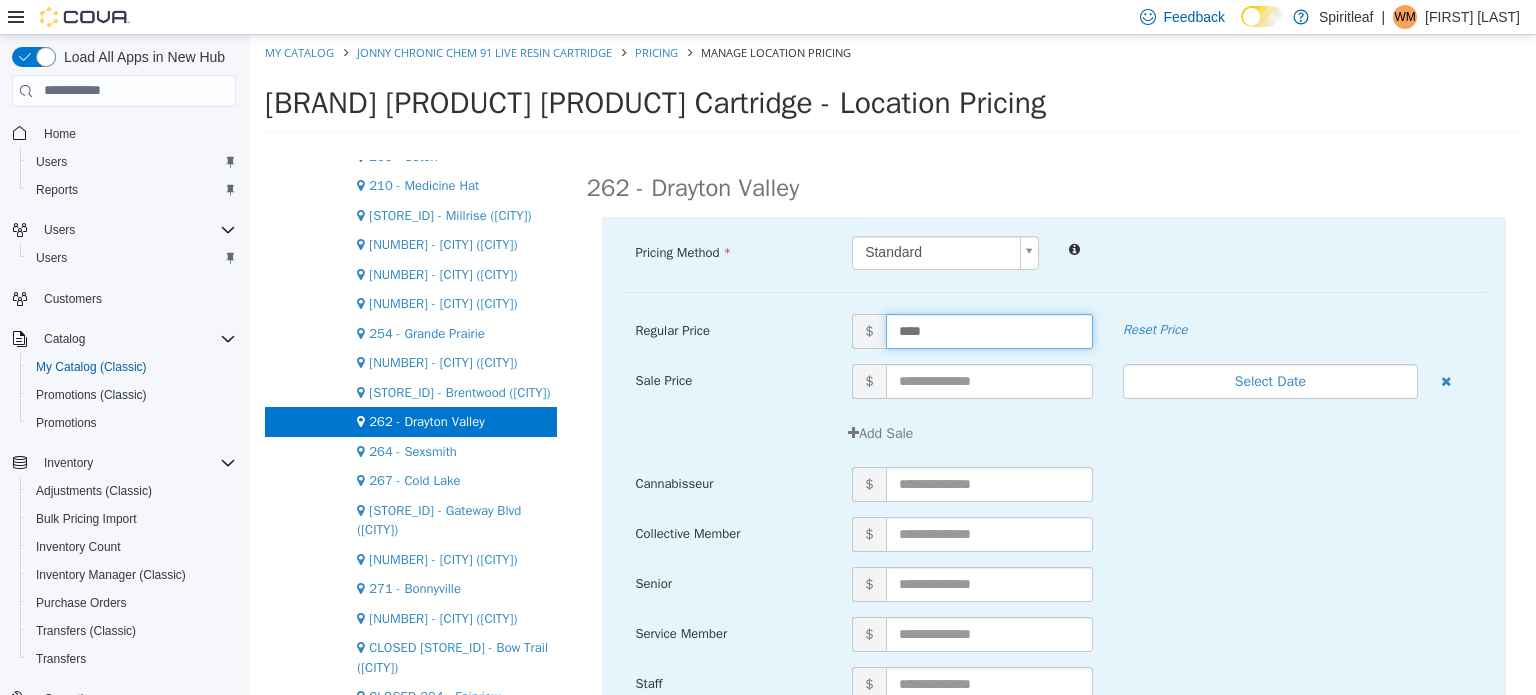 type on "*****" 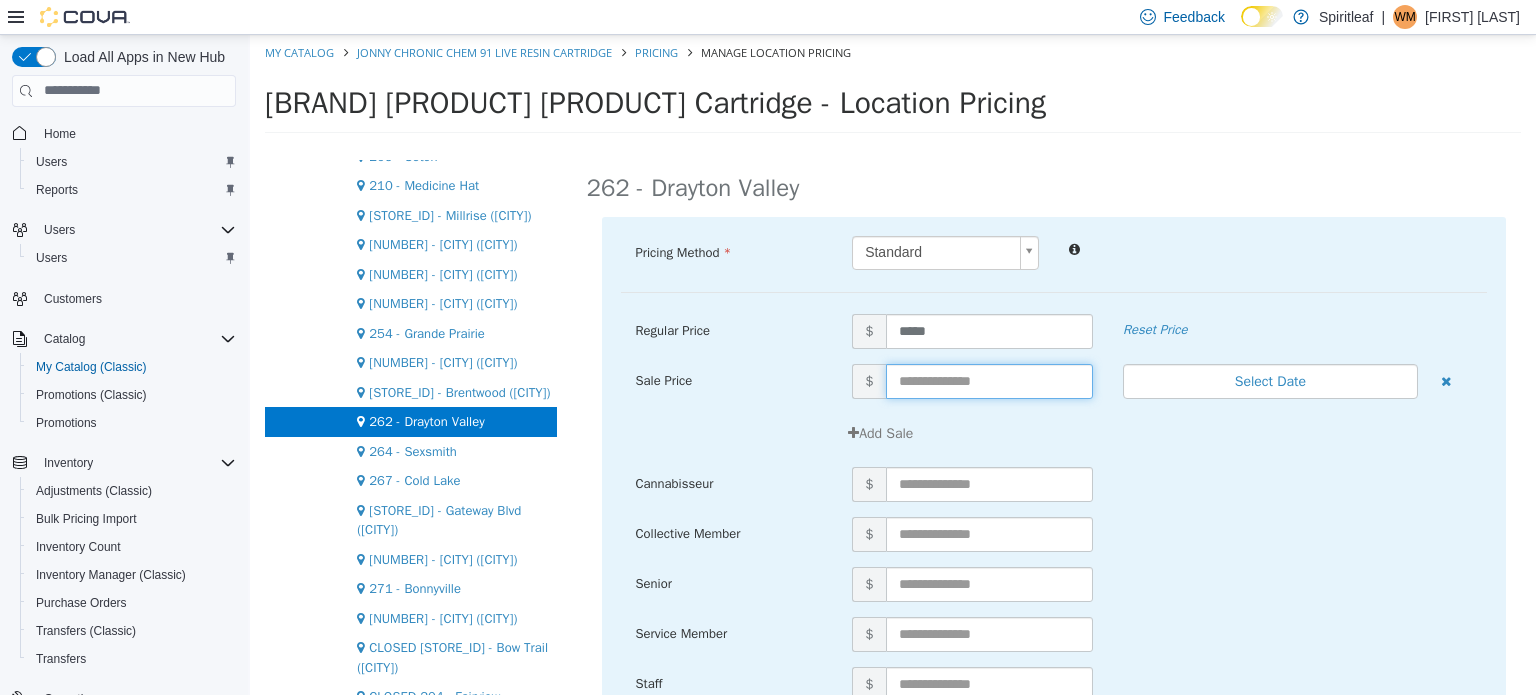 scroll, scrollTop: 246, scrollLeft: 0, axis: vertical 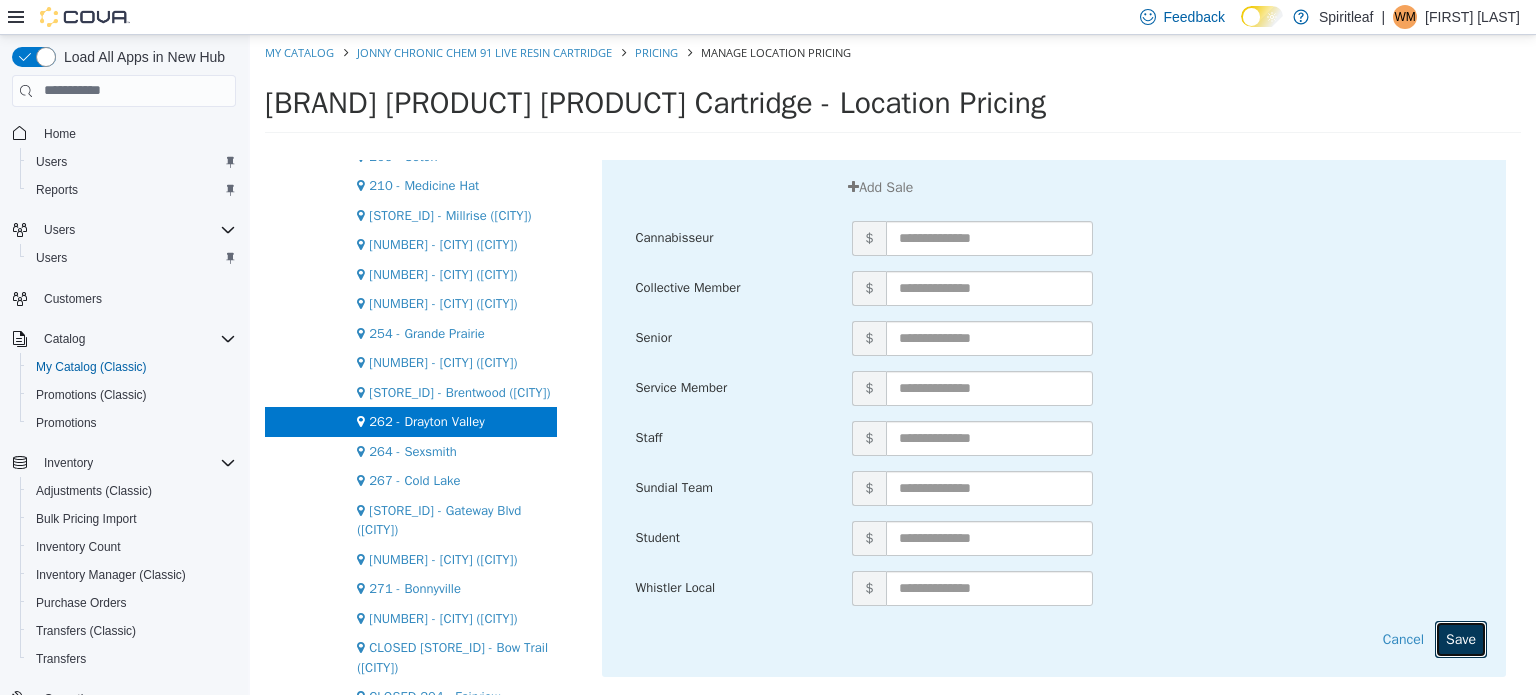 click on "Save" at bounding box center [1461, 638] 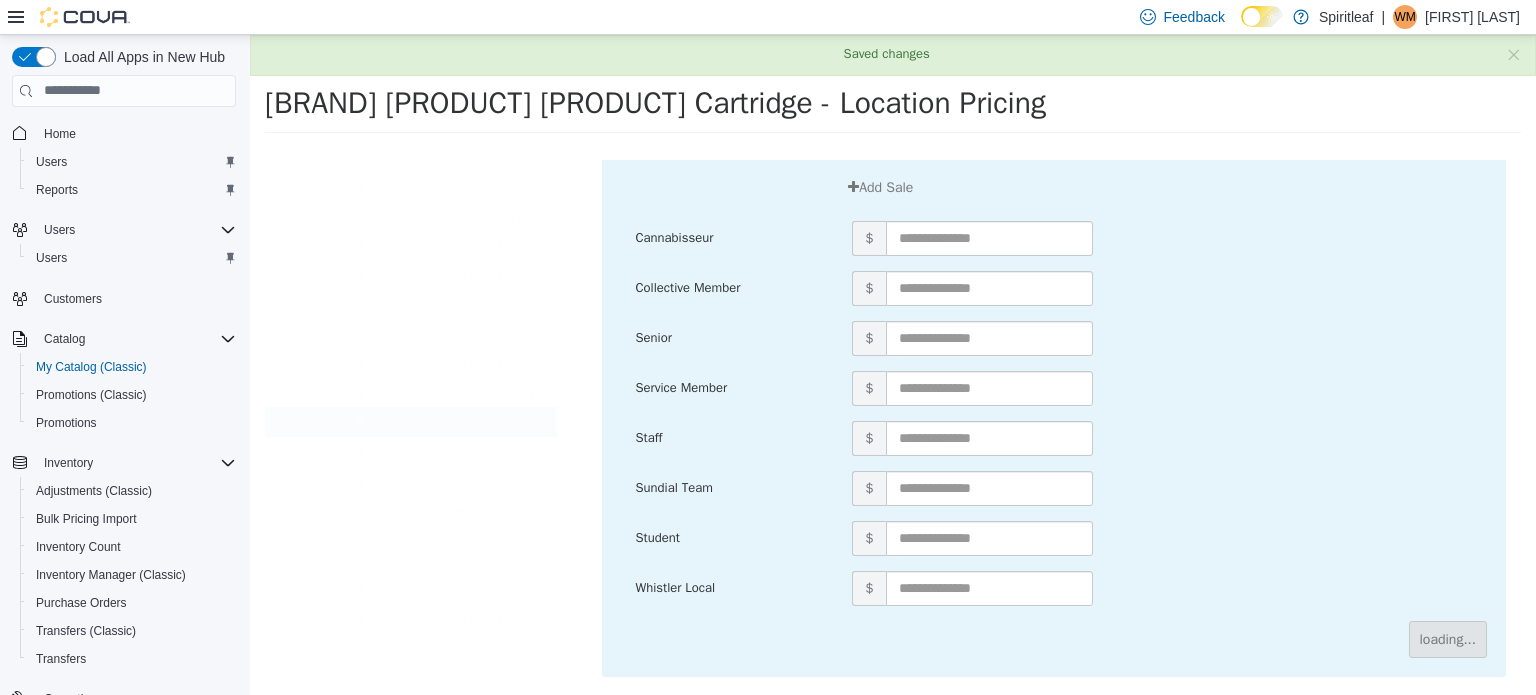 scroll, scrollTop: 0, scrollLeft: 0, axis: both 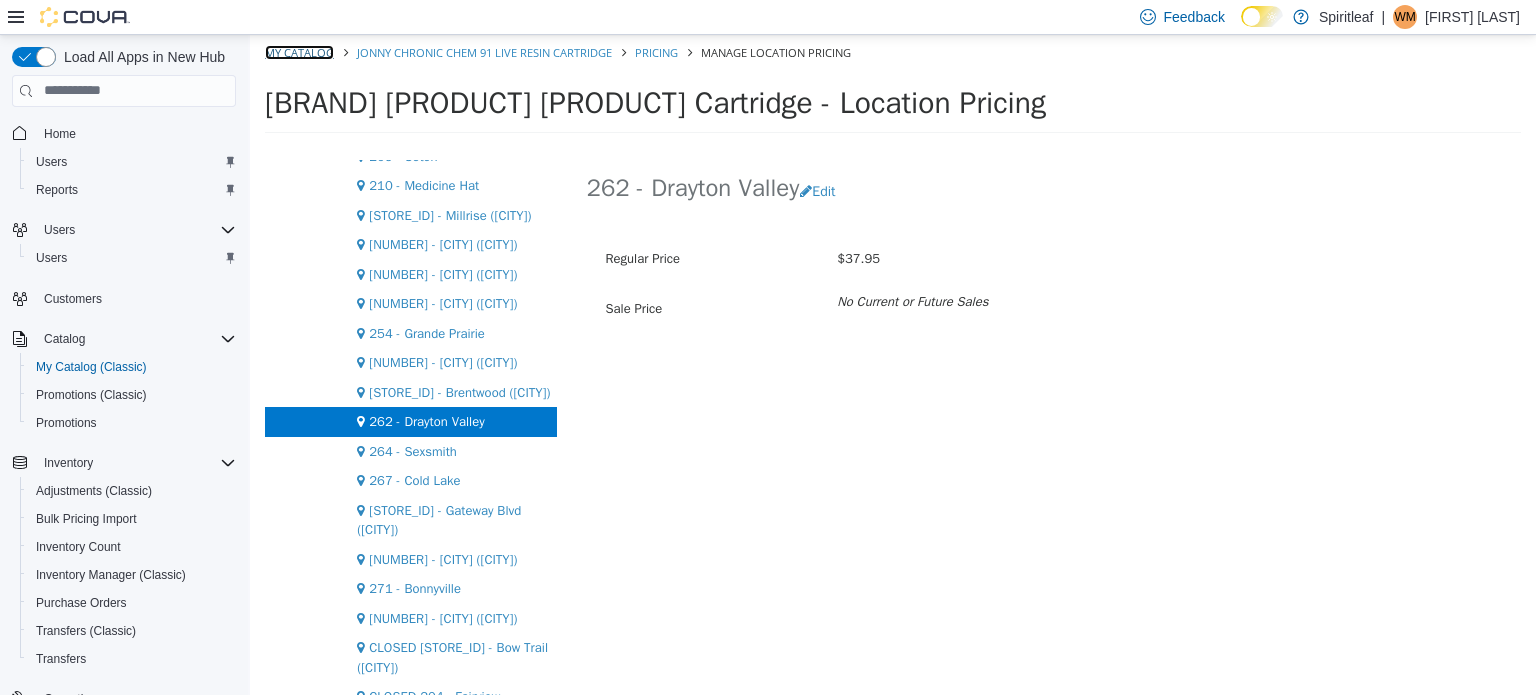 click on "My Catalog" at bounding box center (299, 51) 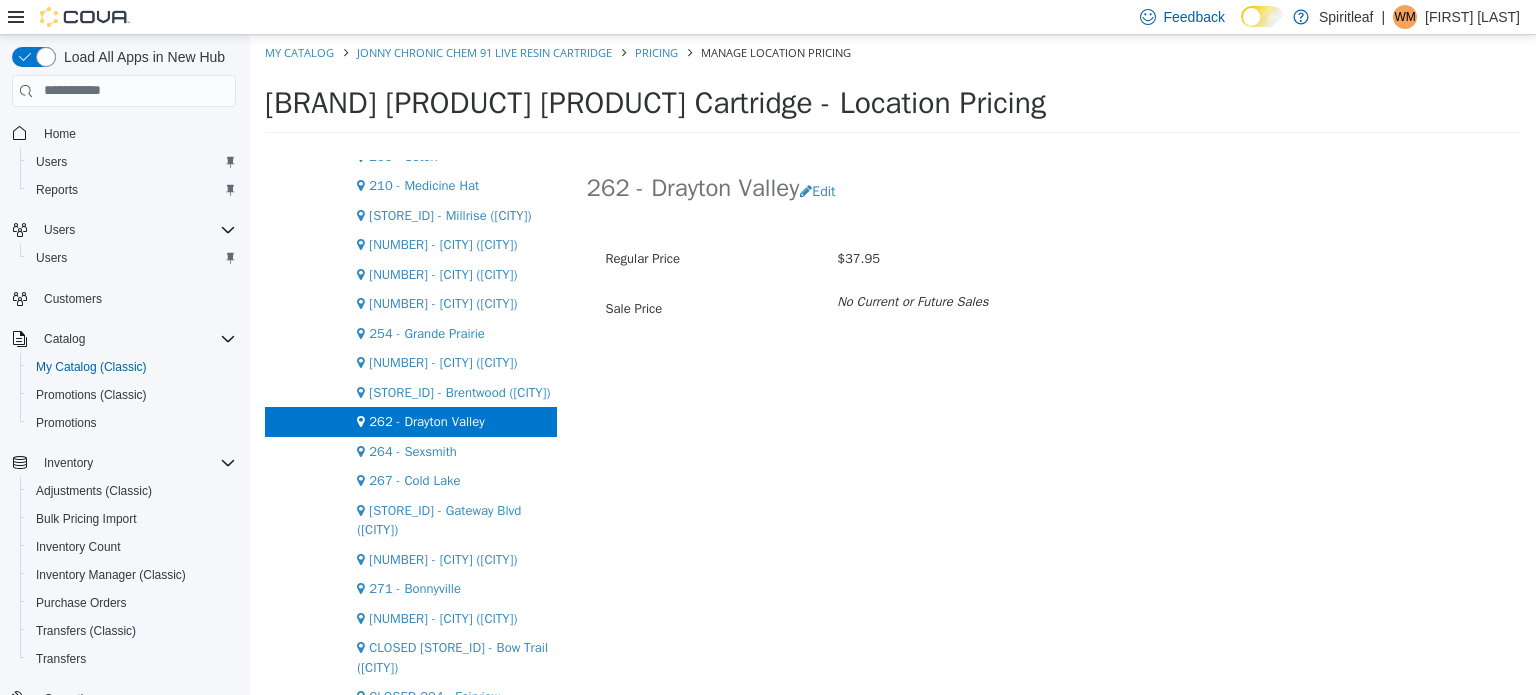 select on "**********" 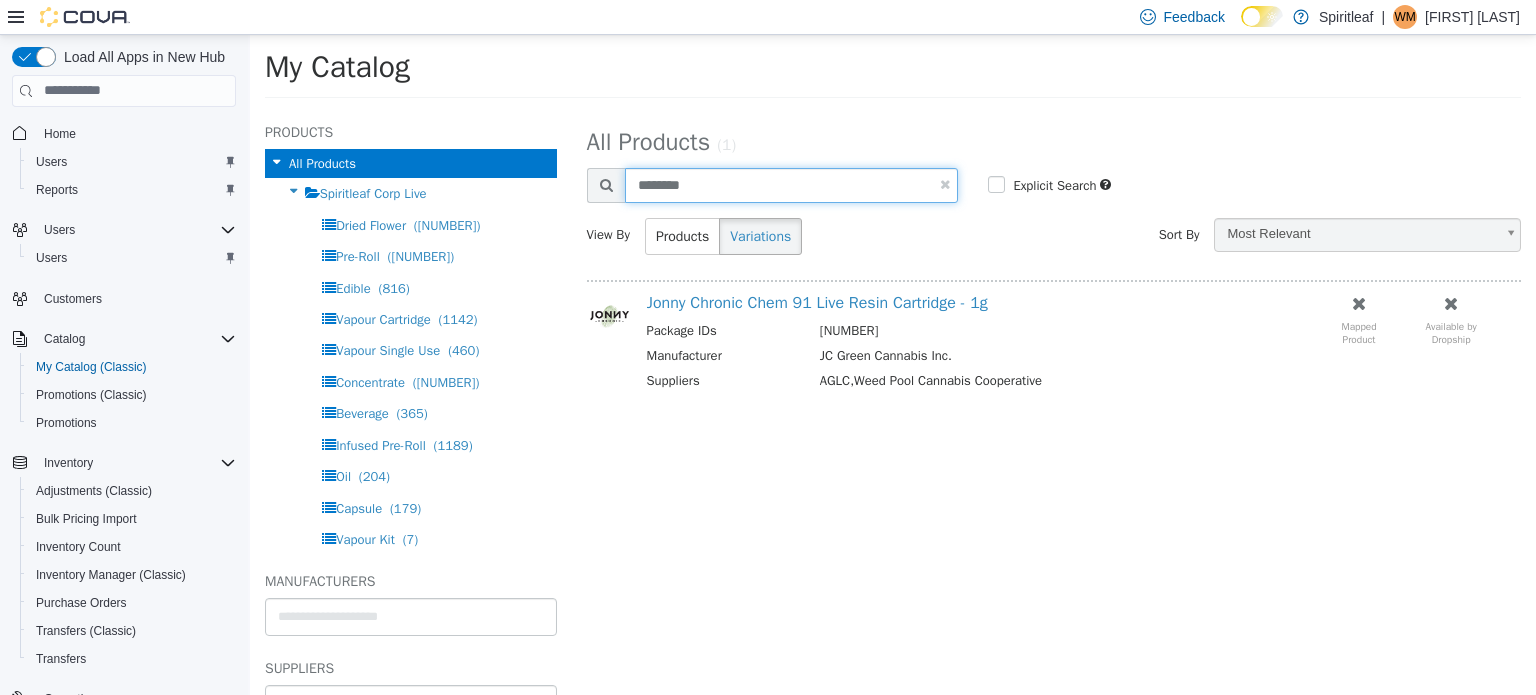 drag, startPoint x: 704, startPoint y: 187, endPoint x: 597, endPoint y: 195, distance: 107.298645 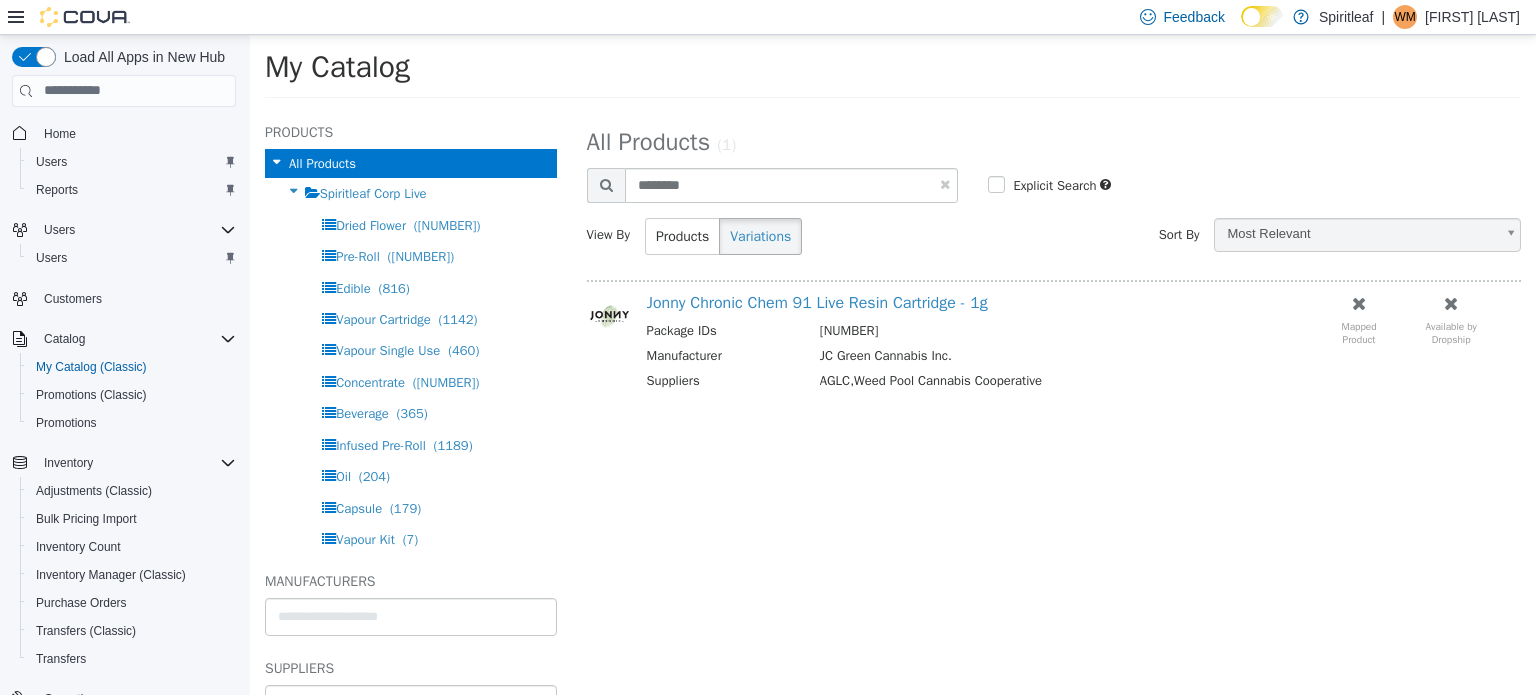 select on "**********" 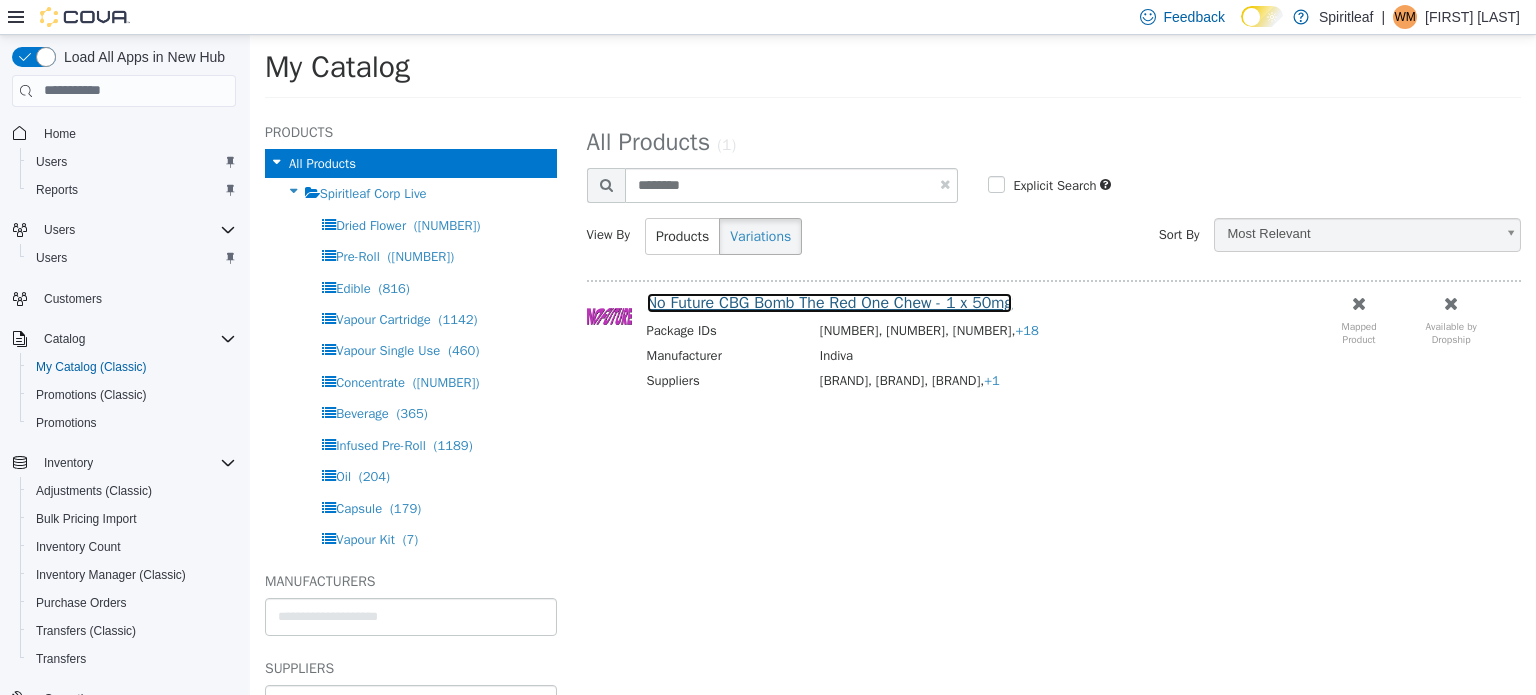 click on "No Future CBG Bomb The Red One Chew - 1 x 50mg" at bounding box center [830, 302] 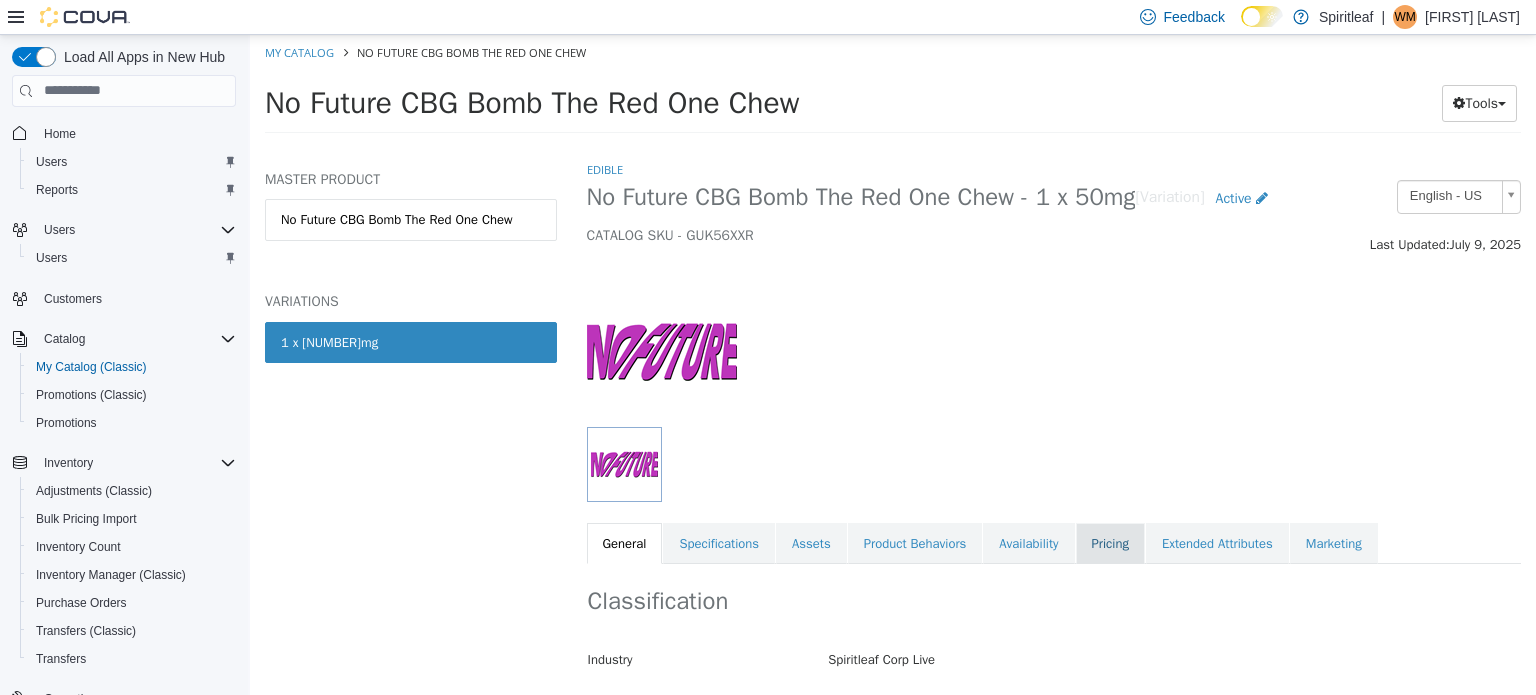 click on "Pricing" at bounding box center (1110, 543) 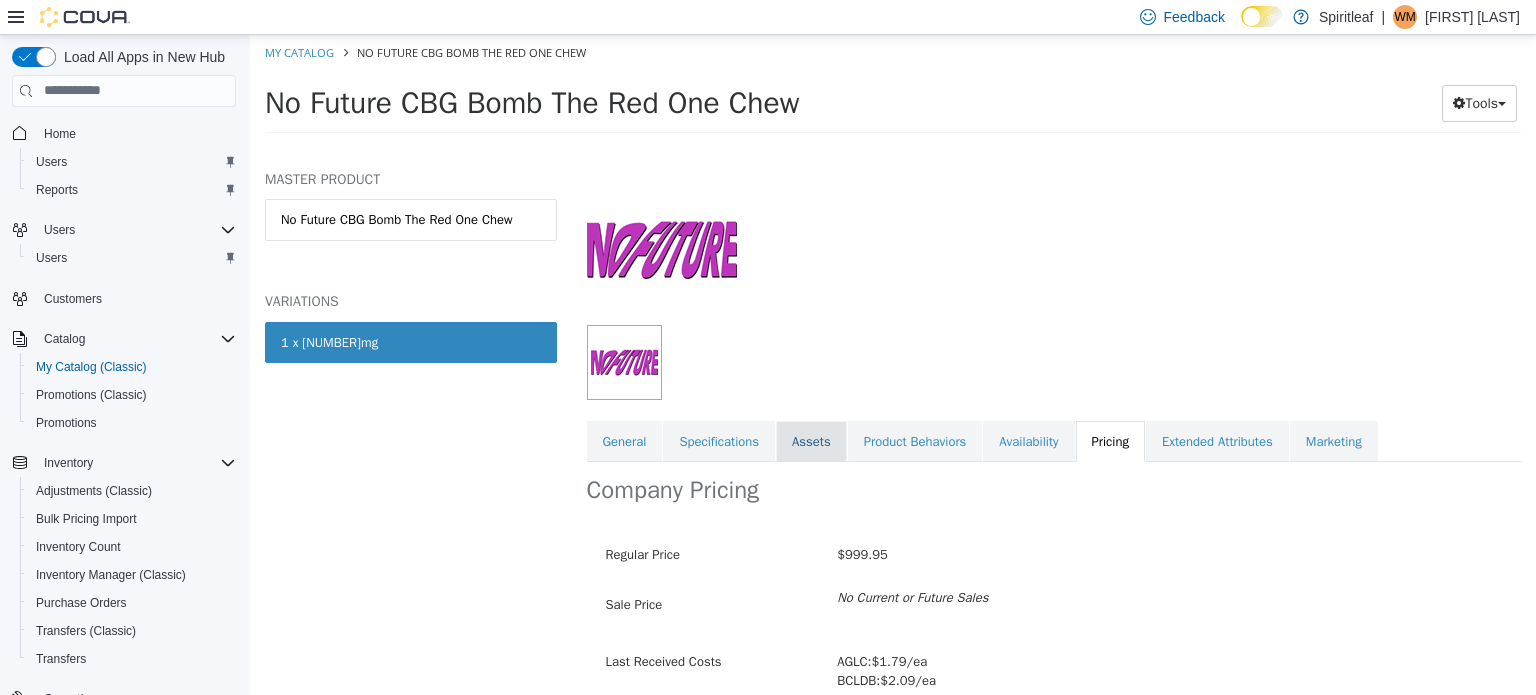 scroll, scrollTop: 211, scrollLeft: 0, axis: vertical 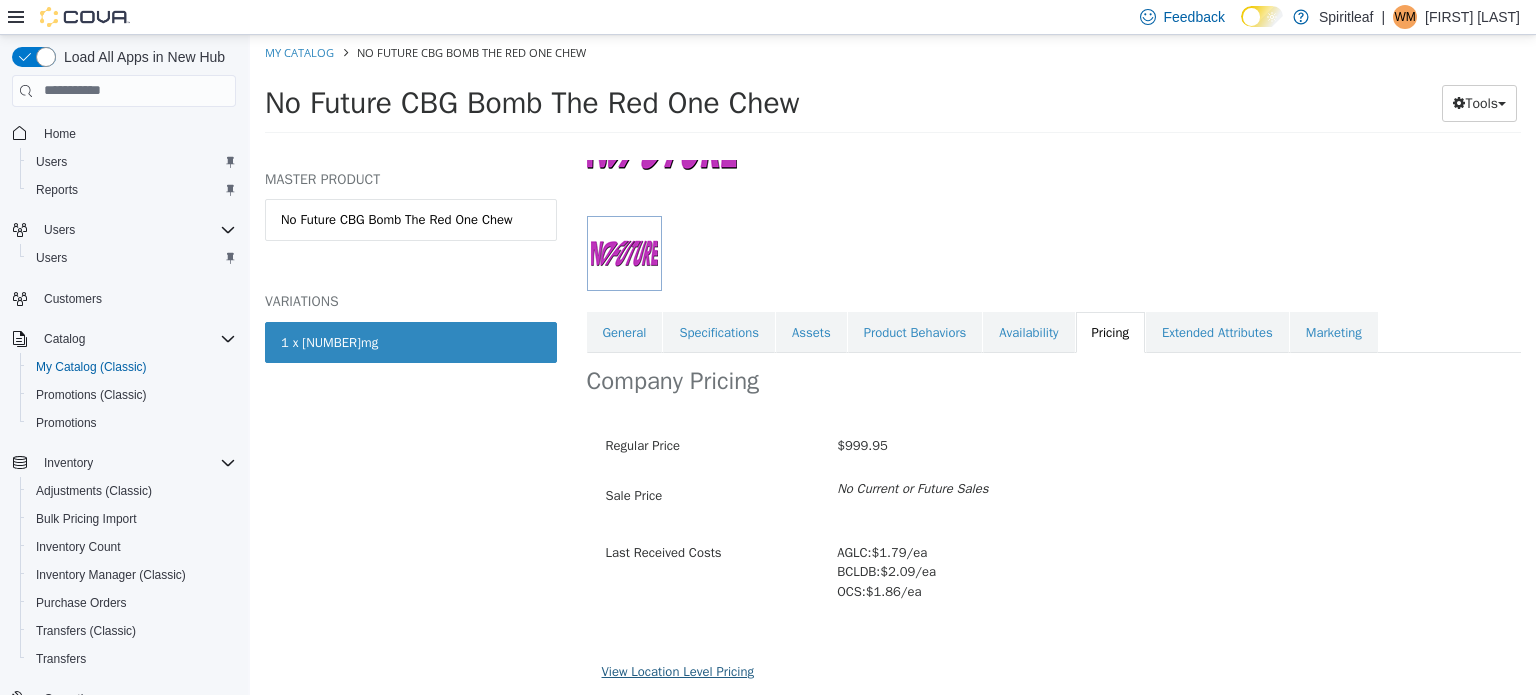 click on "View Location Level Pricing" at bounding box center [678, 670] 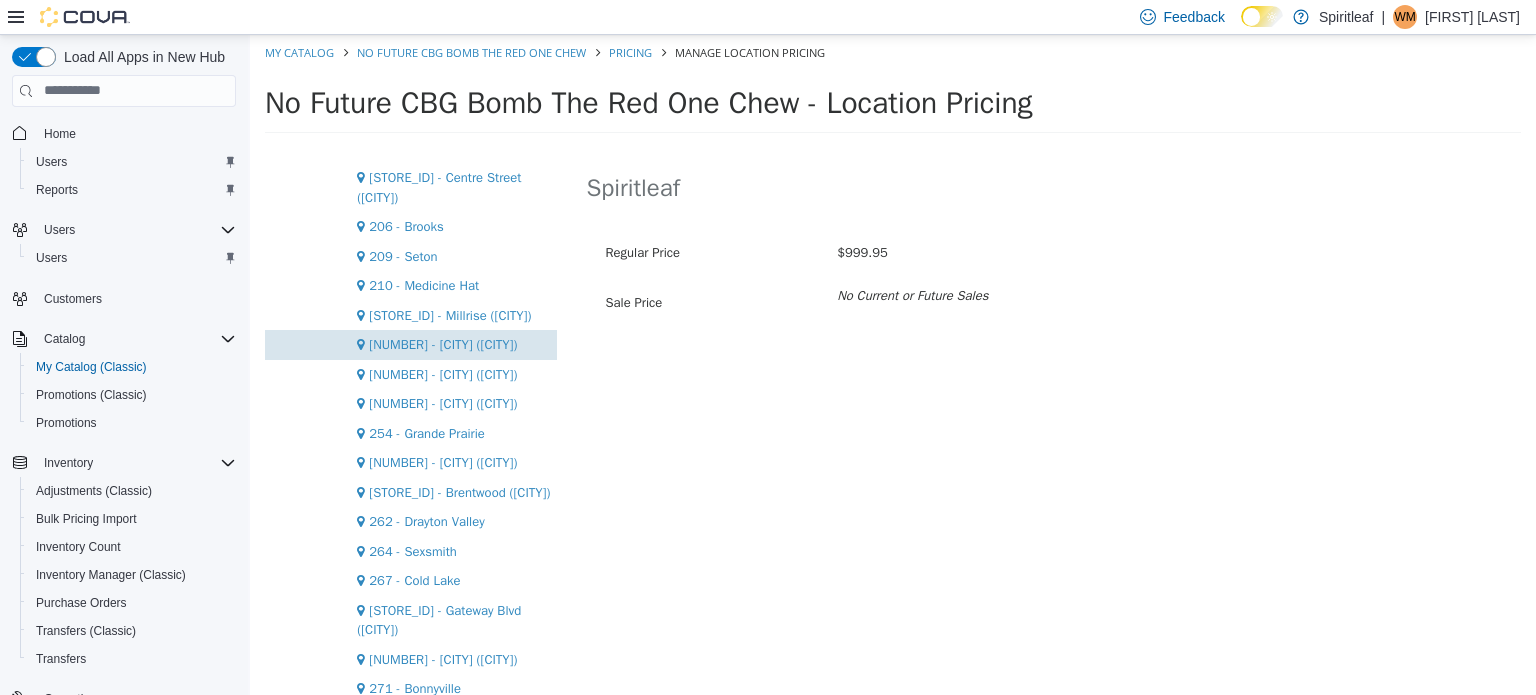 scroll, scrollTop: 1500, scrollLeft: 0, axis: vertical 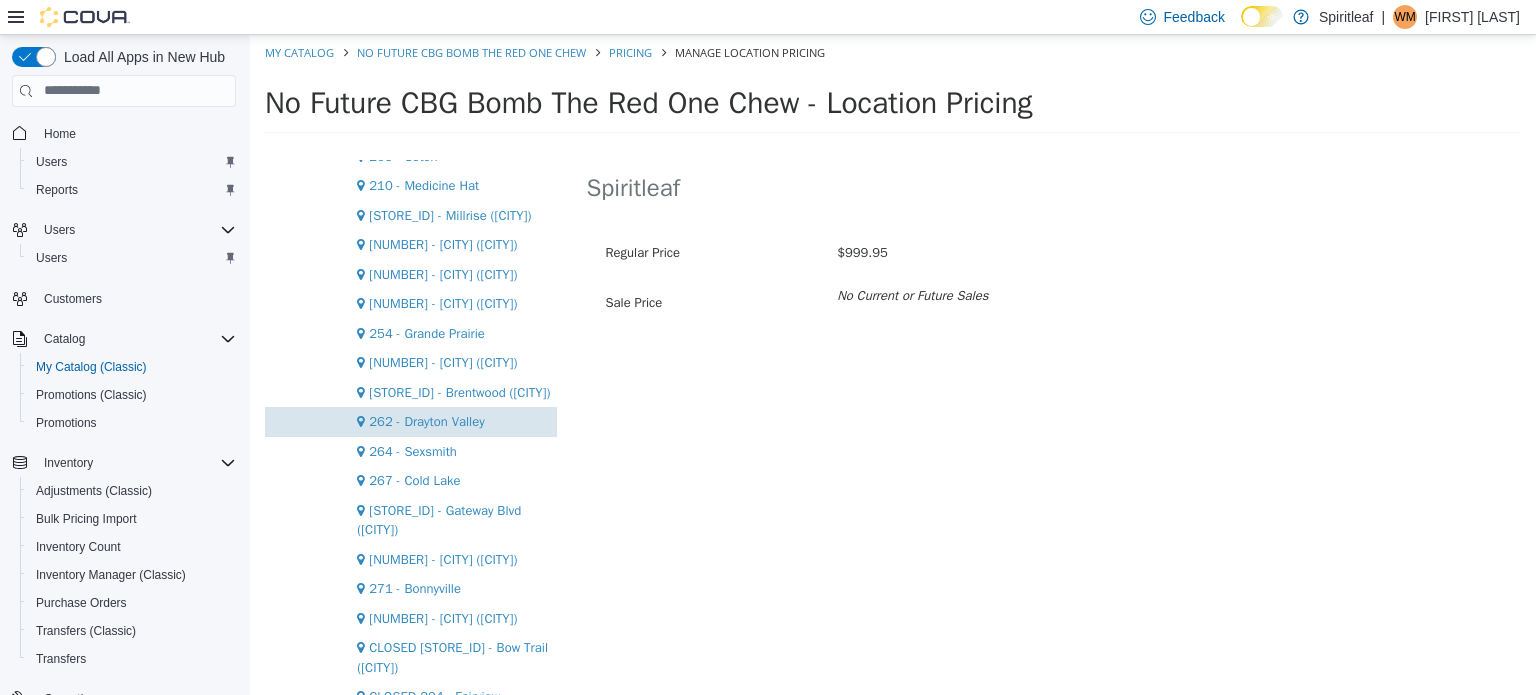 click on "262 - Drayton Valley" at bounding box center (426, 420) 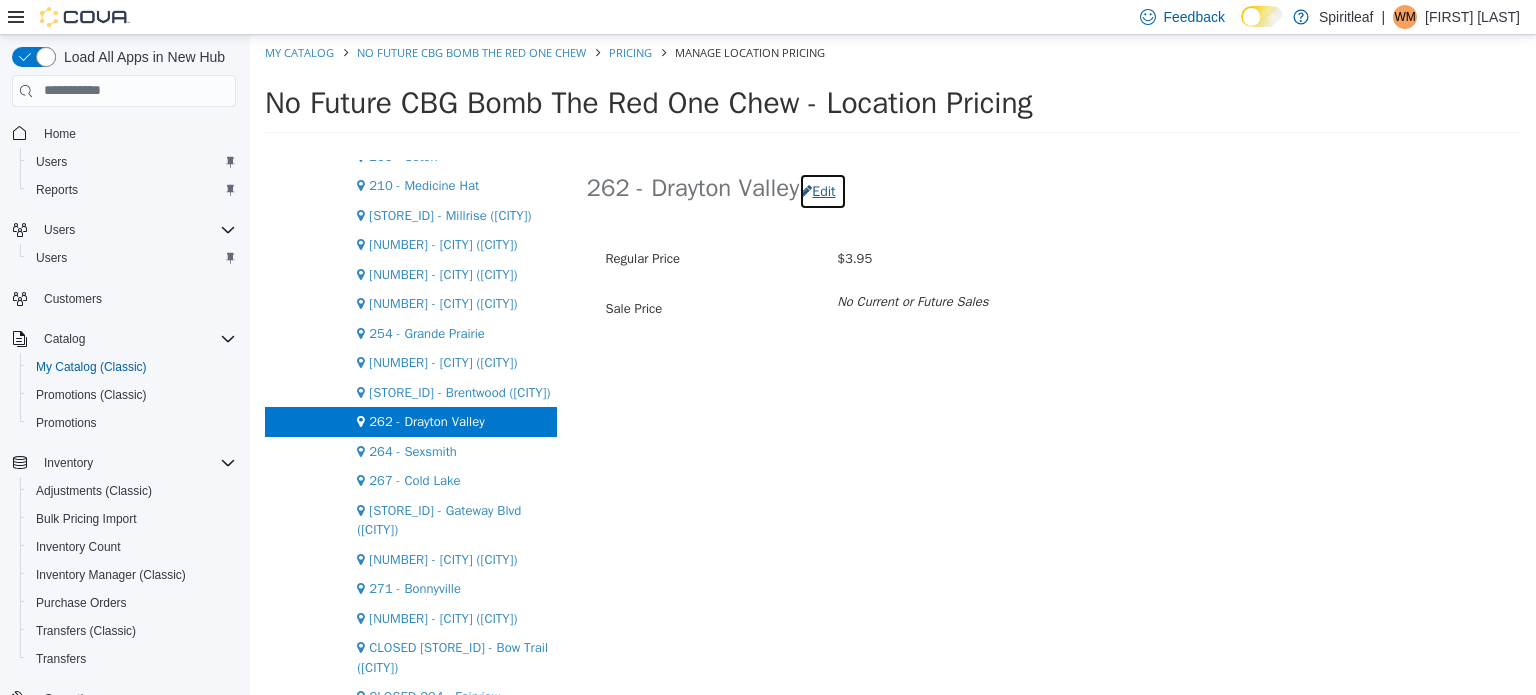 click on "Edit" at bounding box center [822, 190] 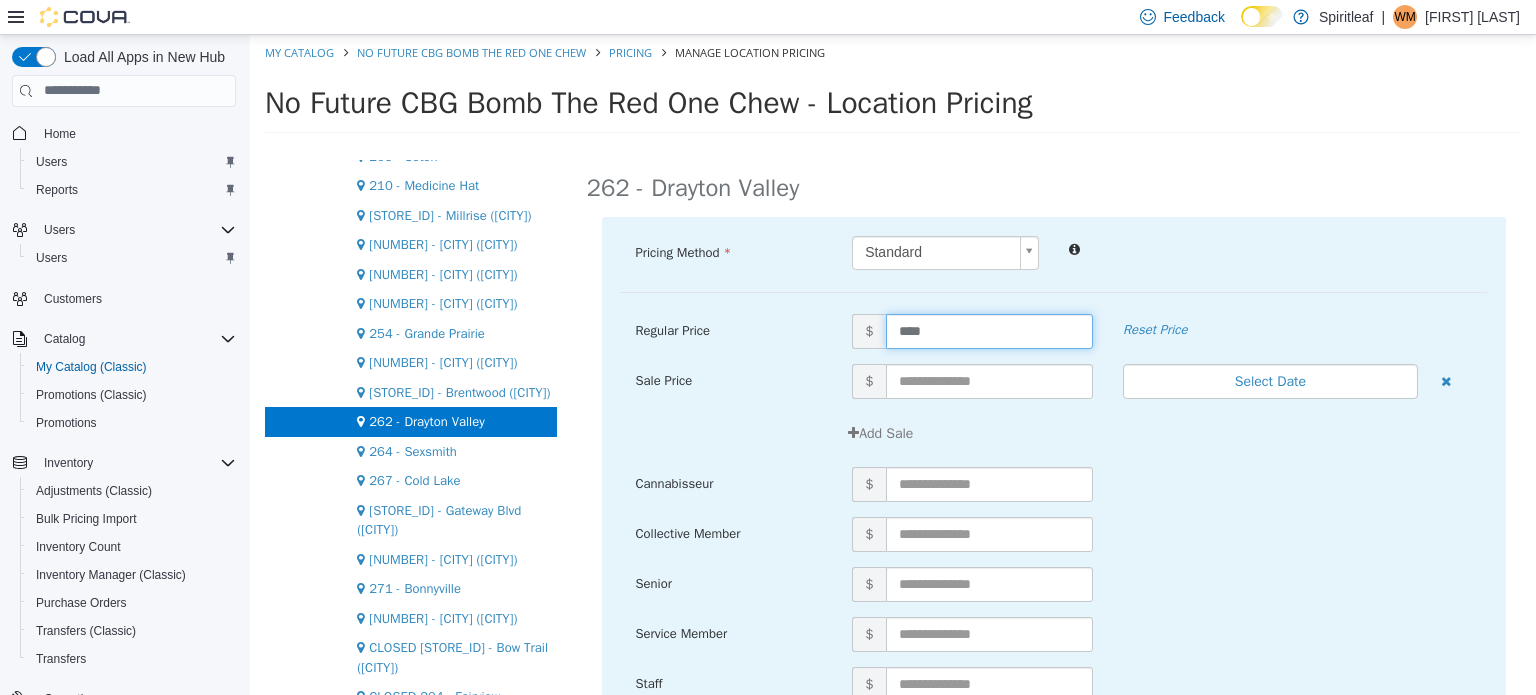 drag, startPoint x: 944, startPoint y: 331, endPoint x: 828, endPoint y: 343, distance: 116.61904 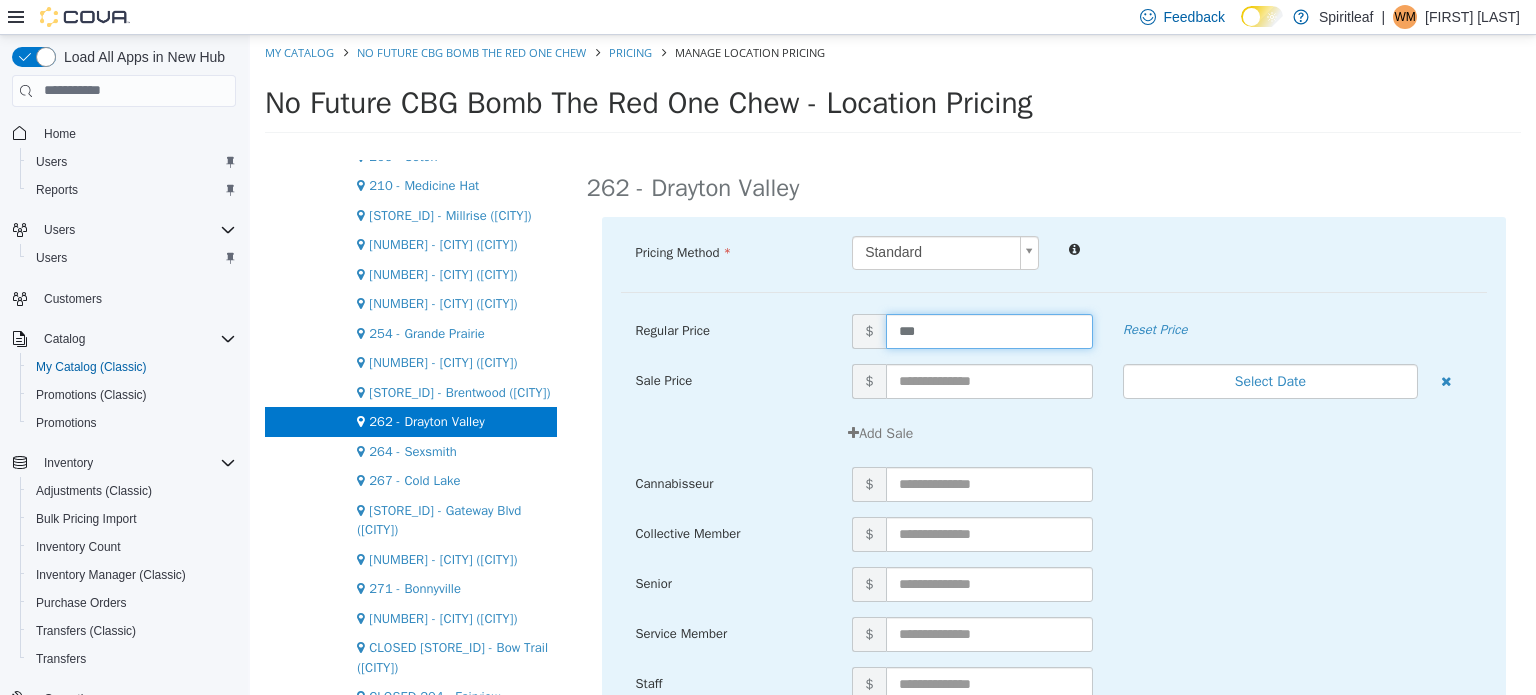 type on "****" 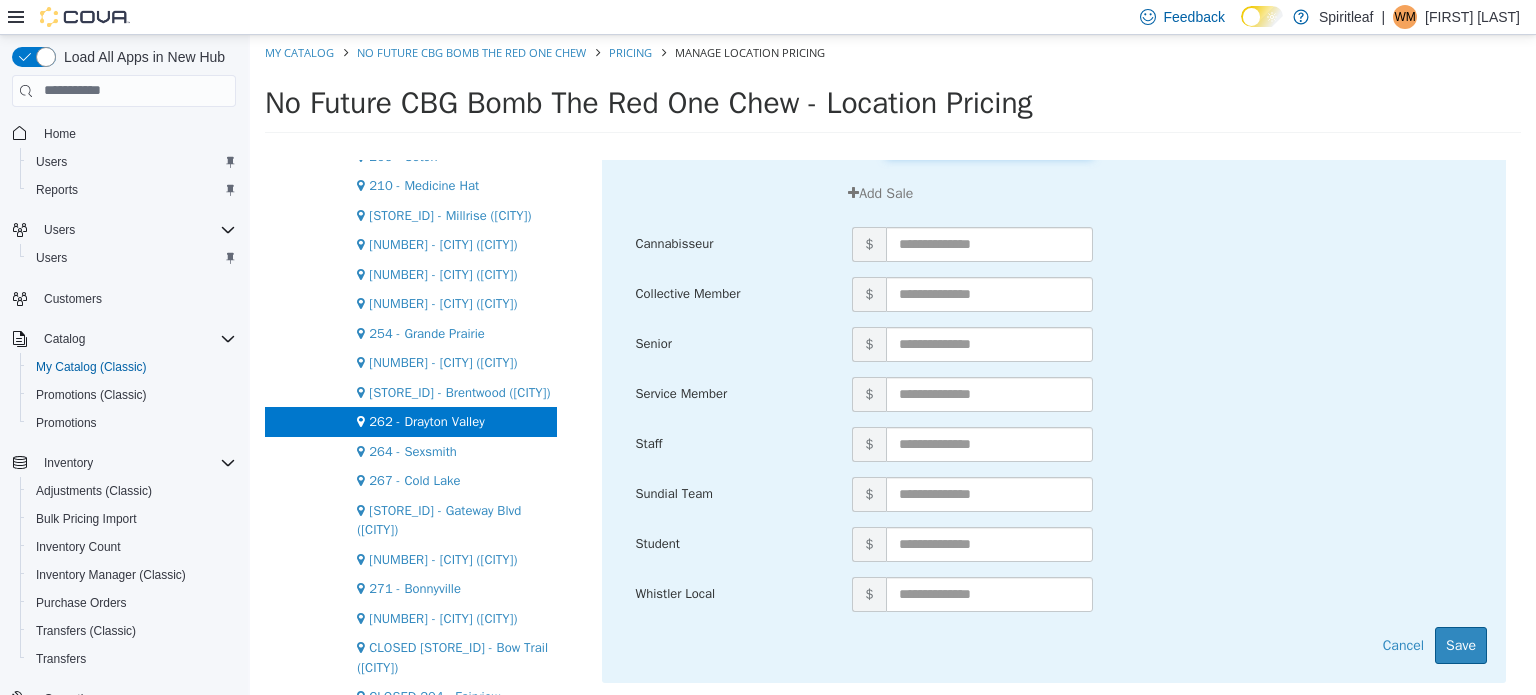 scroll, scrollTop: 246, scrollLeft: 0, axis: vertical 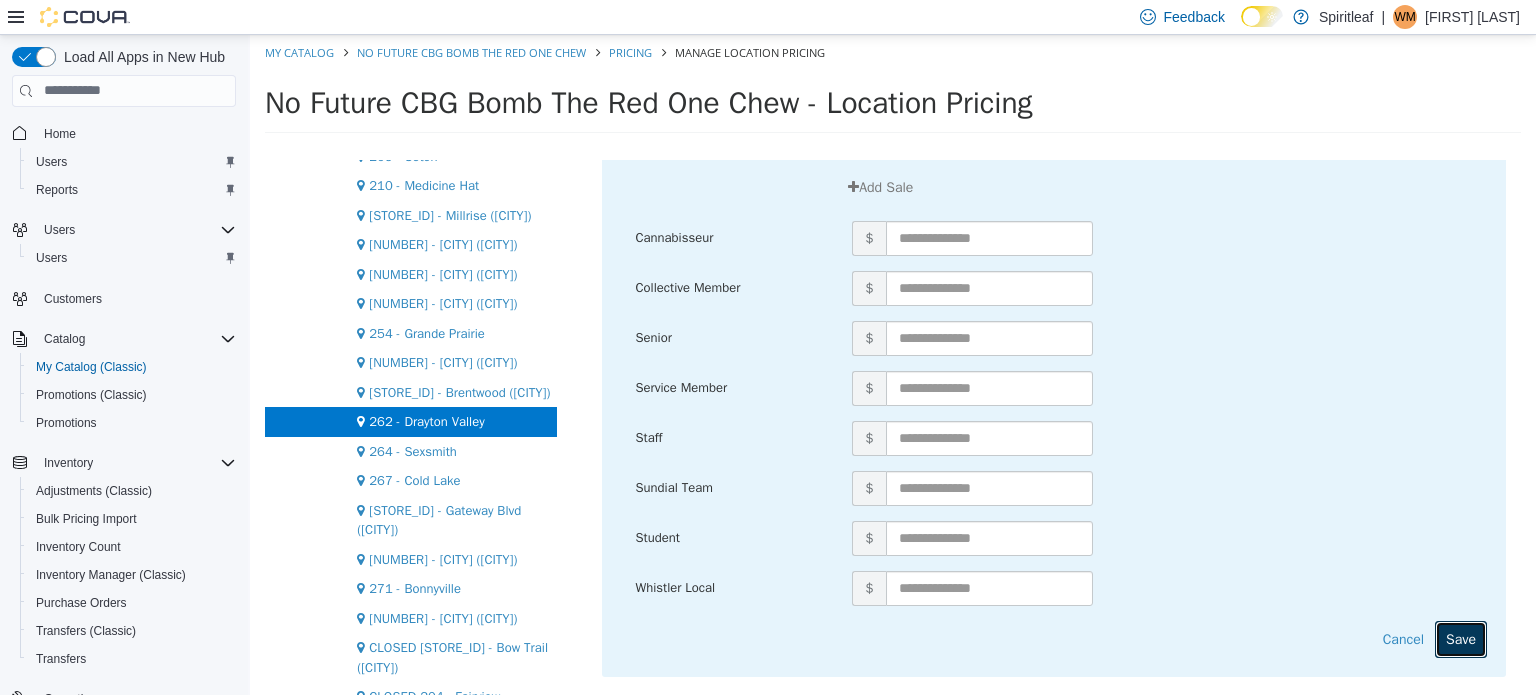 click on "Save" at bounding box center [1461, 638] 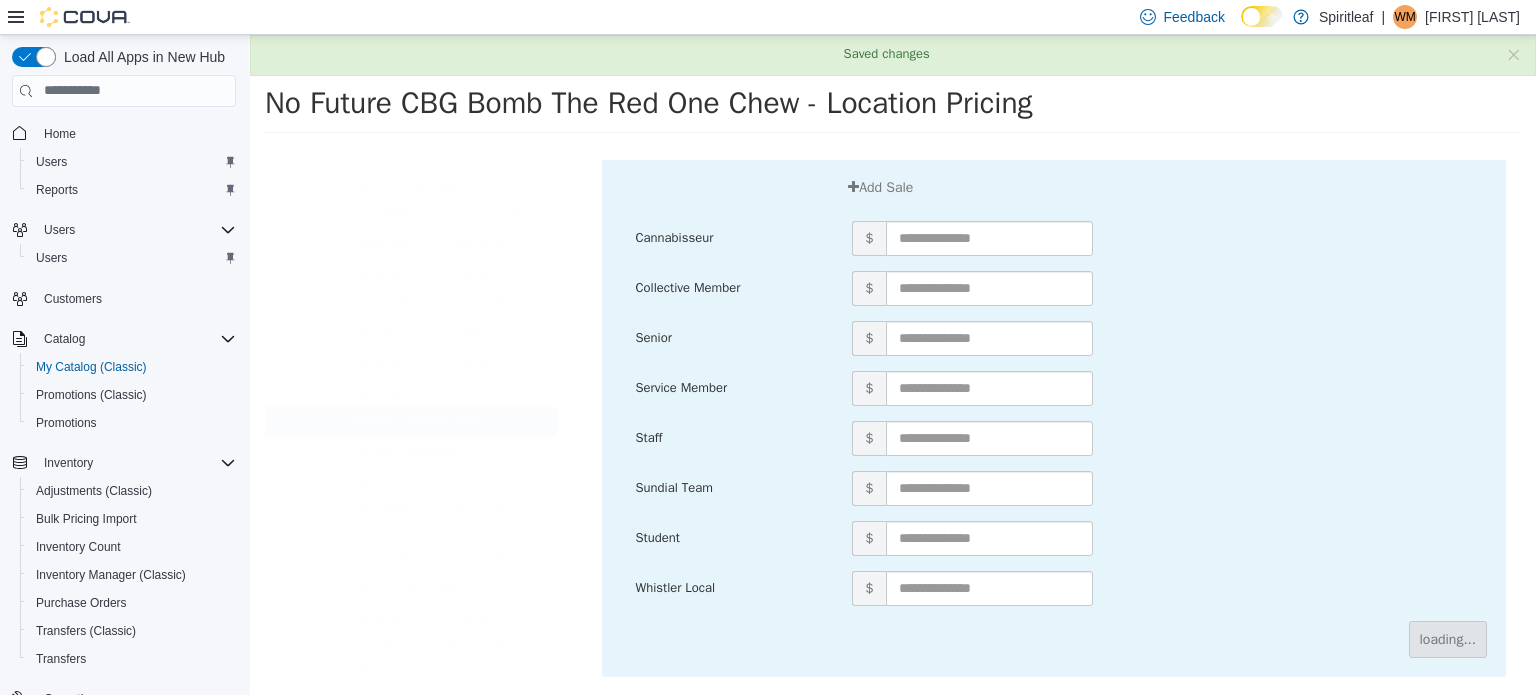 scroll, scrollTop: 0, scrollLeft: 0, axis: both 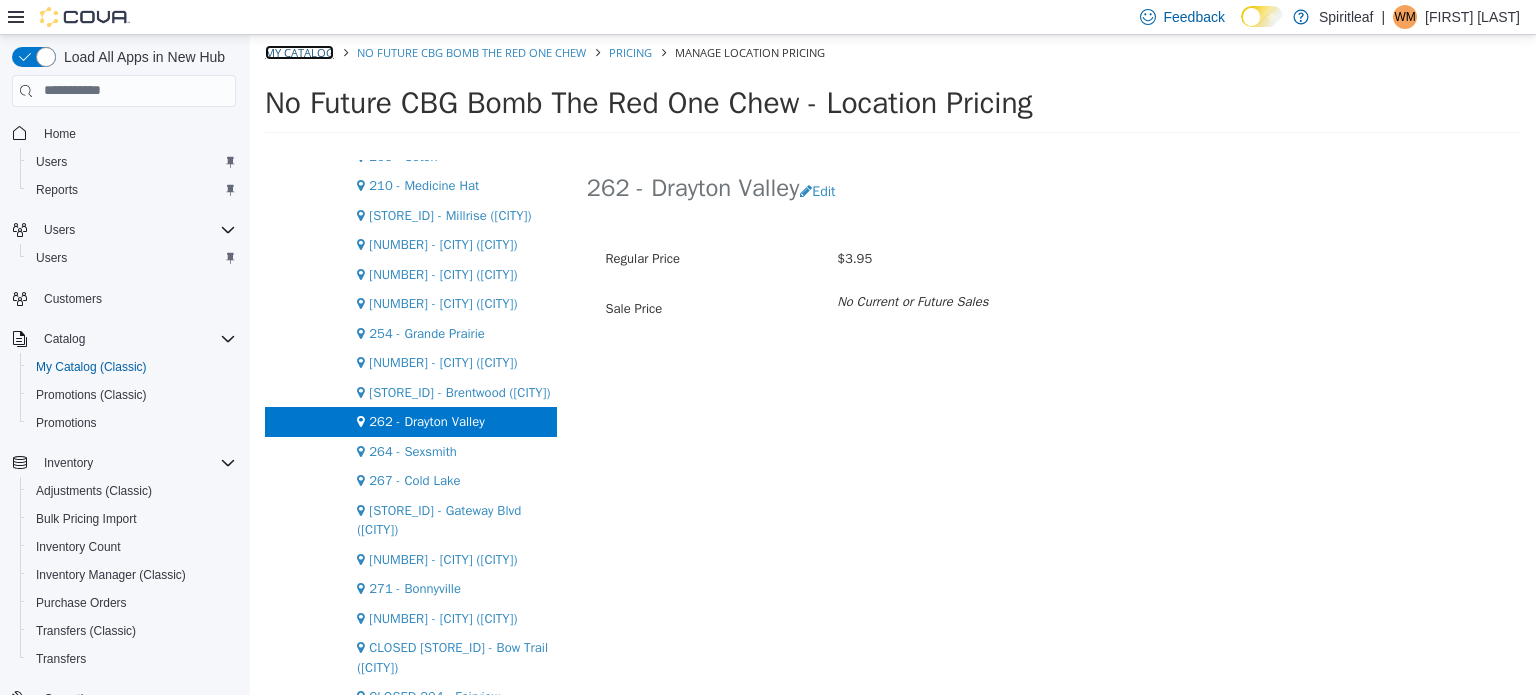 click on "My Catalog" at bounding box center [299, 51] 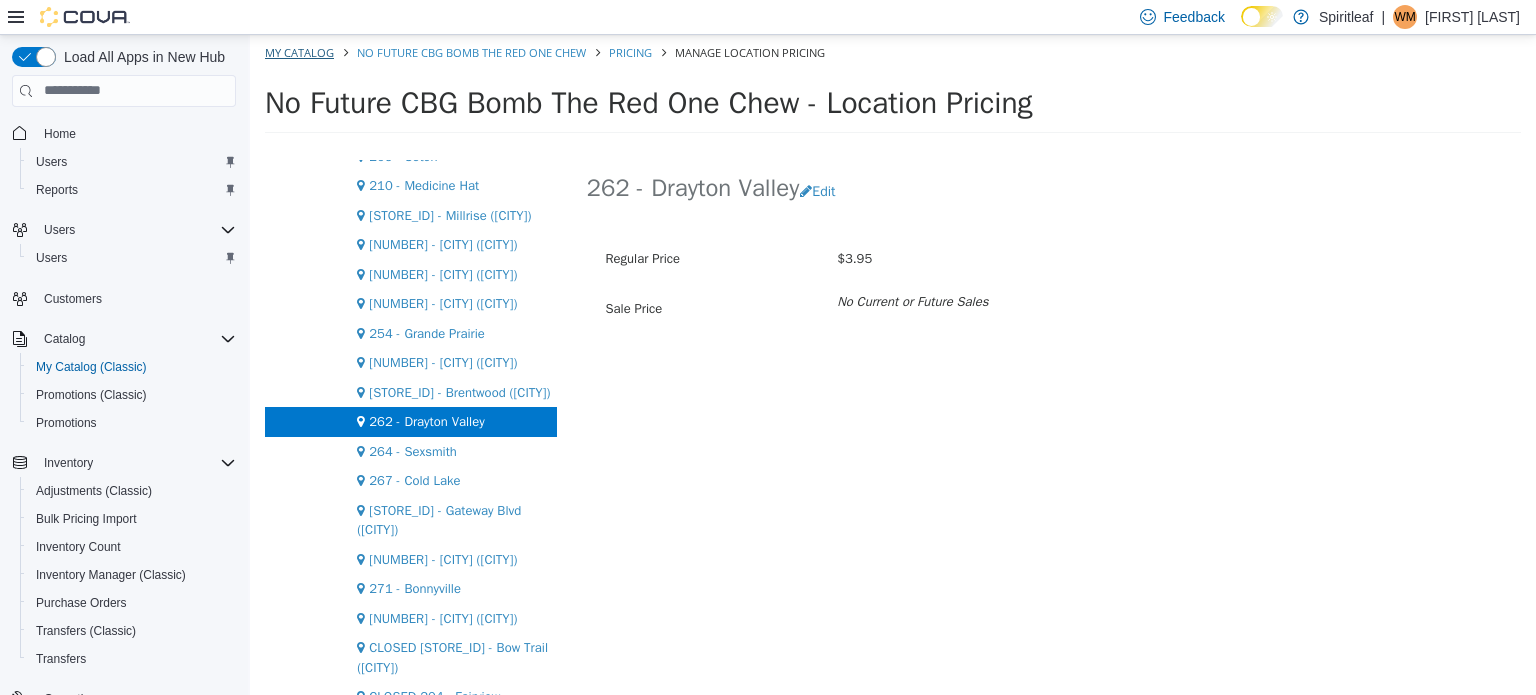 select on "**********" 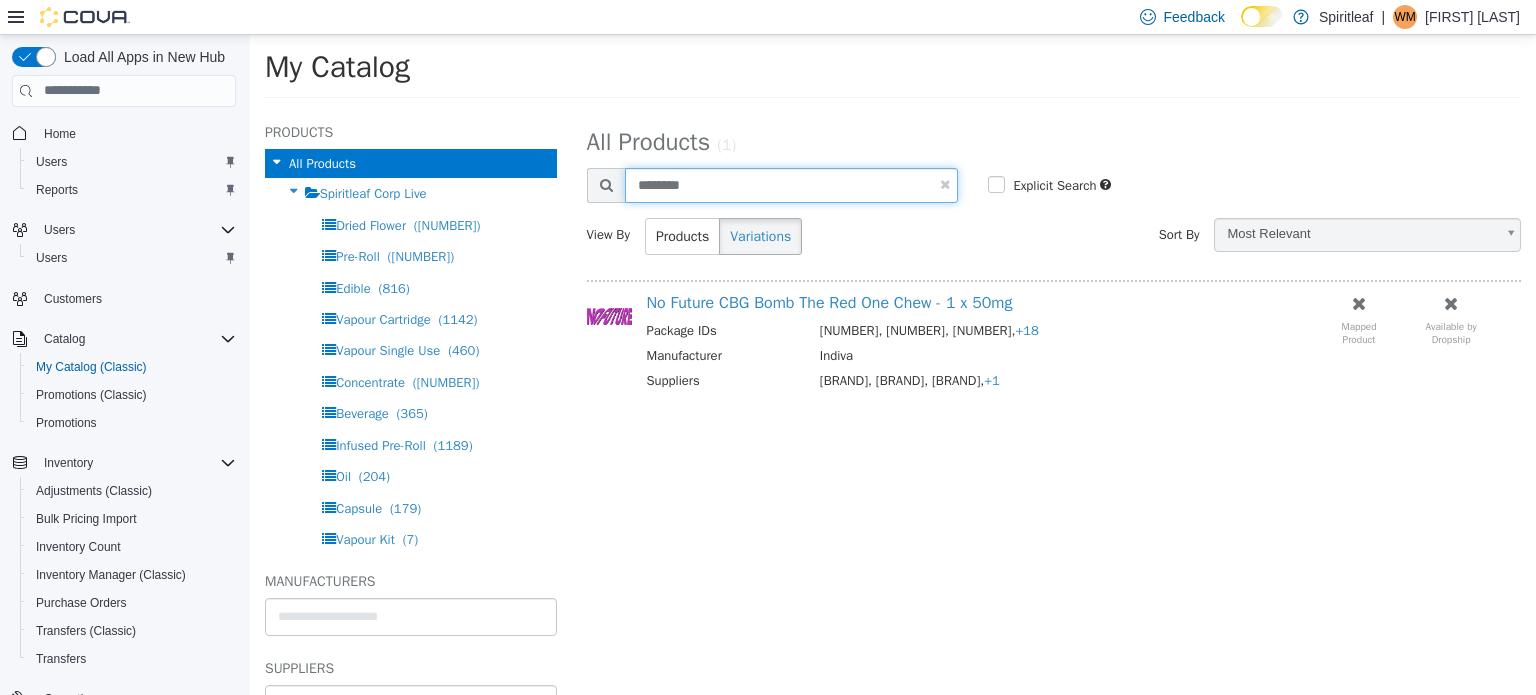 drag, startPoint x: 732, startPoint y: 189, endPoint x: 576, endPoint y: 201, distance: 156.46086 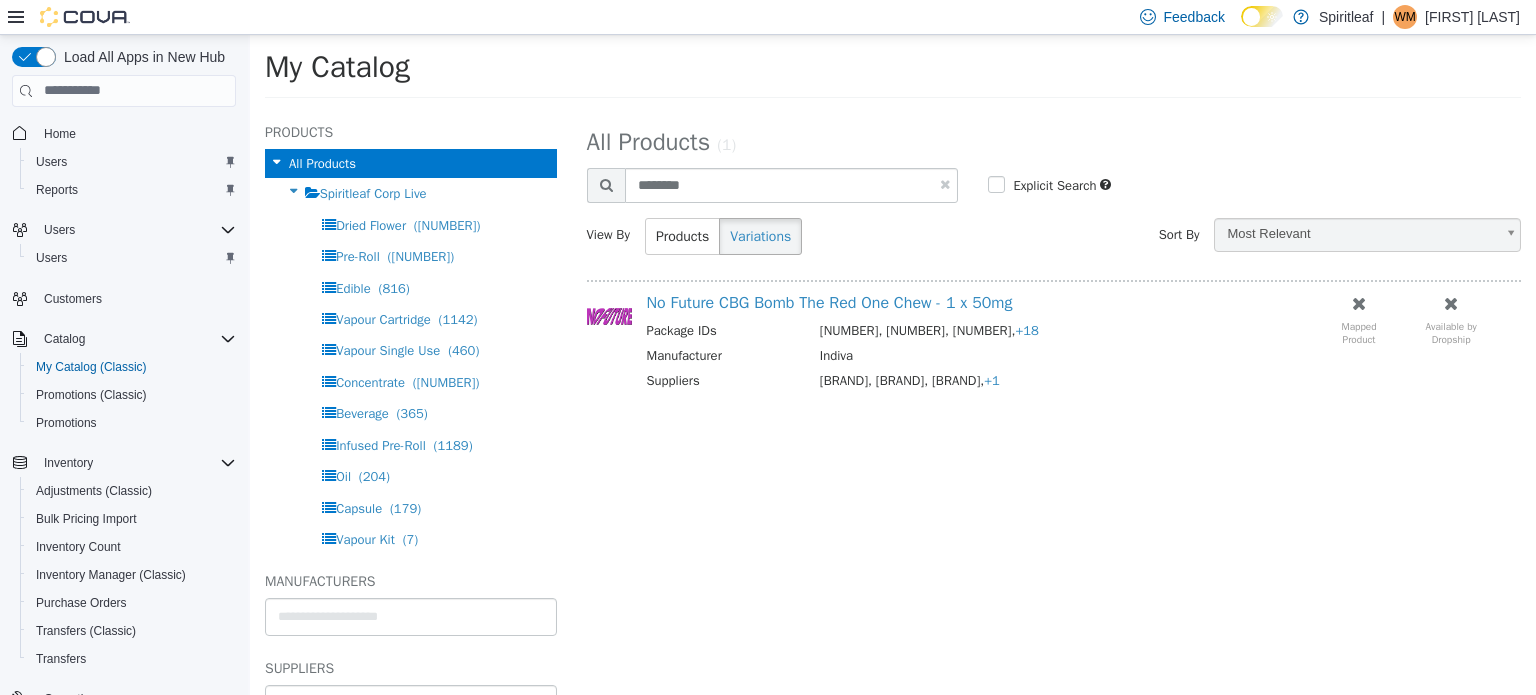 select on "**********" 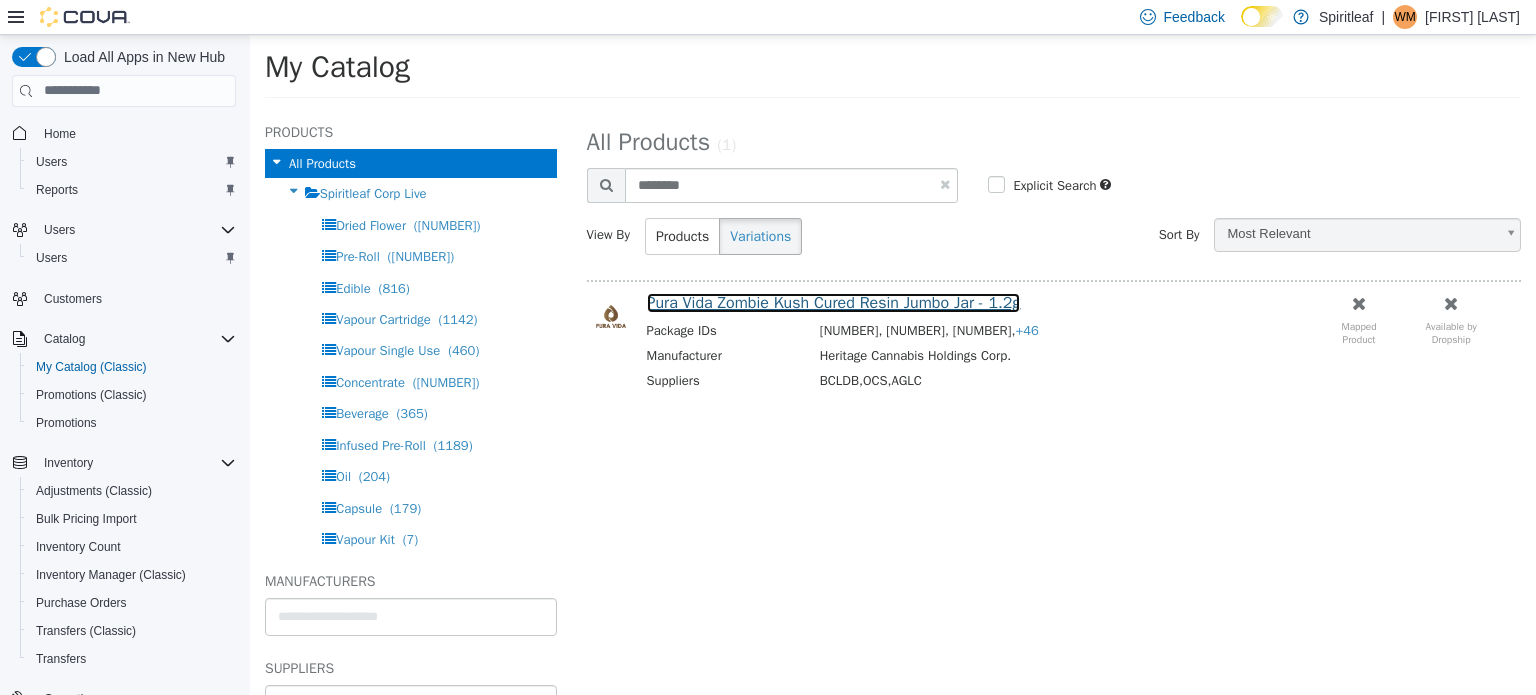 click on "Pura Vida Zombie Kush Cured Resin Jumbo Jar - 1.2g" at bounding box center [834, 302] 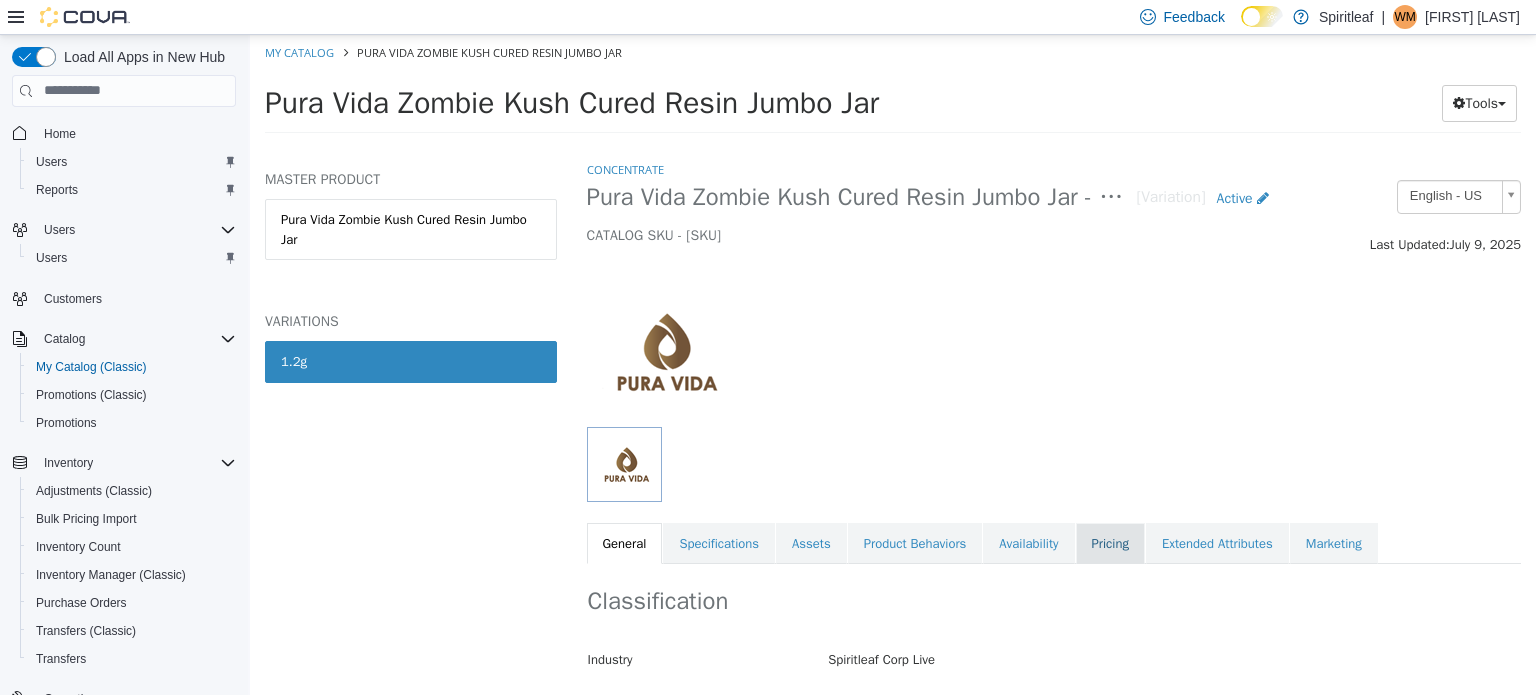 click on "Pricing" at bounding box center [1110, 543] 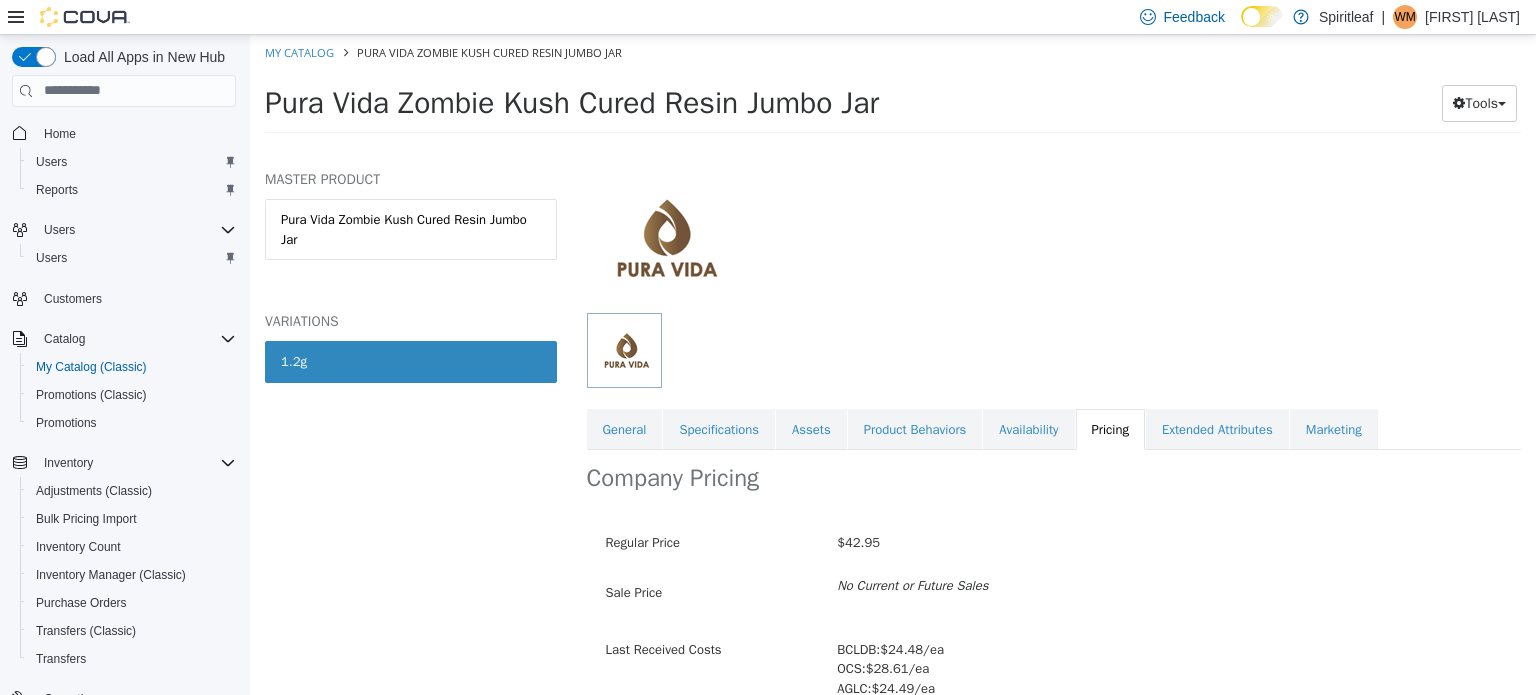 scroll, scrollTop: 211, scrollLeft: 0, axis: vertical 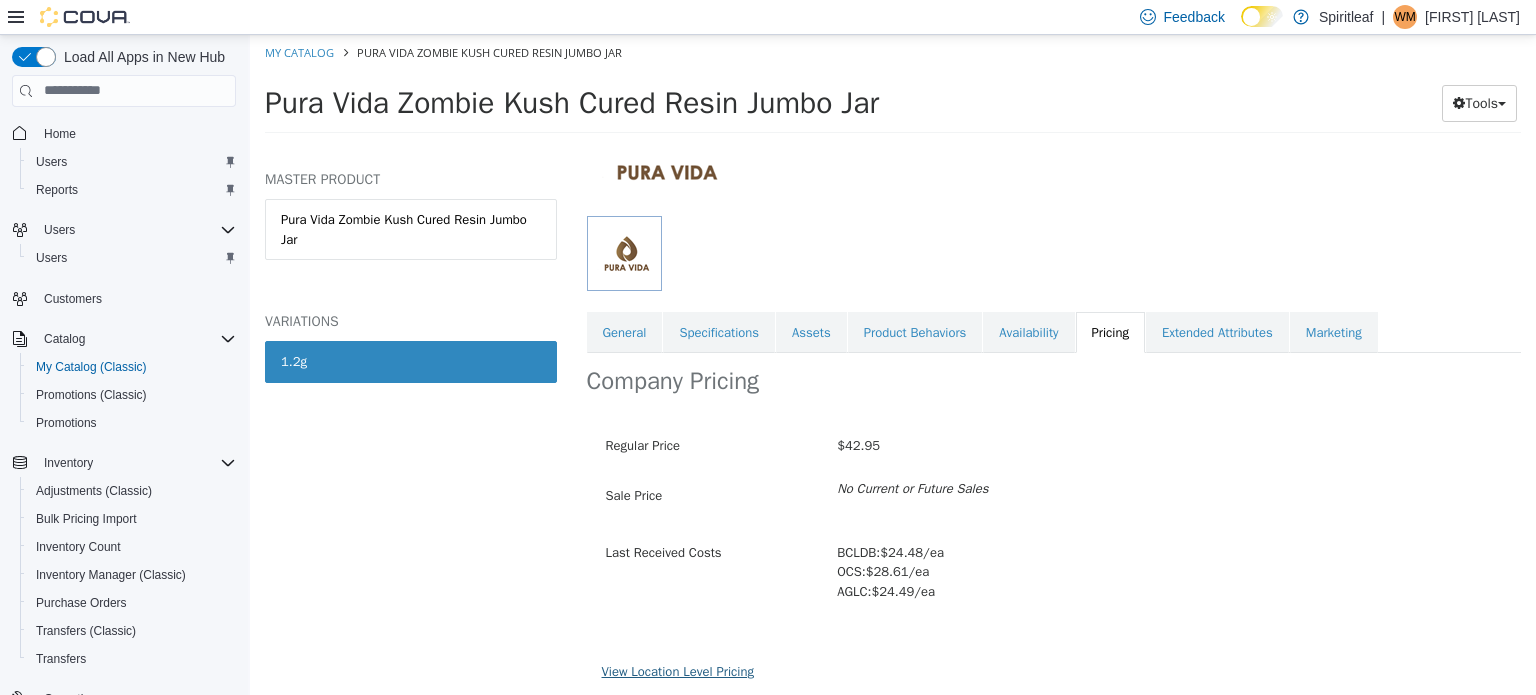 click on "View Location Level Pricing" at bounding box center (678, 670) 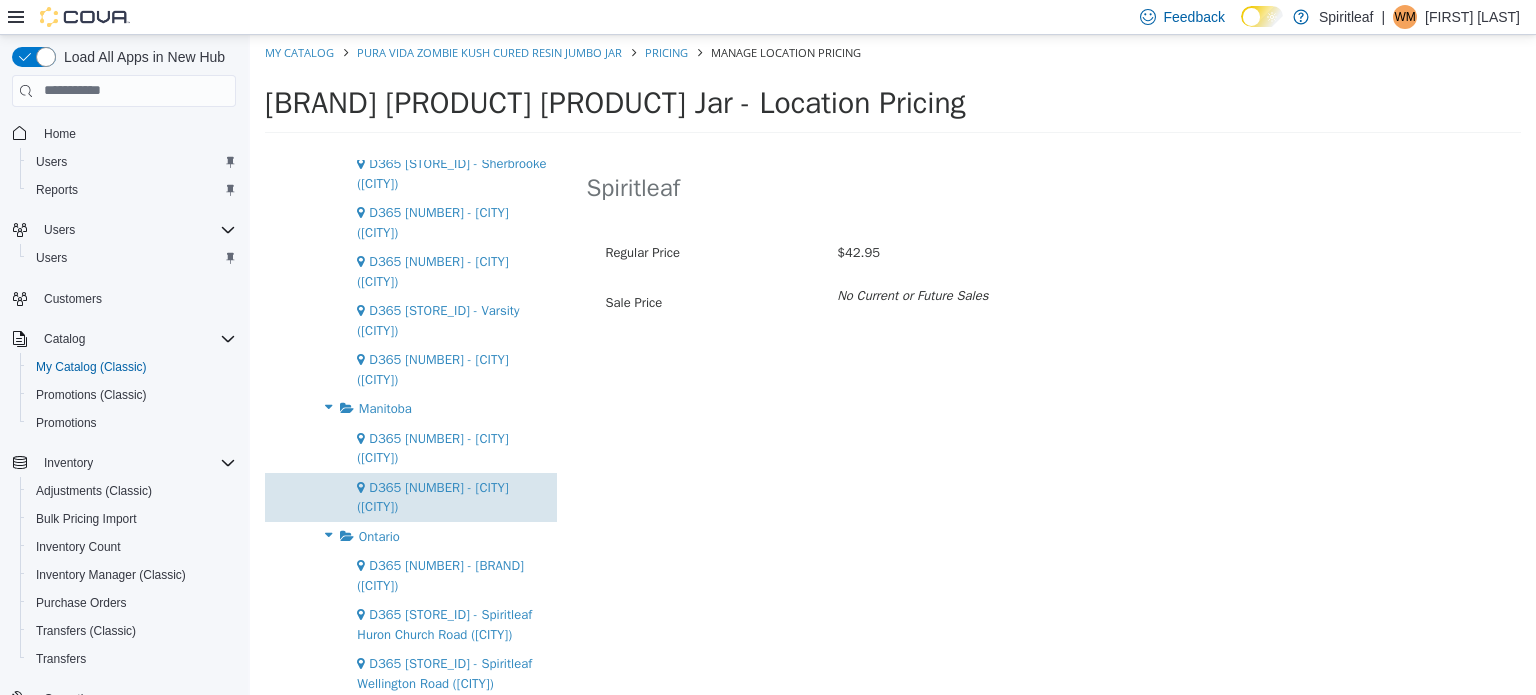 scroll, scrollTop: 1300, scrollLeft: 0, axis: vertical 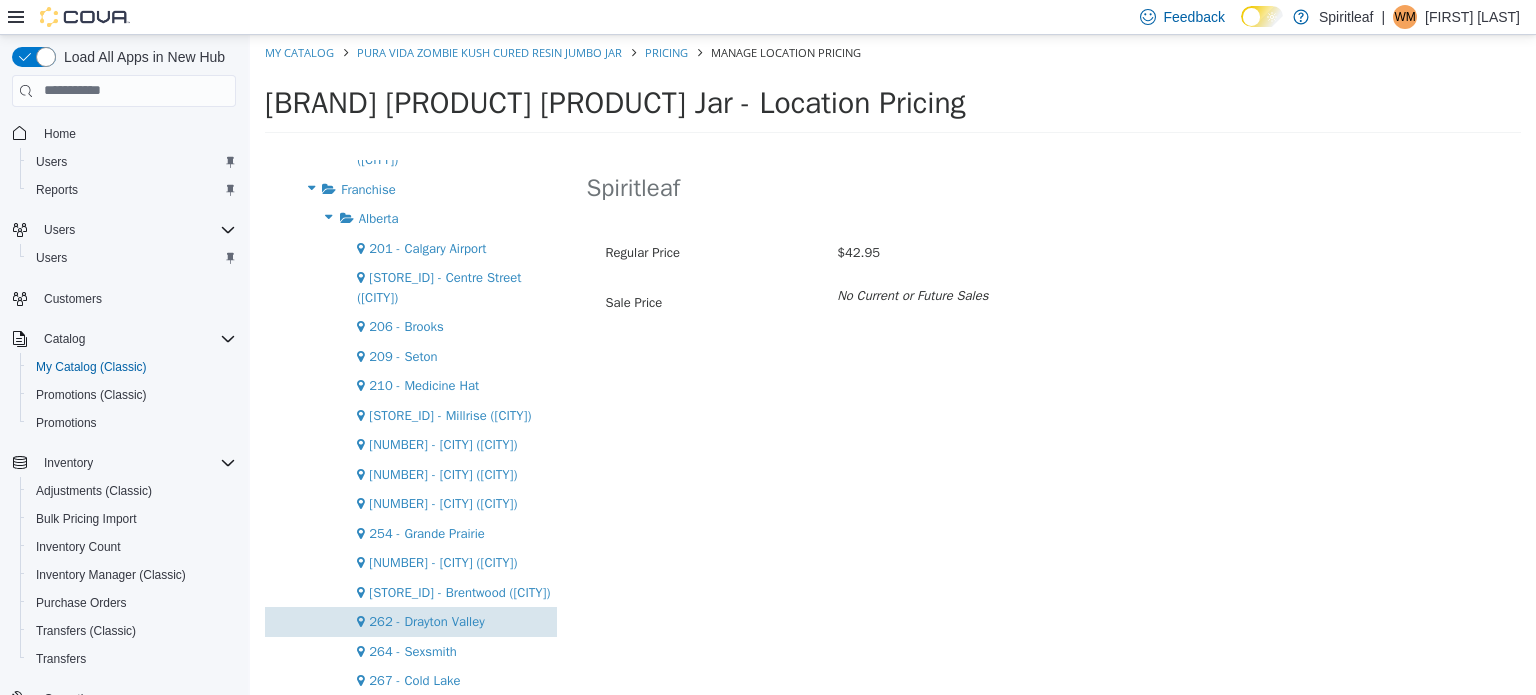 click on "262 - Drayton Valley" at bounding box center (426, 620) 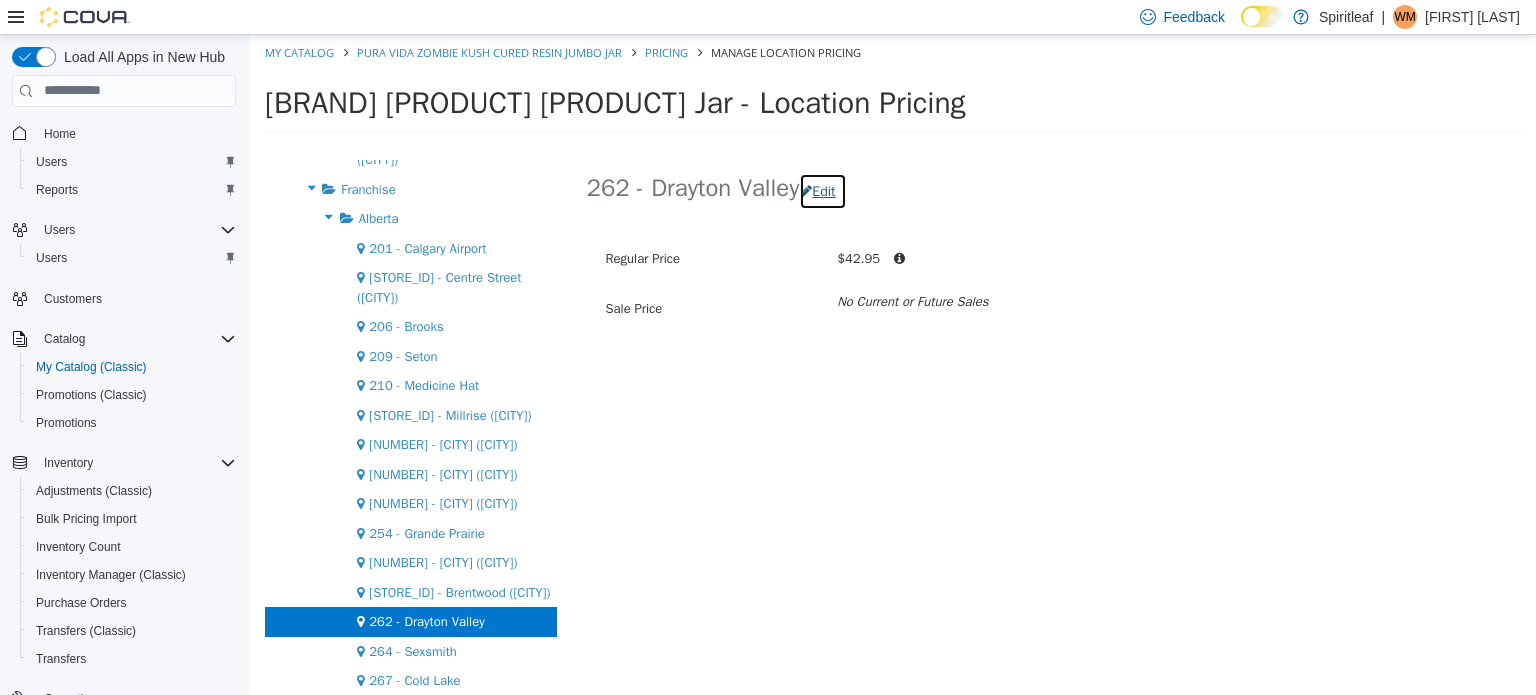 click on "Edit" at bounding box center (822, 190) 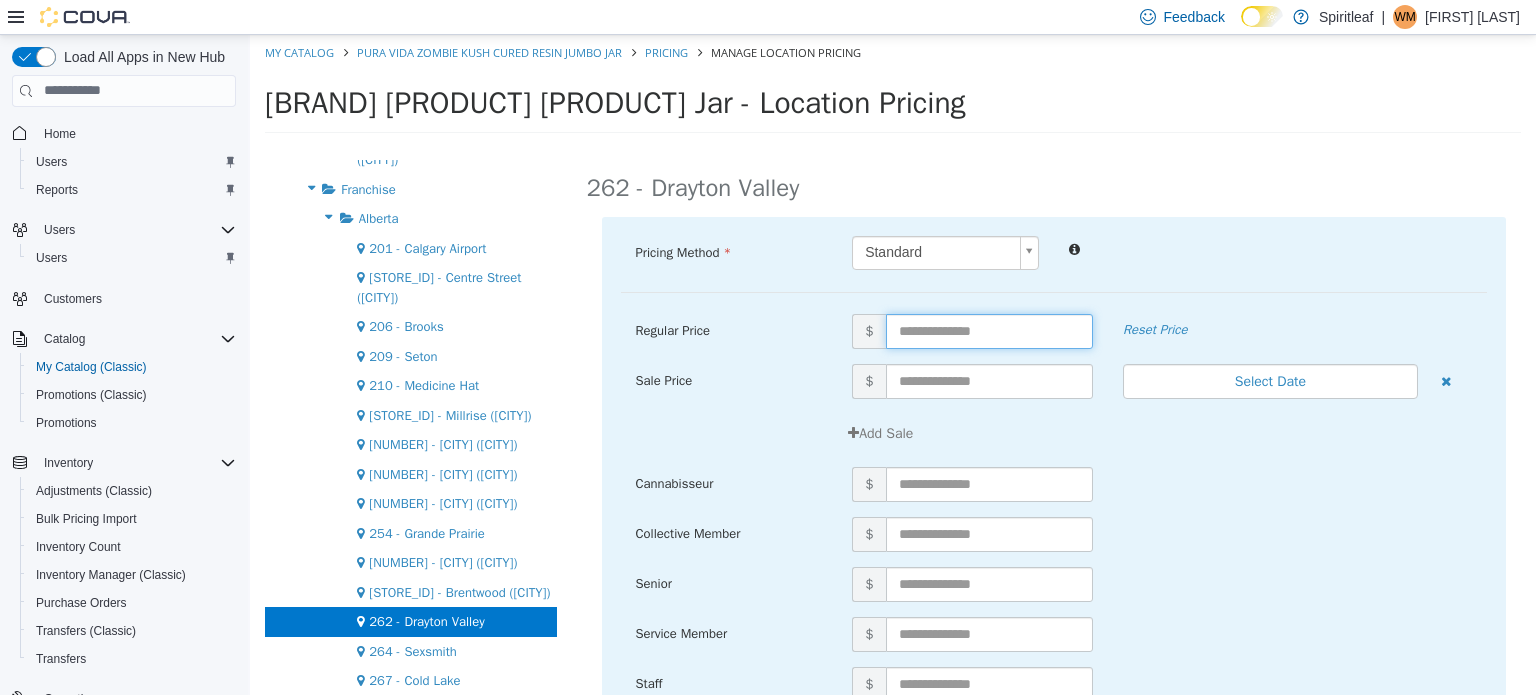 click at bounding box center (989, 330) 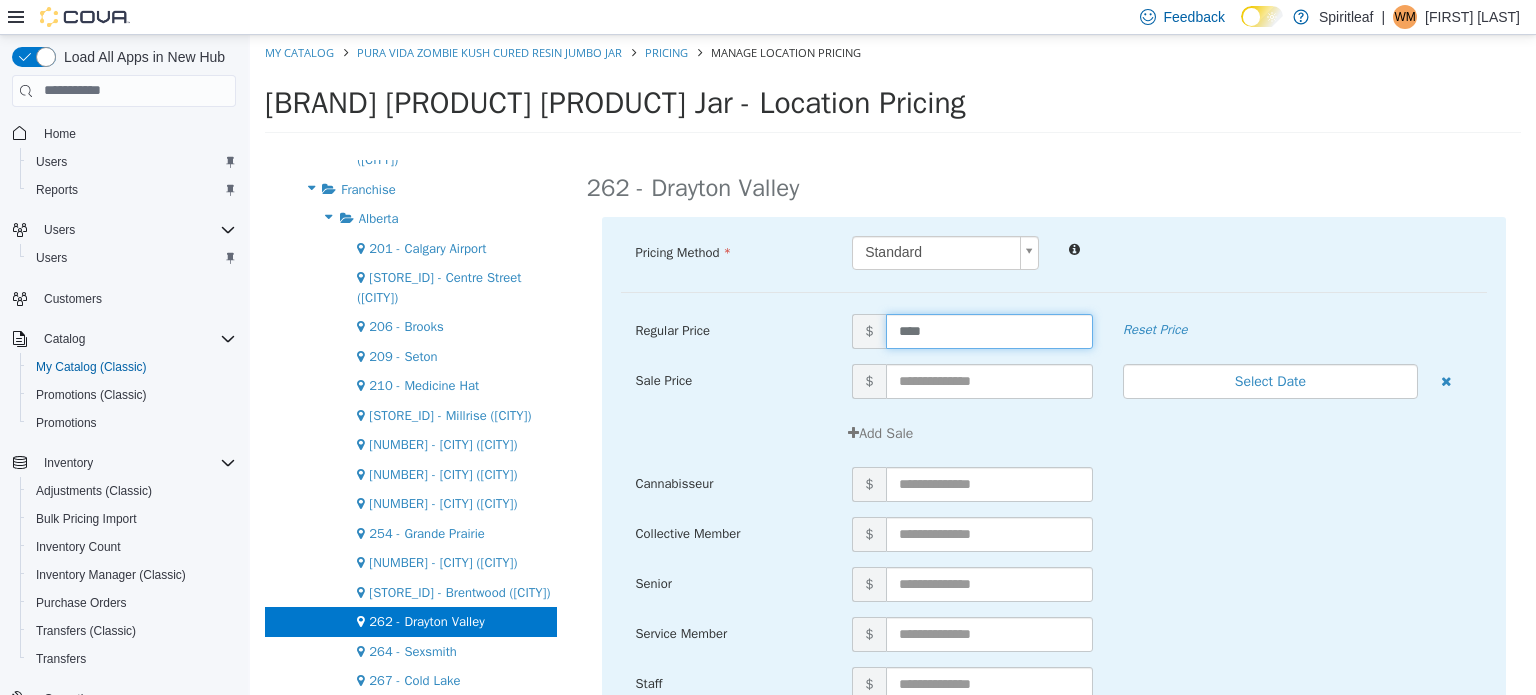 type on "*****" 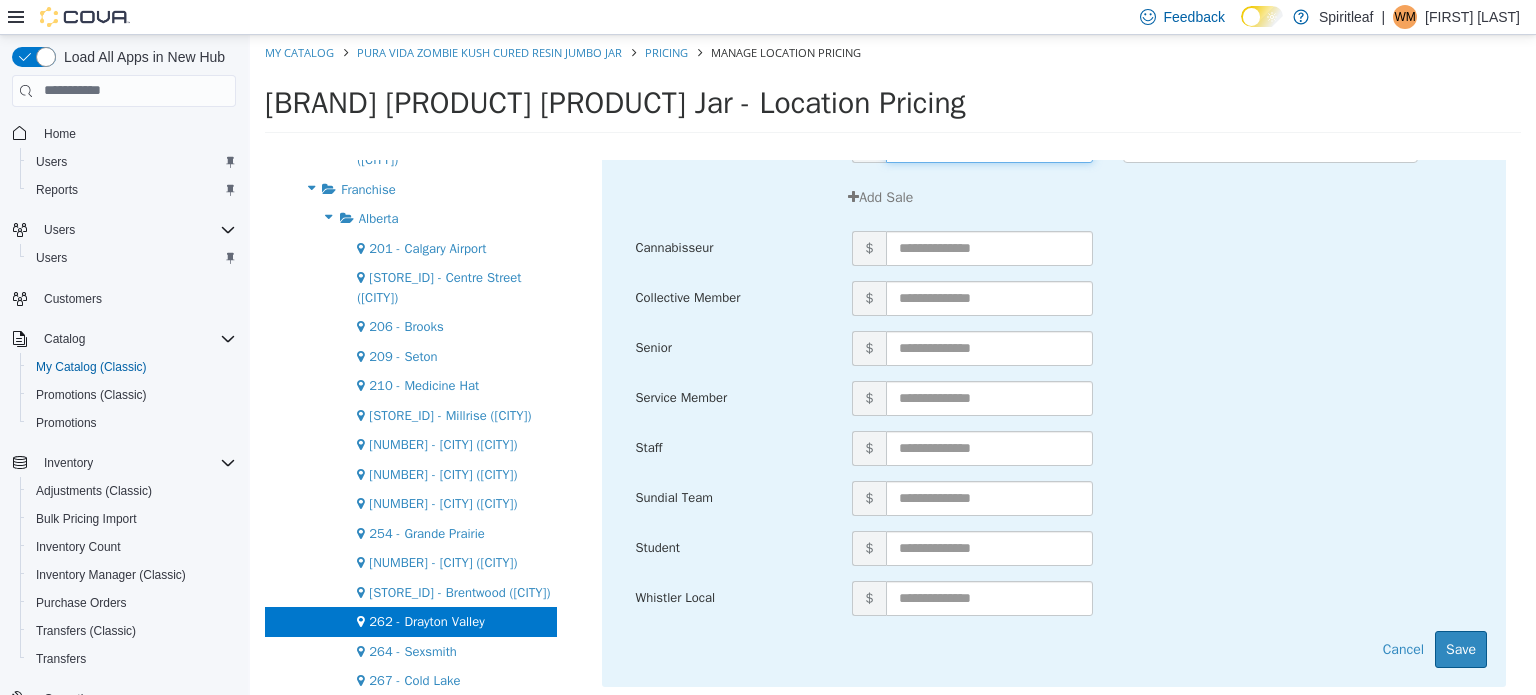 scroll, scrollTop: 246, scrollLeft: 0, axis: vertical 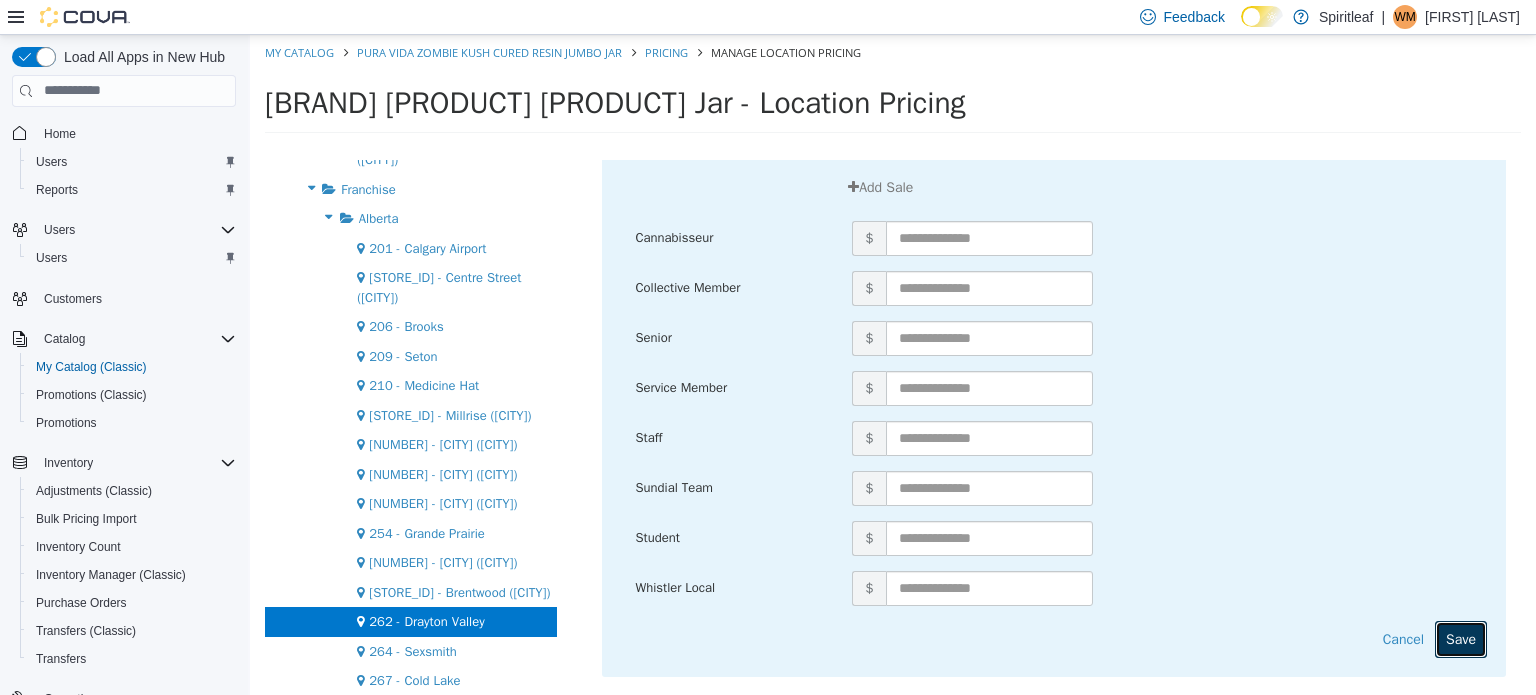 click on "Save" at bounding box center (1461, 638) 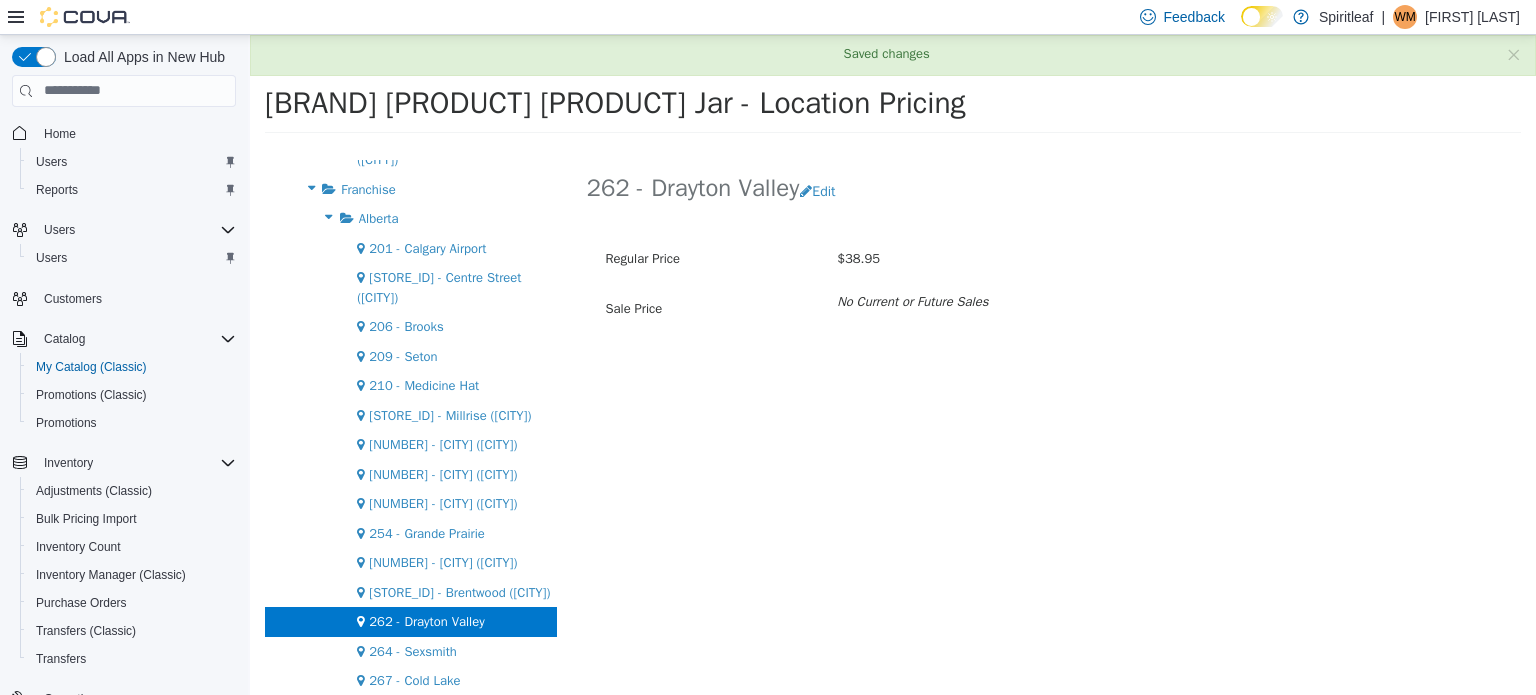 scroll, scrollTop: 0, scrollLeft: 0, axis: both 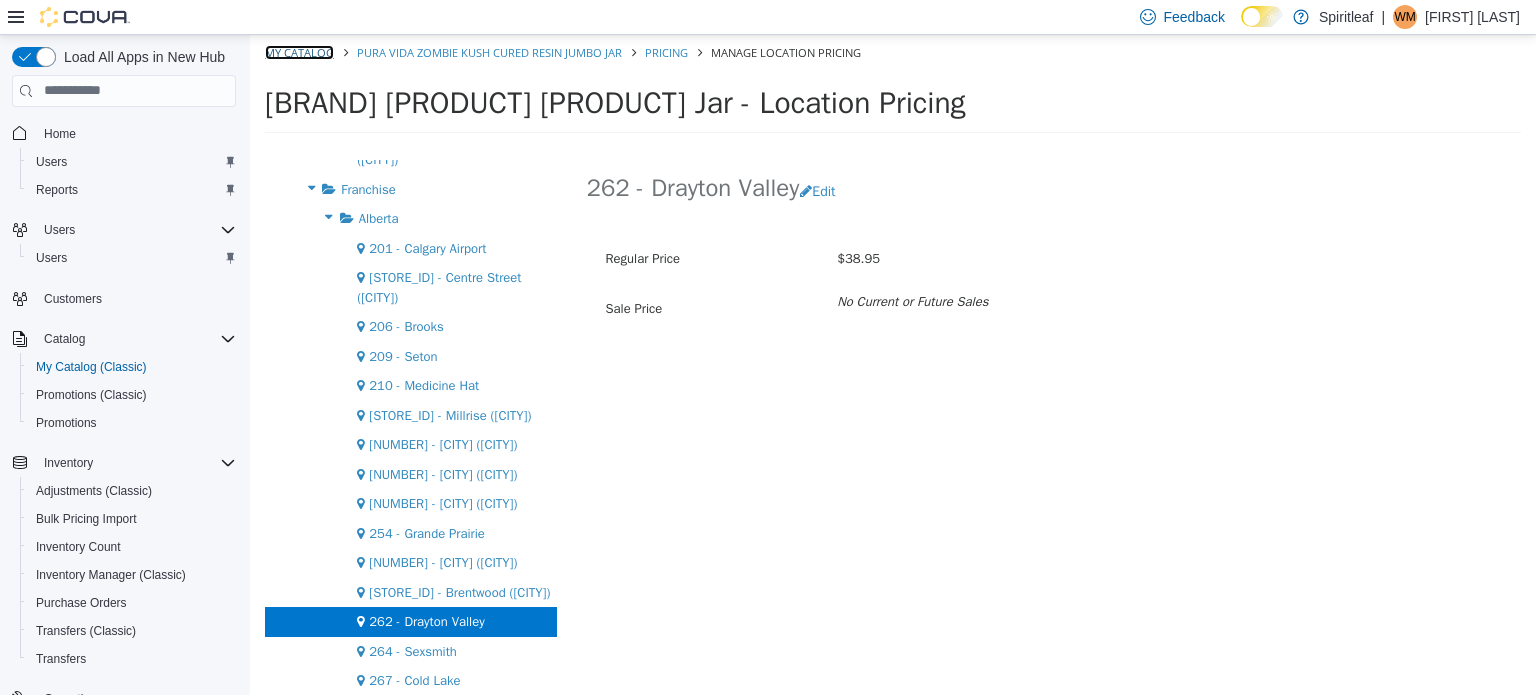click on "My Catalog" at bounding box center [299, 51] 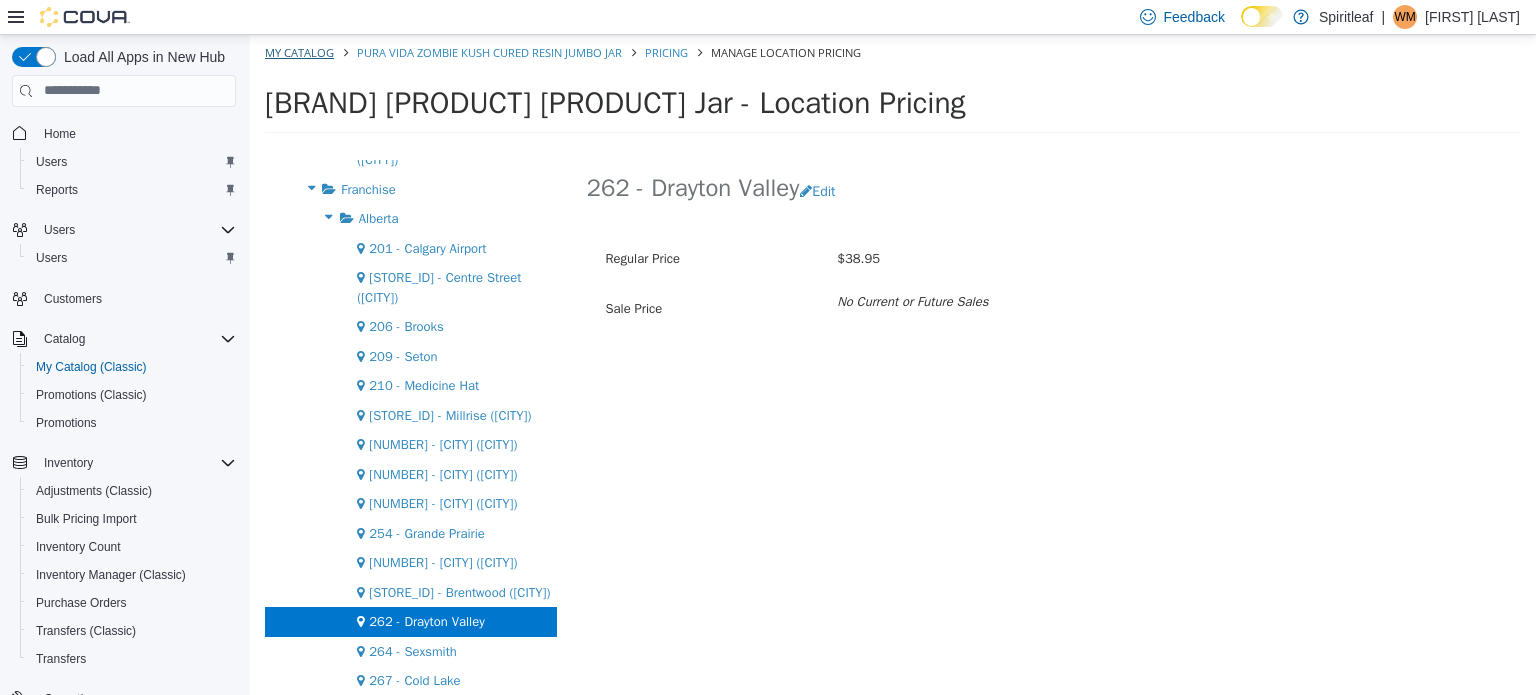 select on "**********" 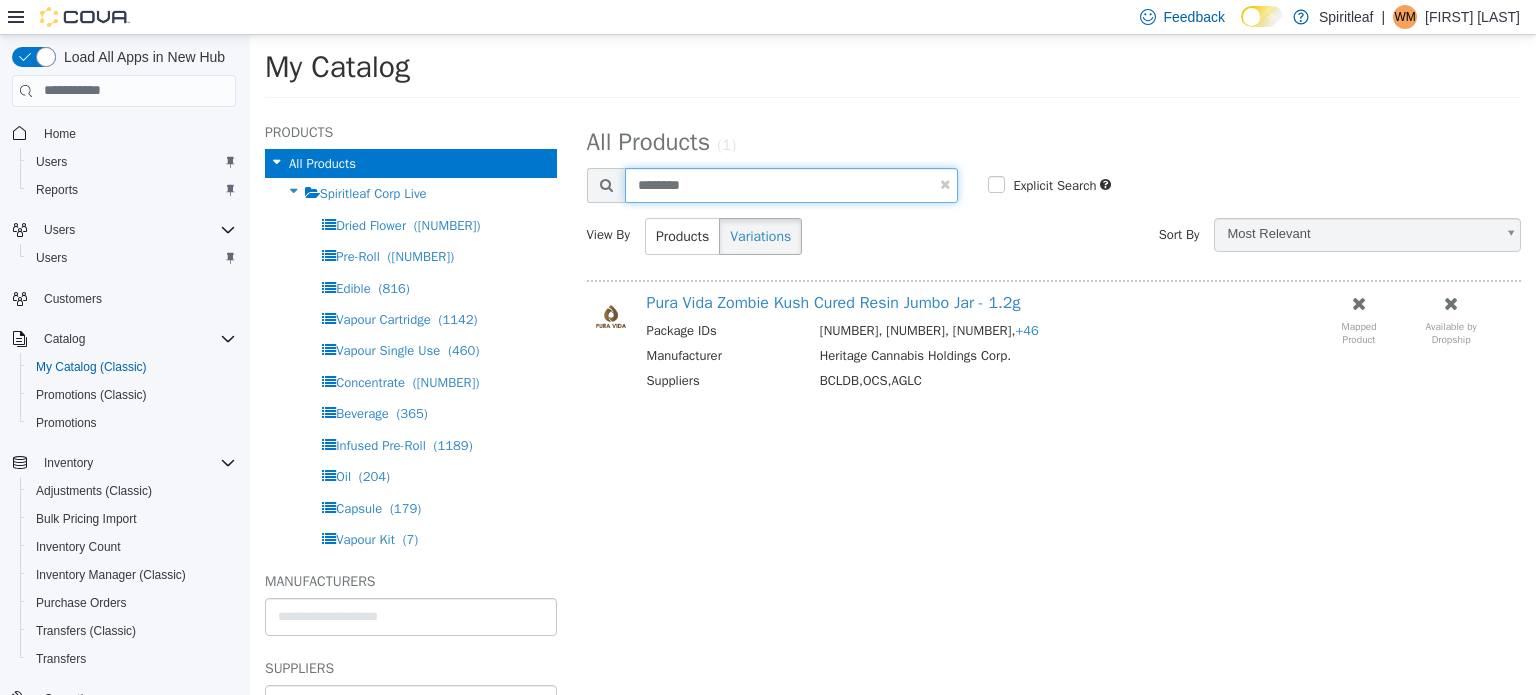 drag, startPoint x: 718, startPoint y: 185, endPoint x: 603, endPoint y: 193, distance: 115.27792 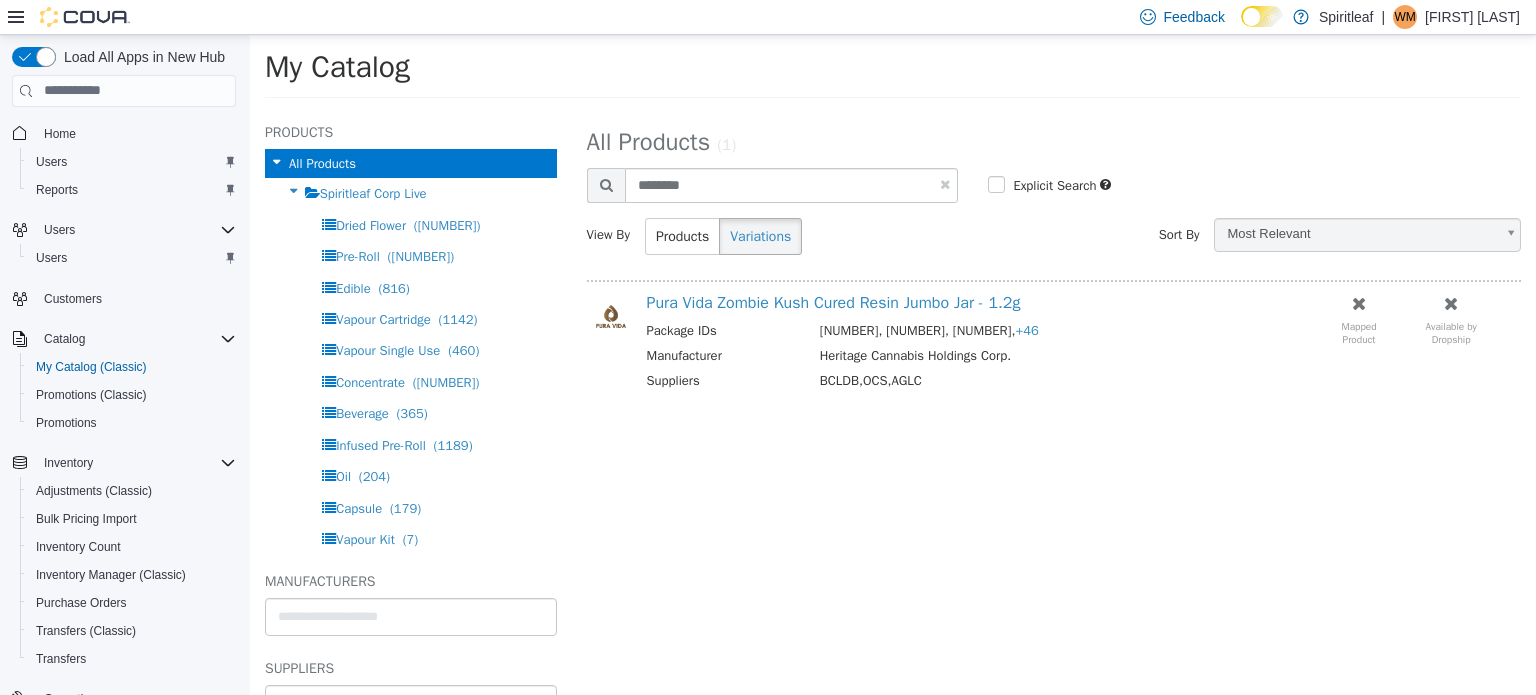 select on "**********" 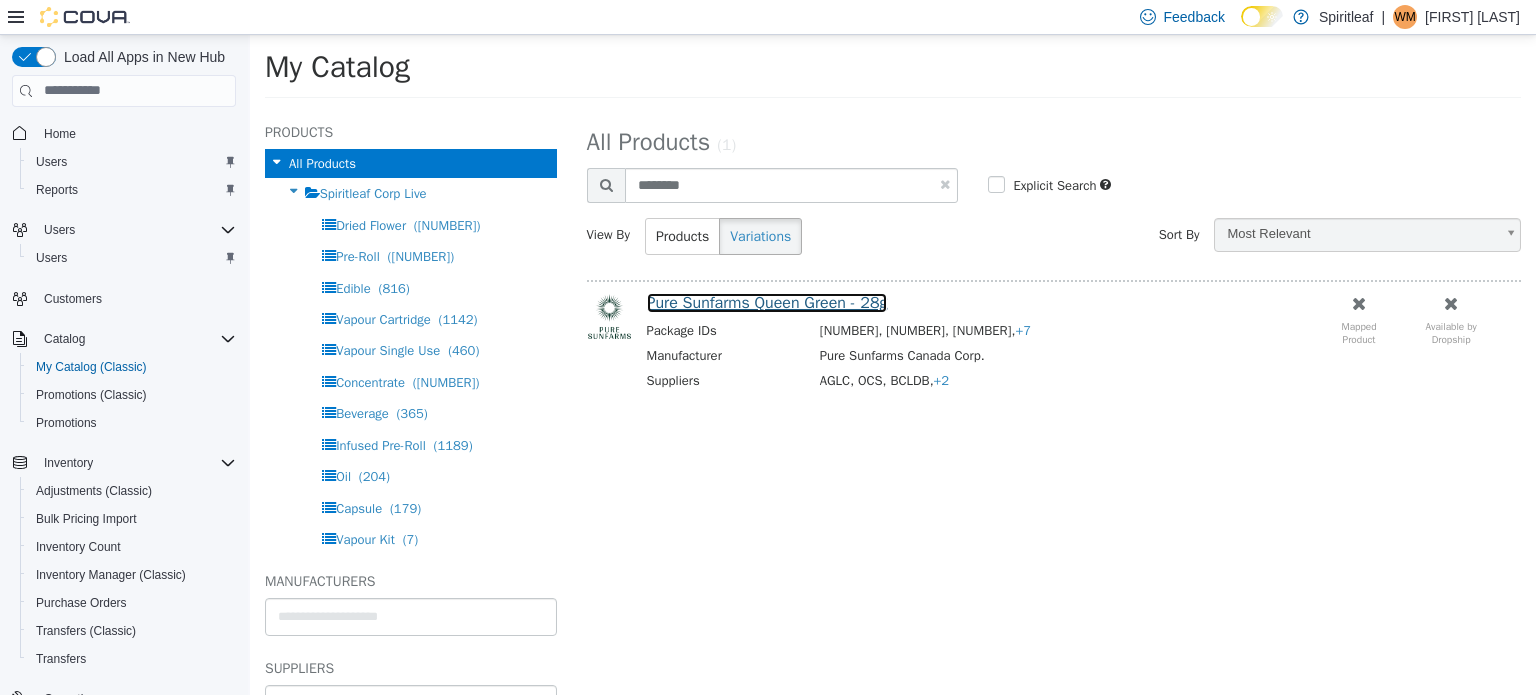 click on "Pure Sunfarms Queen Green - 28g" at bounding box center [767, 302] 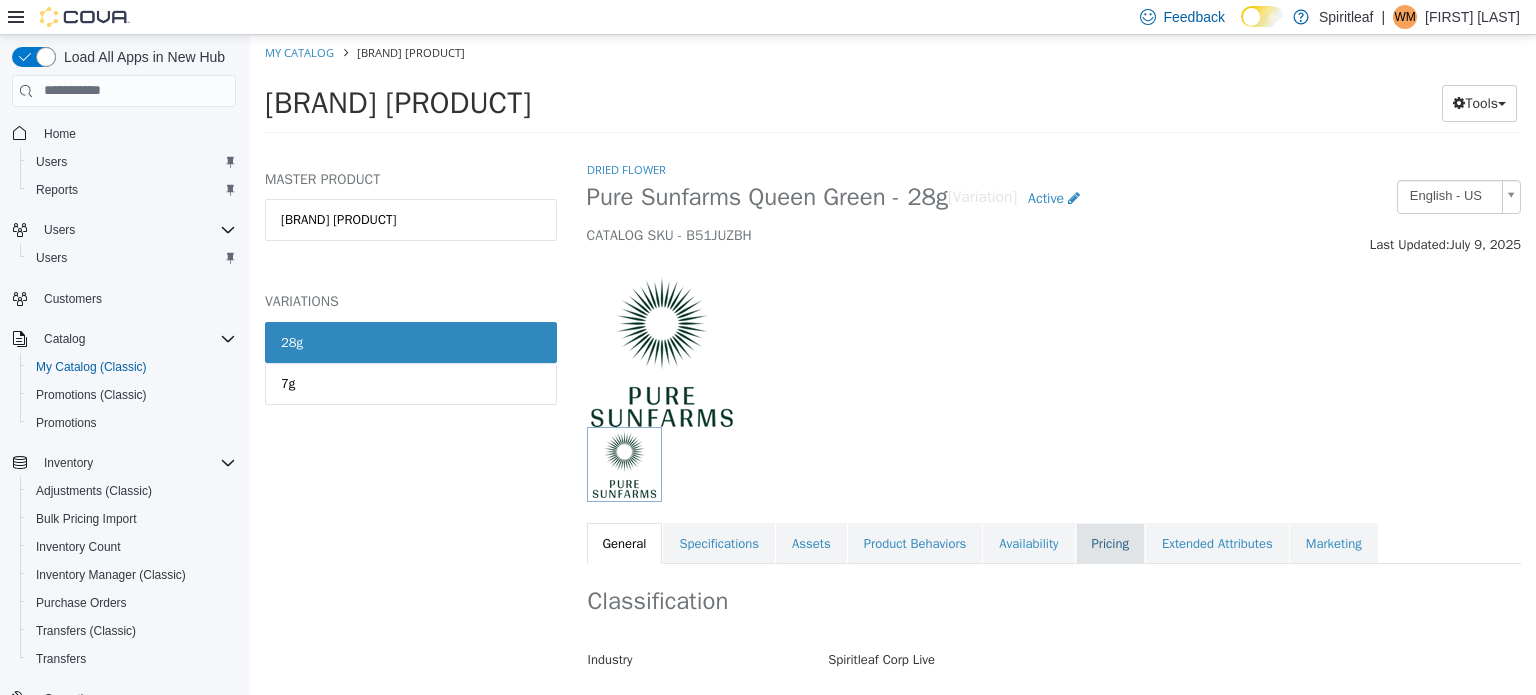 click on "Pricing" at bounding box center [1110, 543] 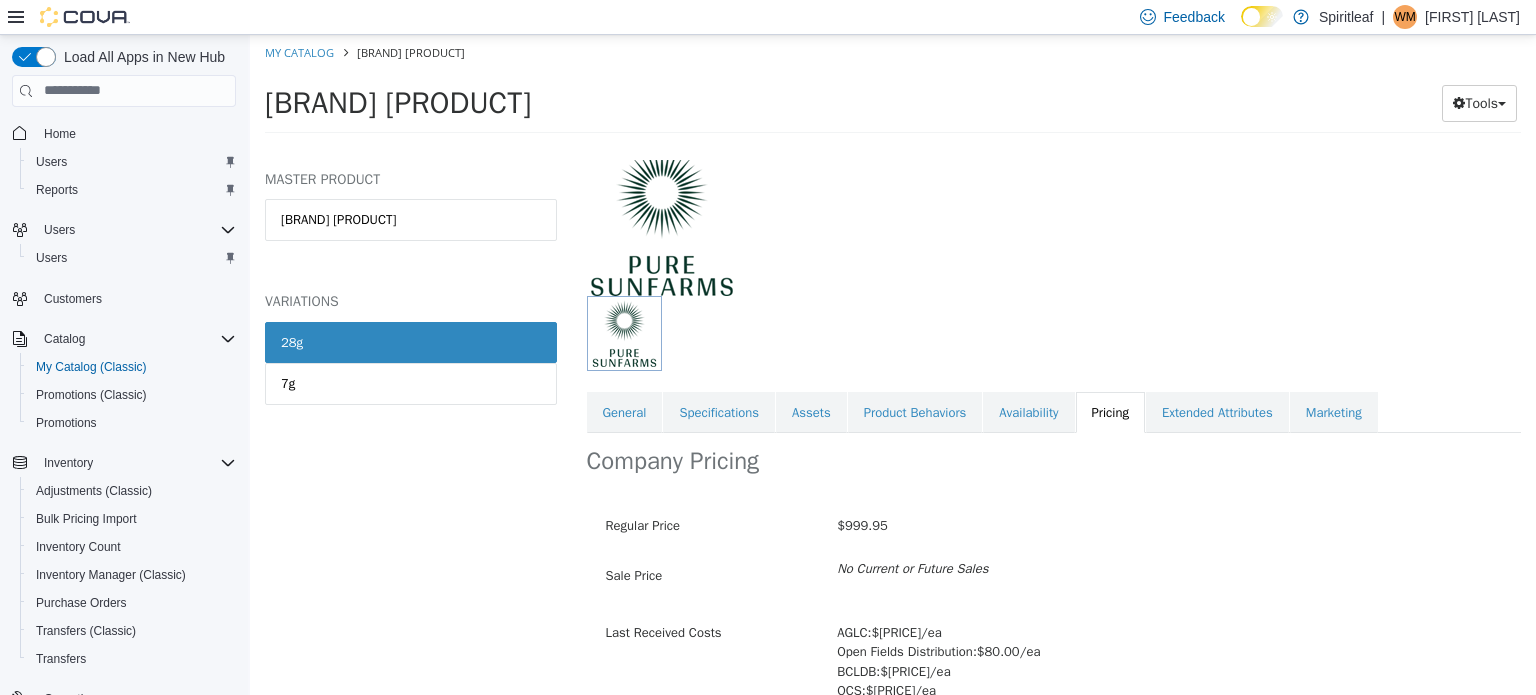 scroll, scrollTop: 231, scrollLeft: 0, axis: vertical 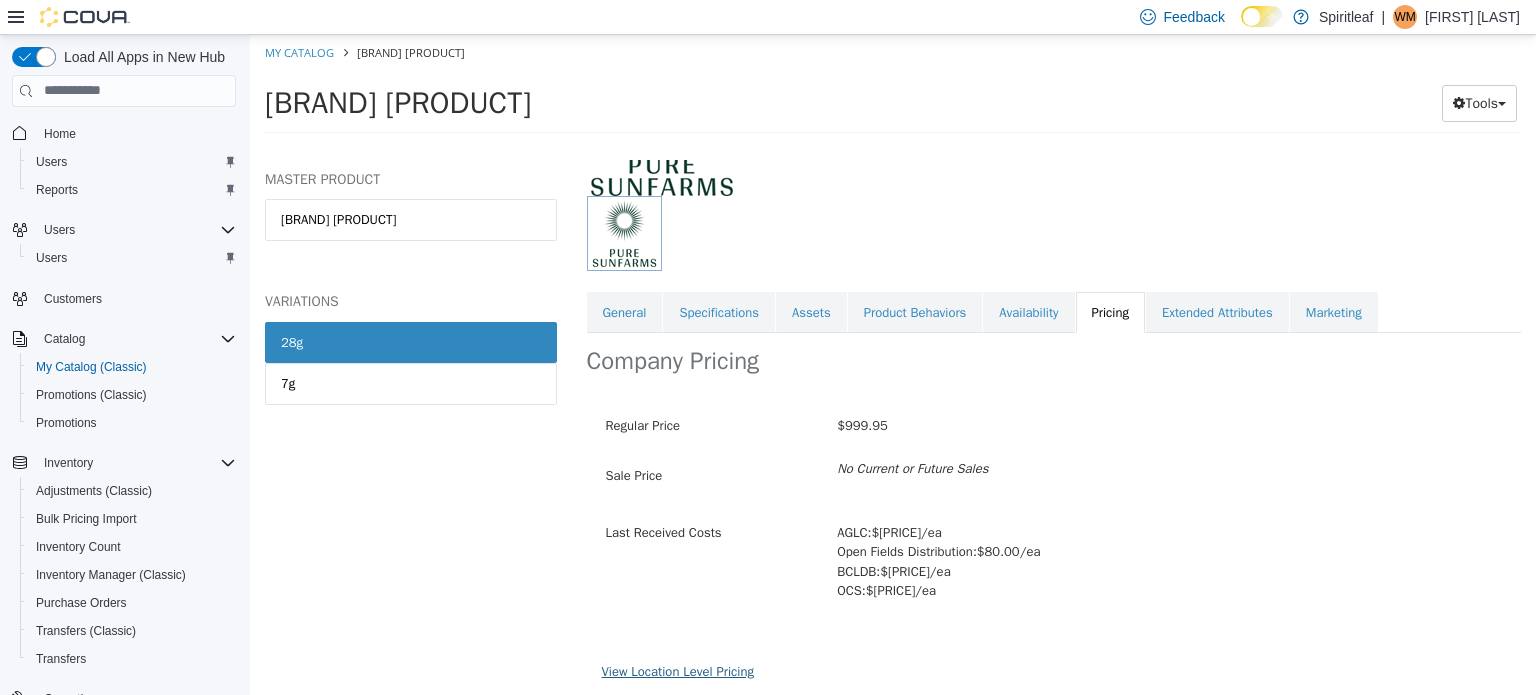 click on "View Location Level Pricing" at bounding box center [678, 670] 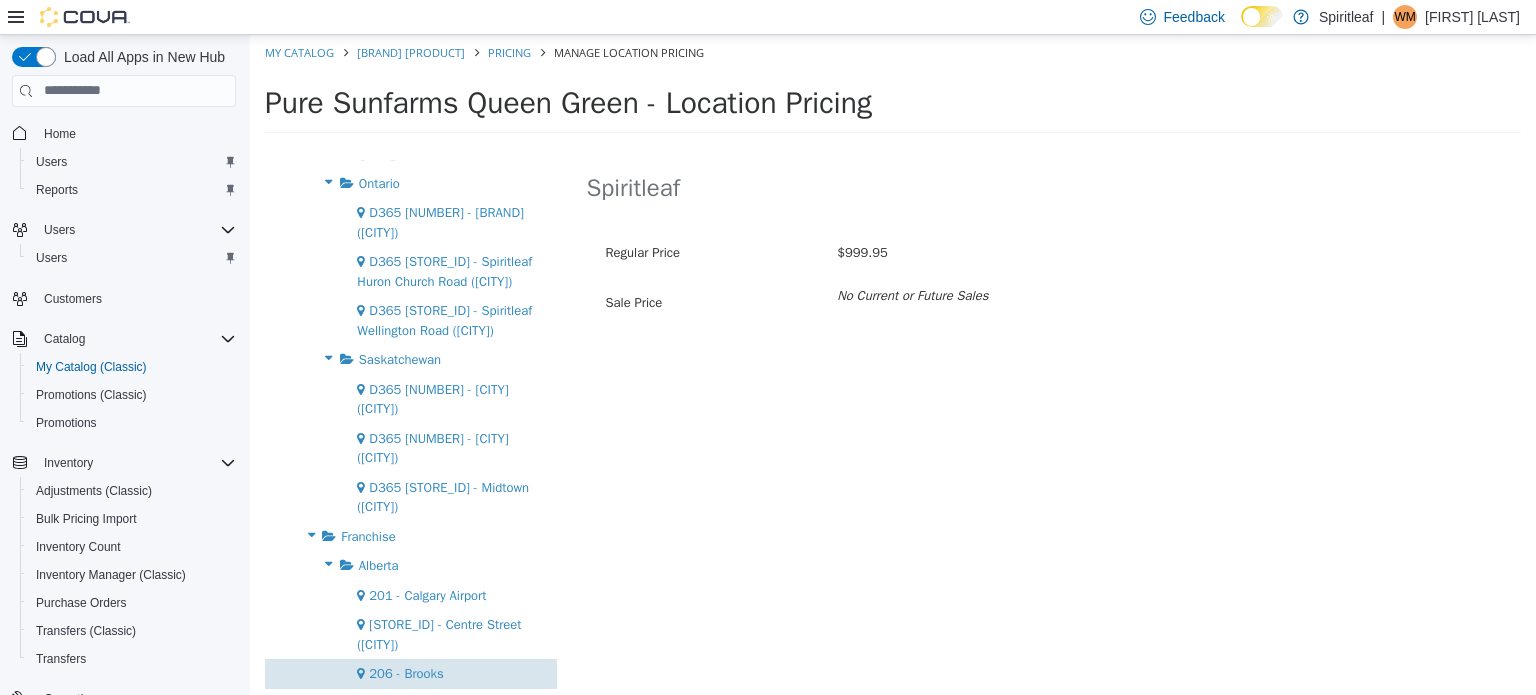 scroll, scrollTop: 1400, scrollLeft: 0, axis: vertical 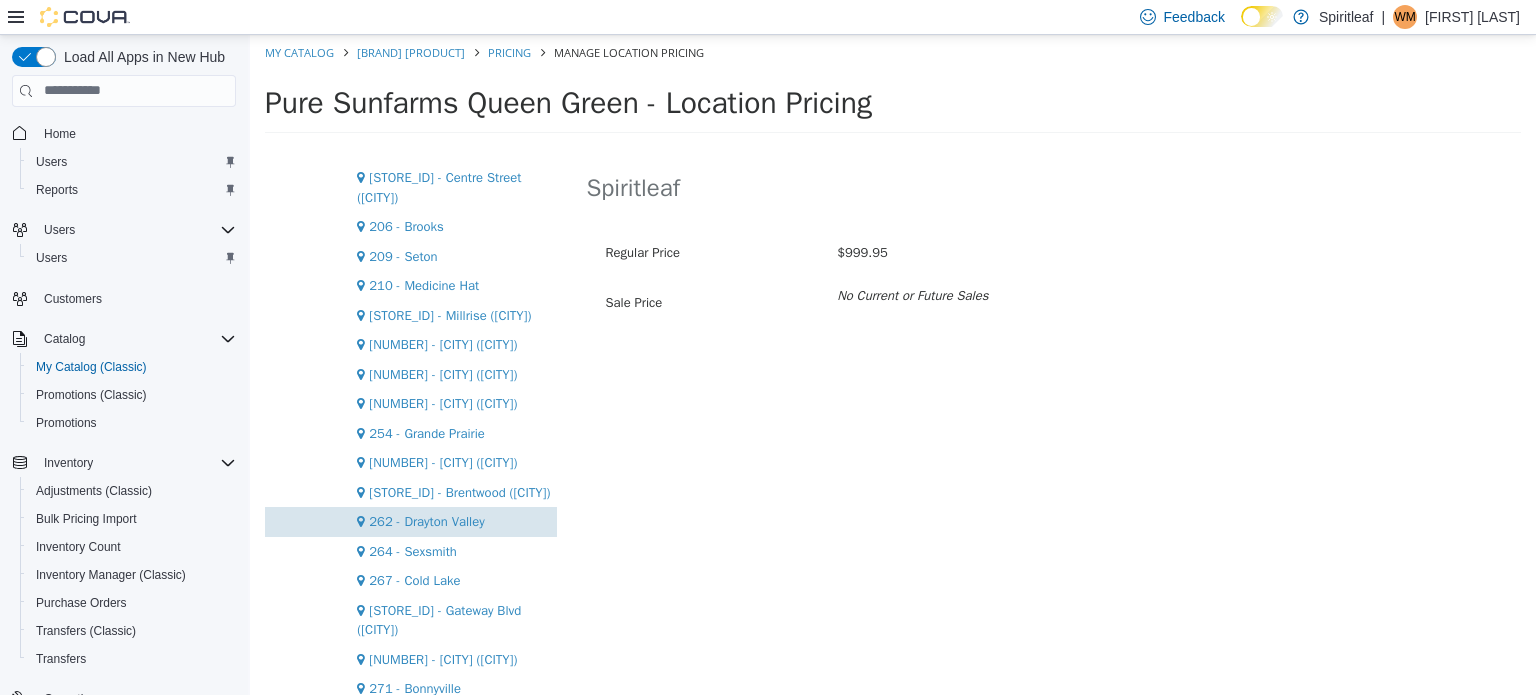 click on "262 - Drayton Valley" at bounding box center (426, 520) 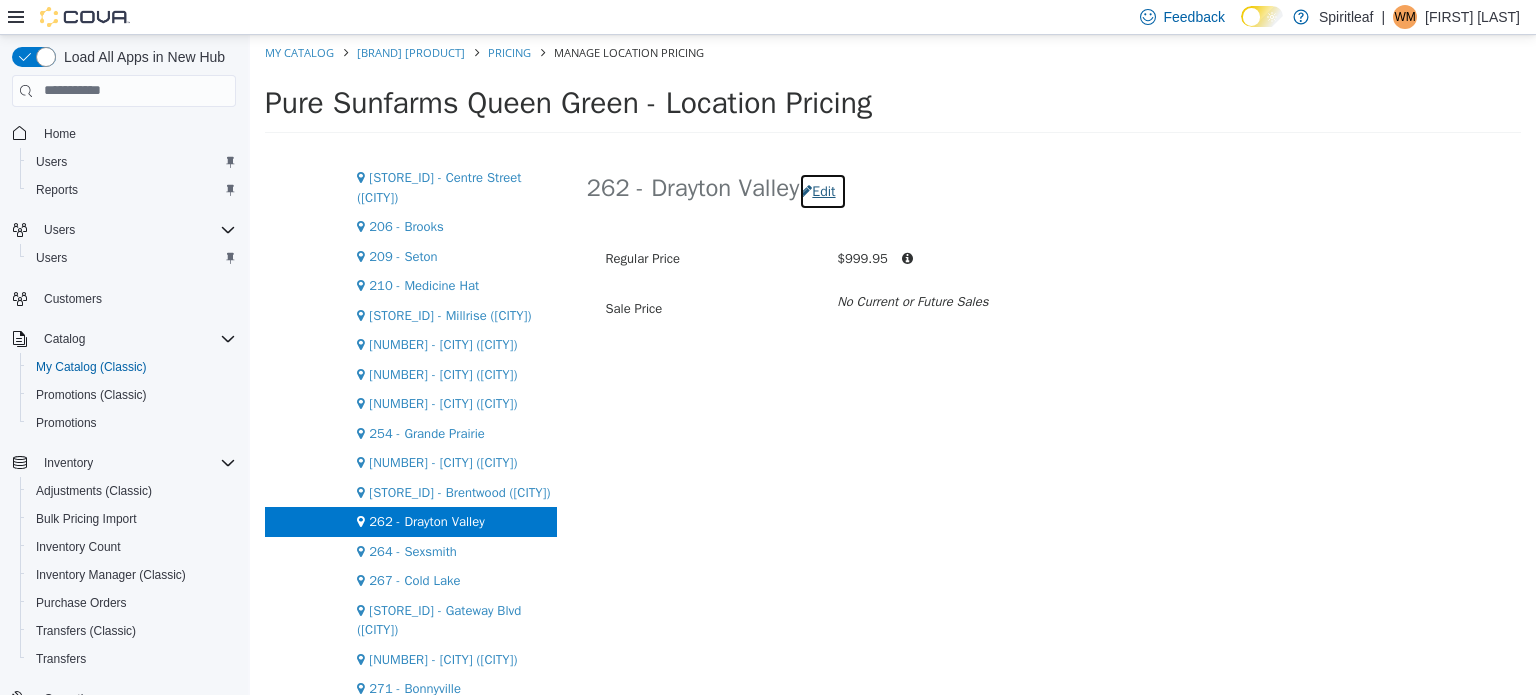 click on "Edit" at bounding box center (822, 190) 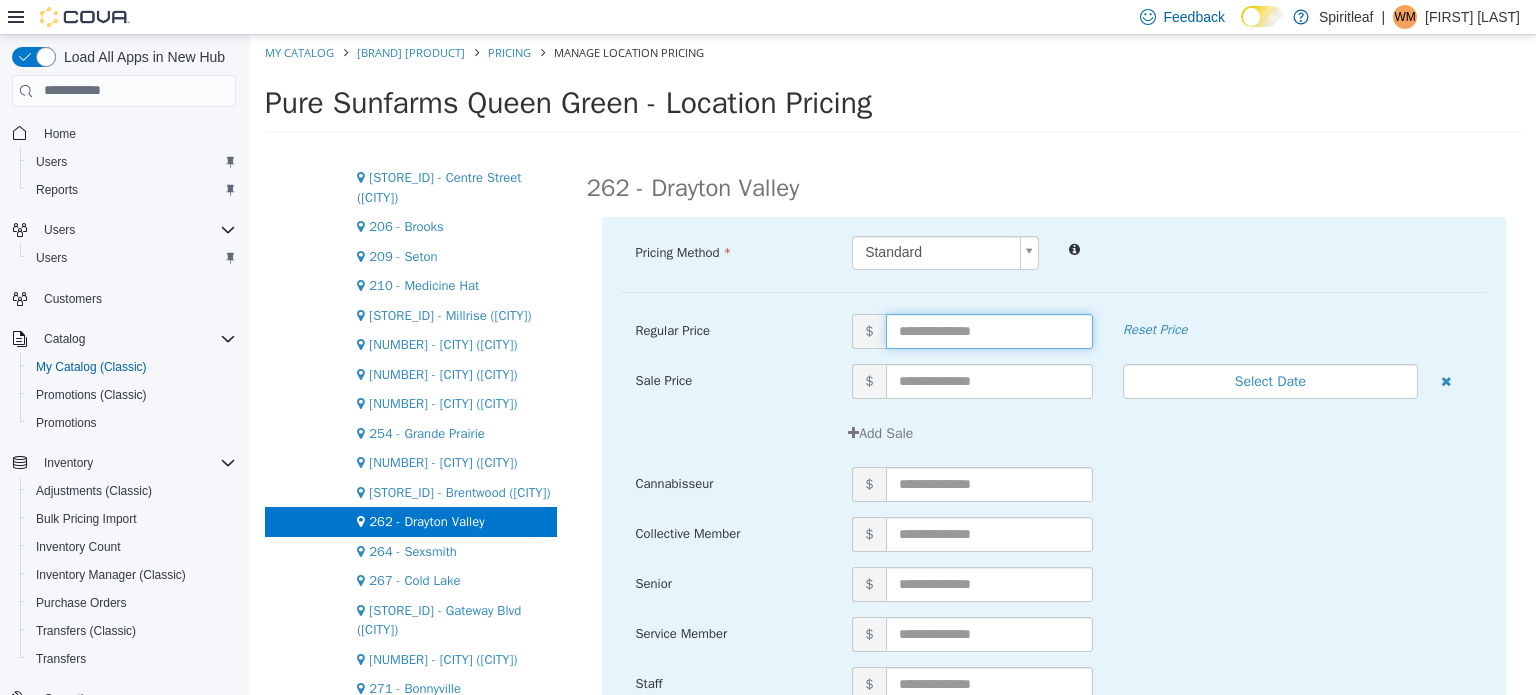 click at bounding box center [989, 330] 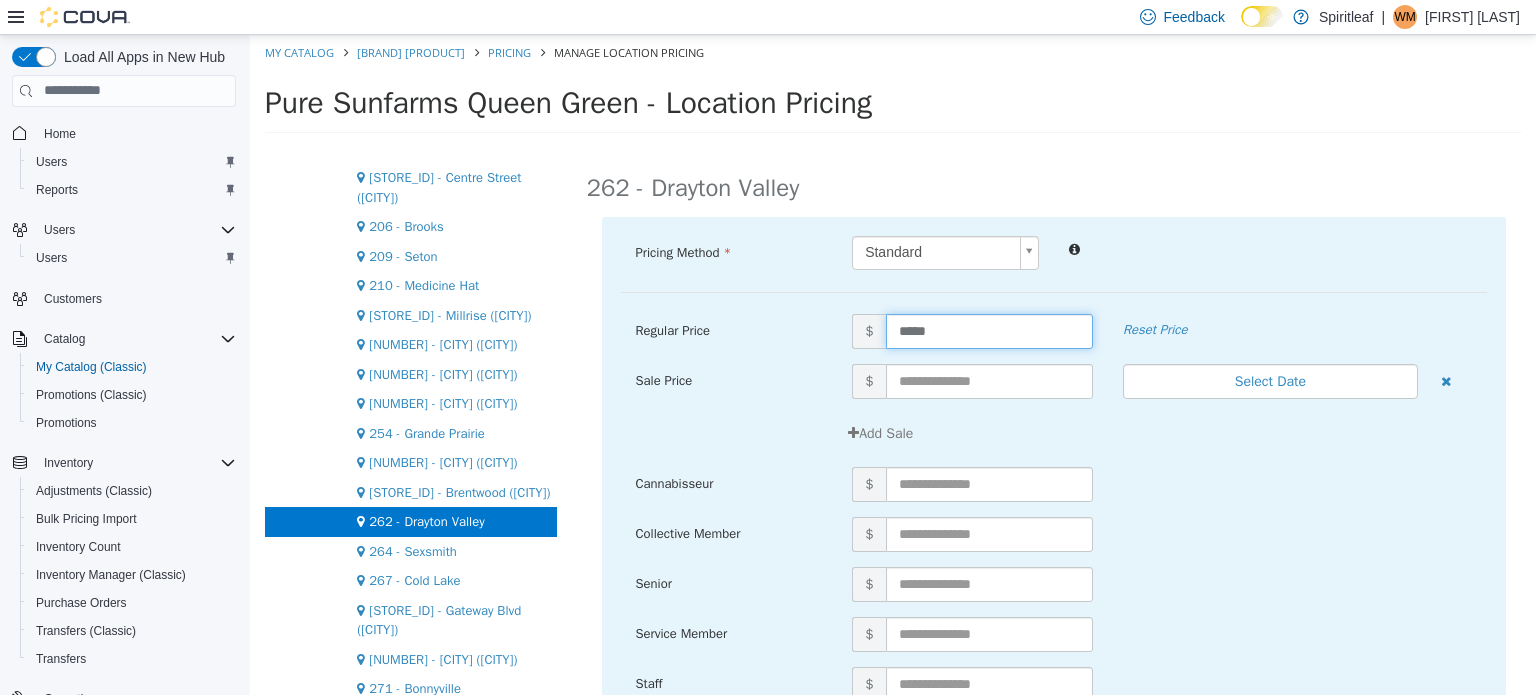 type on "******" 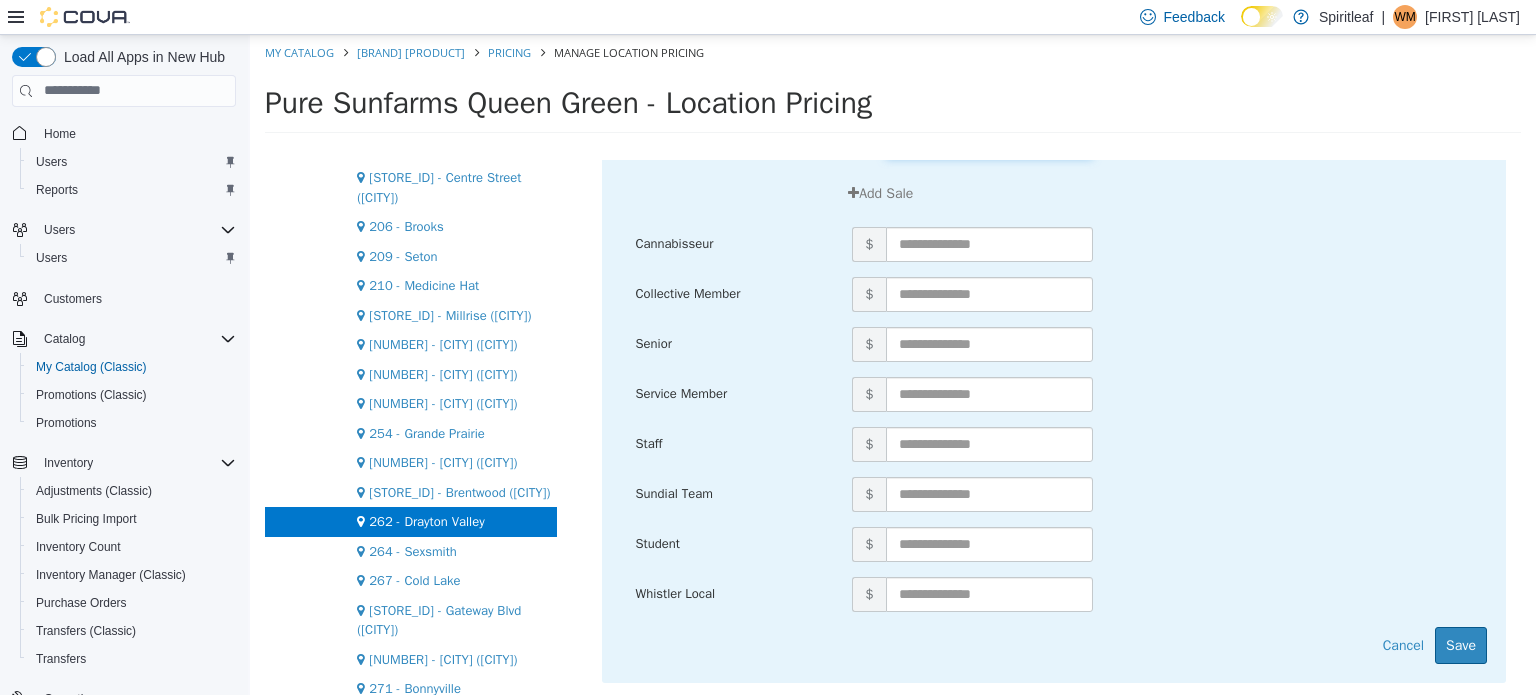 scroll, scrollTop: 246, scrollLeft: 0, axis: vertical 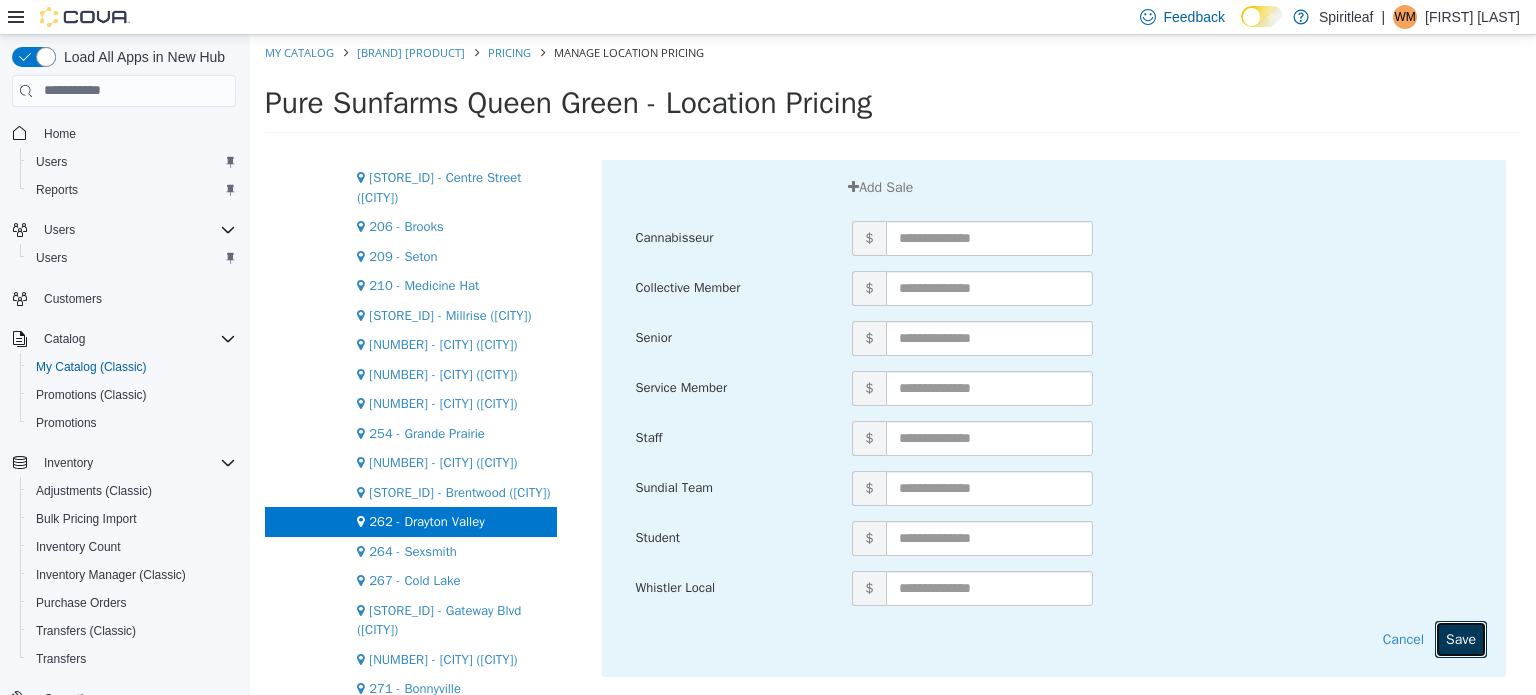 click on "Save" at bounding box center (1461, 638) 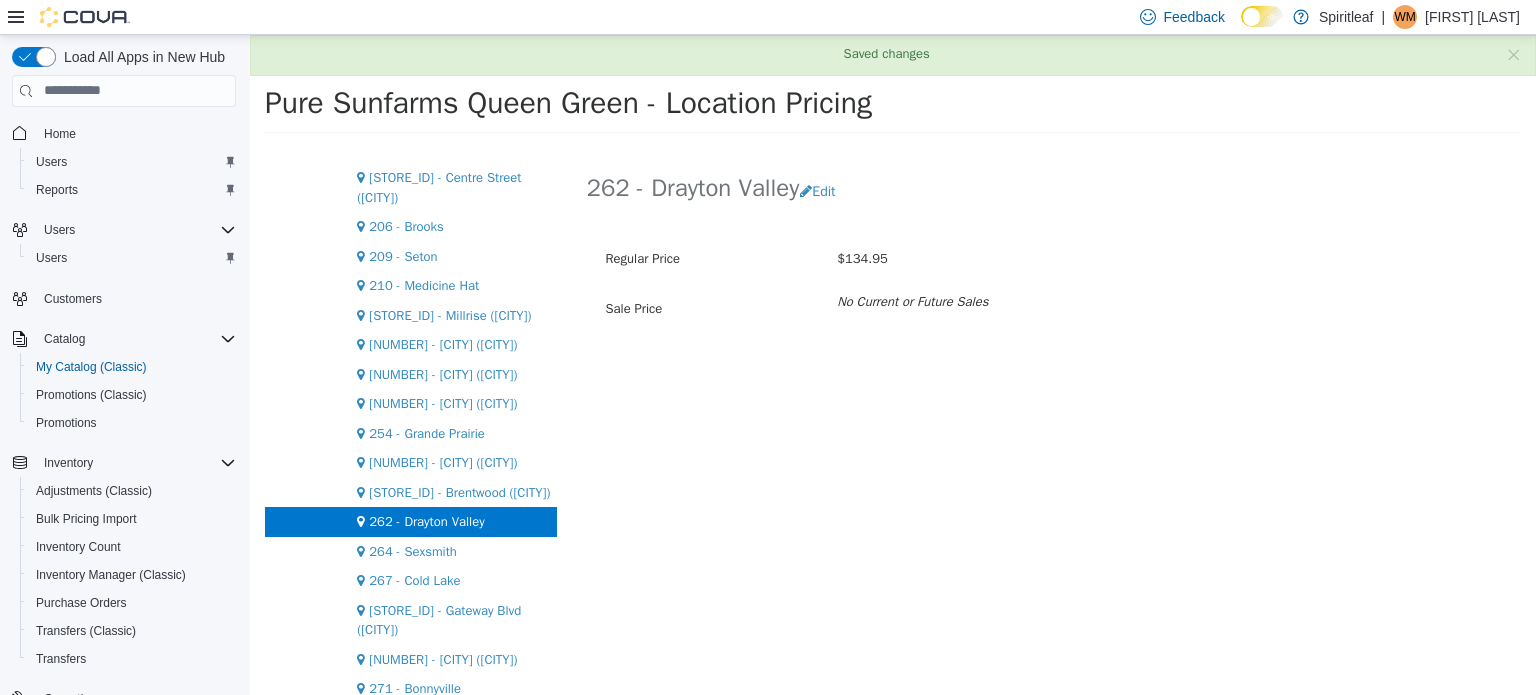 scroll, scrollTop: 0, scrollLeft: 0, axis: both 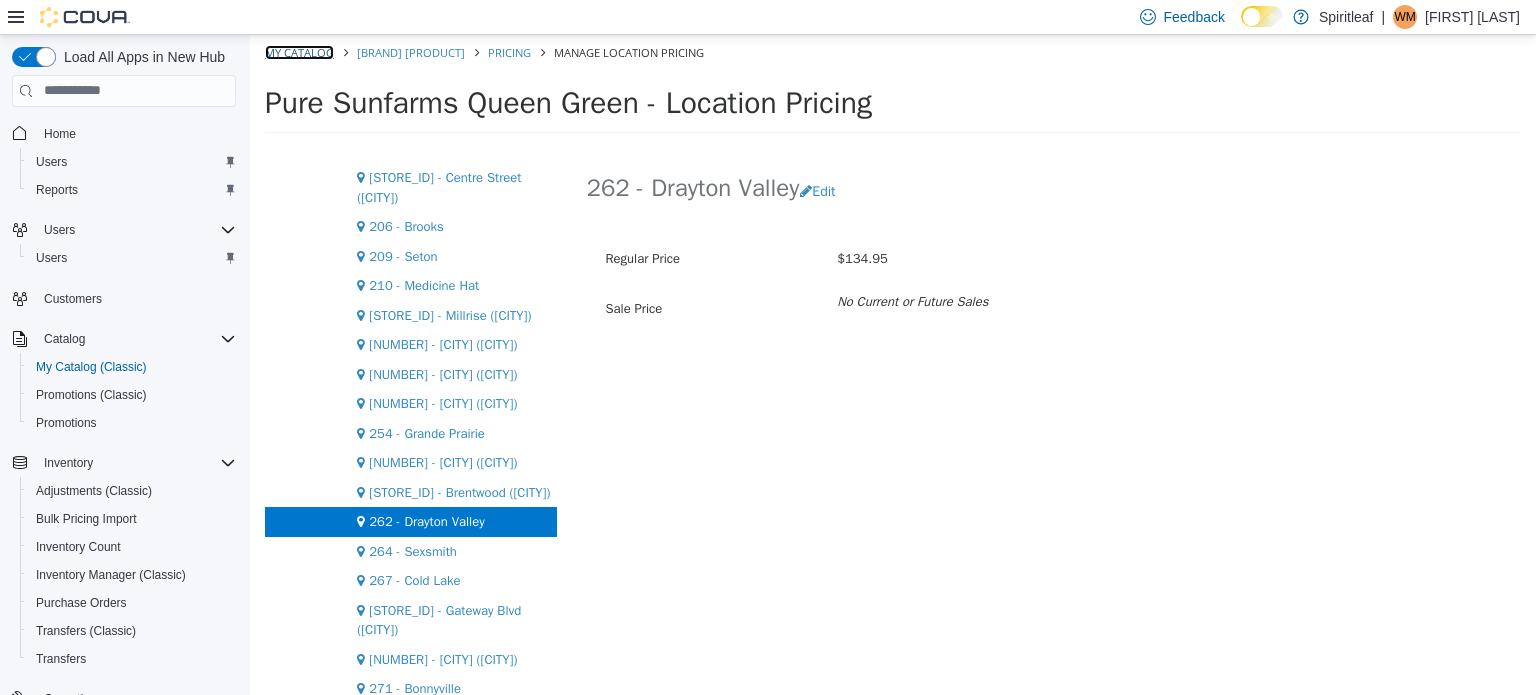 click on "My Catalog" at bounding box center (299, 51) 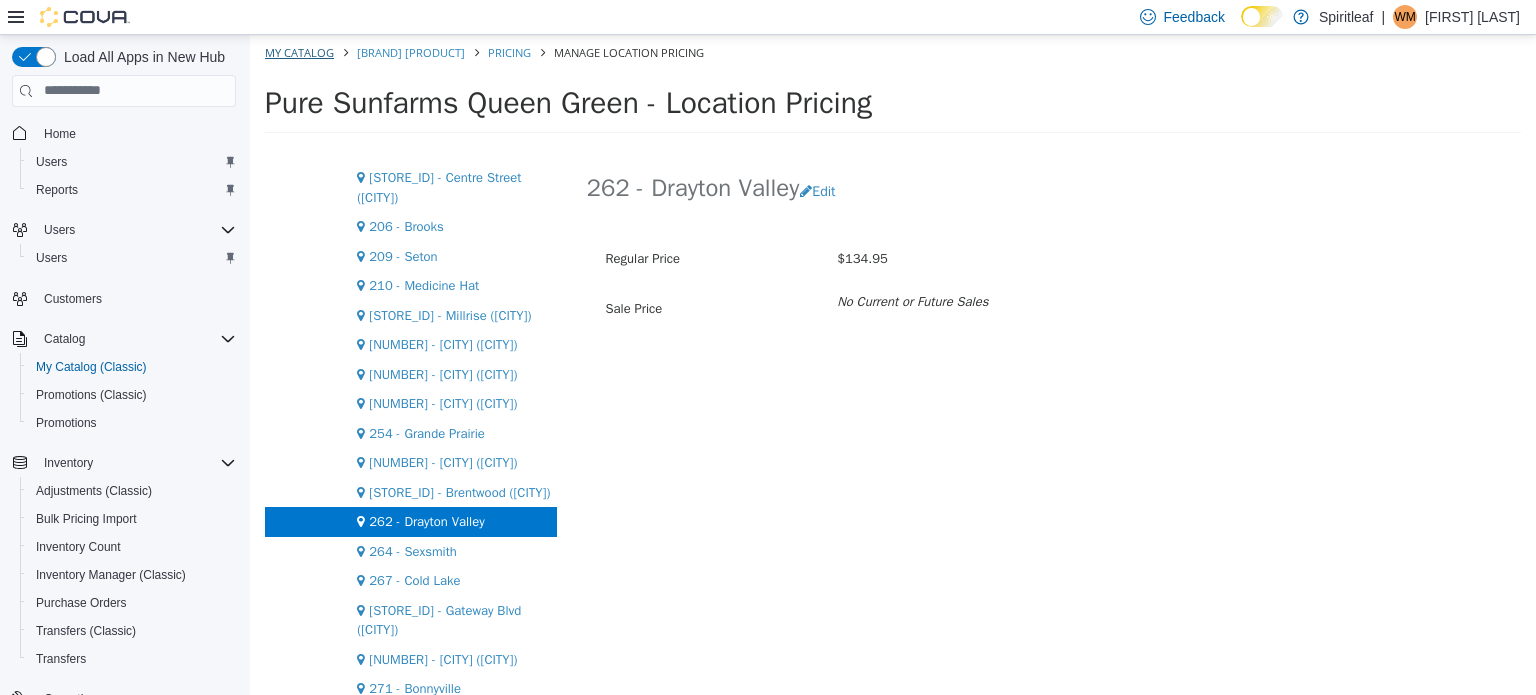 select on "**********" 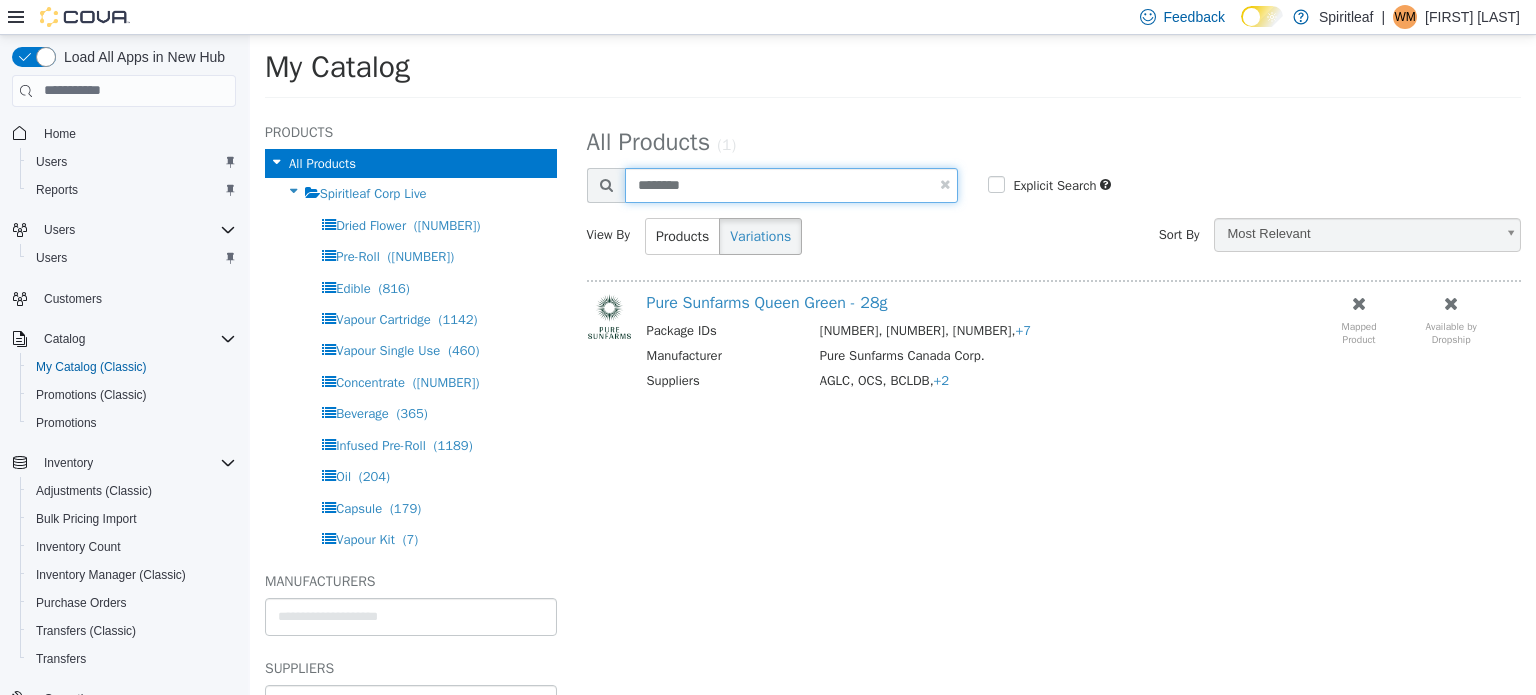 drag, startPoint x: 709, startPoint y: 191, endPoint x: 591, endPoint y: 197, distance: 118.15244 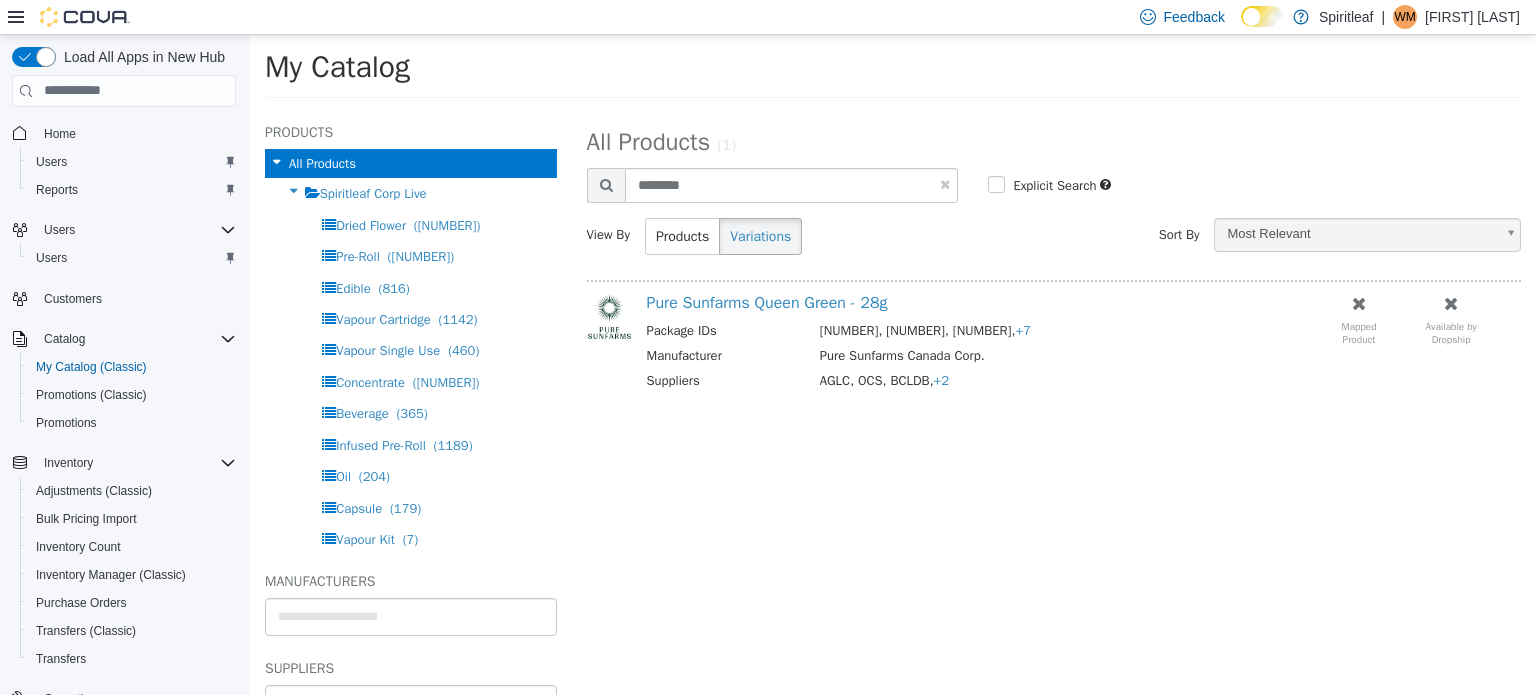 select on "**********" 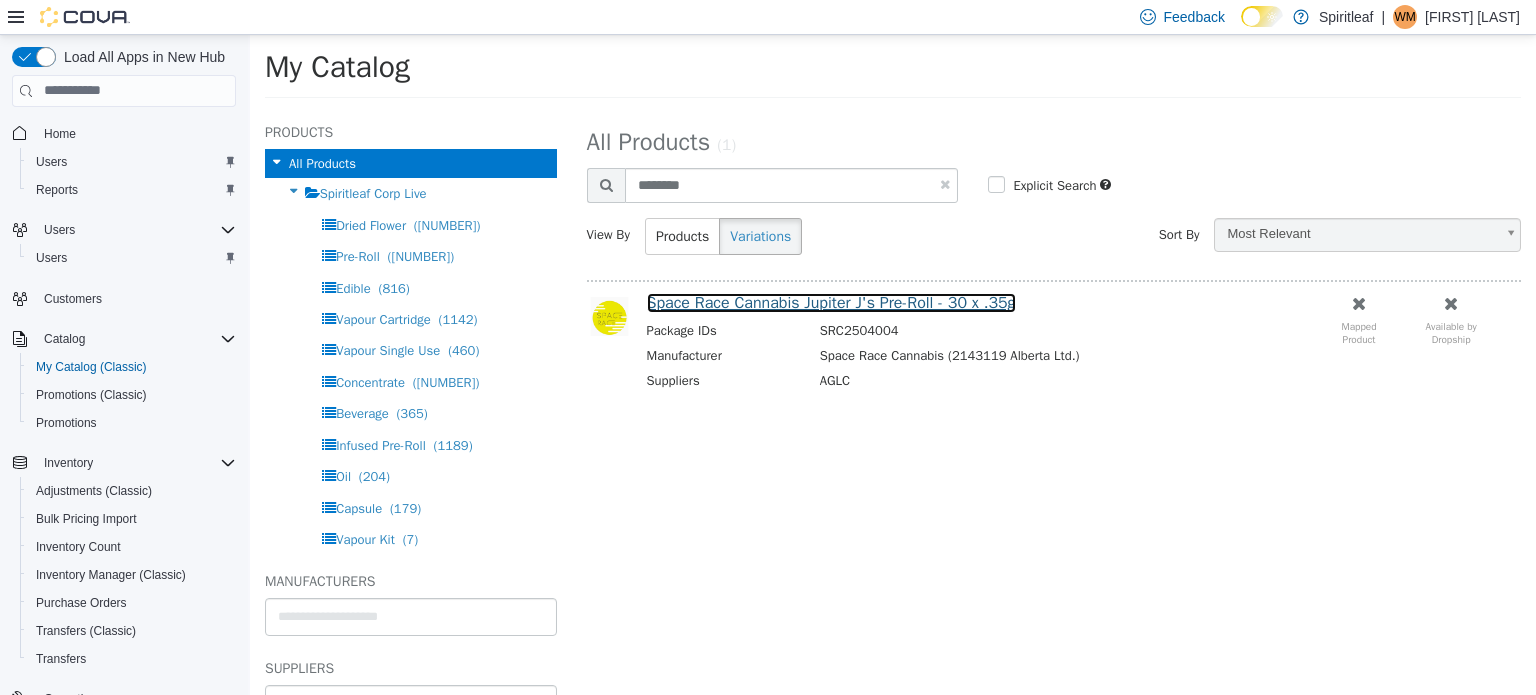 click on "Space Race Cannabis Jupiter J's Pre-Roll - 30 x .35g" at bounding box center [831, 302] 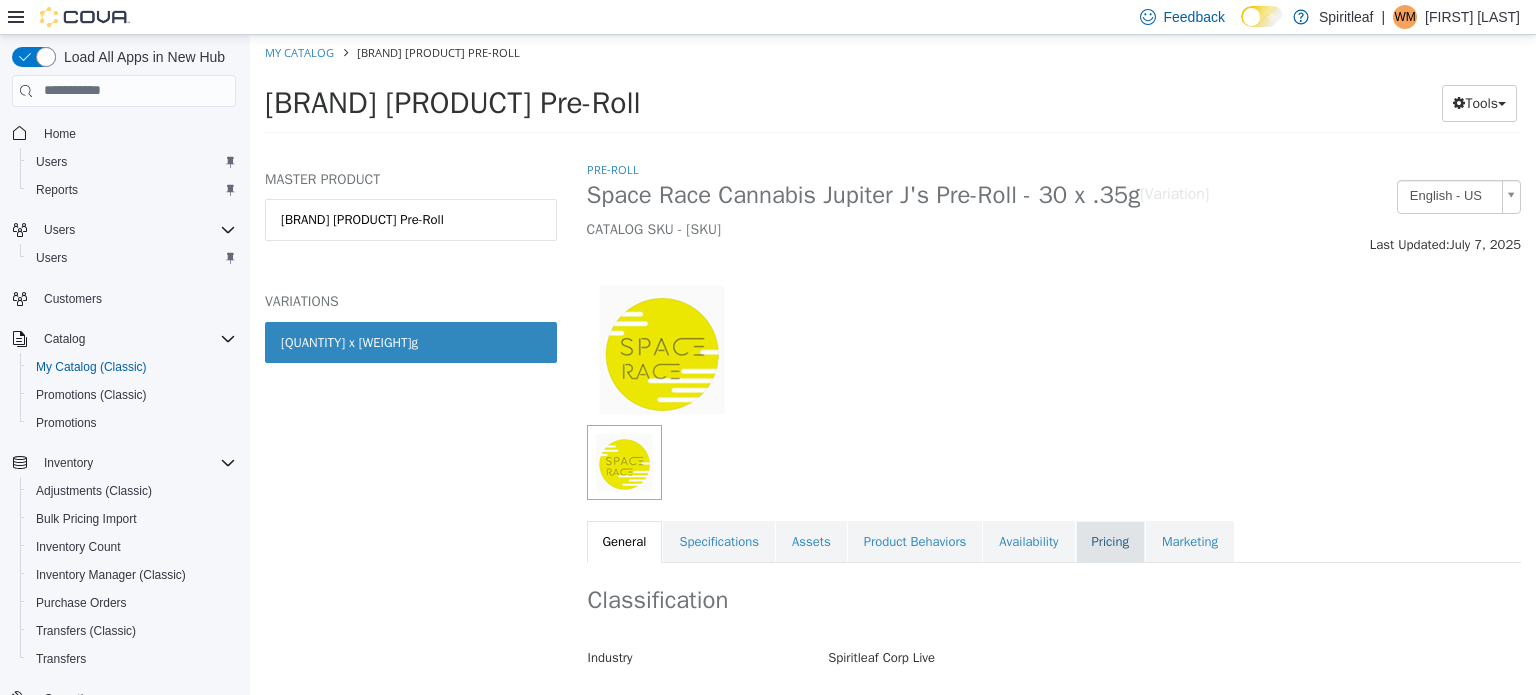 click on "Pricing" at bounding box center [1110, 541] 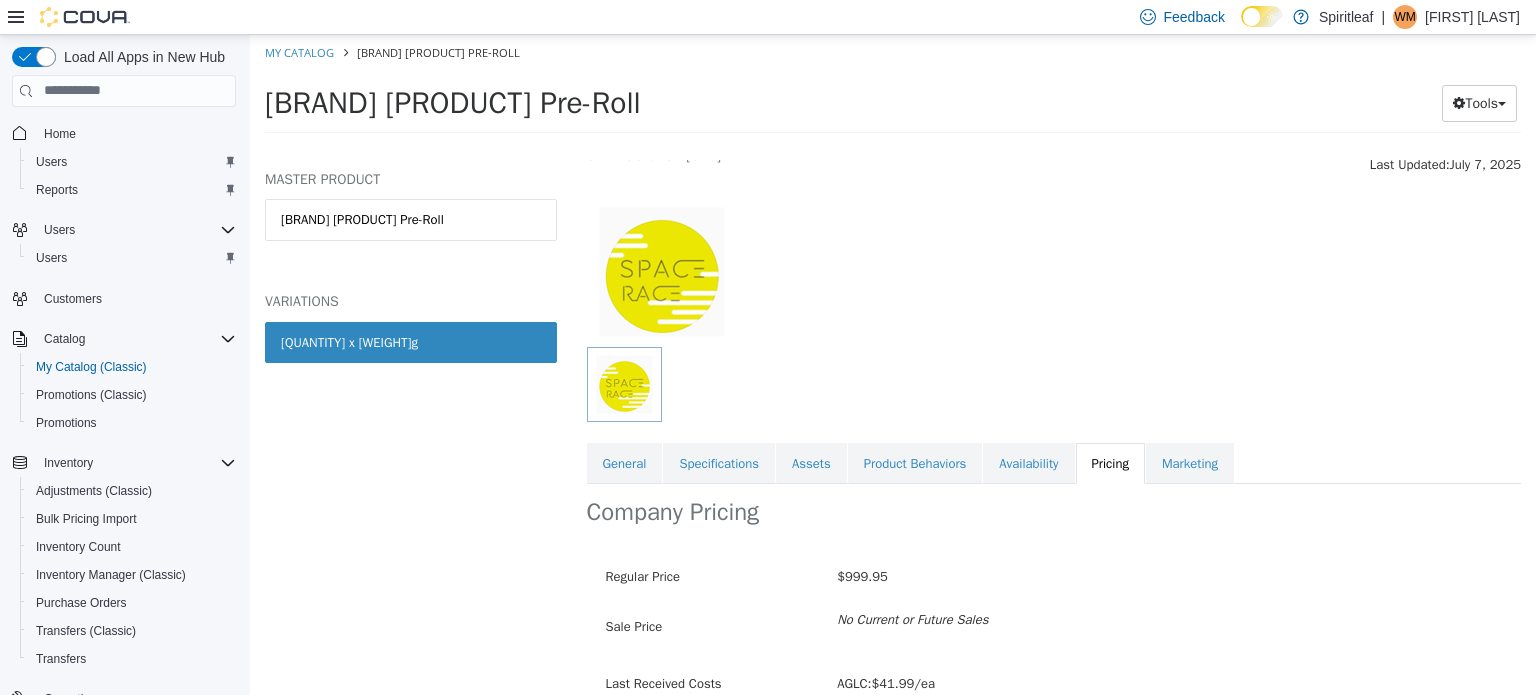 scroll, scrollTop: 173, scrollLeft: 0, axis: vertical 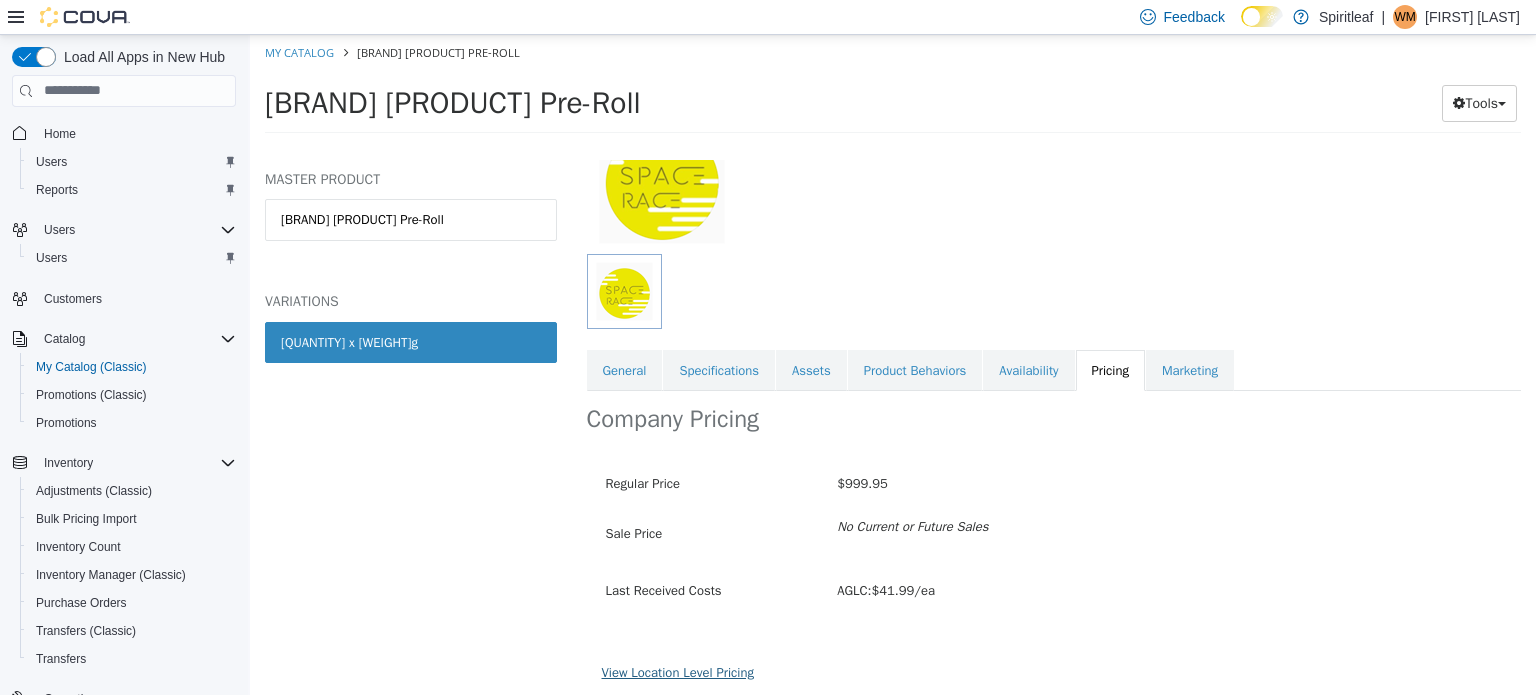 click on "View Location Level Pricing" at bounding box center [678, 671] 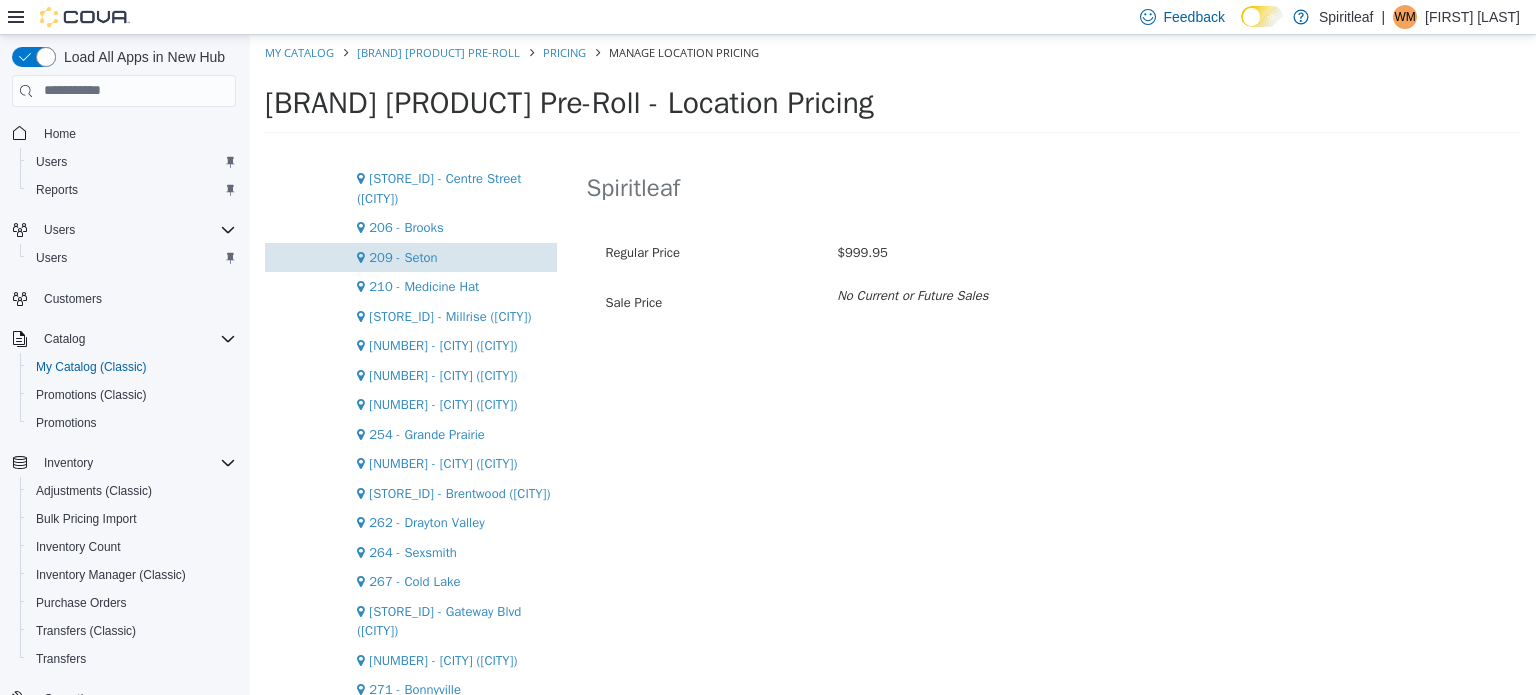 scroll, scrollTop: 1400, scrollLeft: 0, axis: vertical 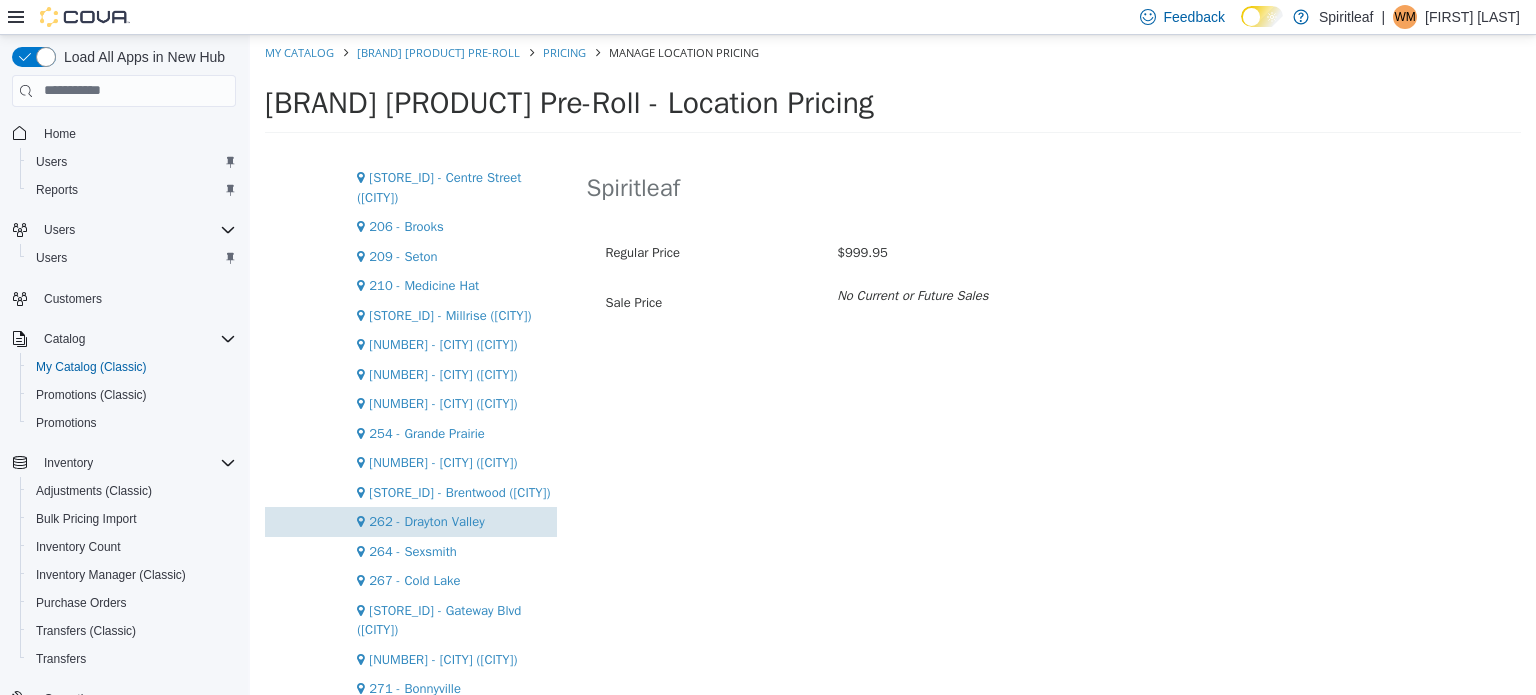 click on "262 - Drayton Valley" at bounding box center (426, 520) 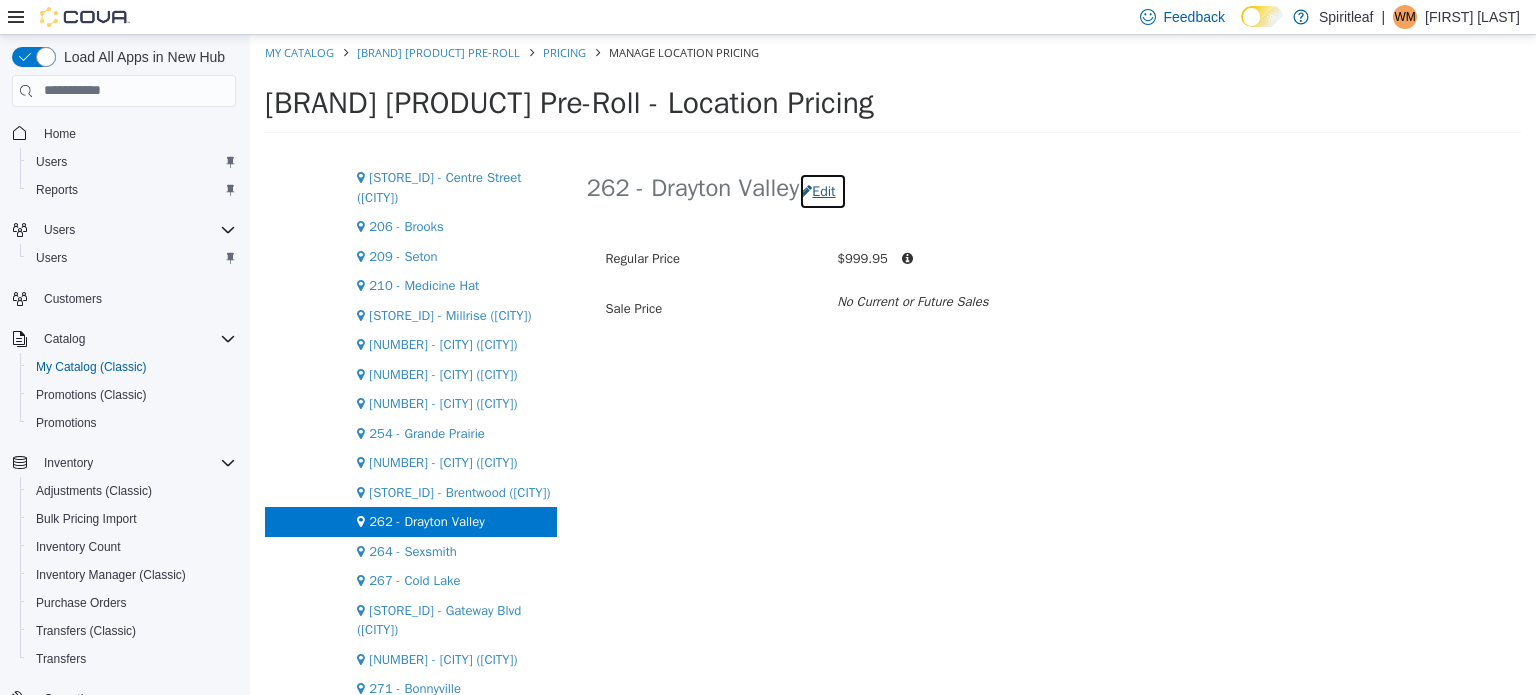 click on "Edit" at bounding box center [822, 190] 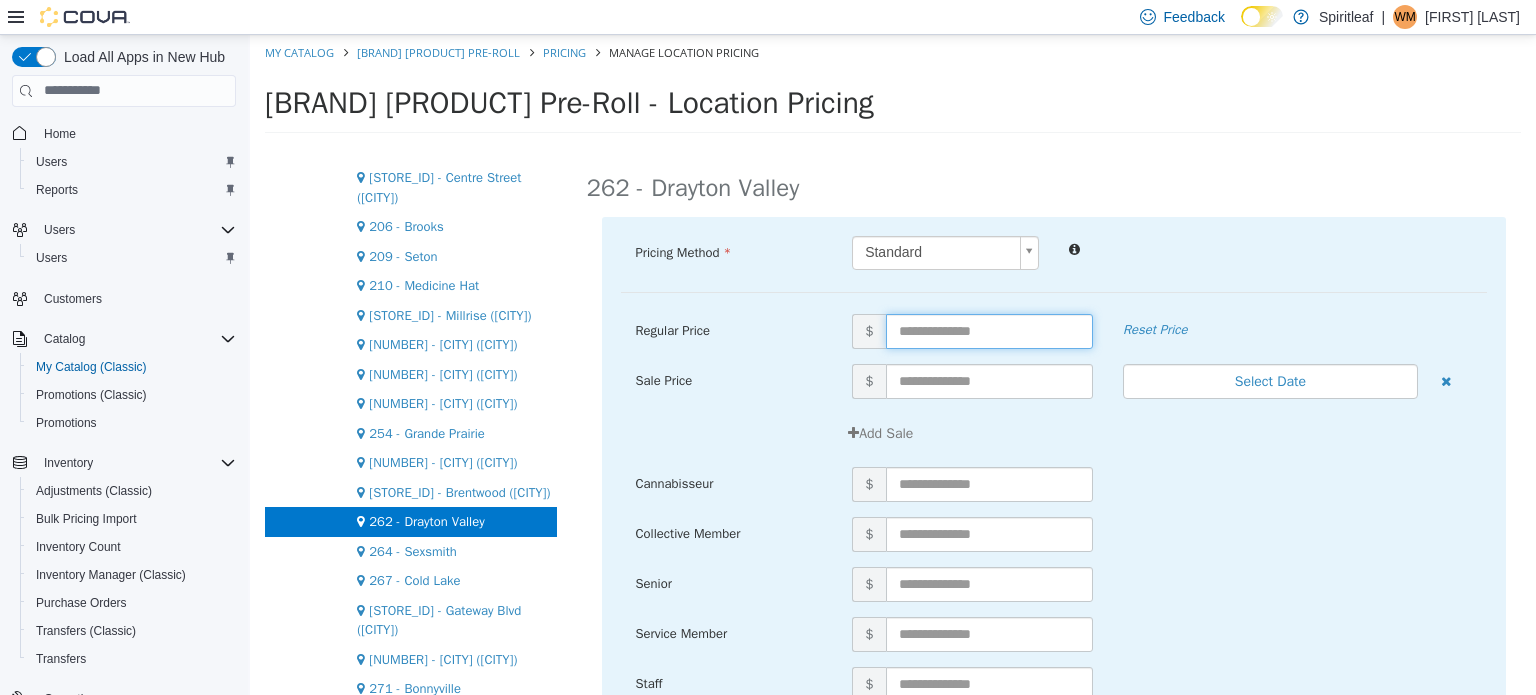 click at bounding box center (989, 330) 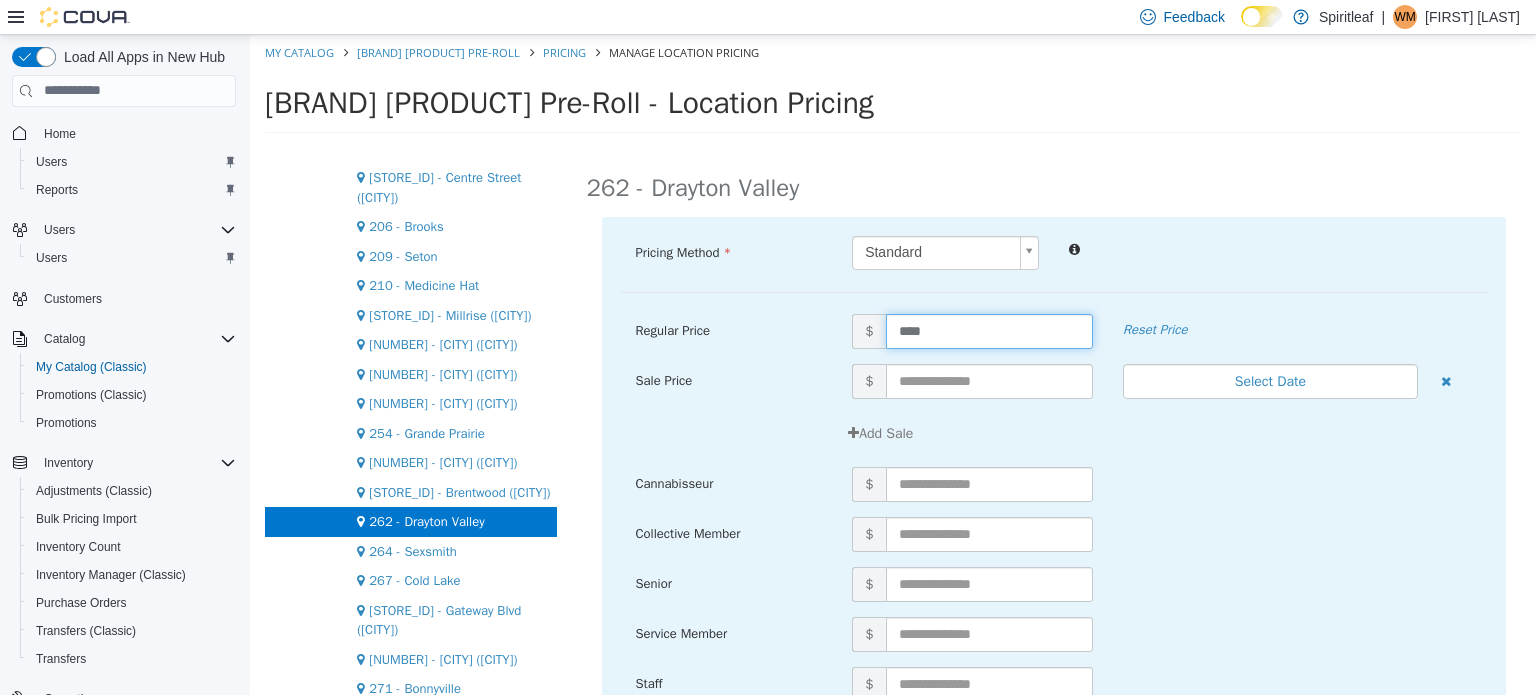 type on "*****" 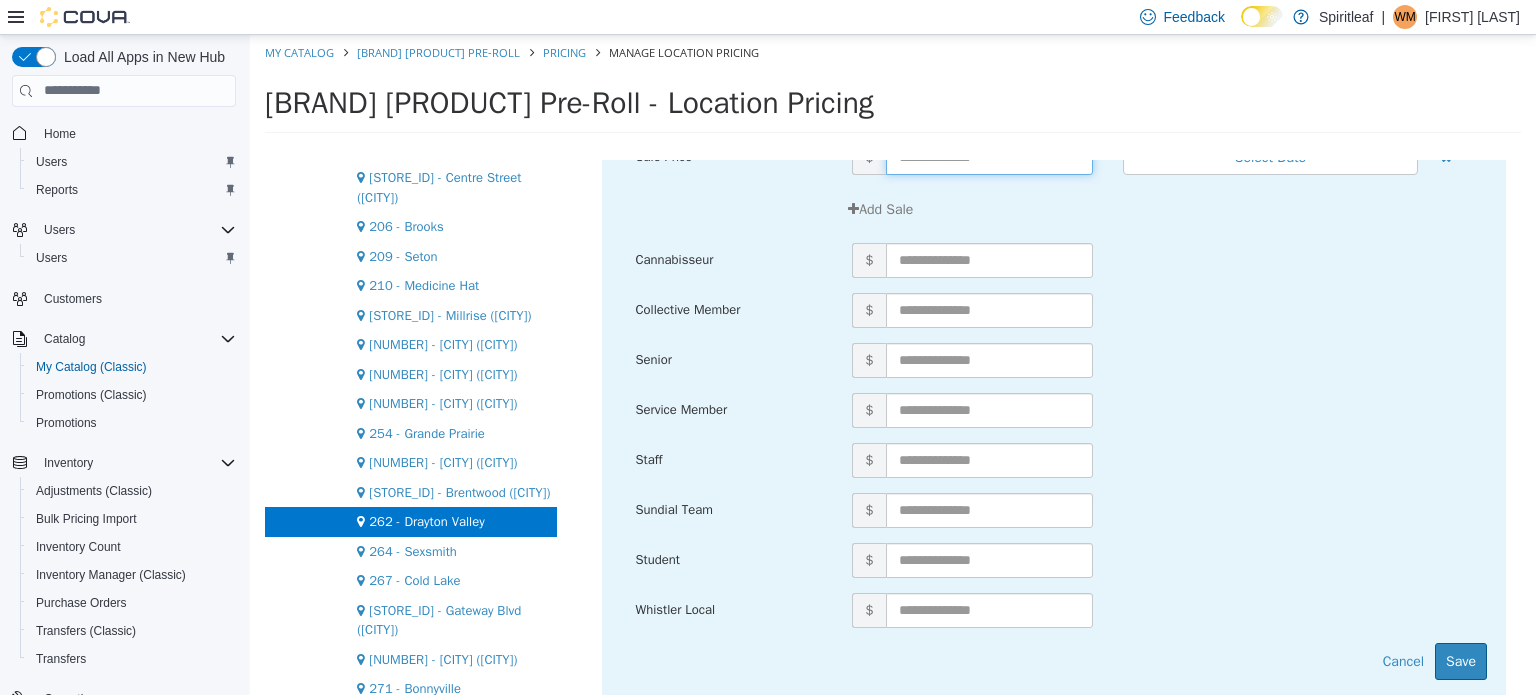 scroll, scrollTop: 246, scrollLeft: 0, axis: vertical 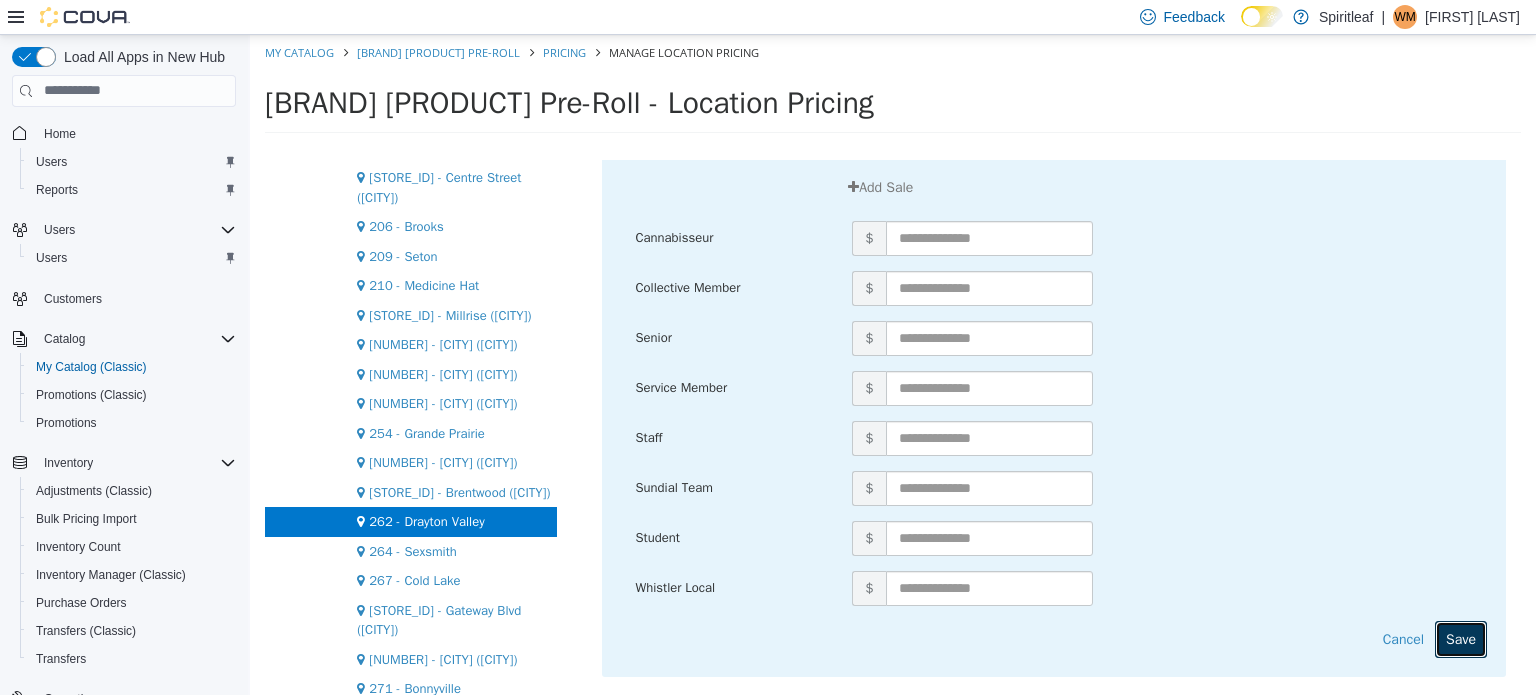 click on "Save" at bounding box center (1461, 638) 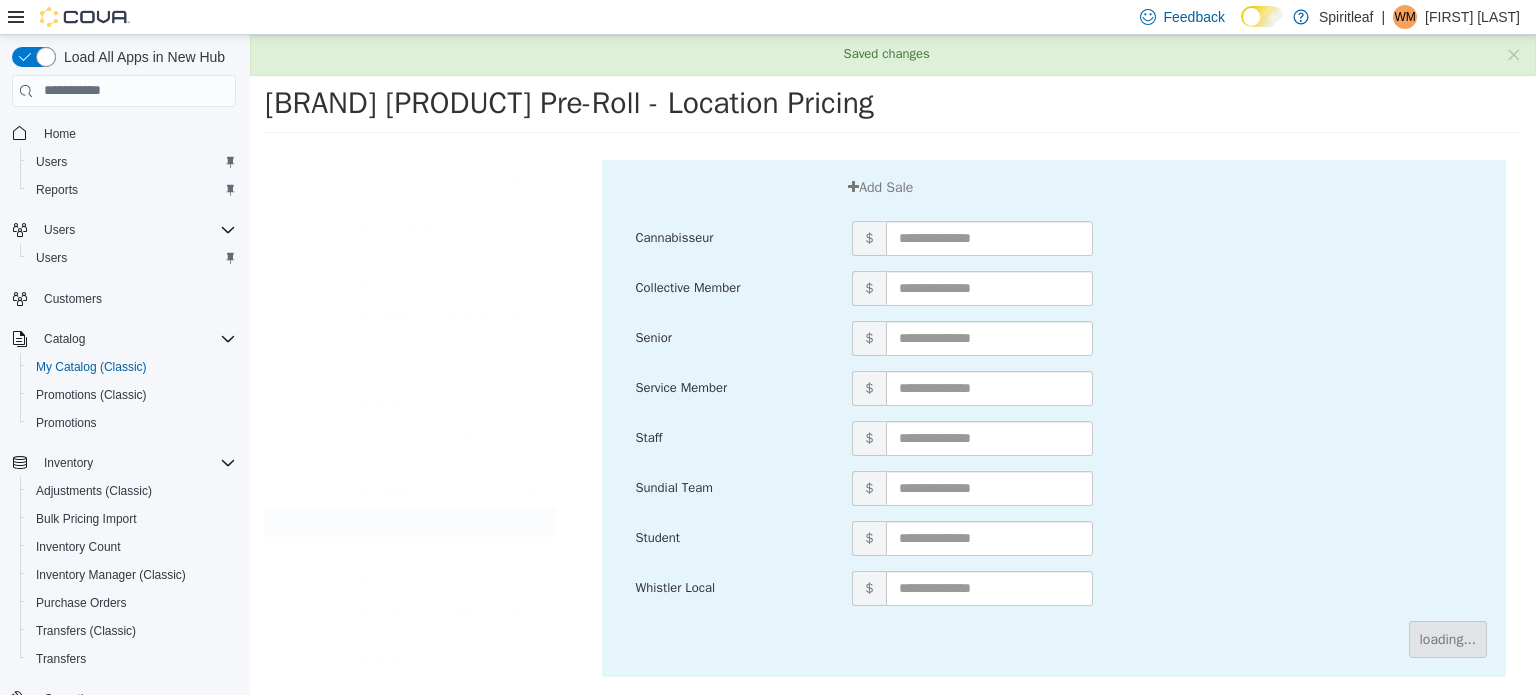 scroll, scrollTop: 0, scrollLeft: 0, axis: both 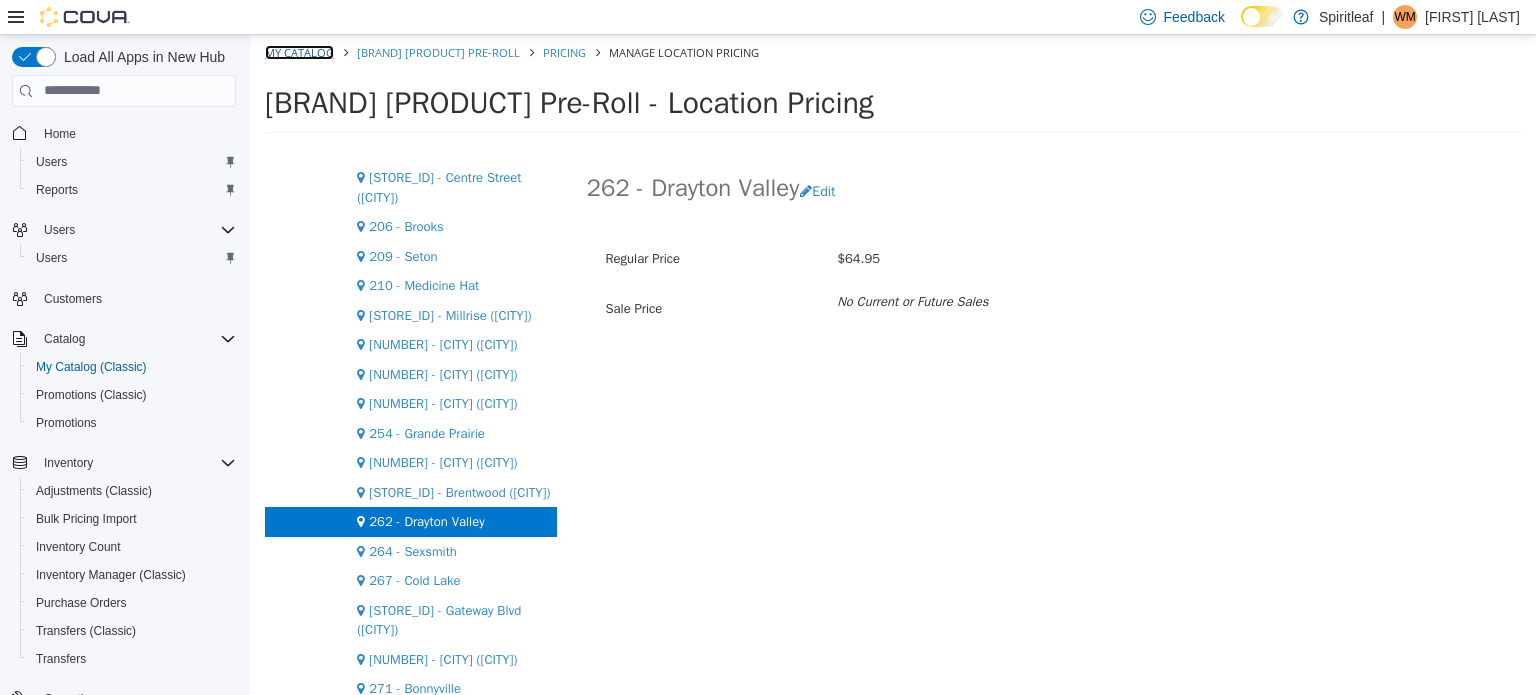 click on "My Catalog" at bounding box center [299, 51] 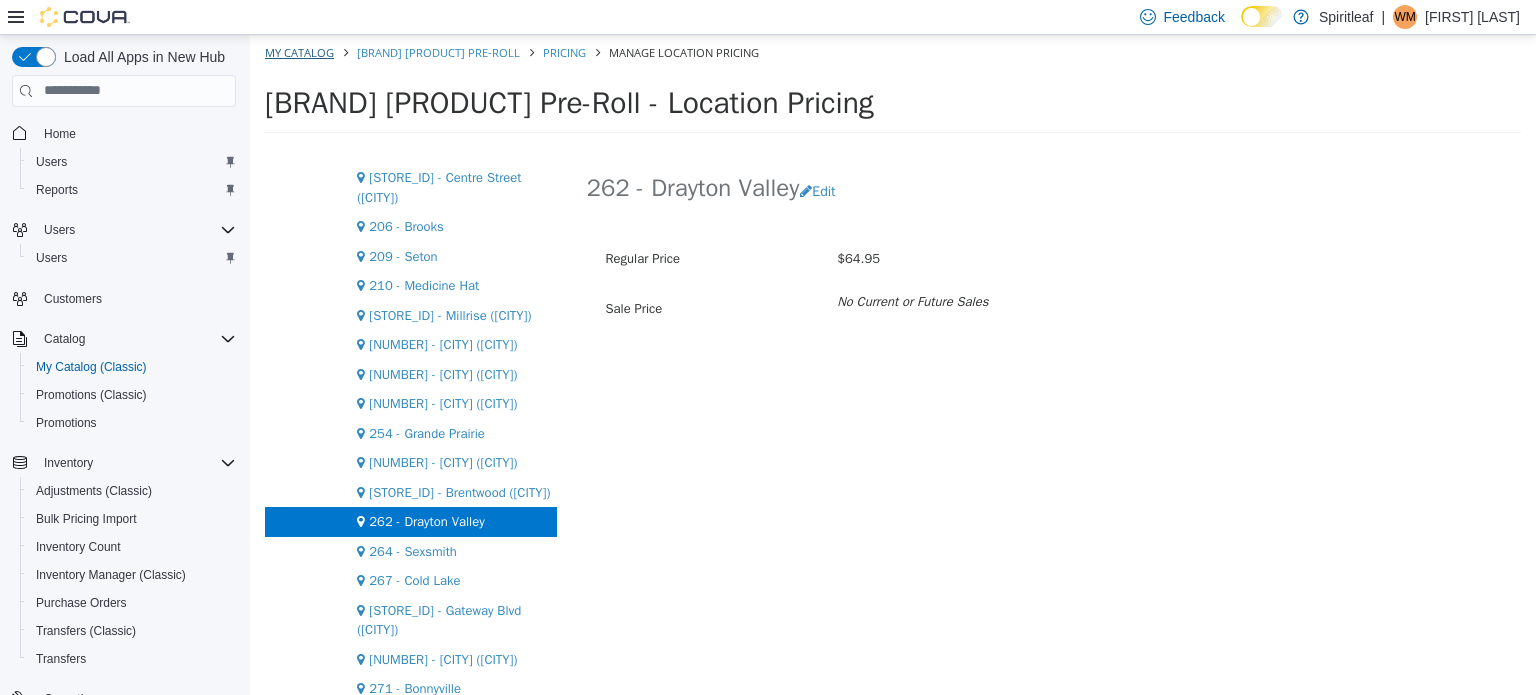 select on "**********" 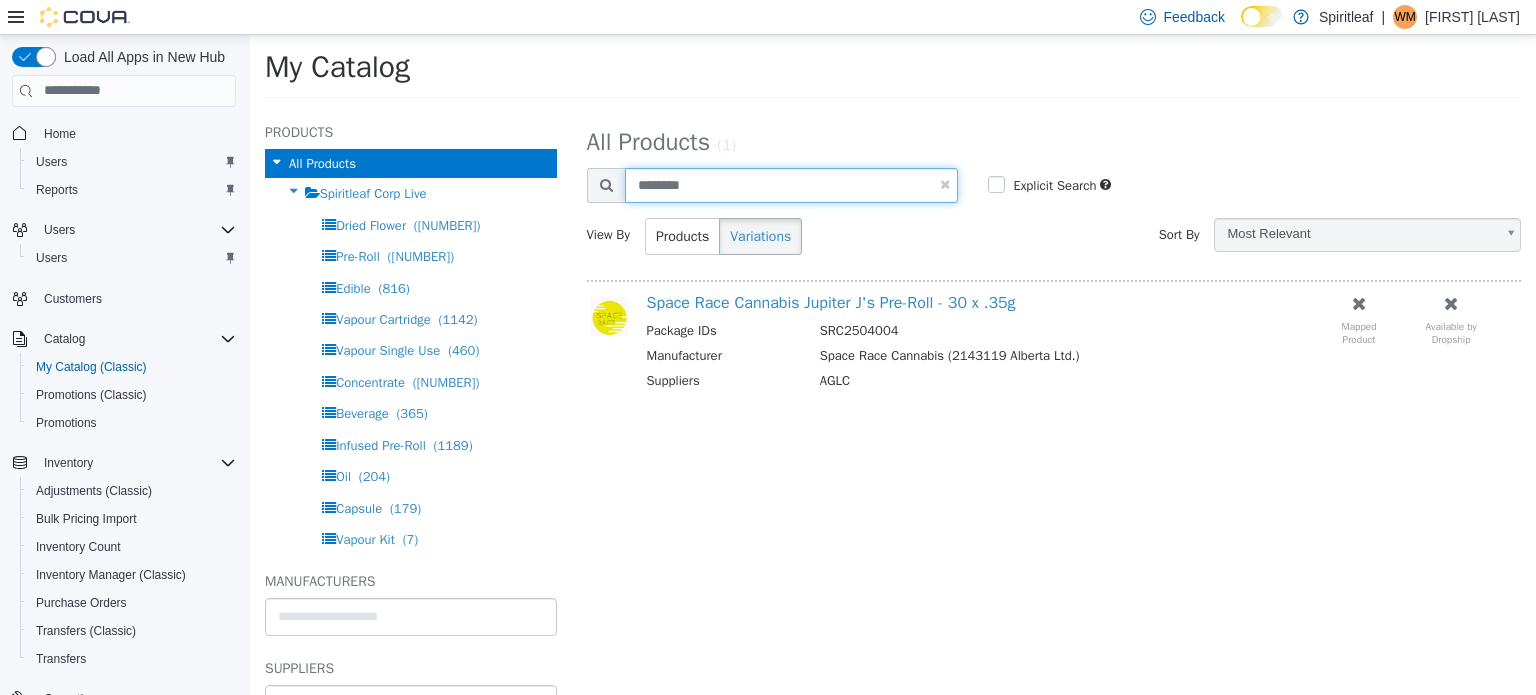 drag, startPoint x: 689, startPoint y: 186, endPoint x: 606, endPoint y: 184, distance: 83.02409 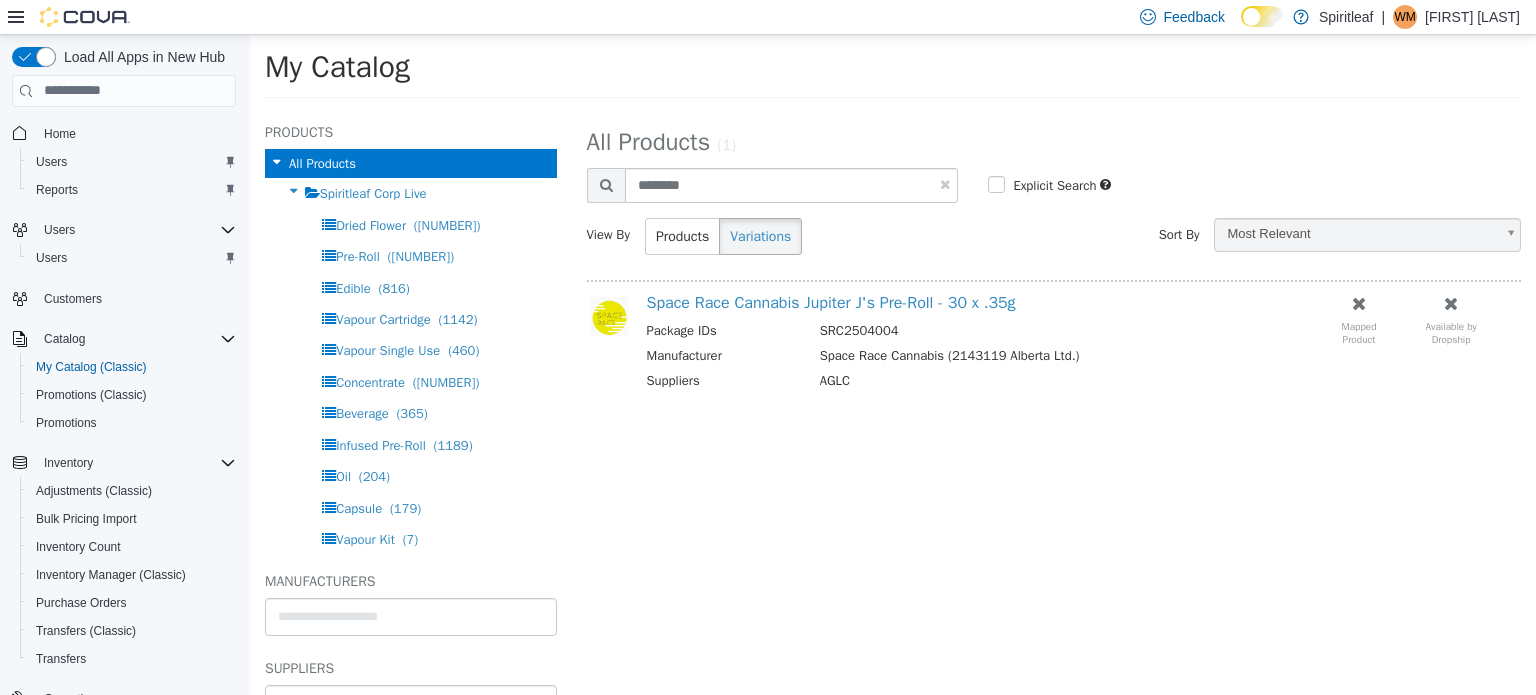 select on "**********" 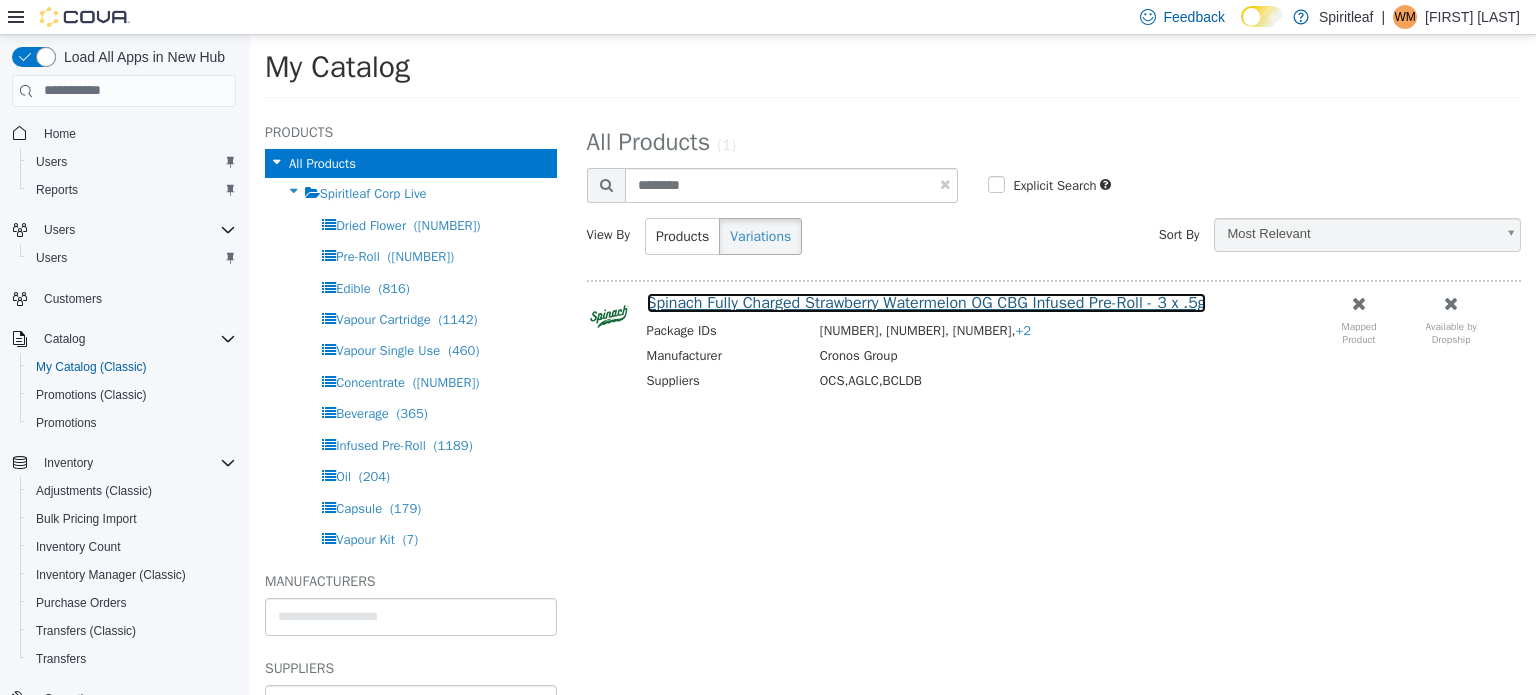 click on "Spinach Fully Charged Strawberry Watermelon OG CBG Infused Pre-Roll - 3 x .5g" at bounding box center [926, 302] 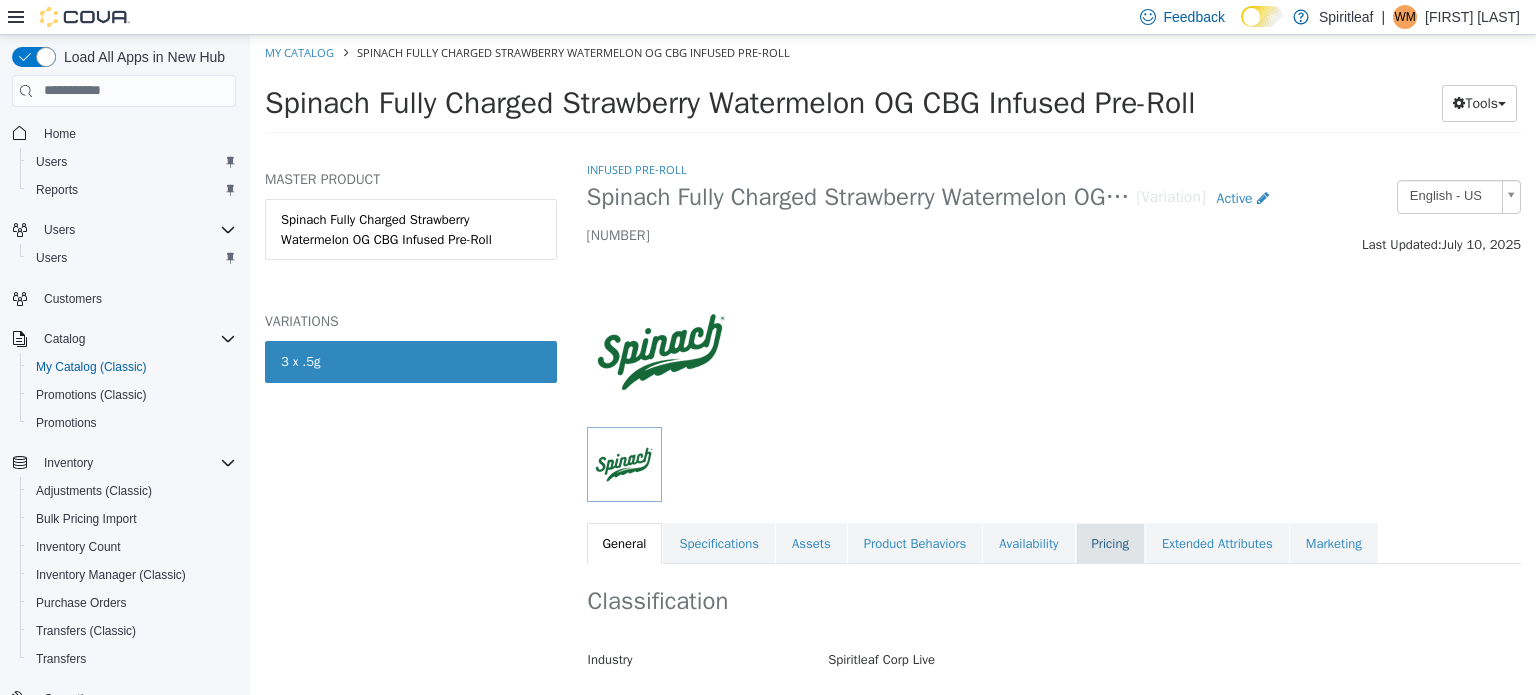 click on "Pricing" at bounding box center (1110, 543) 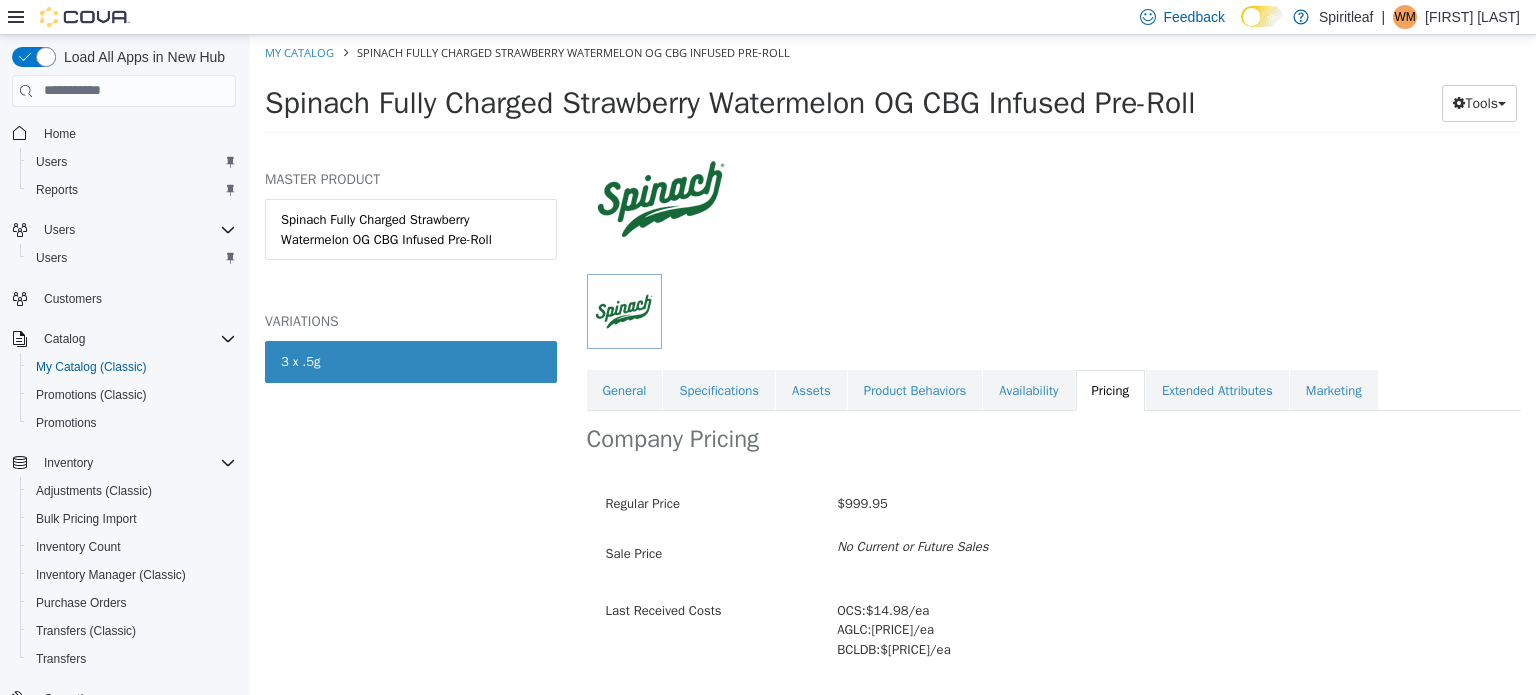 scroll, scrollTop: 211, scrollLeft: 0, axis: vertical 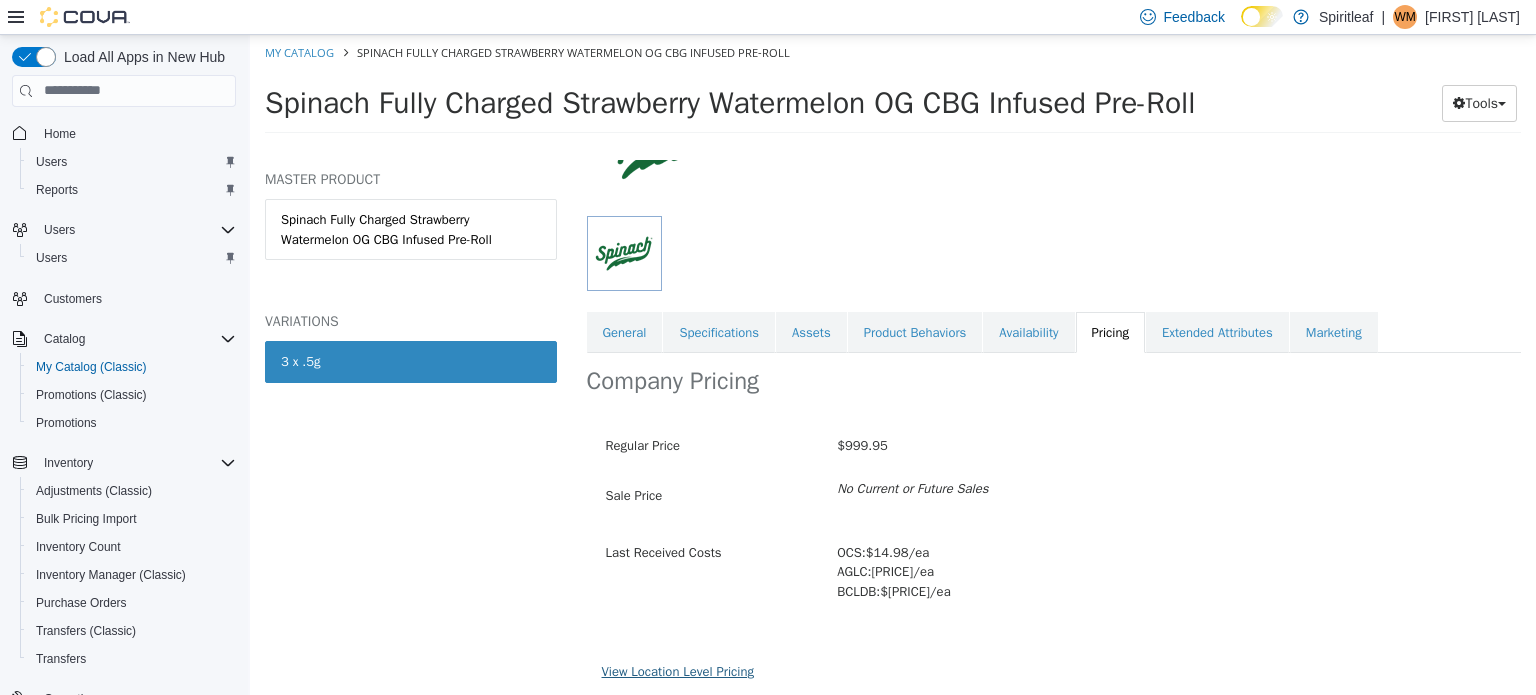 click on "View Location Level Pricing" at bounding box center (678, 670) 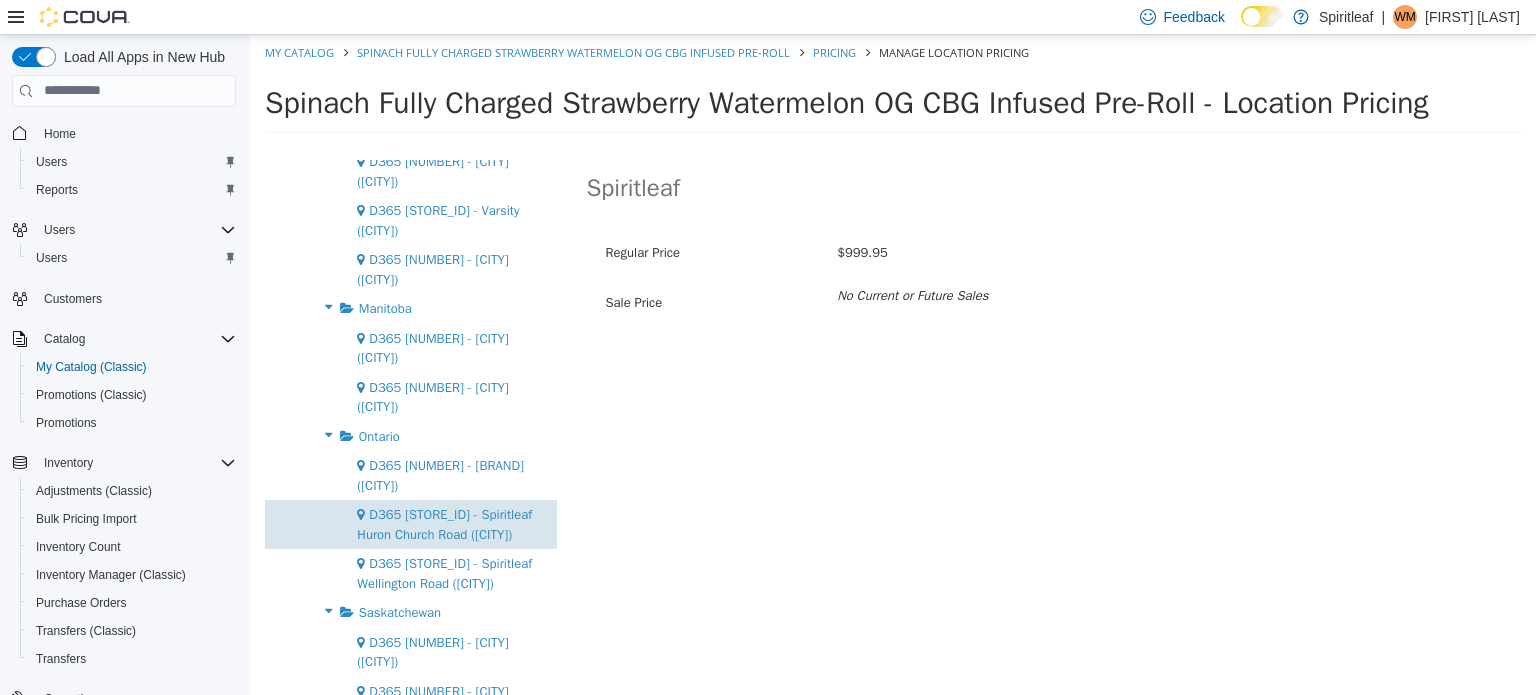 scroll, scrollTop: 1400, scrollLeft: 0, axis: vertical 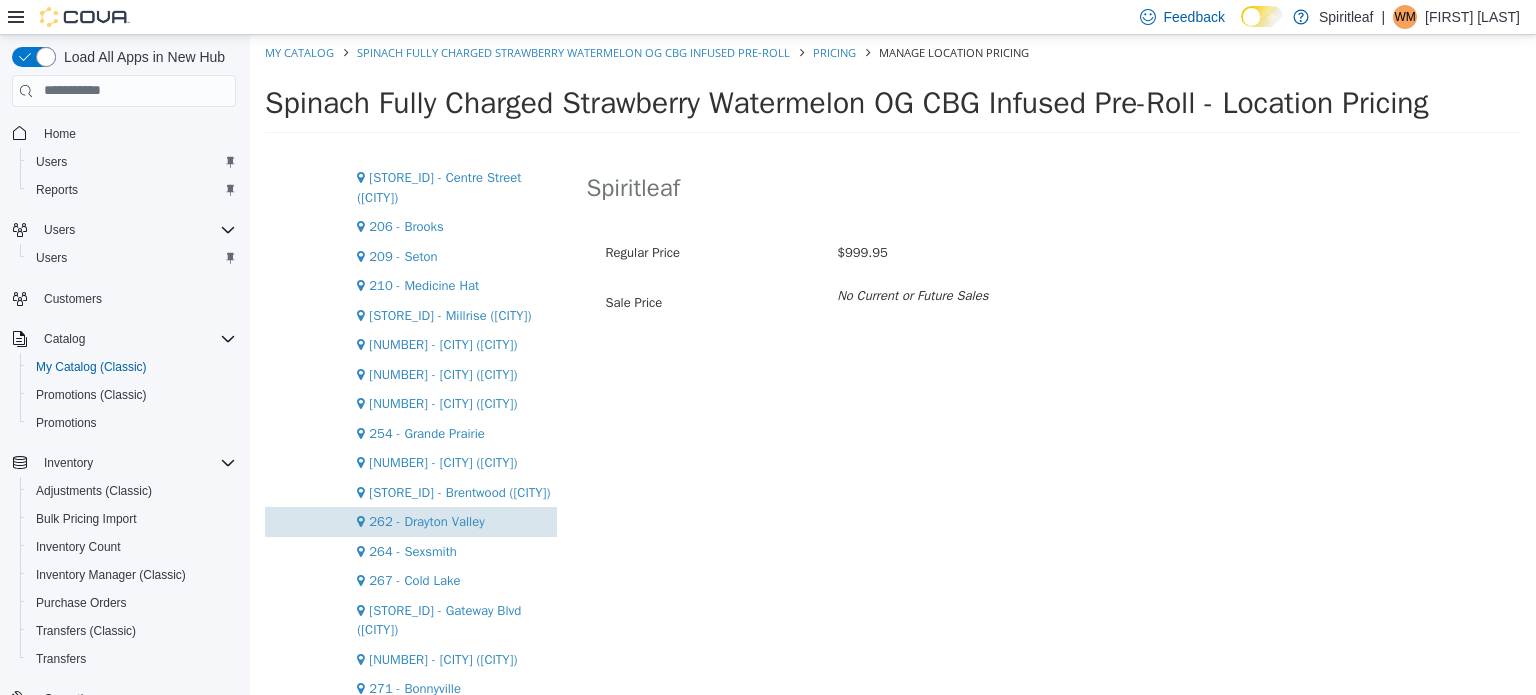 click on "262 - Drayton Valley" at bounding box center (426, 520) 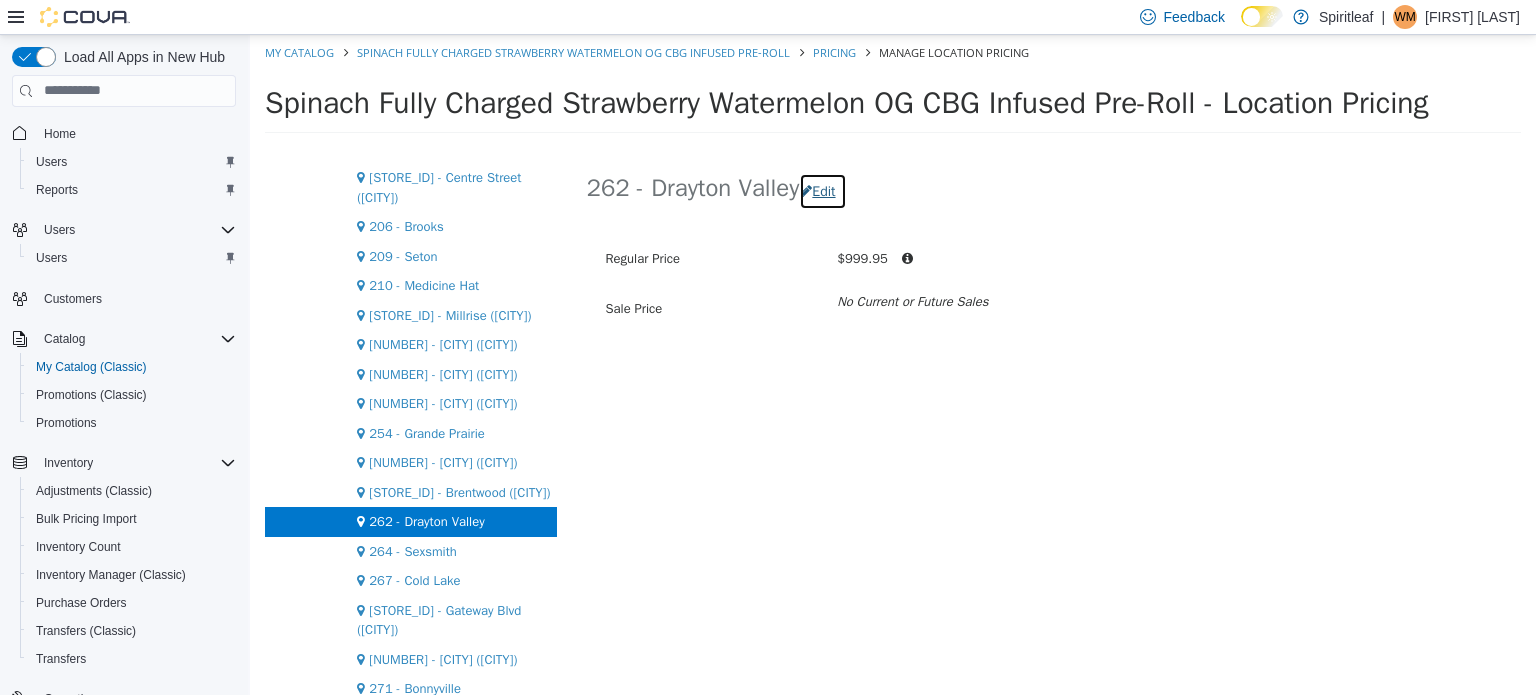 drag, startPoint x: 835, startPoint y: 189, endPoint x: 827, endPoint y: 200, distance: 13.601471 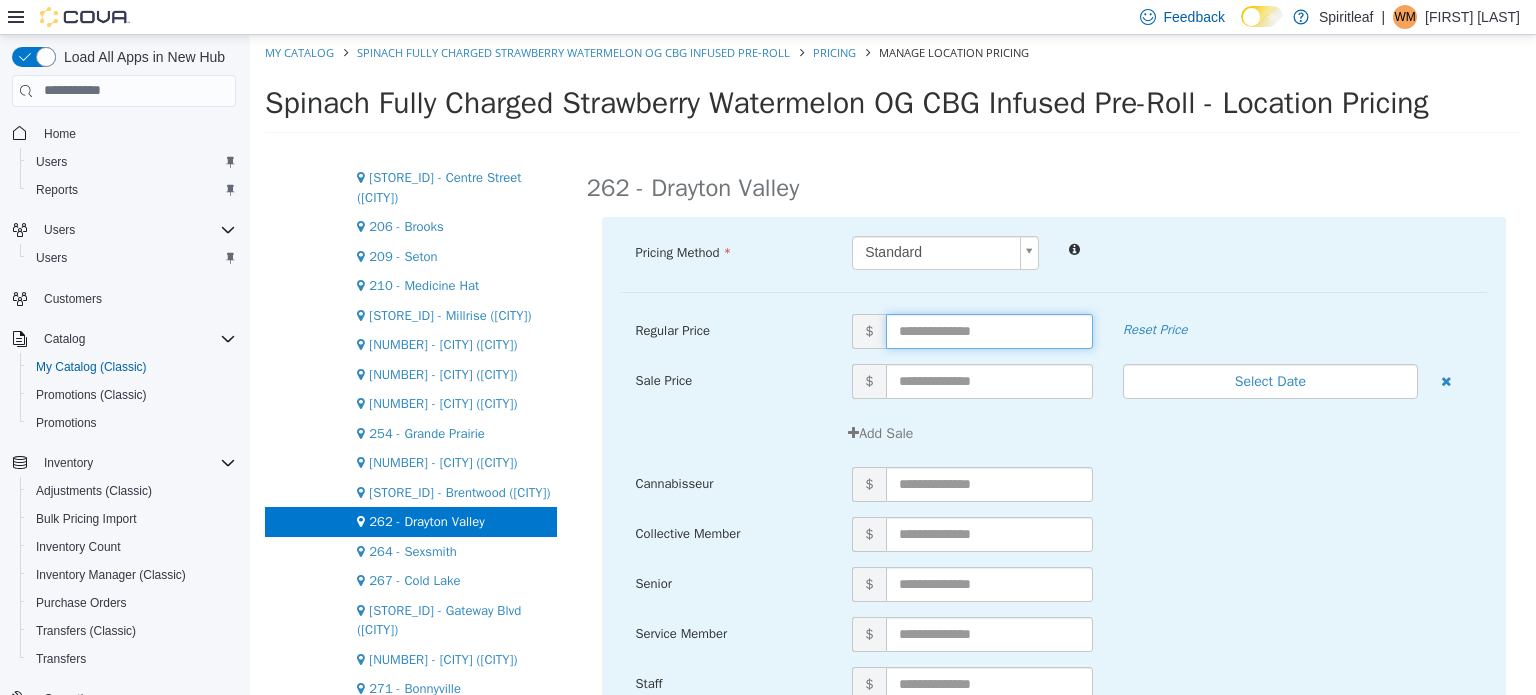 click at bounding box center [989, 330] 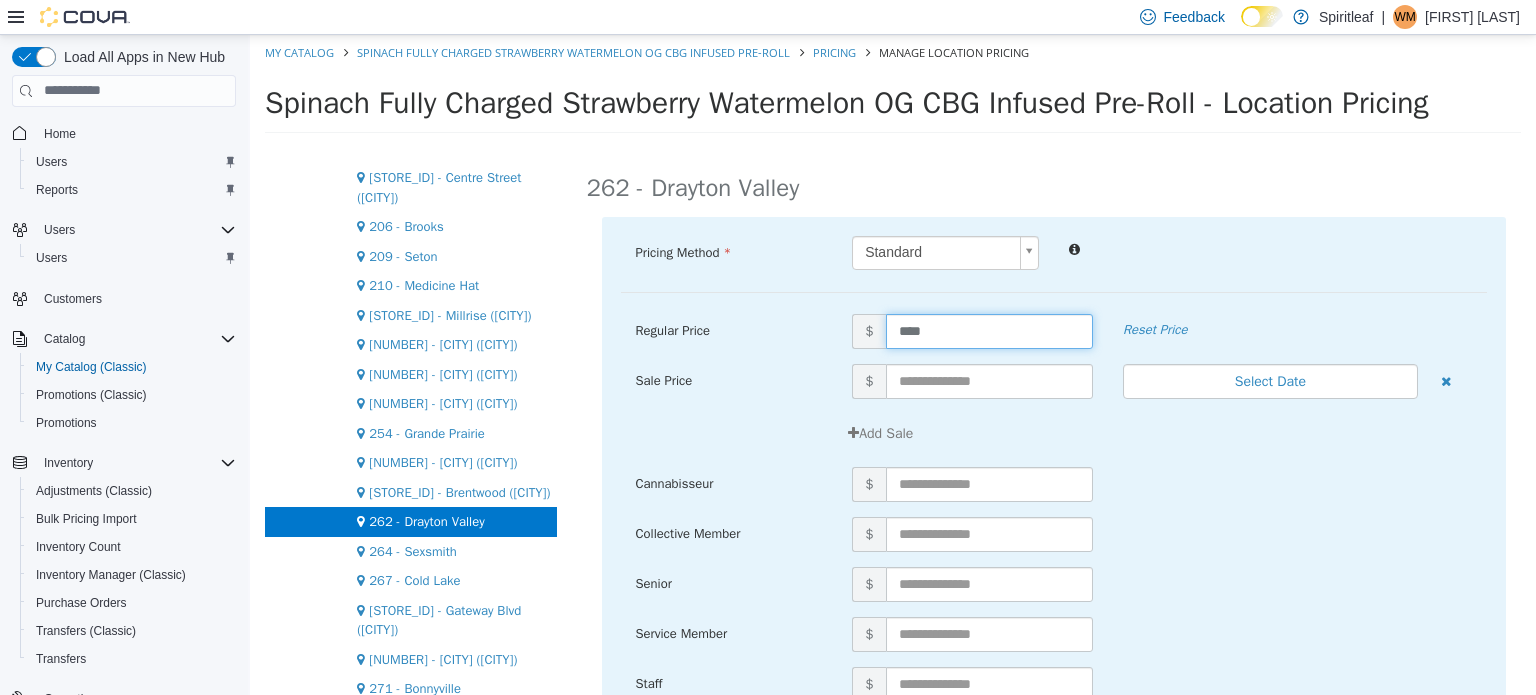 type on "*****" 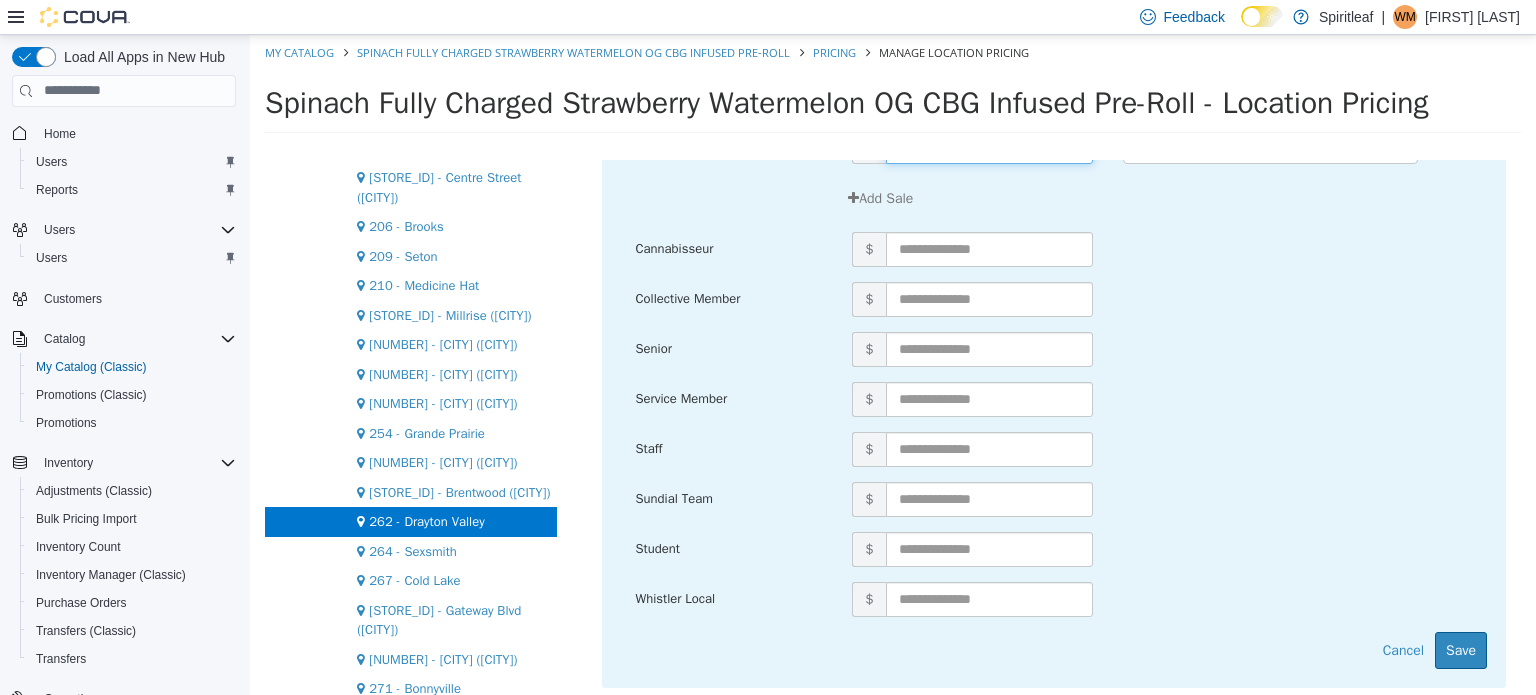 scroll, scrollTop: 246, scrollLeft: 0, axis: vertical 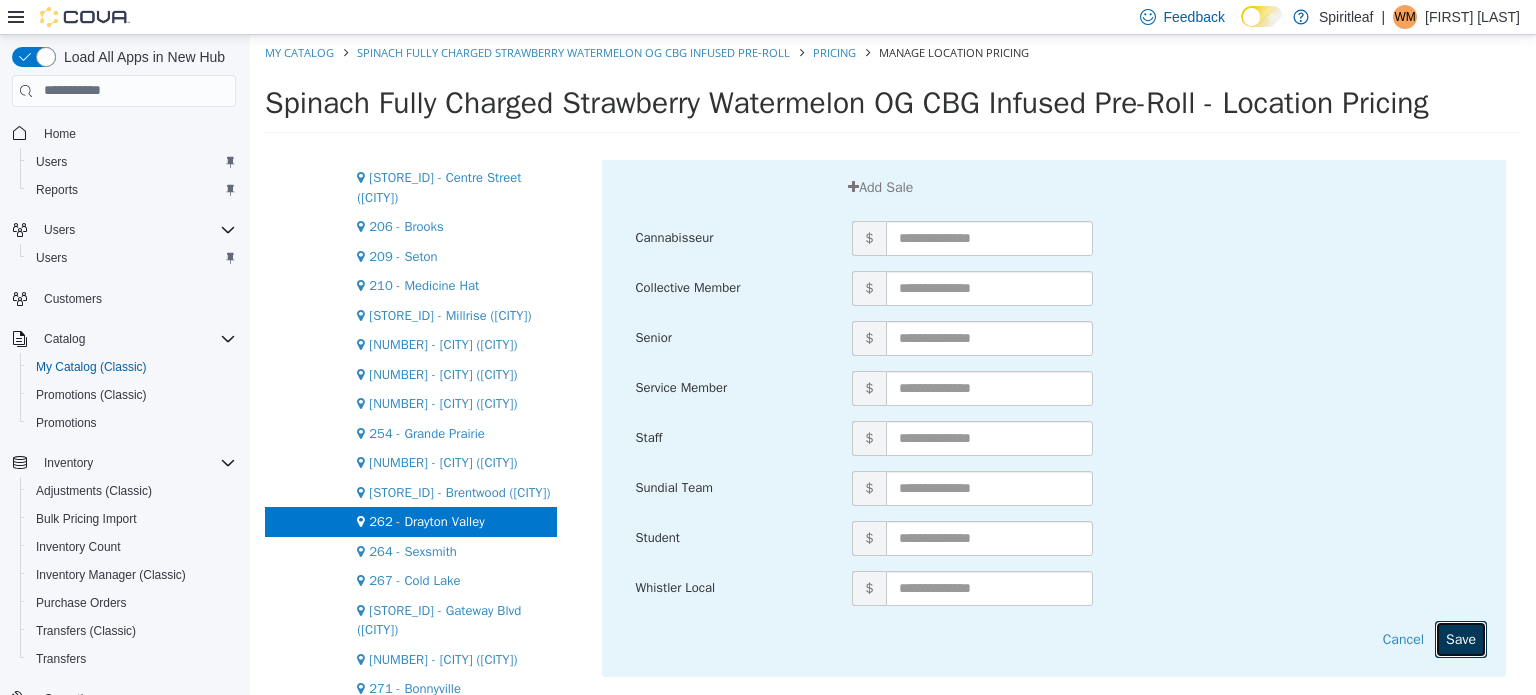 click on "Save" at bounding box center (1461, 638) 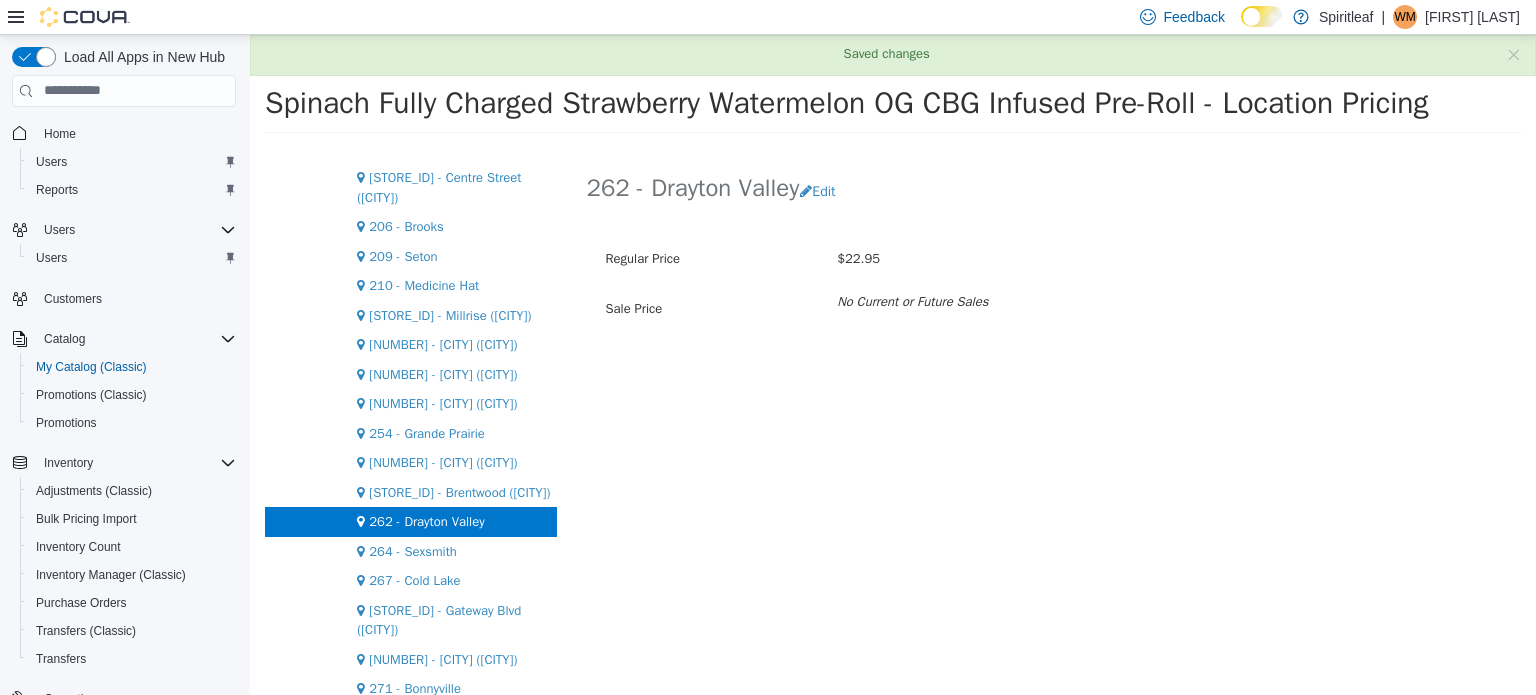 scroll, scrollTop: 0, scrollLeft: 0, axis: both 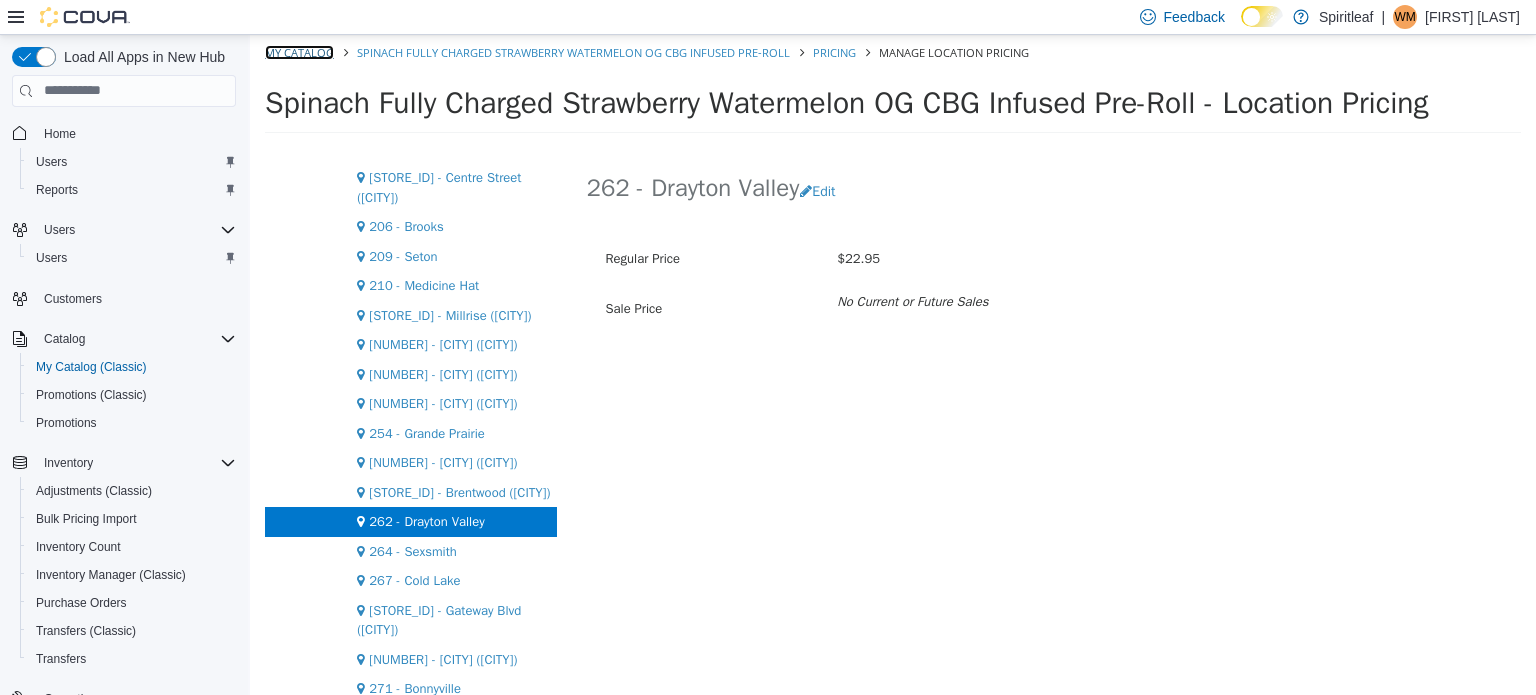 click on "My Catalog" at bounding box center [299, 51] 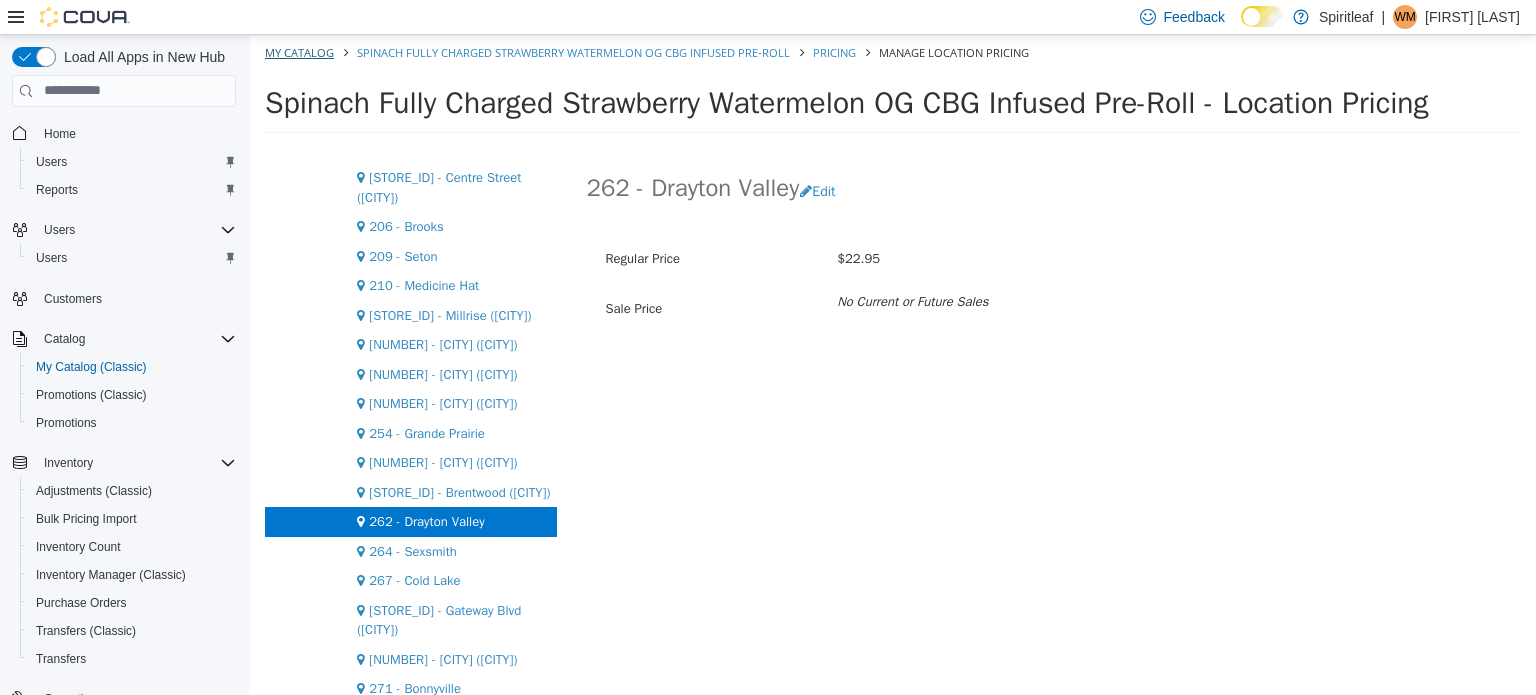 select on "**********" 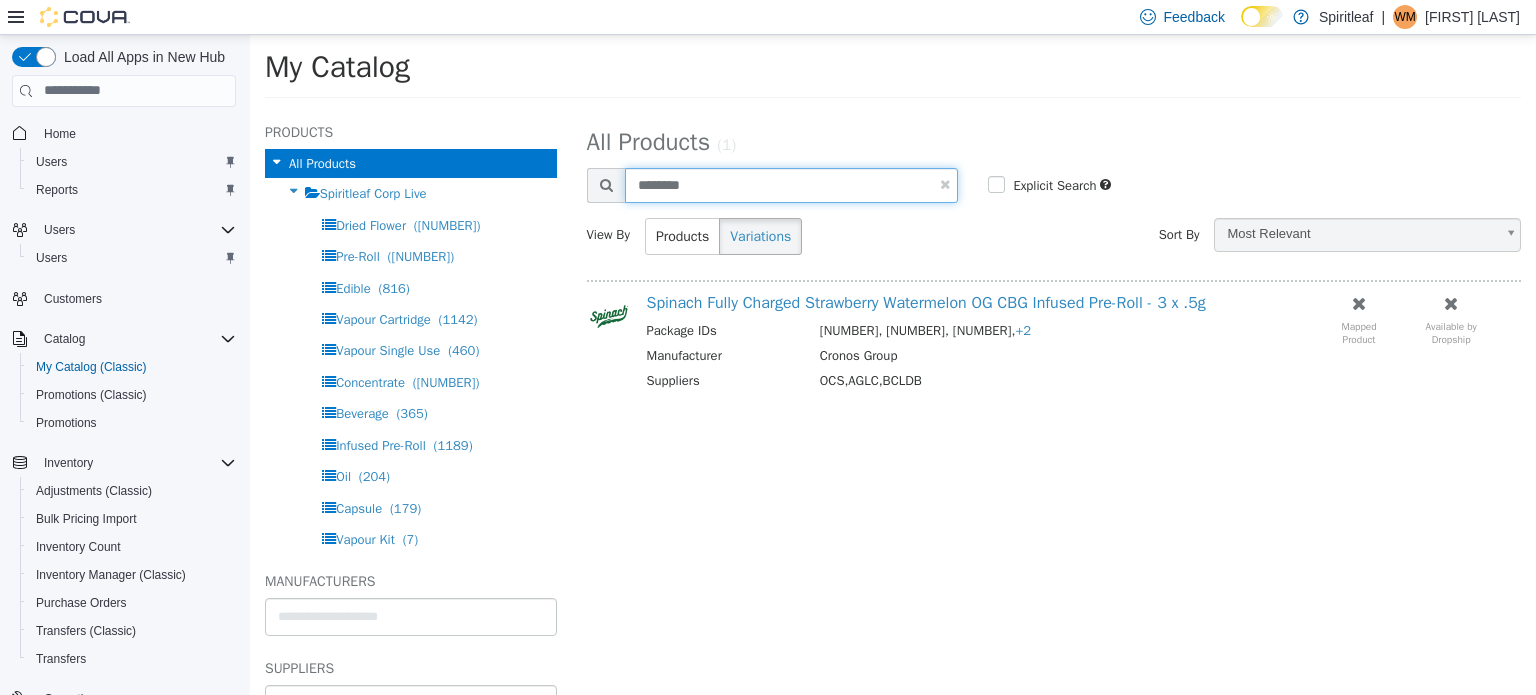 click on "********" at bounding box center (792, 184) 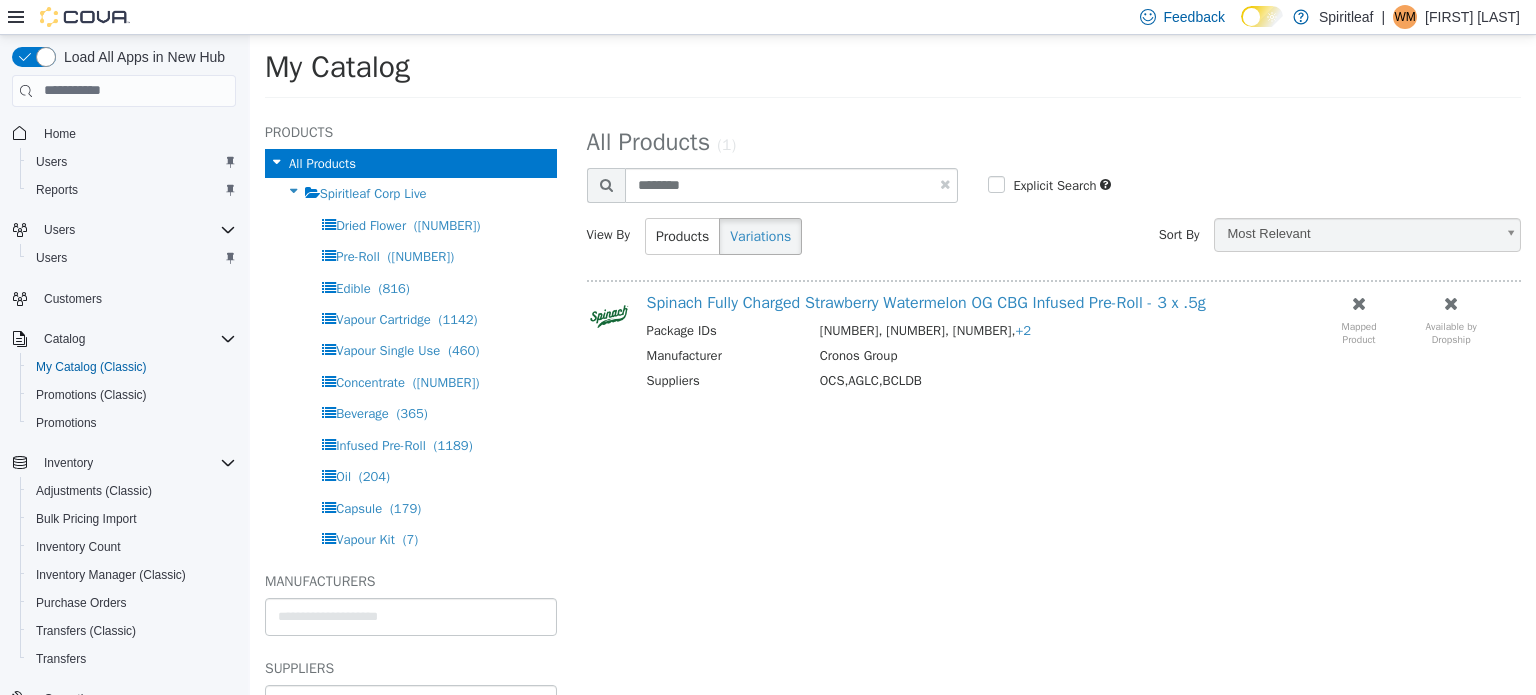 select on "**********" 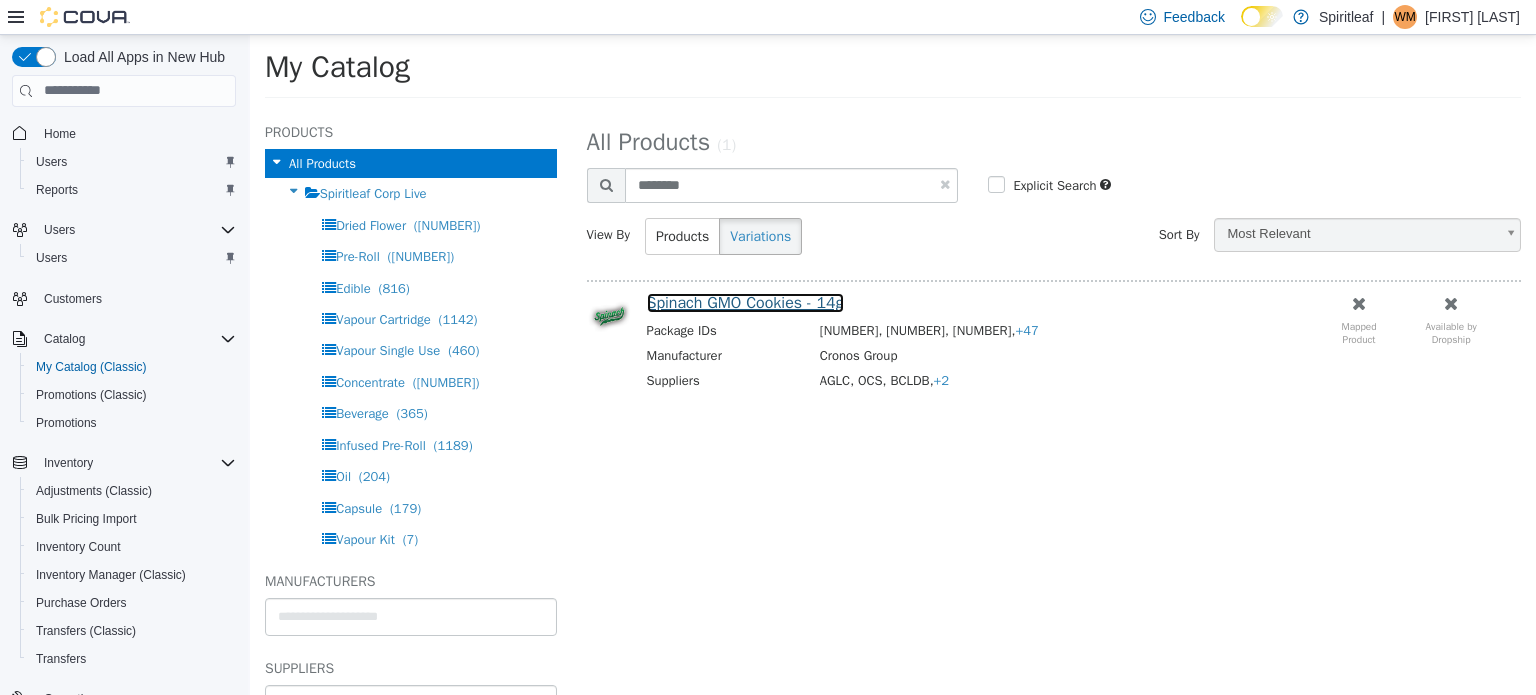 click on "Spinach GMO Cookies - 14g" at bounding box center (745, 302) 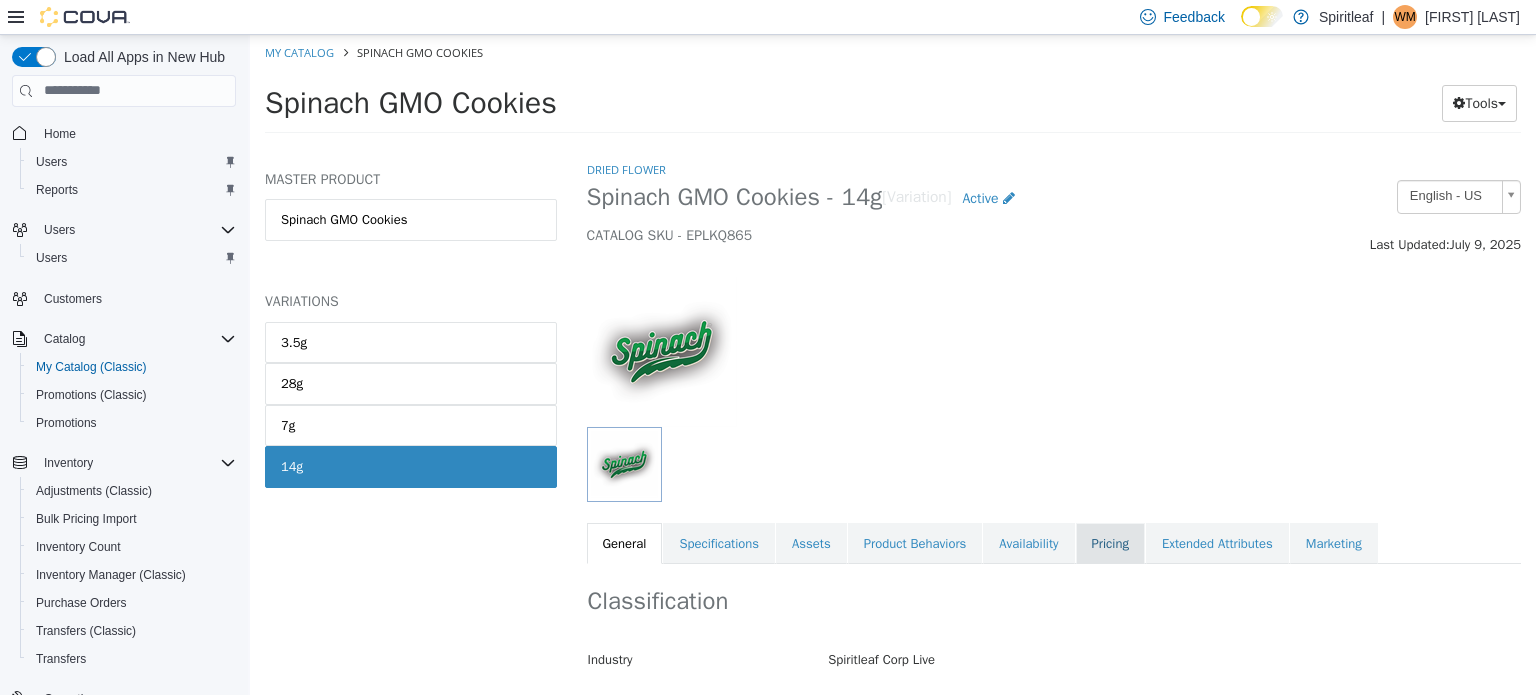 click on "Pricing" at bounding box center (1110, 543) 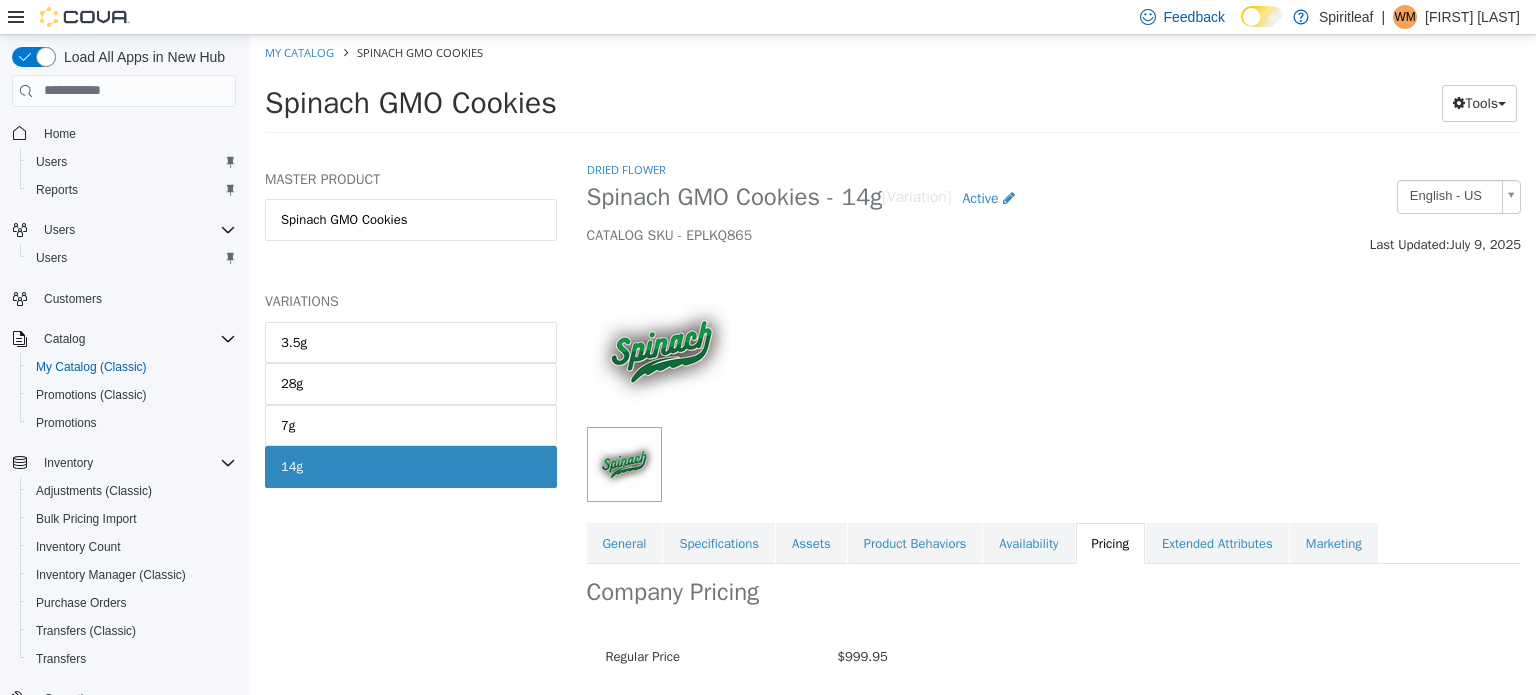 scroll, scrollTop: 211, scrollLeft: 0, axis: vertical 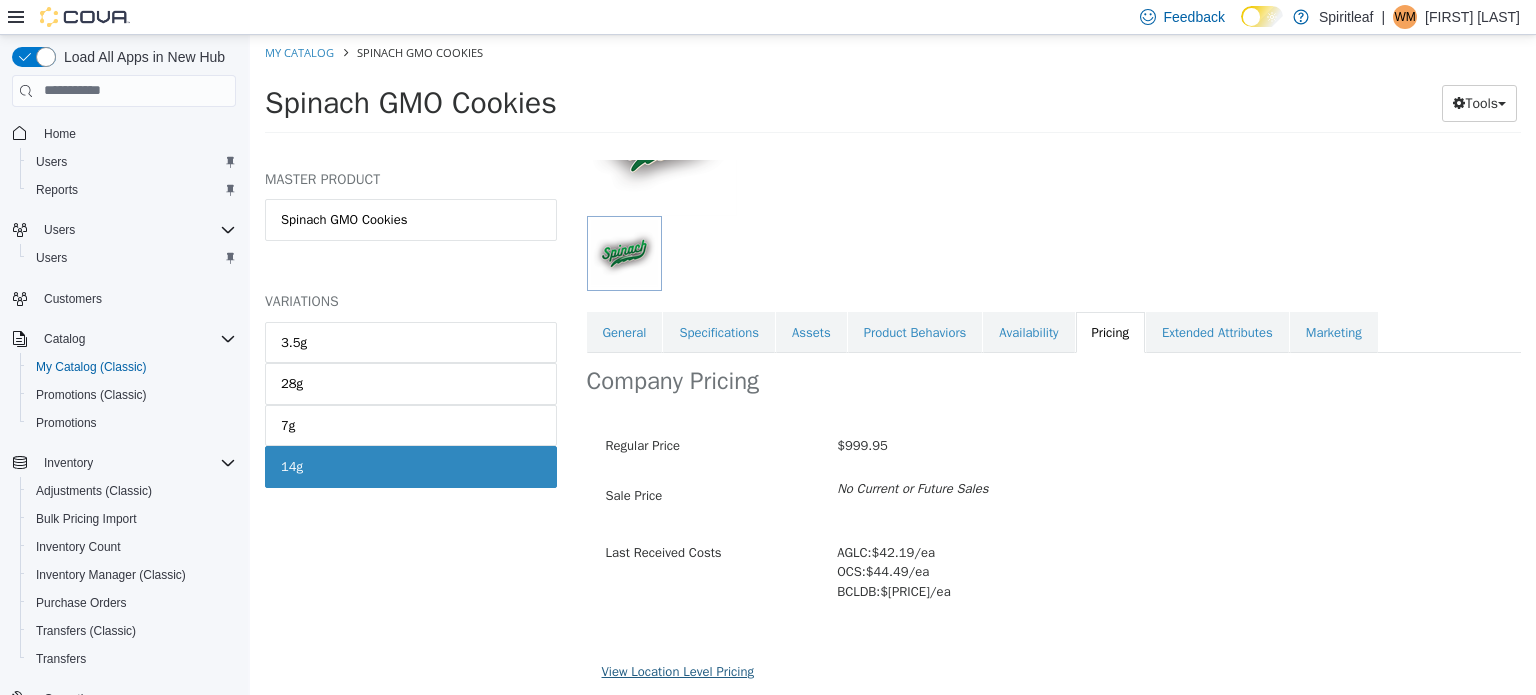 click on "View Location Level Pricing" at bounding box center [678, 670] 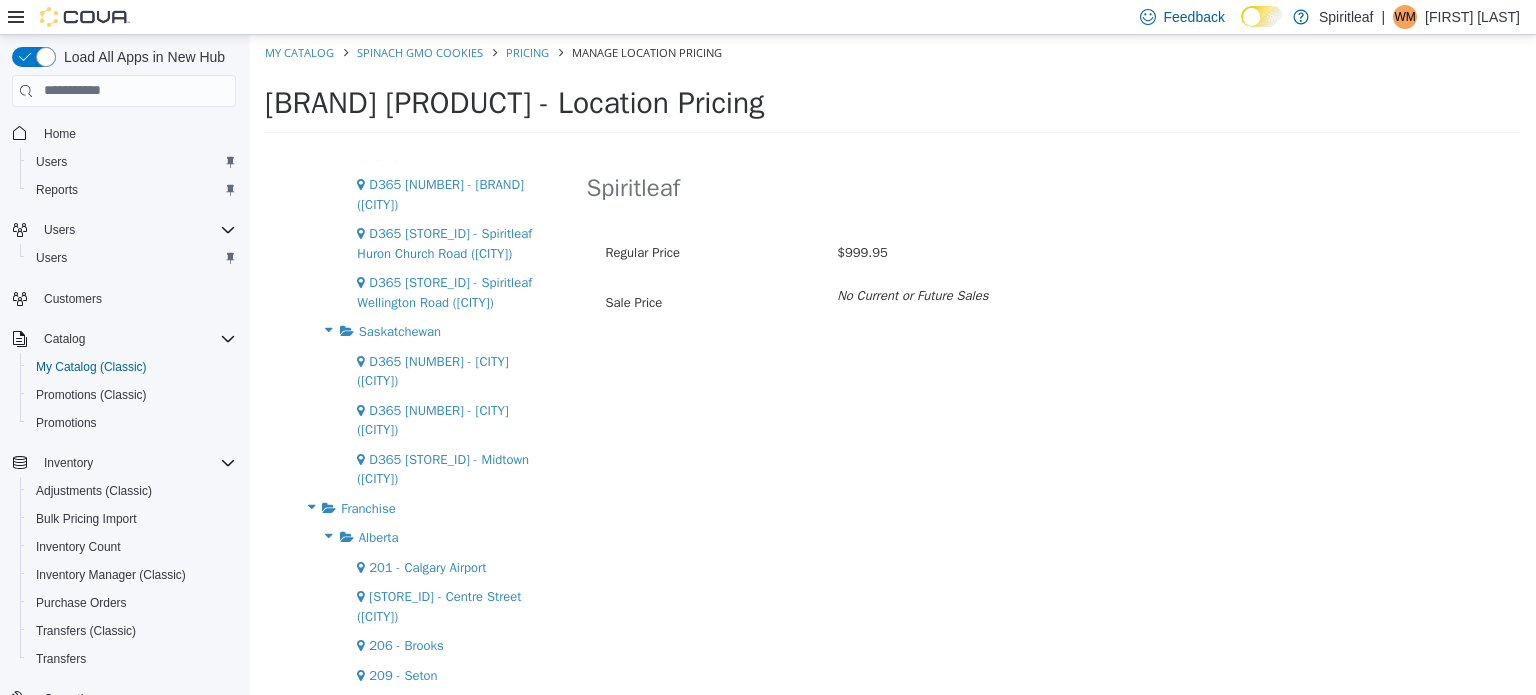 scroll, scrollTop: 1400, scrollLeft: 0, axis: vertical 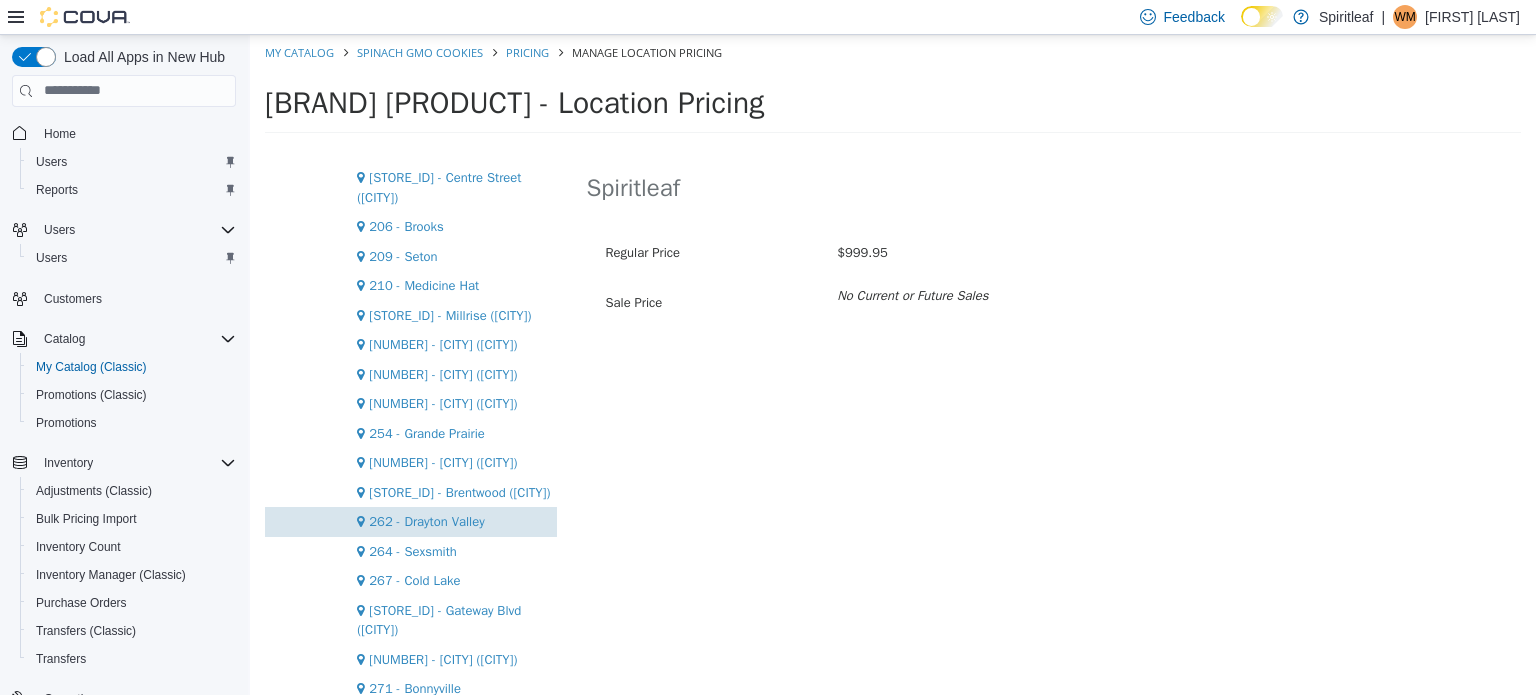 click on "262 - Drayton Valley" at bounding box center [426, 520] 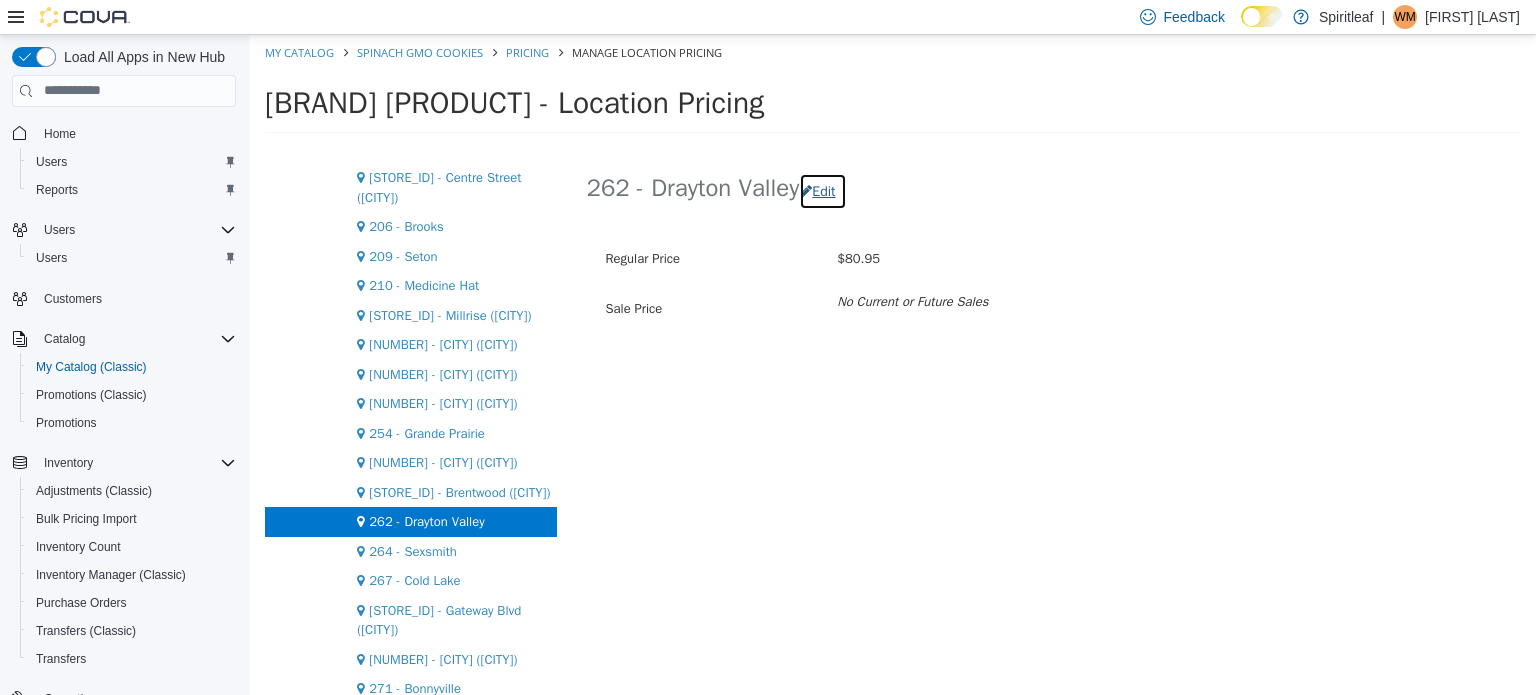 click on "Edit" at bounding box center [822, 190] 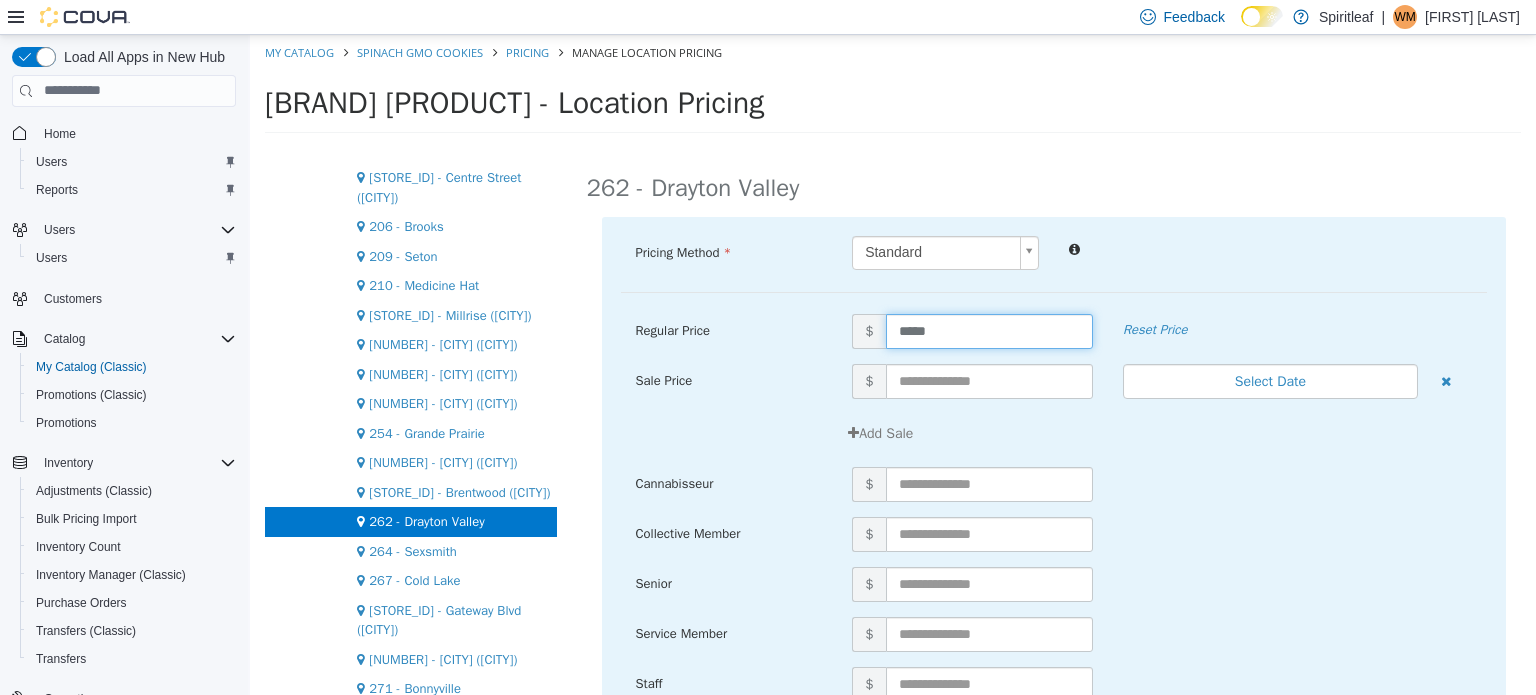 drag, startPoint x: 946, startPoint y: 334, endPoint x: 841, endPoint y: 333, distance: 105.00476 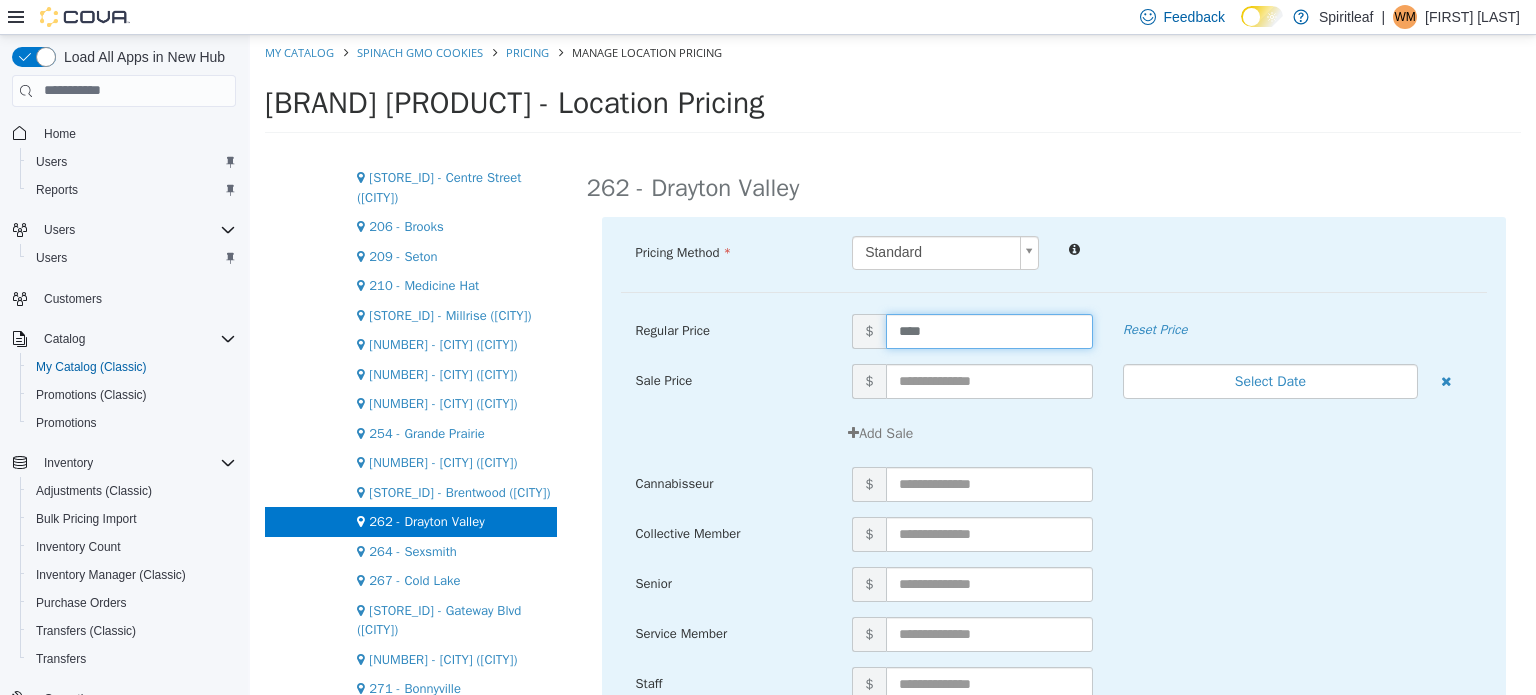 type on "*****" 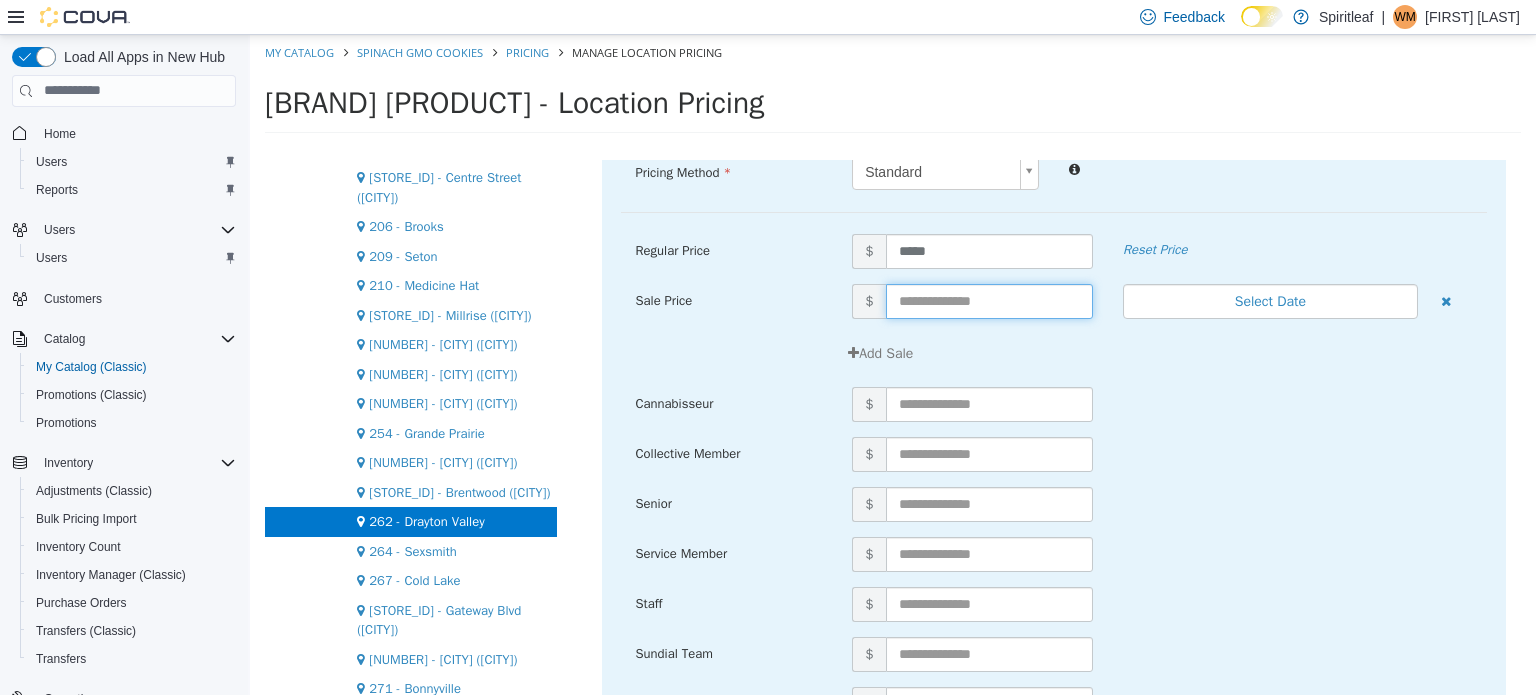 scroll, scrollTop: 246, scrollLeft: 0, axis: vertical 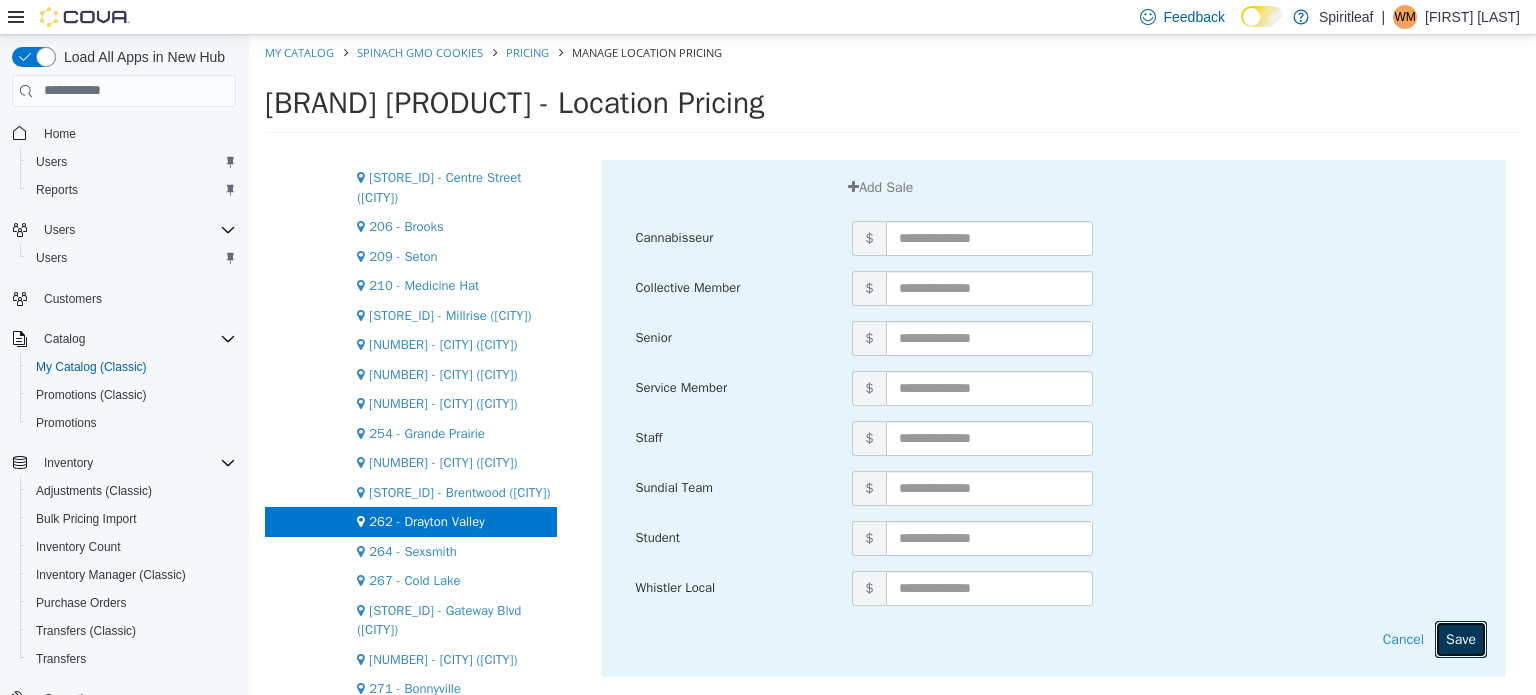 click on "Save" at bounding box center (1461, 638) 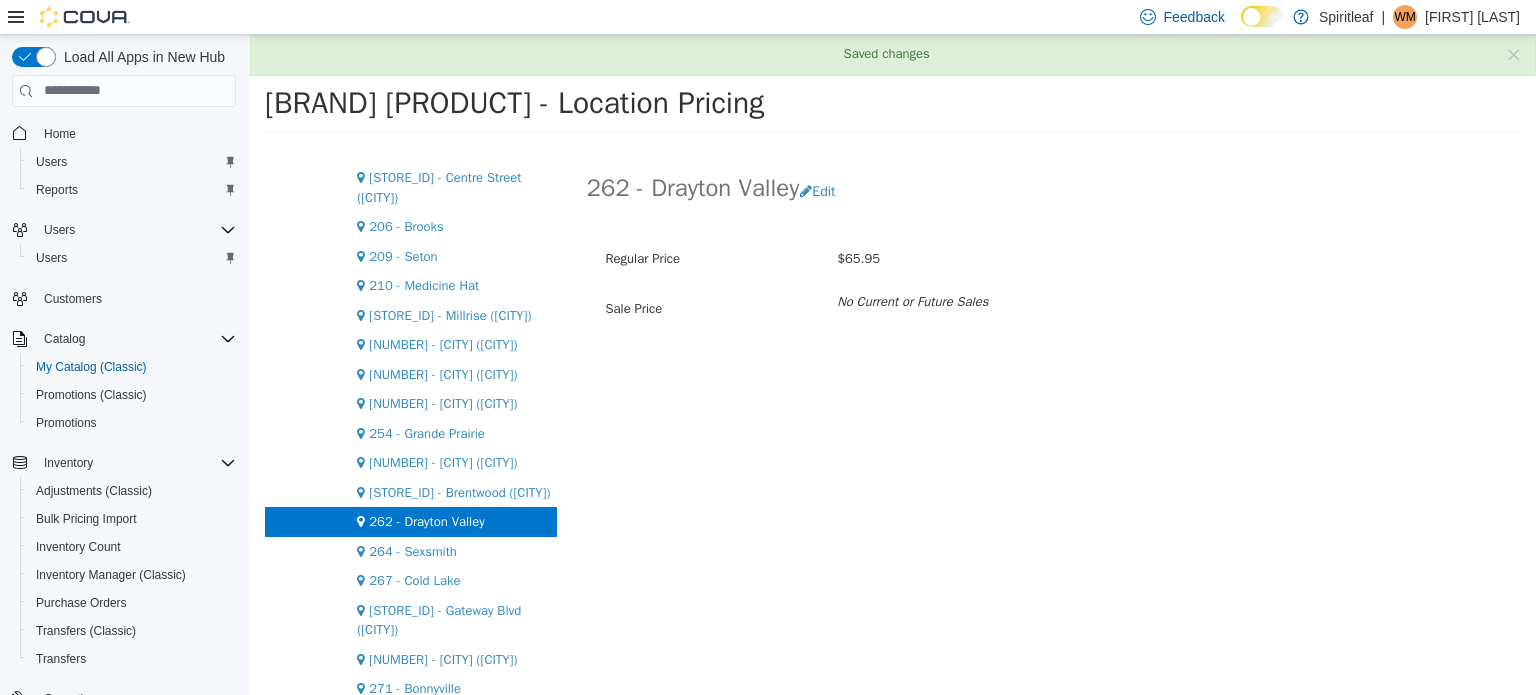 scroll, scrollTop: 0, scrollLeft: 0, axis: both 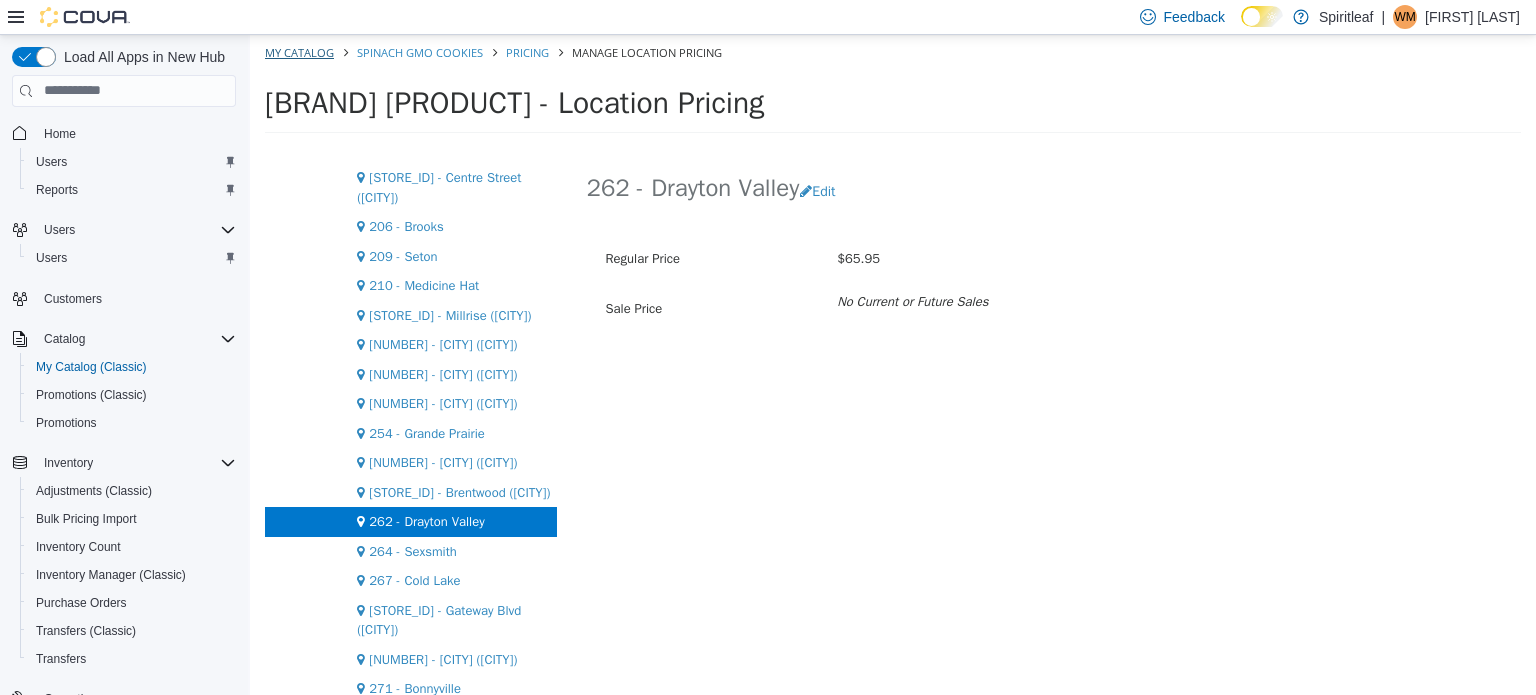 drag, startPoint x: 292, startPoint y: 41, endPoint x: 296, endPoint y: 51, distance: 10.770329 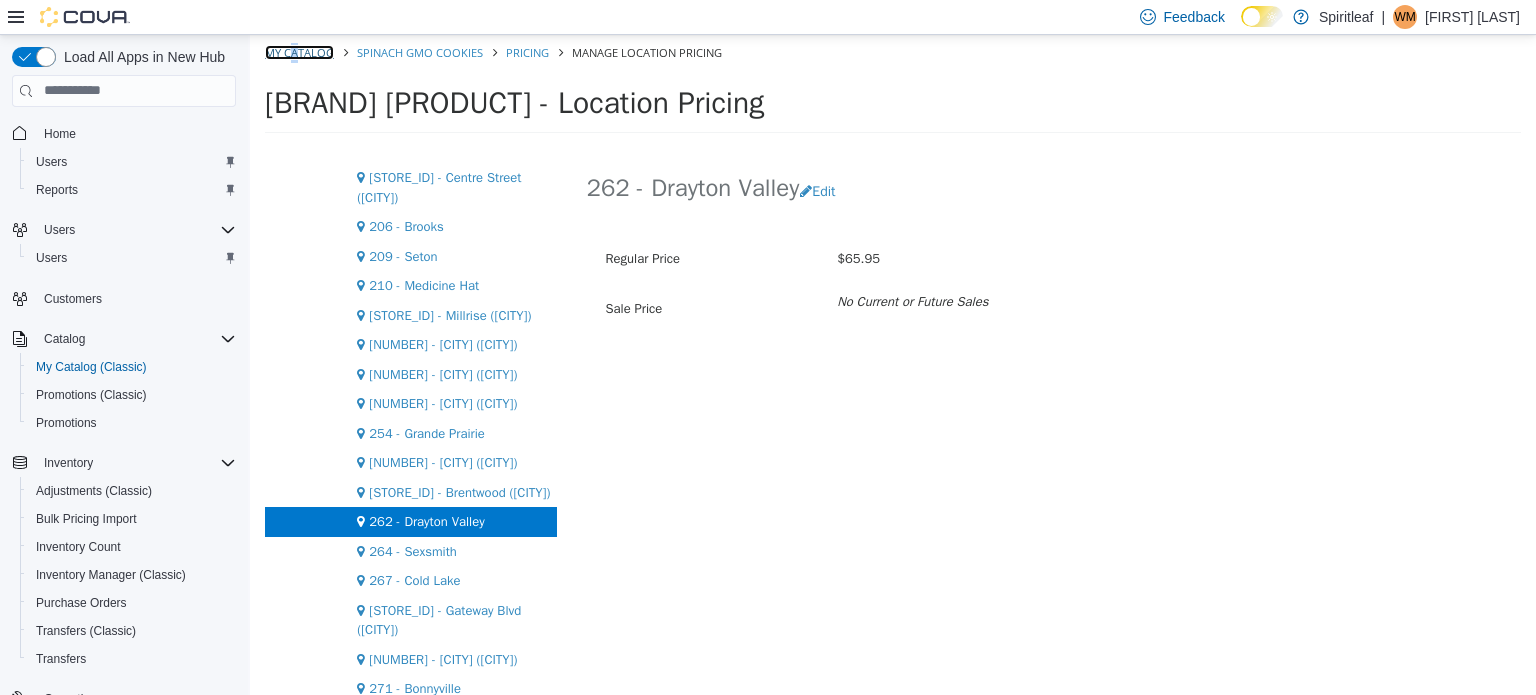 click on "My Catalog" at bounding box center [299, 51] 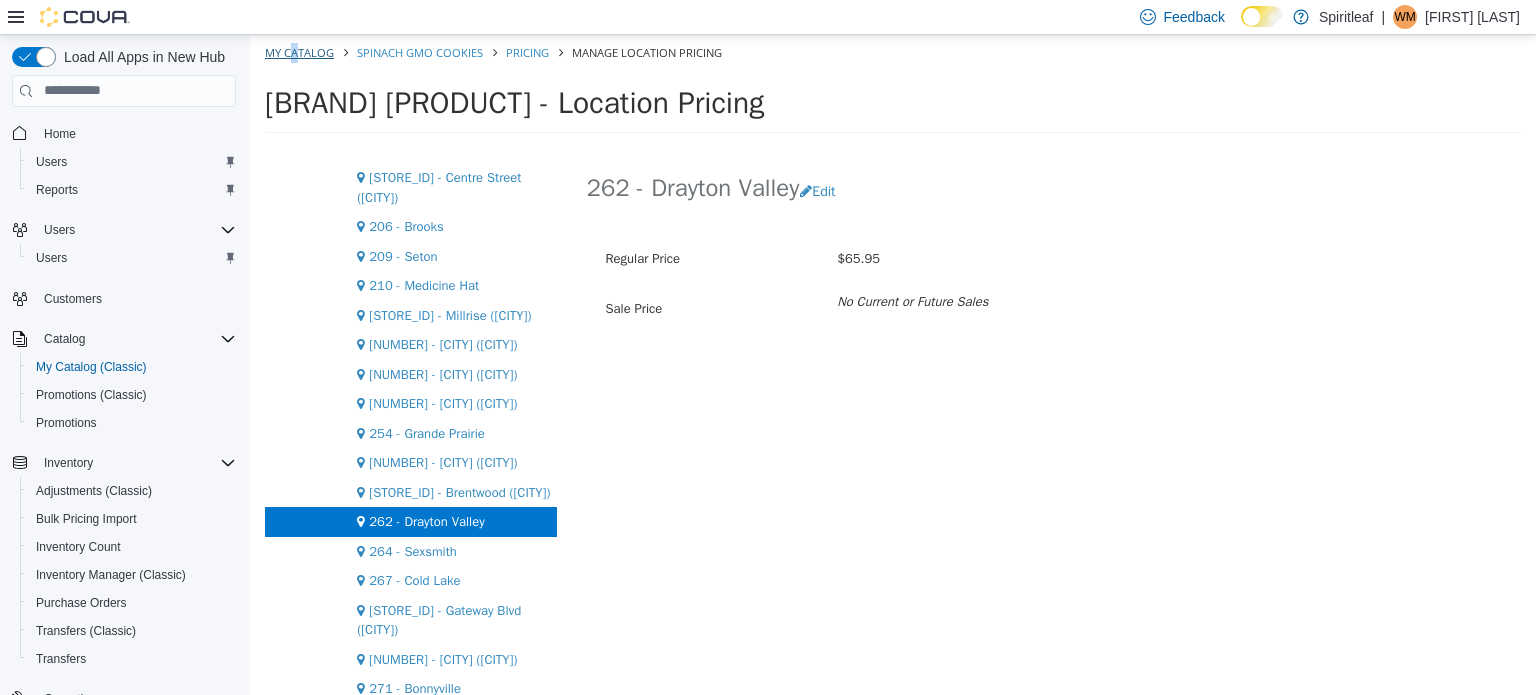 select on "**********" 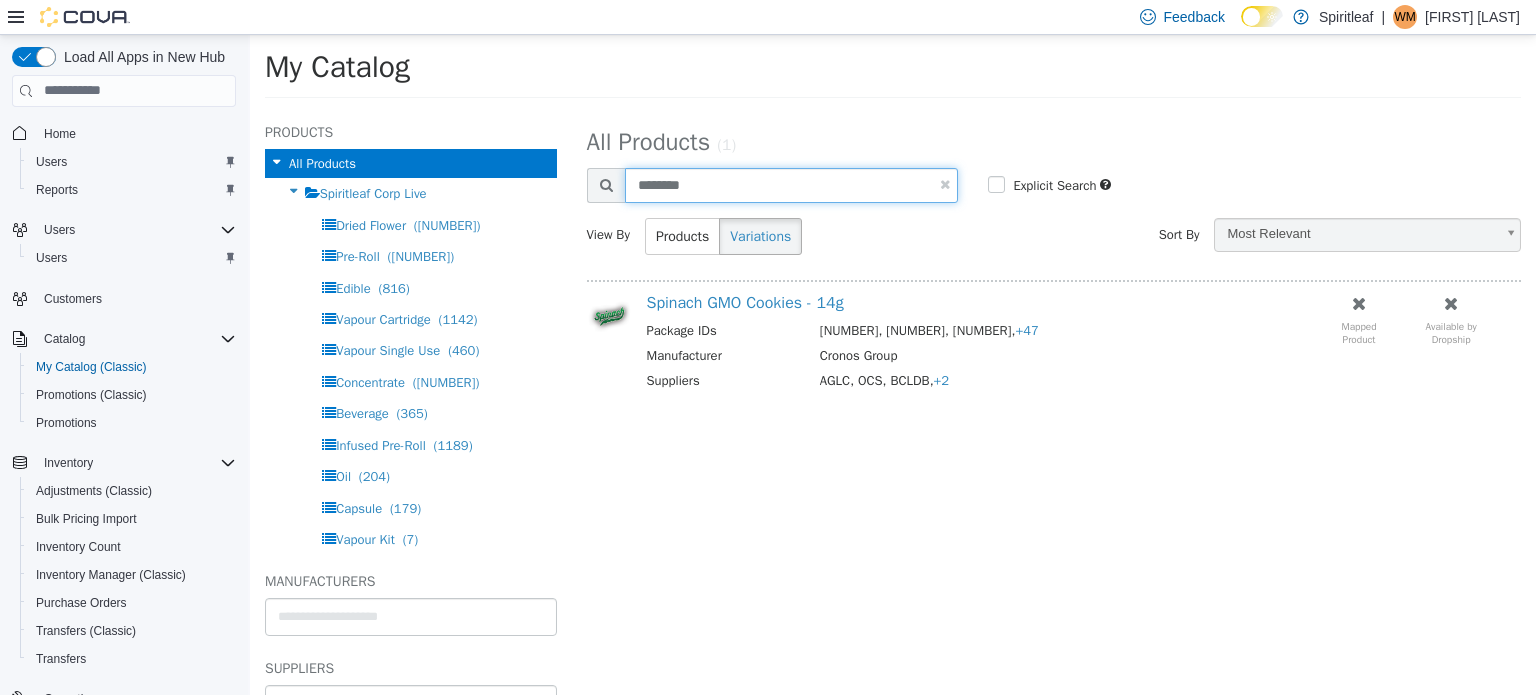 drag, startPoint x: 716, startPoint y: 187, endPoint x: 608, endPoint y: 187, distance: 108 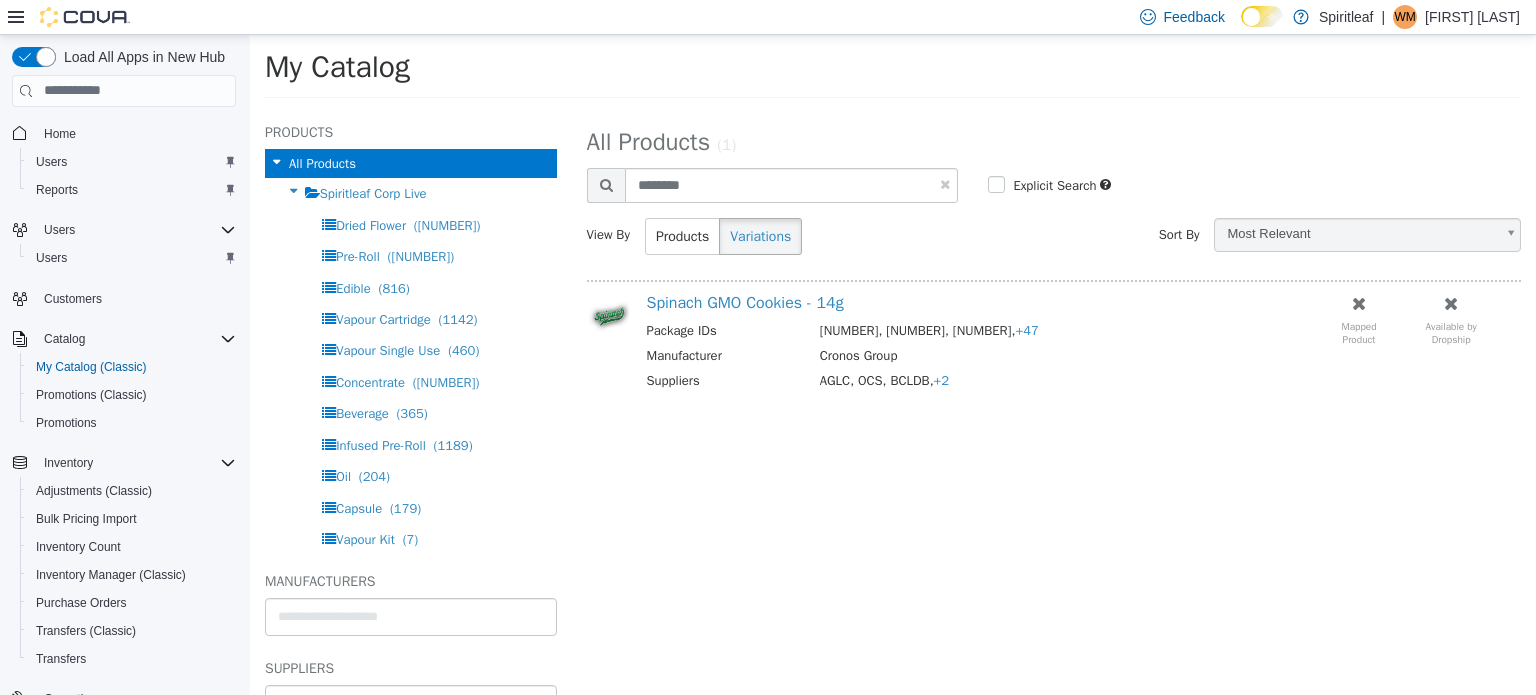 select on "**********" 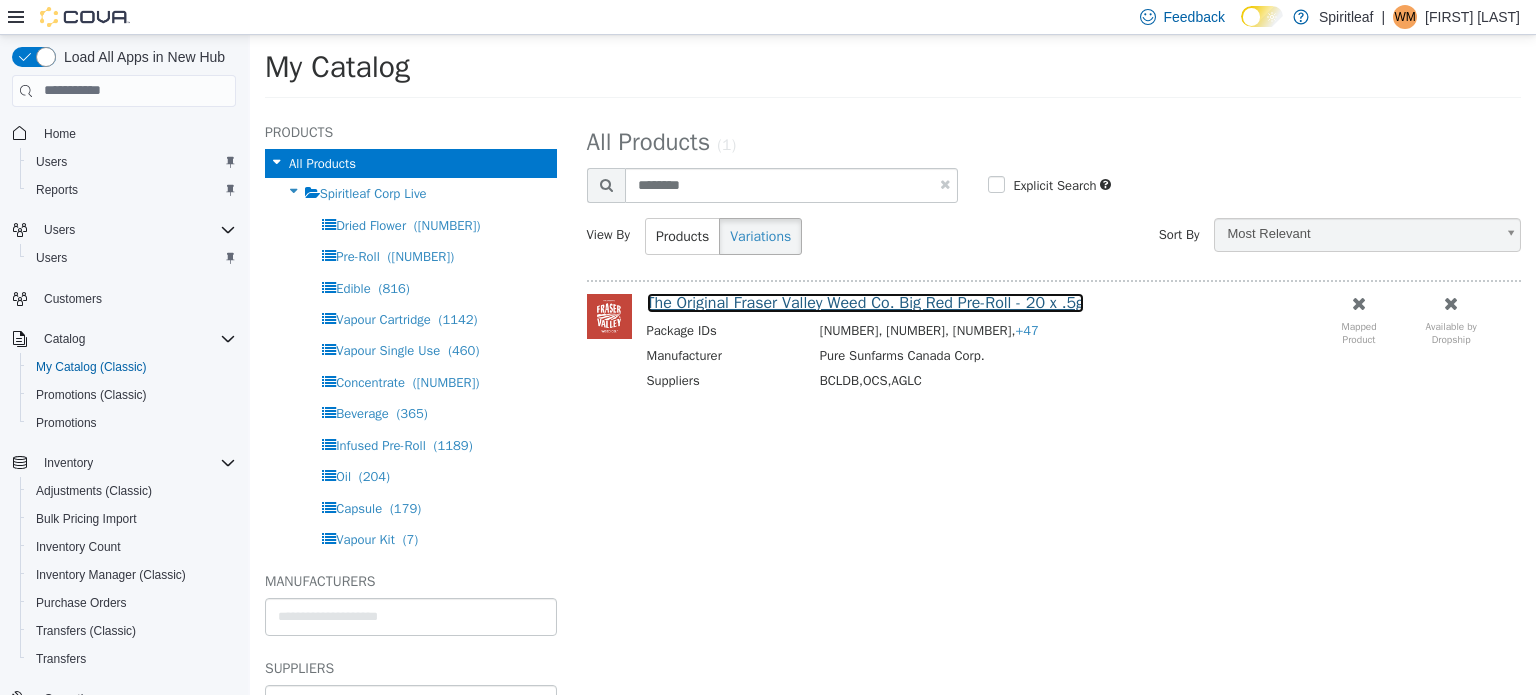 click on "The Original Fraser Valley Weed Co. Big Red Pre-Roll - 20 x .5g" at bounding box center [866, 302] 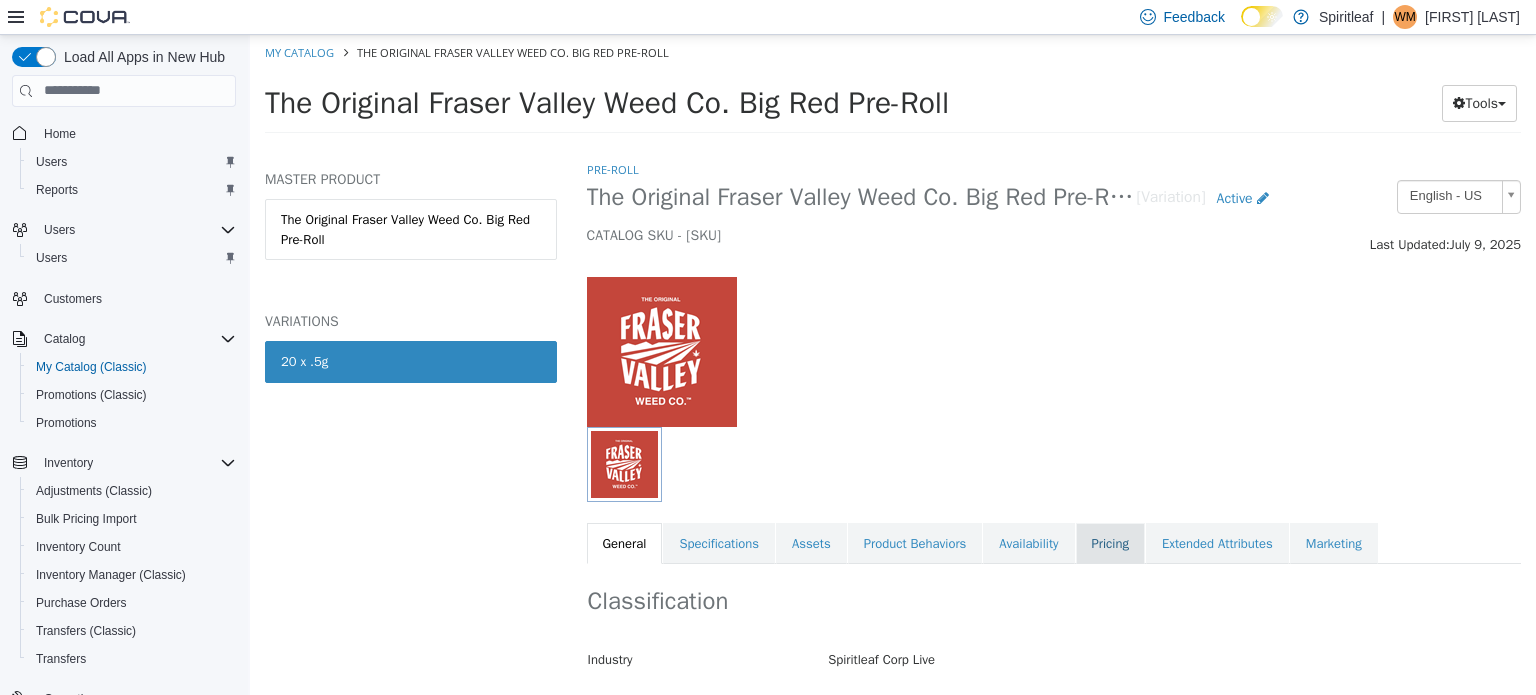 click on "Pricing" at bounding box center [1110, 543] 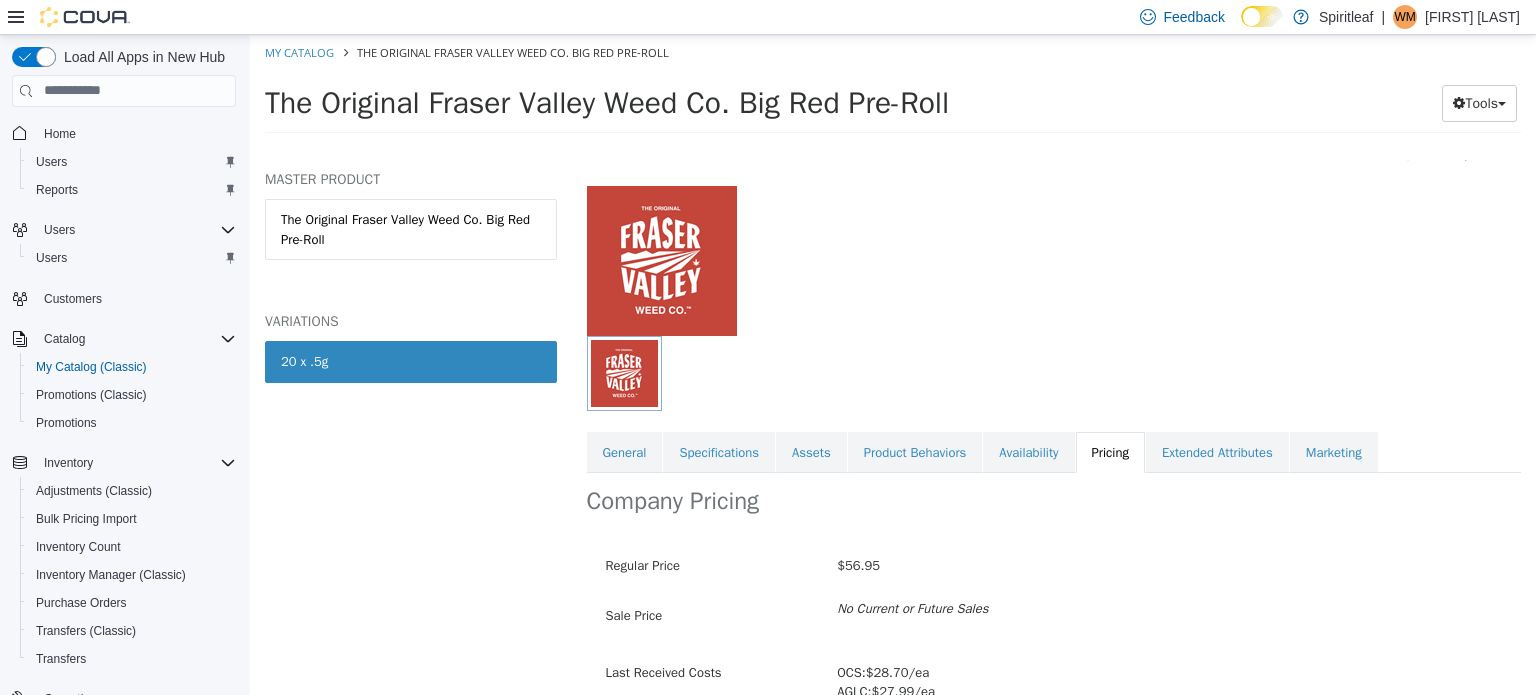 scroll, scrollTop: 211, scrollLeft: 0, axis: vertical 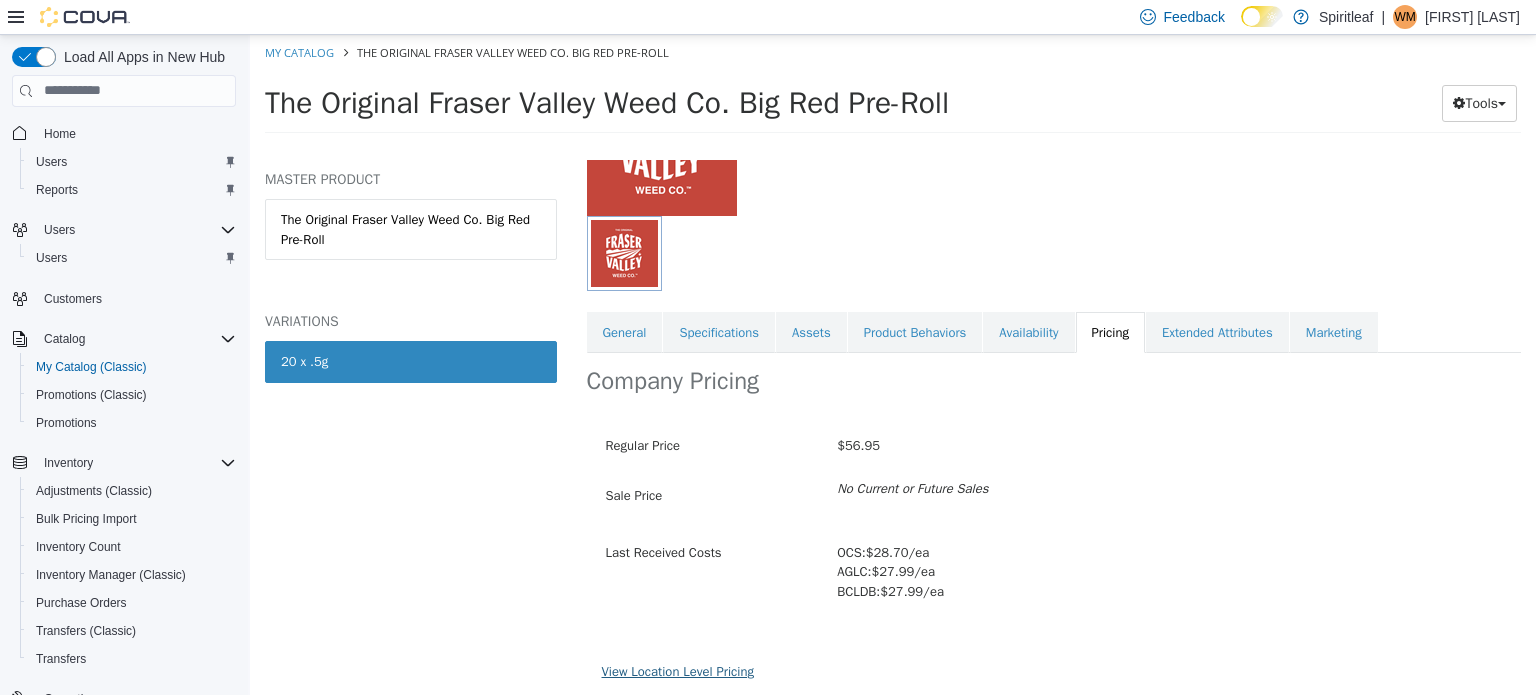 click on "View Location Level Pricing" at bounding box center (678, 670) 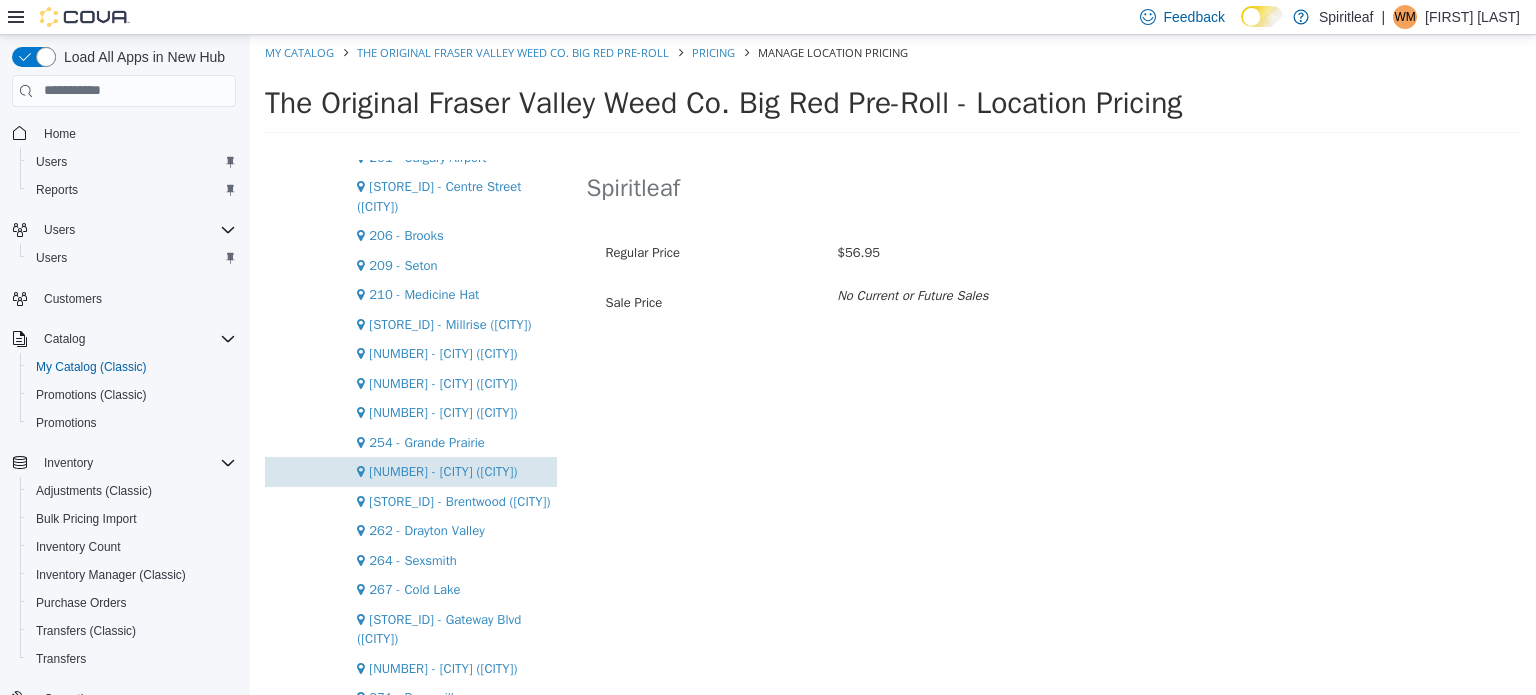 scroll, scrollTop: 1400, scrollLeft: 0, axis: vertical 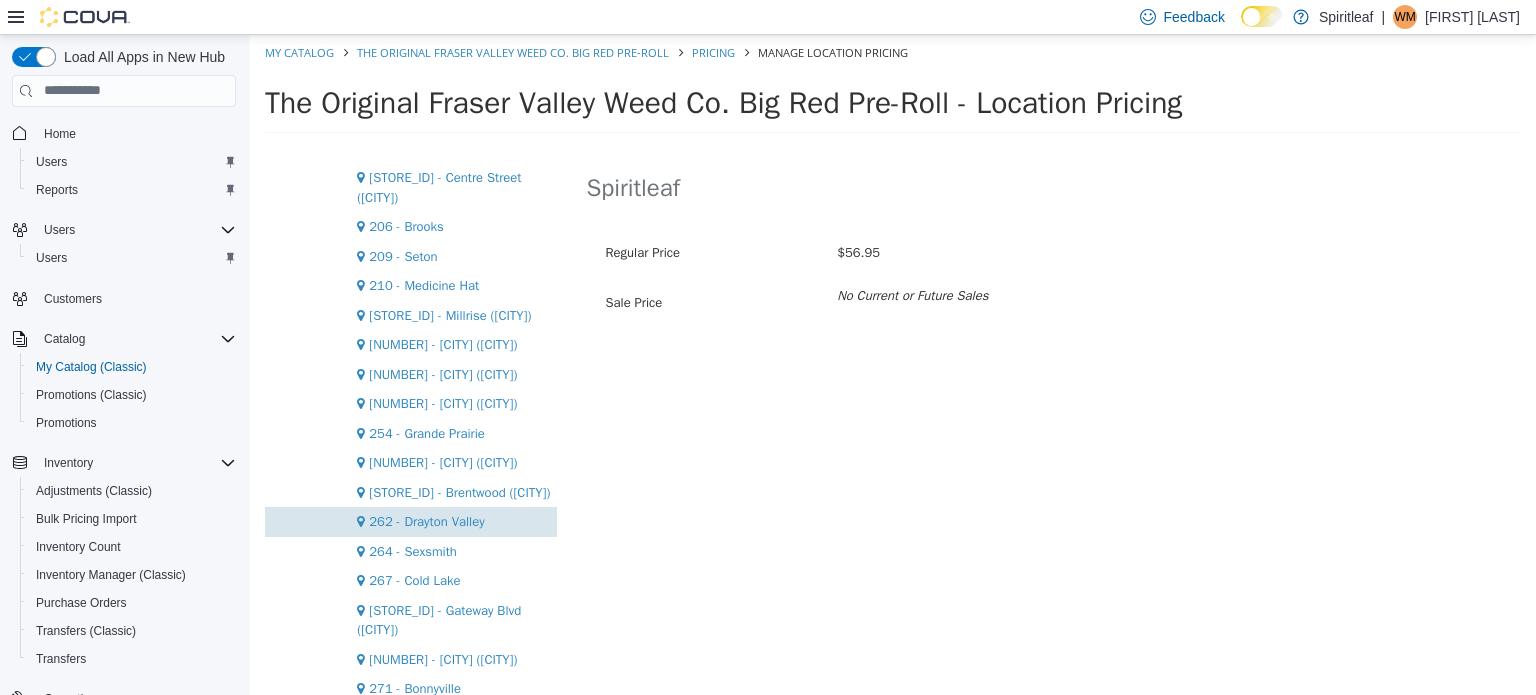 click on "262 - Drayton Valley" at bounding box center [426, 520] 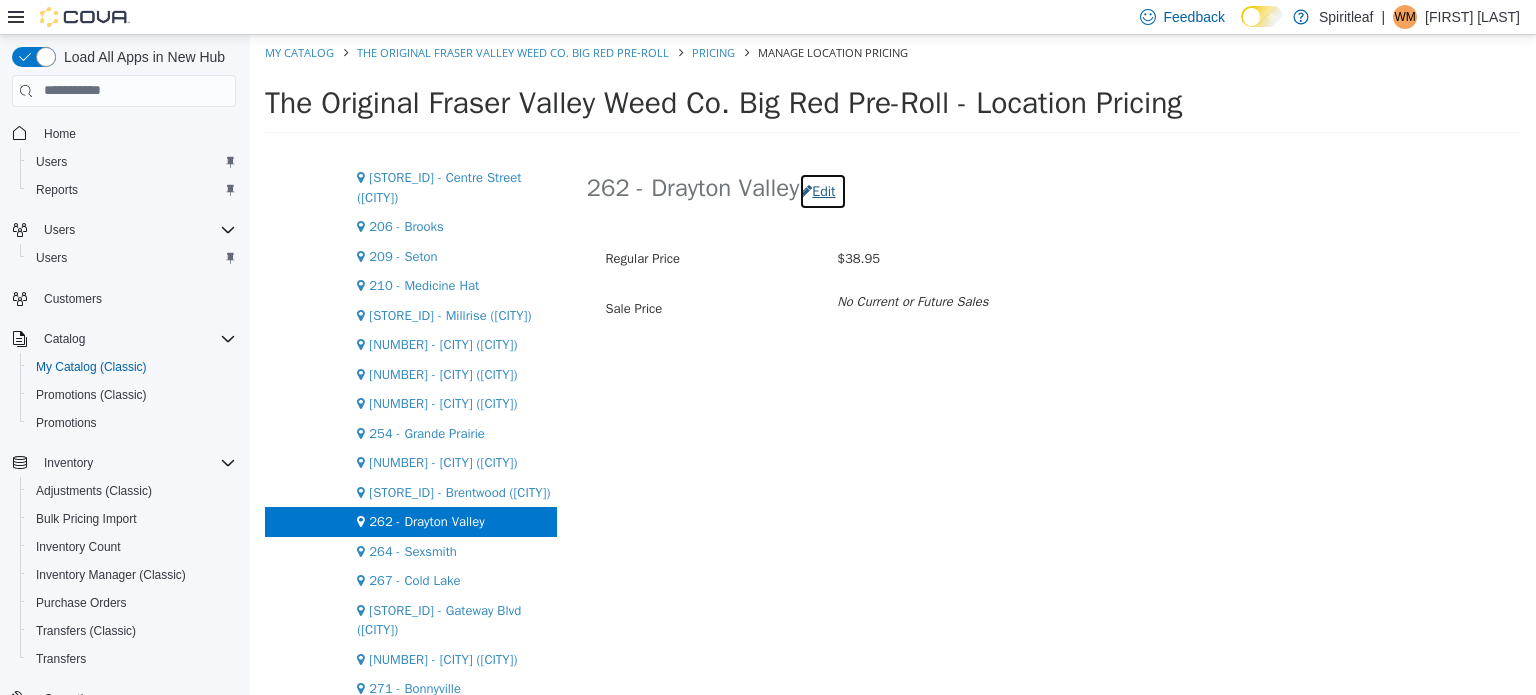 click on "Edit" at bounding box center [822, 190] 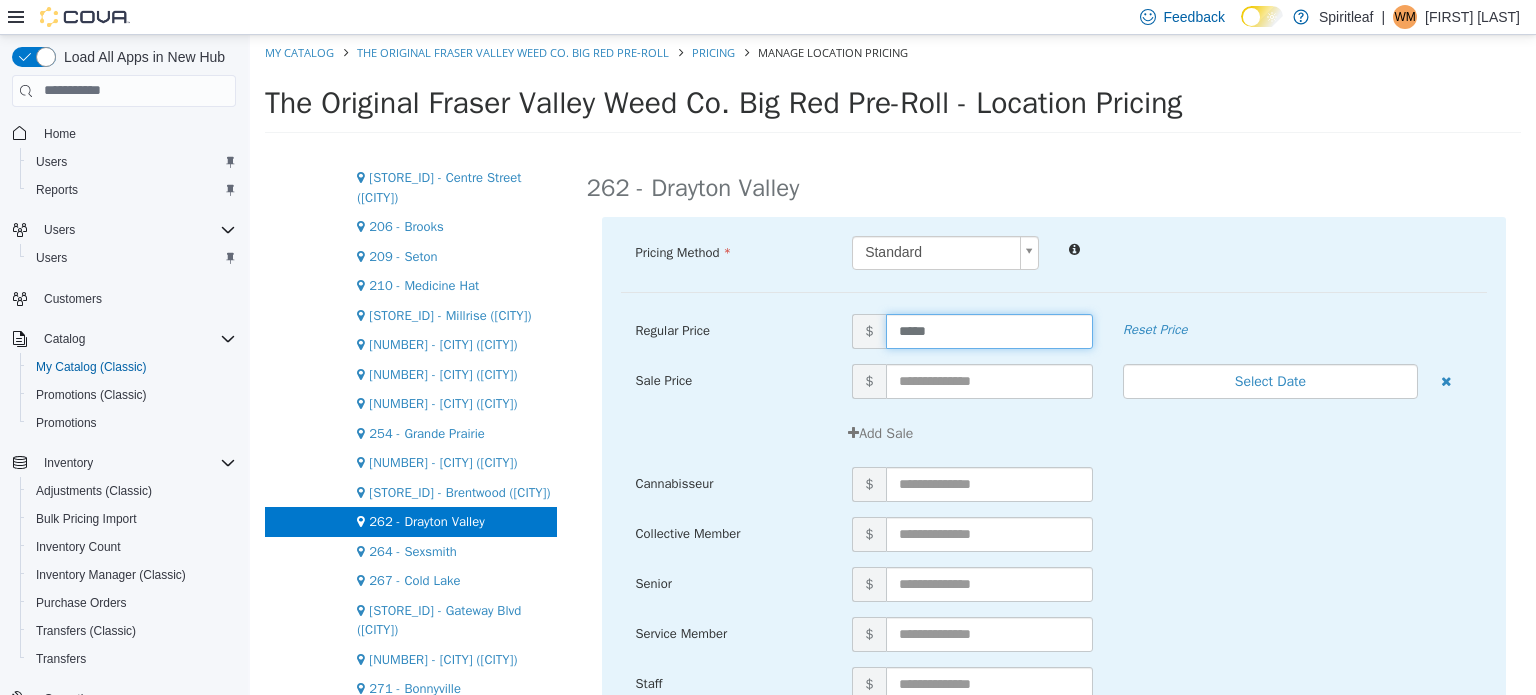 drag, startPoint x: 961, startPoint y: 323, endPoint x: 850, endPoint y: 339, distance: 112.147224 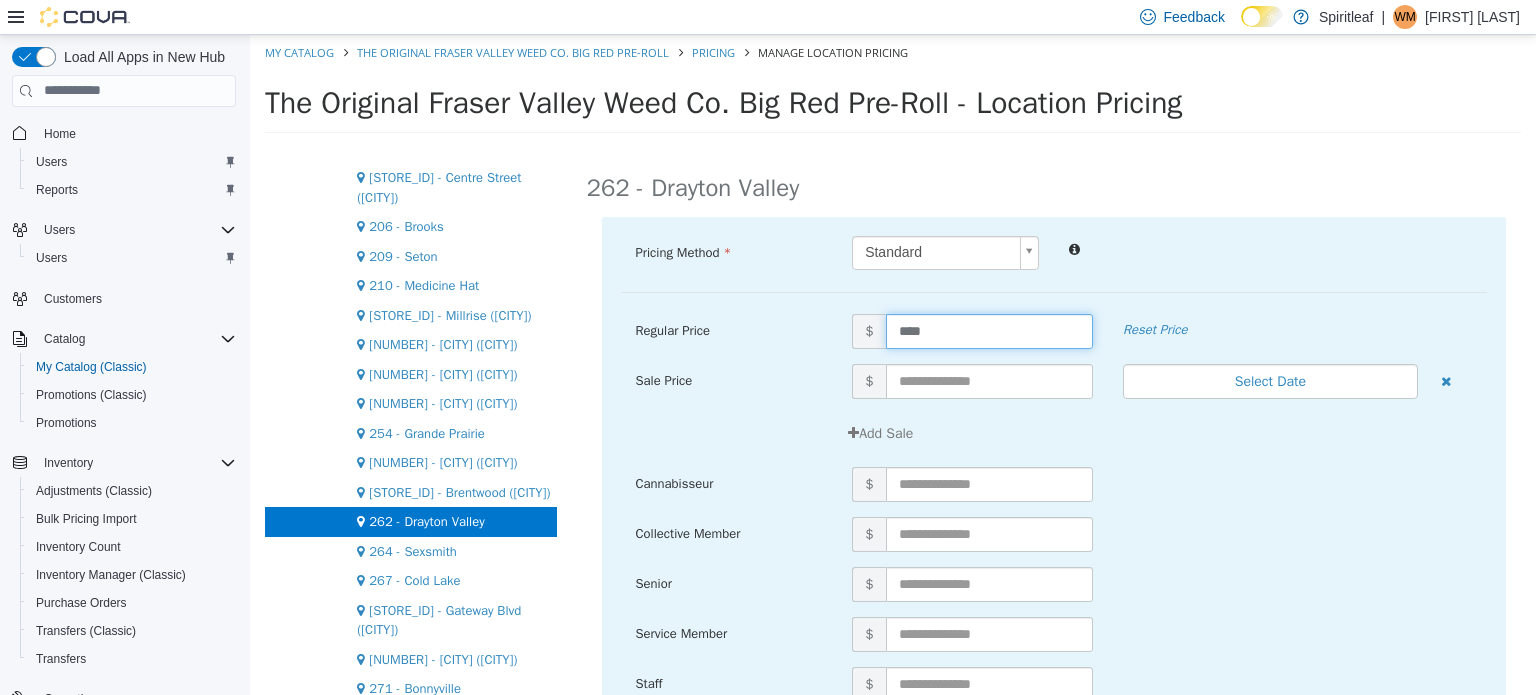 type on "*****" 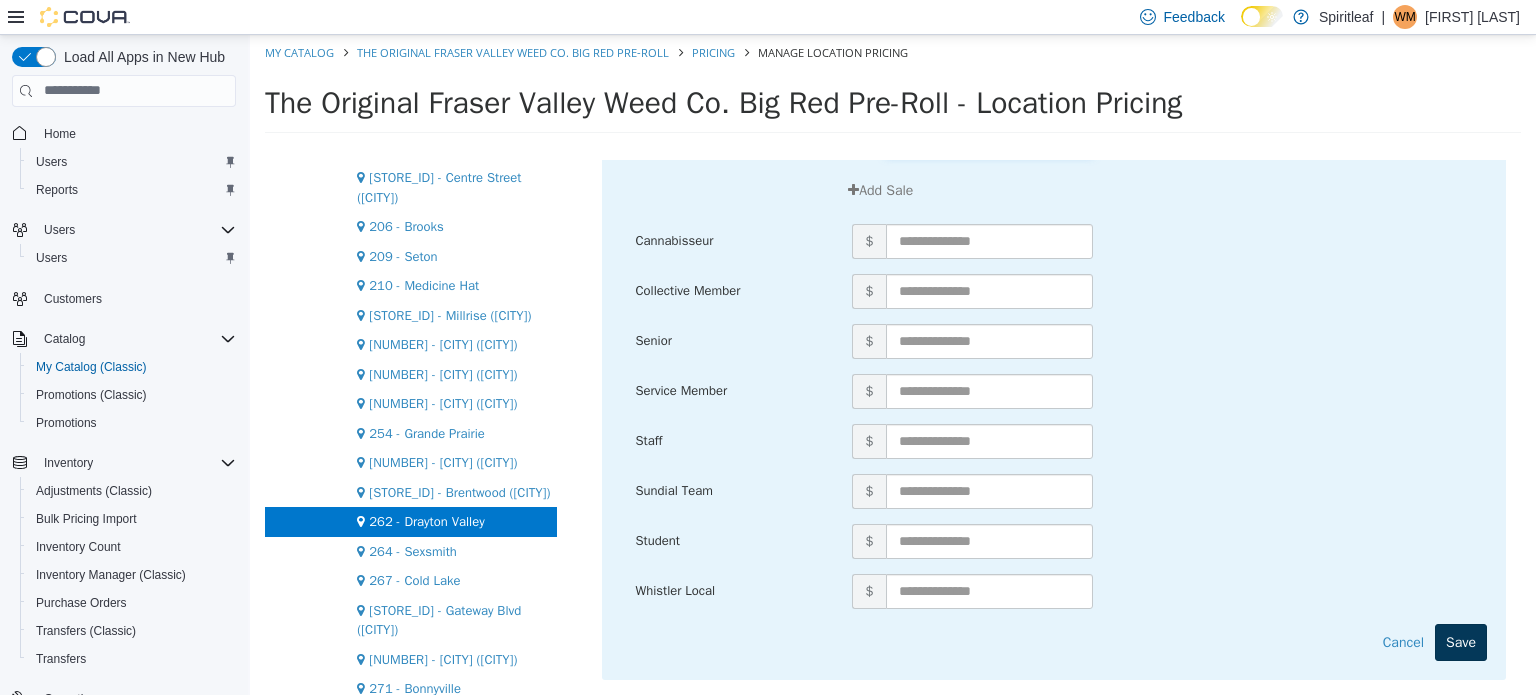 scroll, scrollTop: 246, scrollLeft: 0, axis: vertical 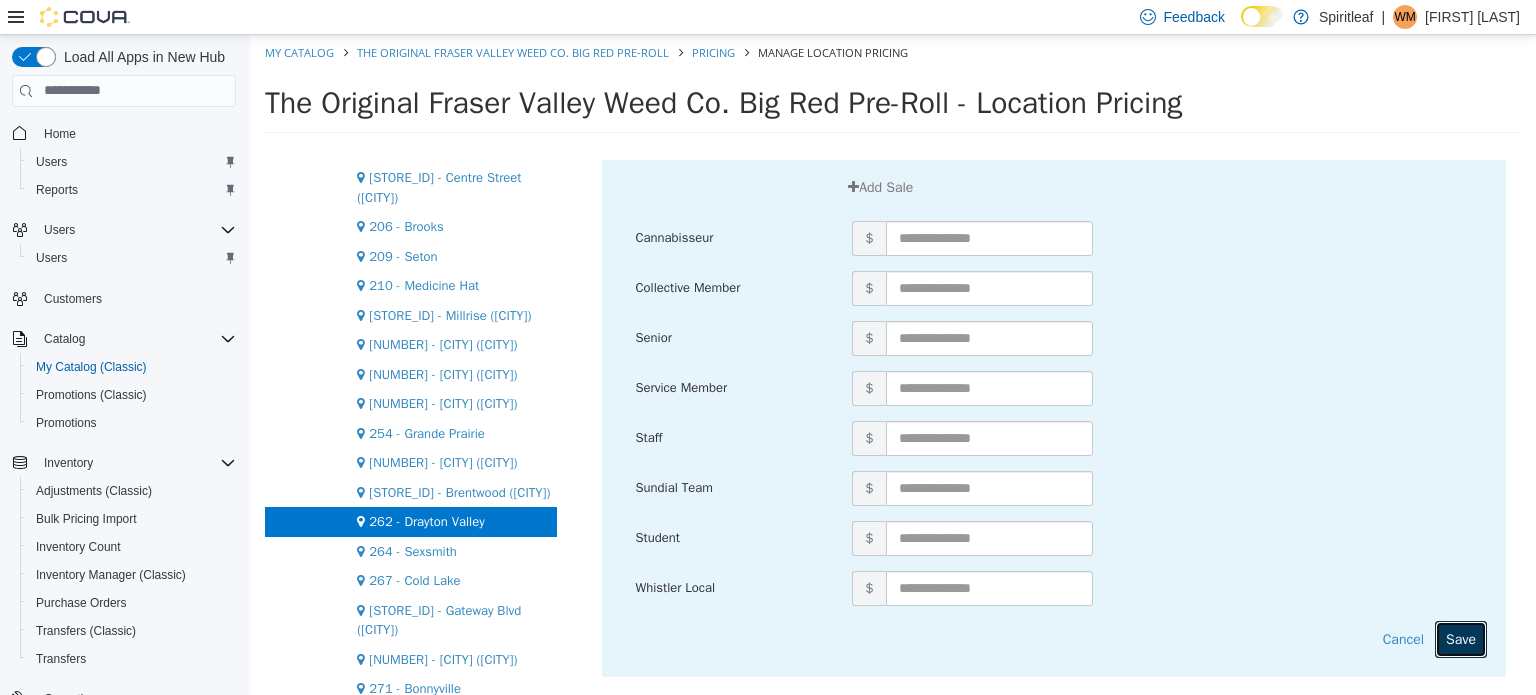 click on "Save" at bounding box center (1461, 638) 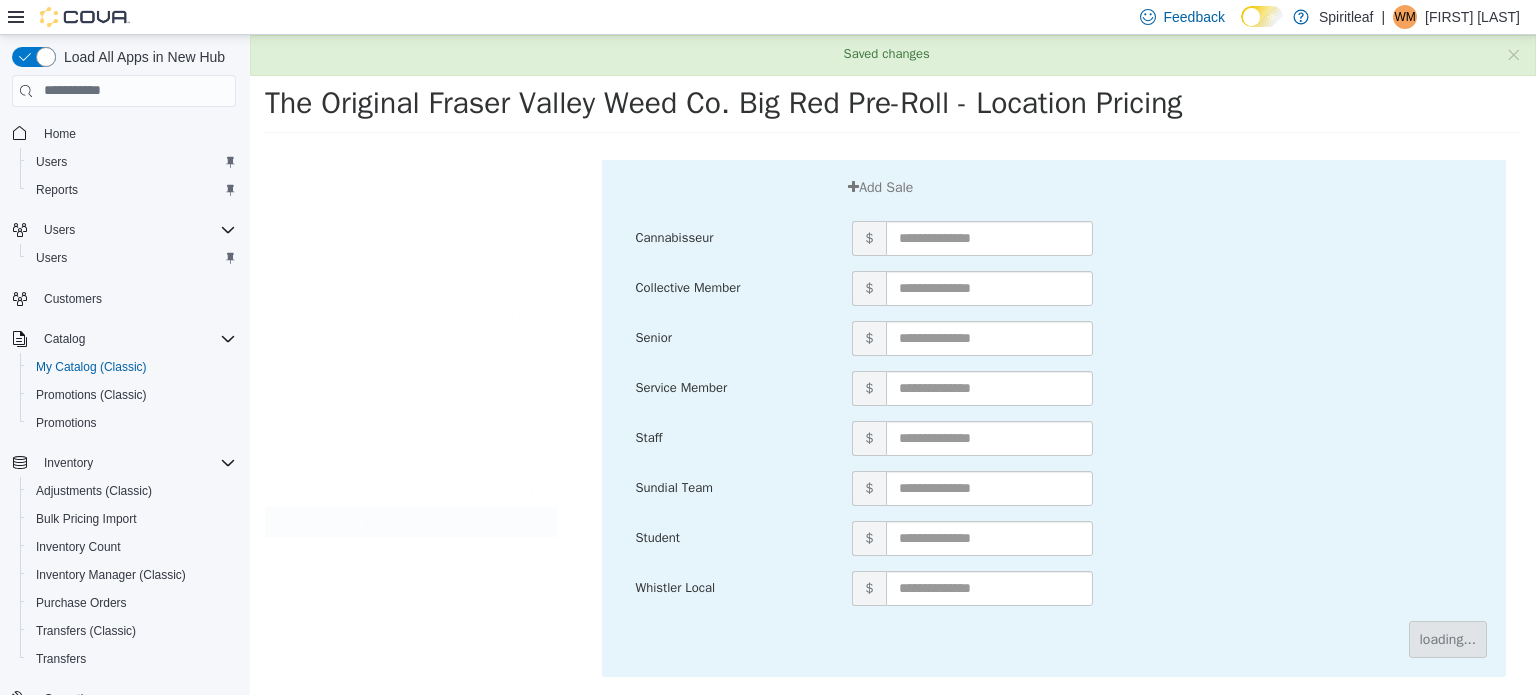 scroll, scrollTop: 0, scrollLeft: 0, axis: both 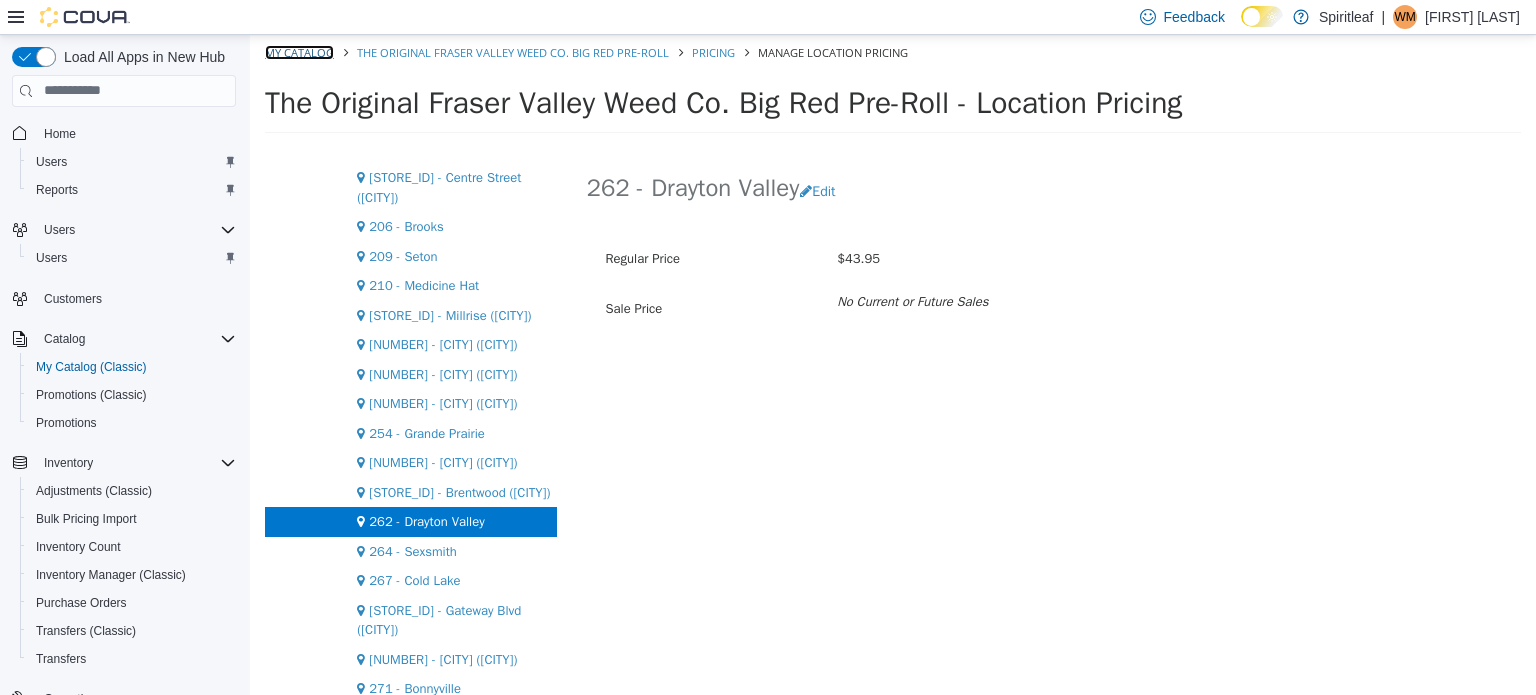 click on "My Catalog" at bounding box center [299, 51] 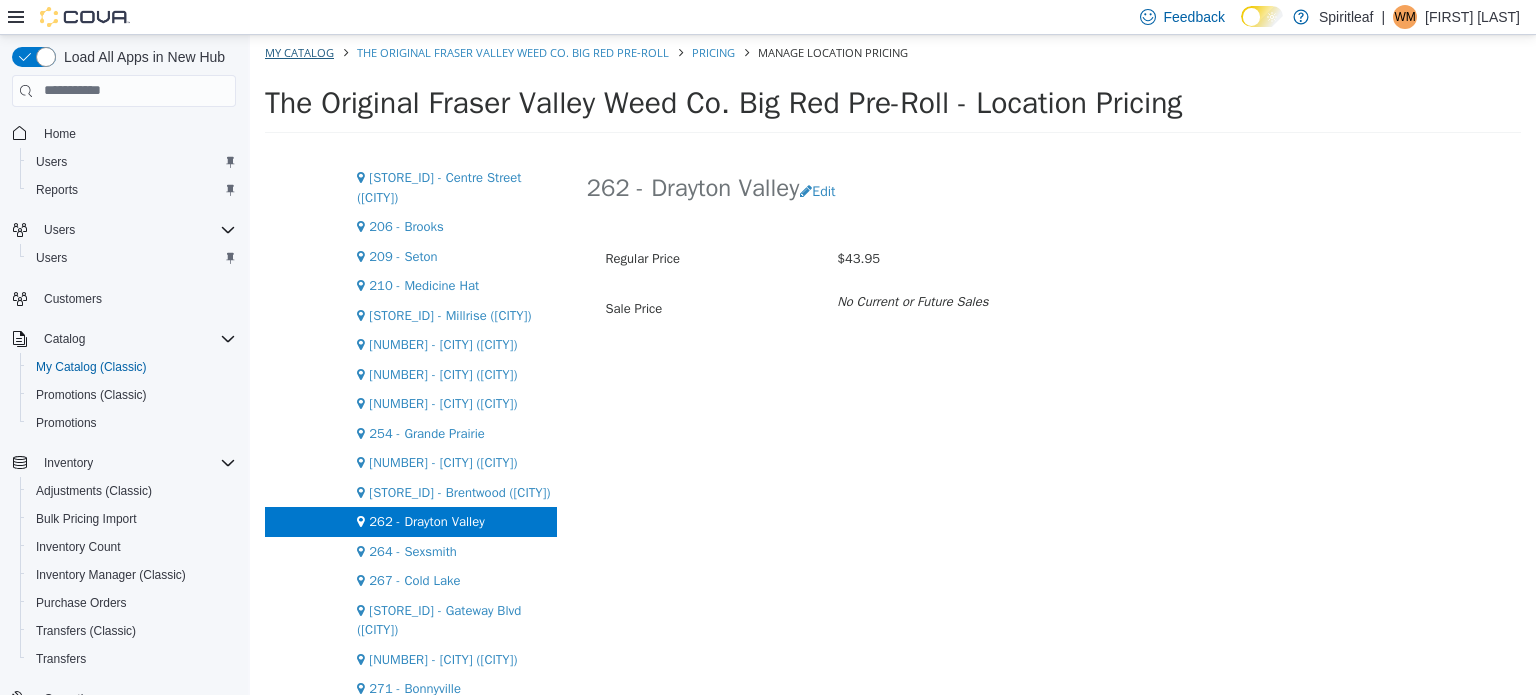 select on "**********" 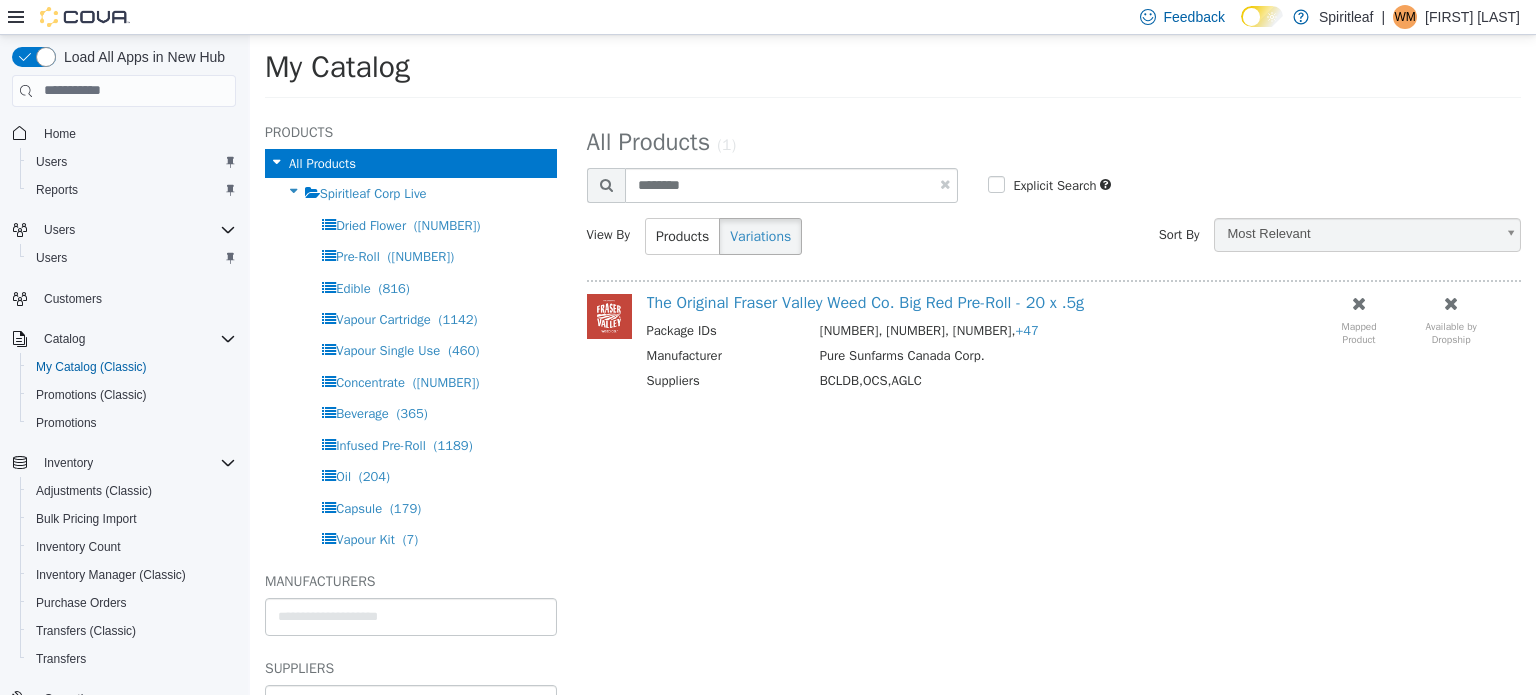 click at bounding box center [945, 183] 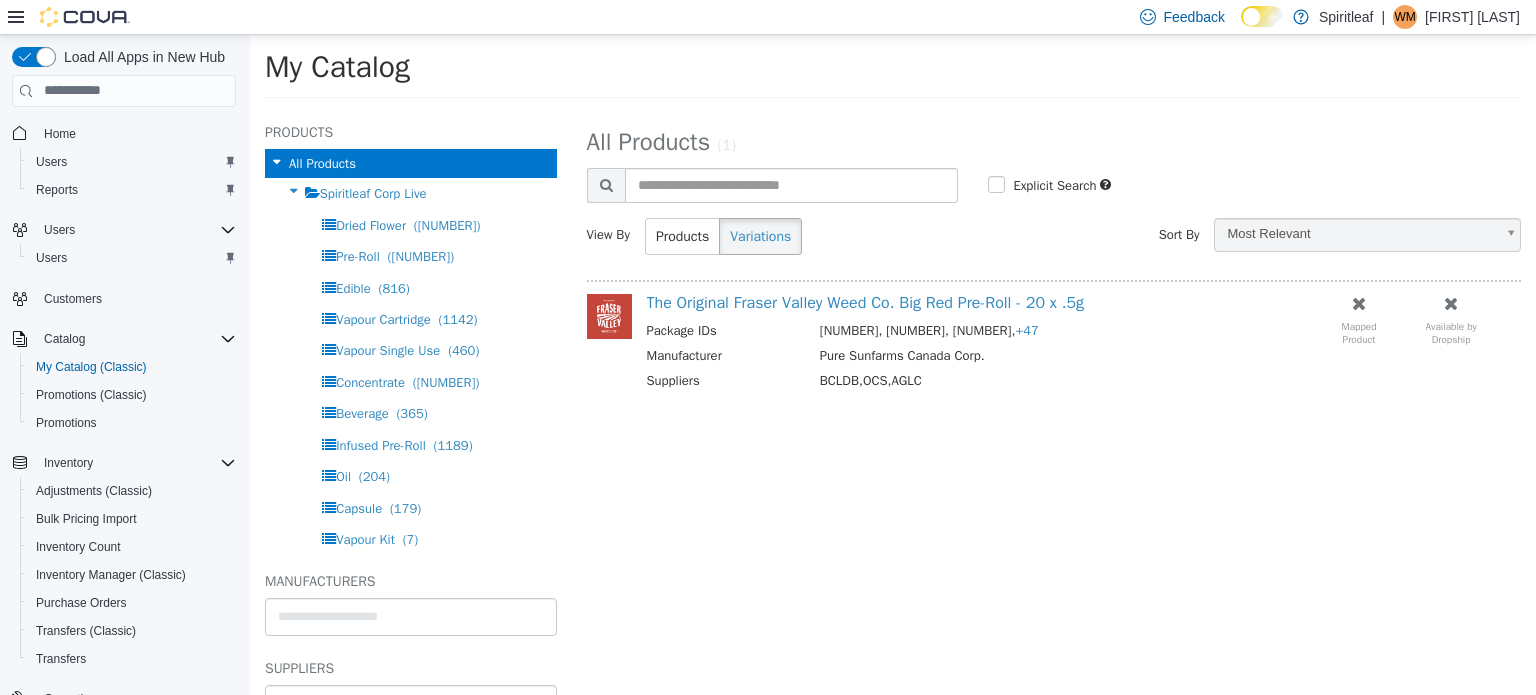 select on "**********" 